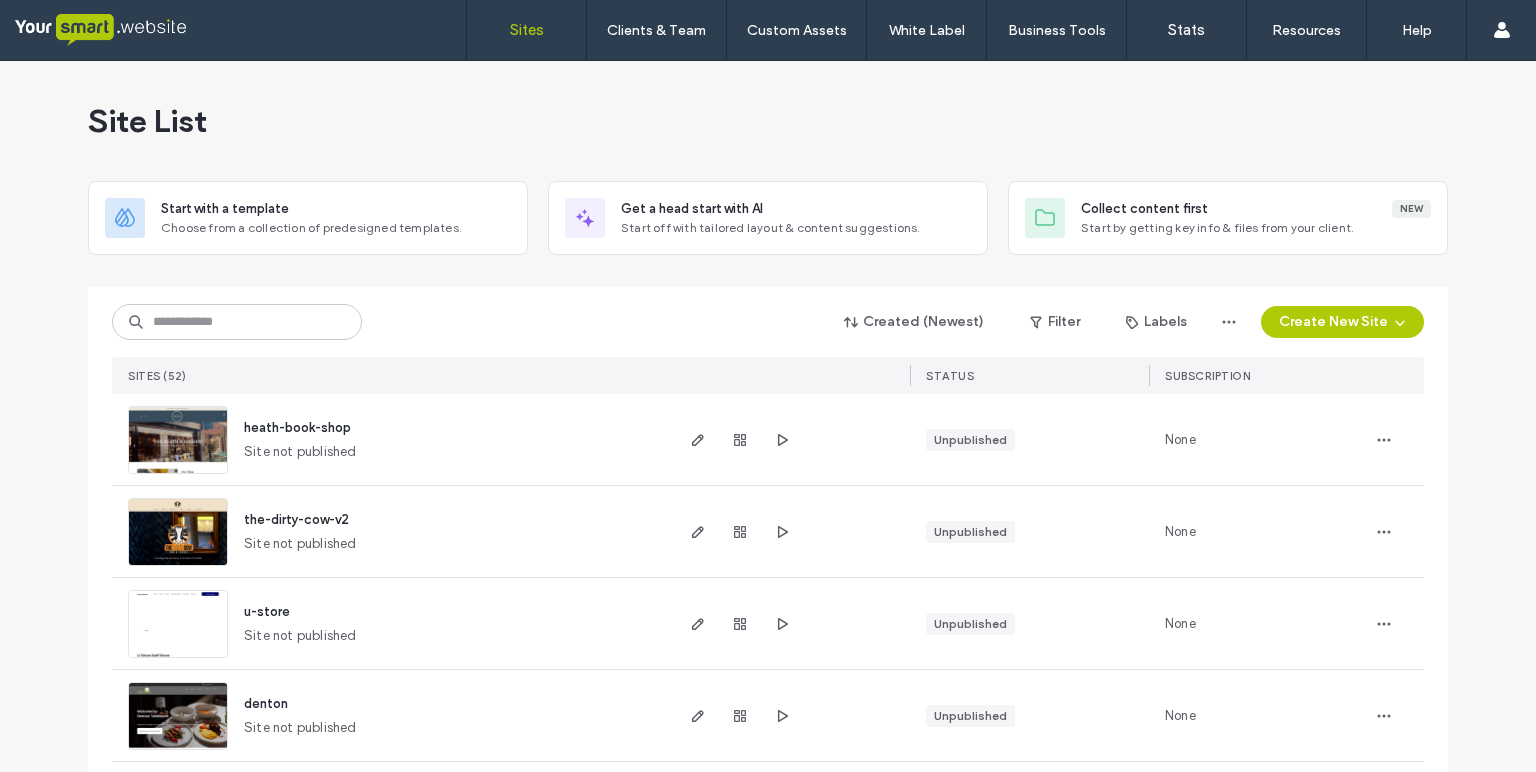 scroll, scrollTop: 0, scrollLeft: 0, axis: both 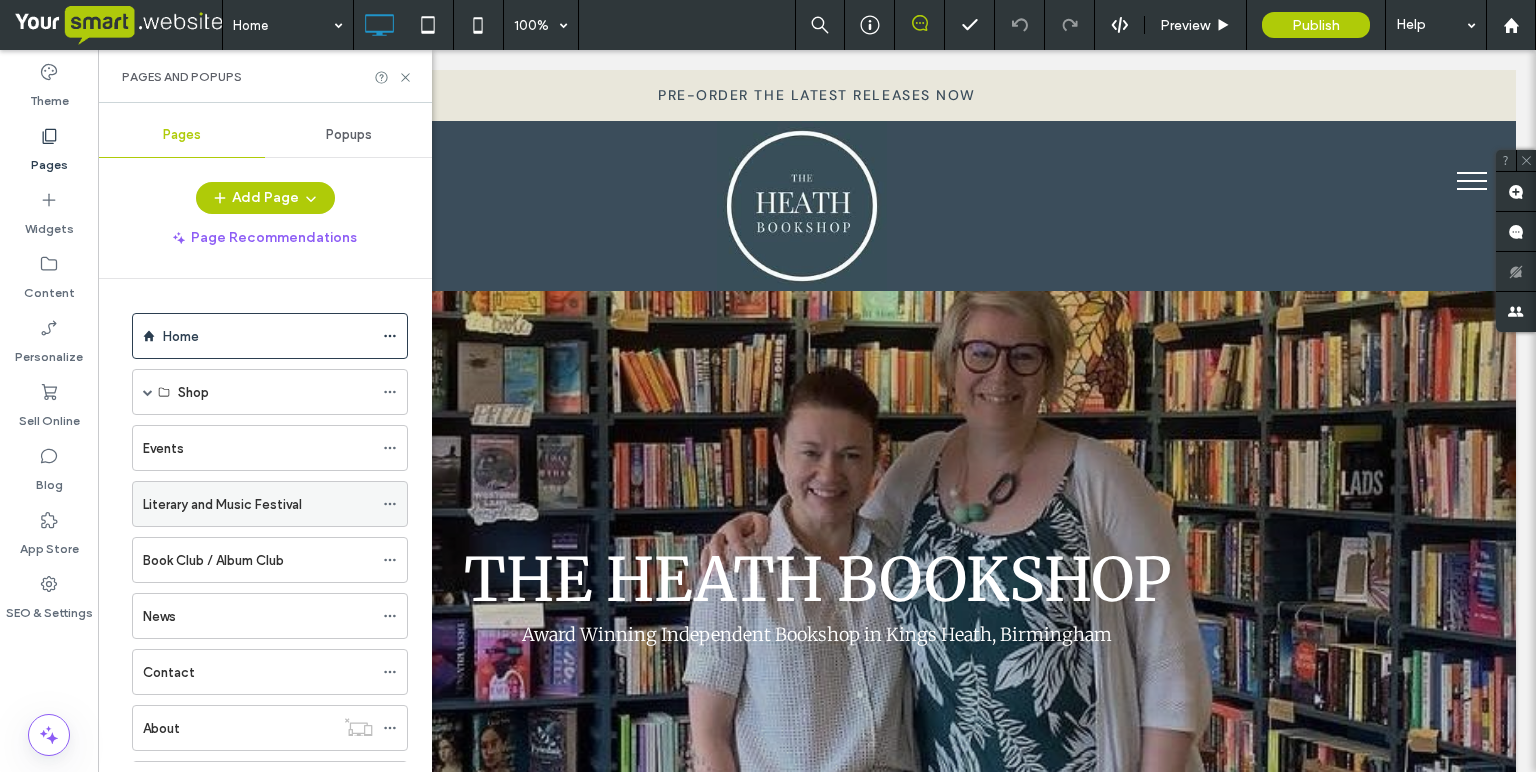 click on "Literary and Music Festival" at bounding box center [222, 504] 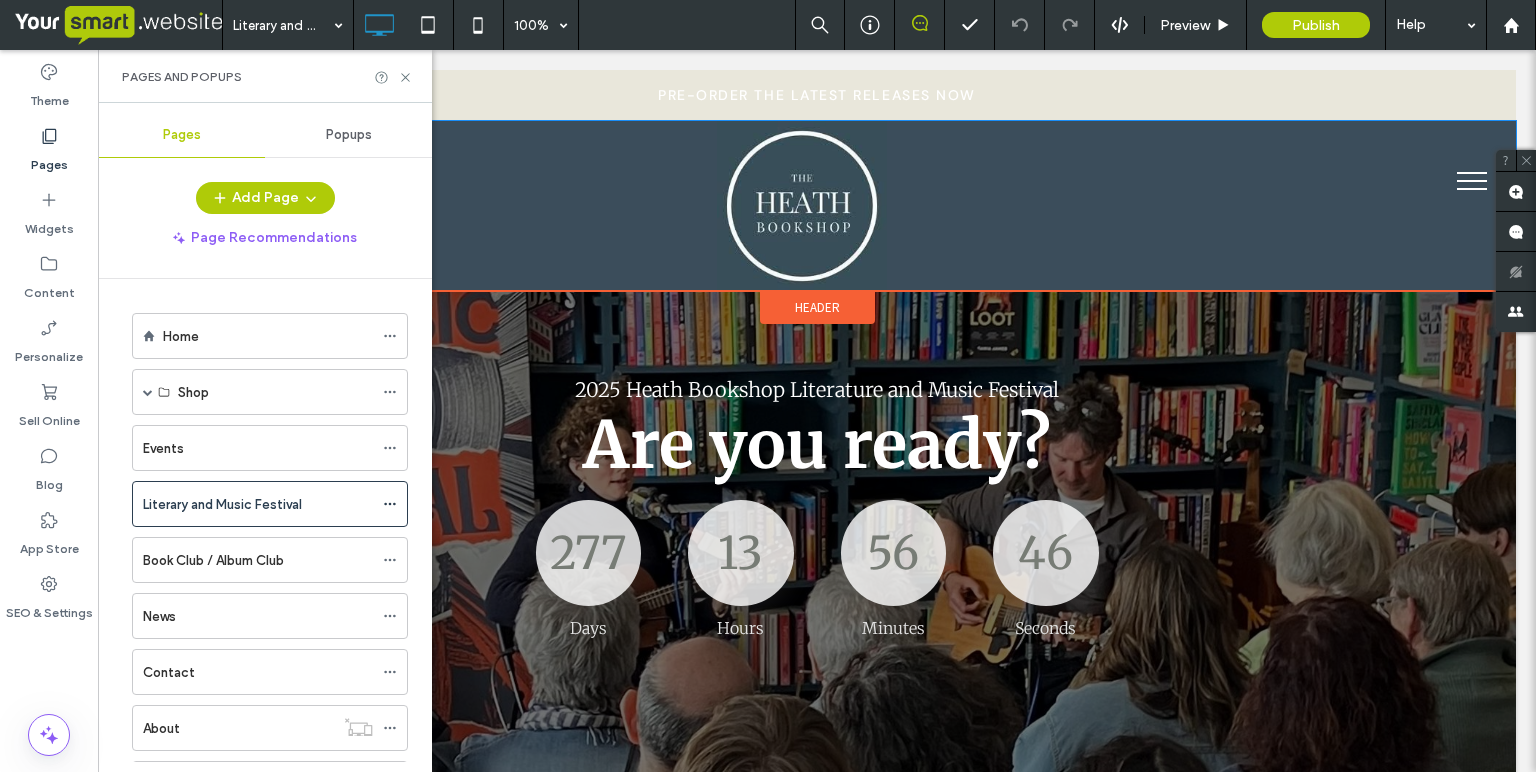 scroll, scrollTop: 44, scrollLeft: 0, axis: vertical 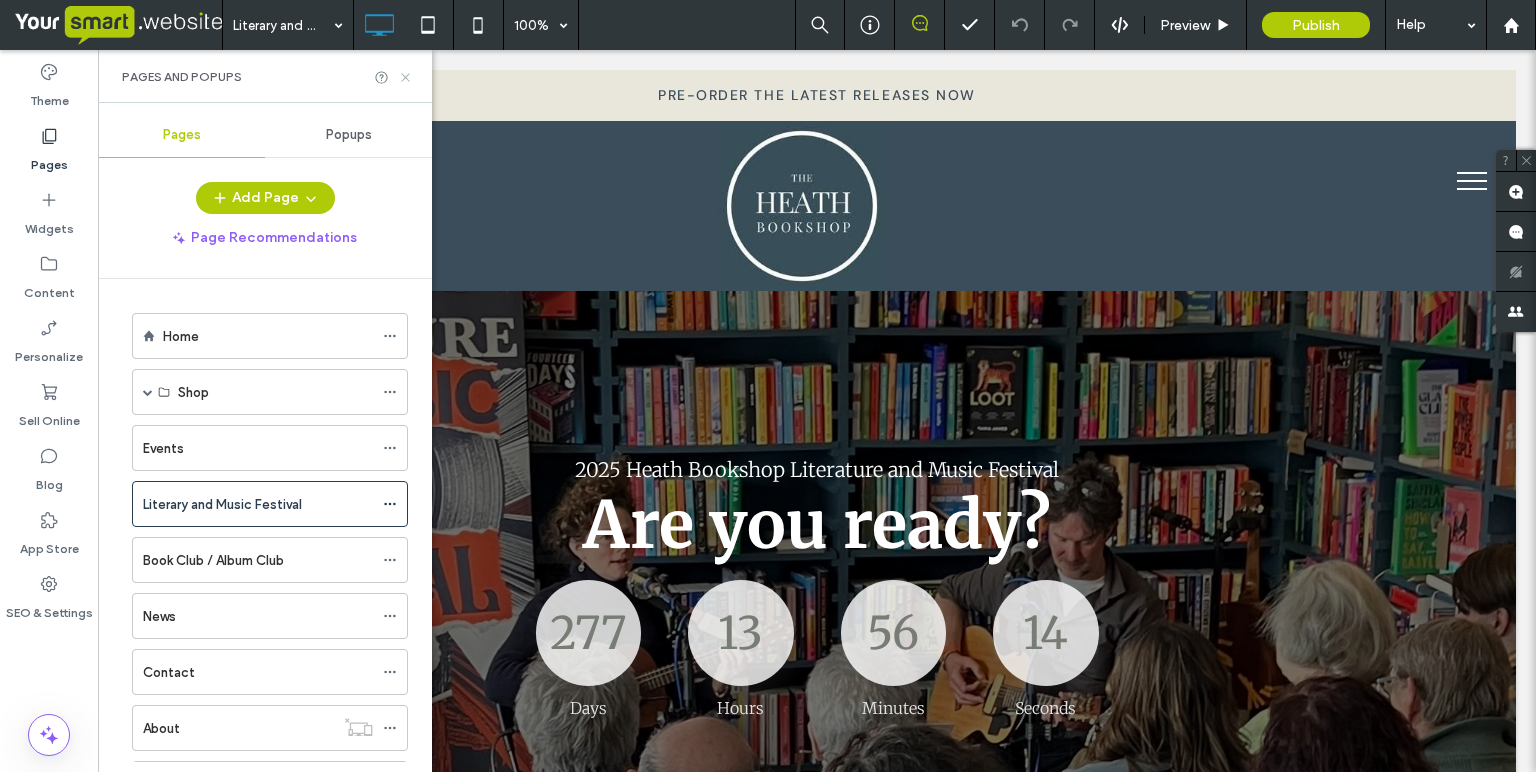 drag, startPoint x: 410, startPoint y: 80, endPoint x: 420, endPoint y: 85, distance: 11.18034 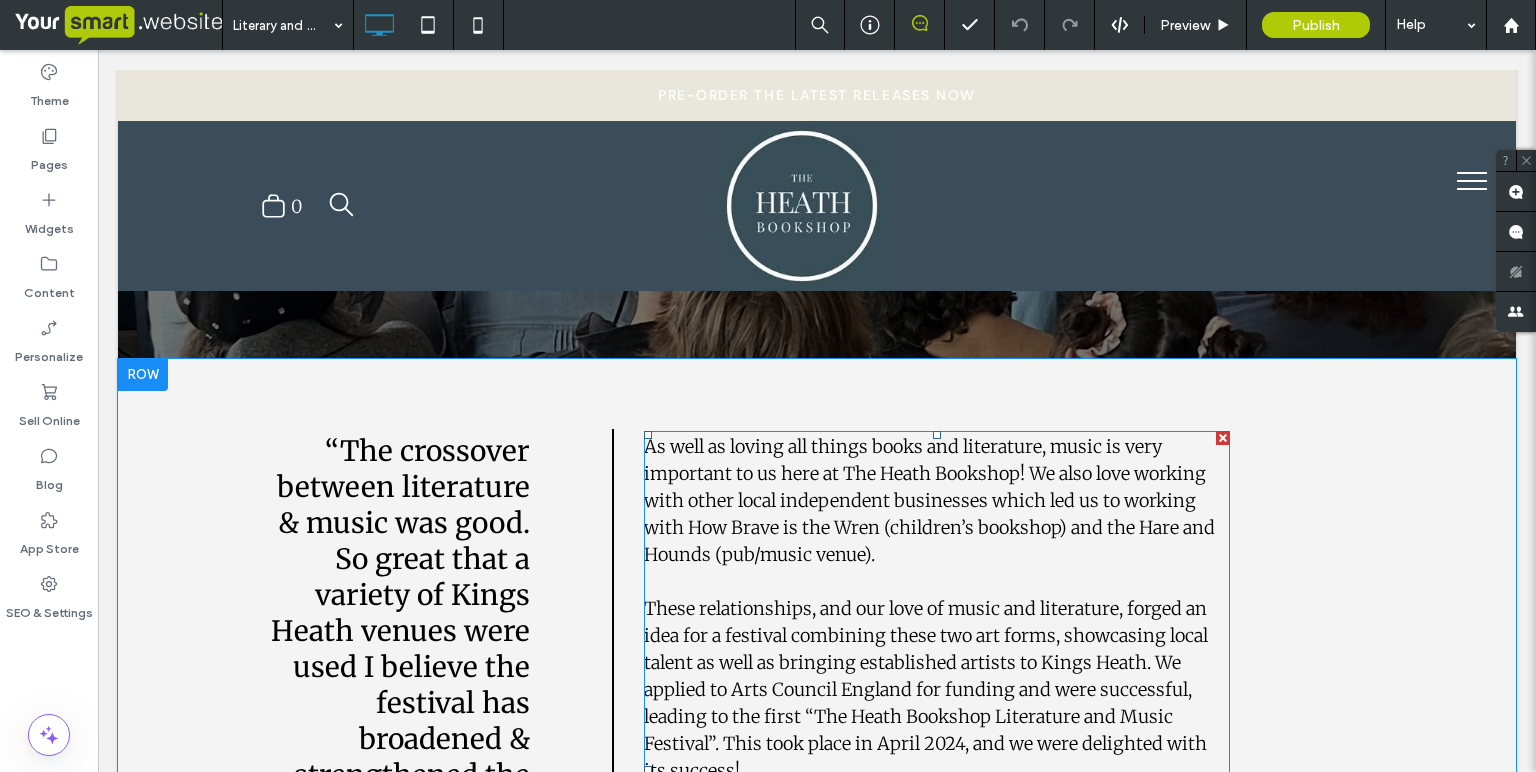 scroll, scrollTop: 608, scrollLeft: 0, axis: vertical 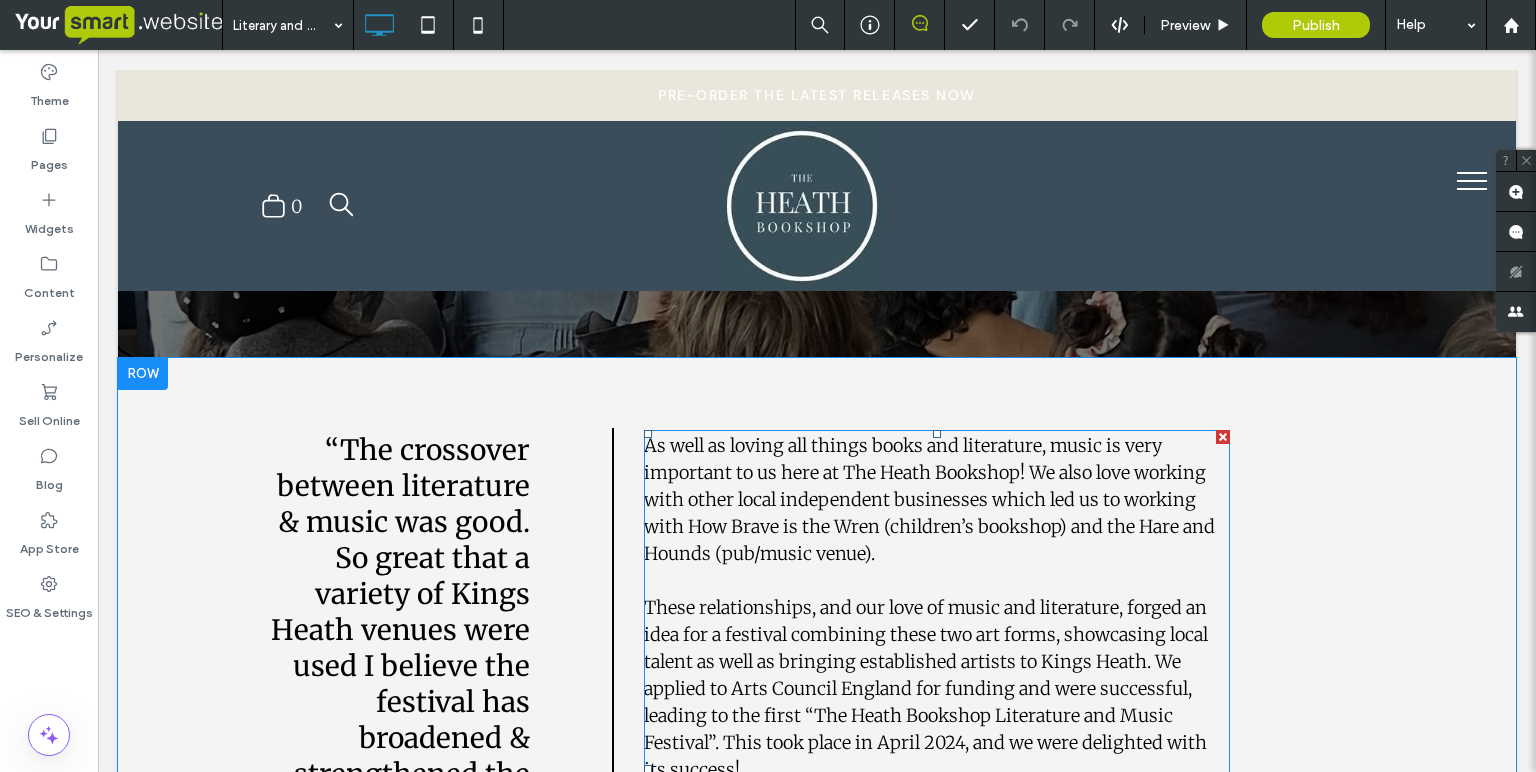 click on "As well as loving all things books and literature, music is very important to us here at The Heath Bookshop! We also love working with other local independent businesses which led us to working with How Brave is the Wren (children’s bookshop) and the Hare and Hounds (pub/music venue)." at bounding box center (929, 499) 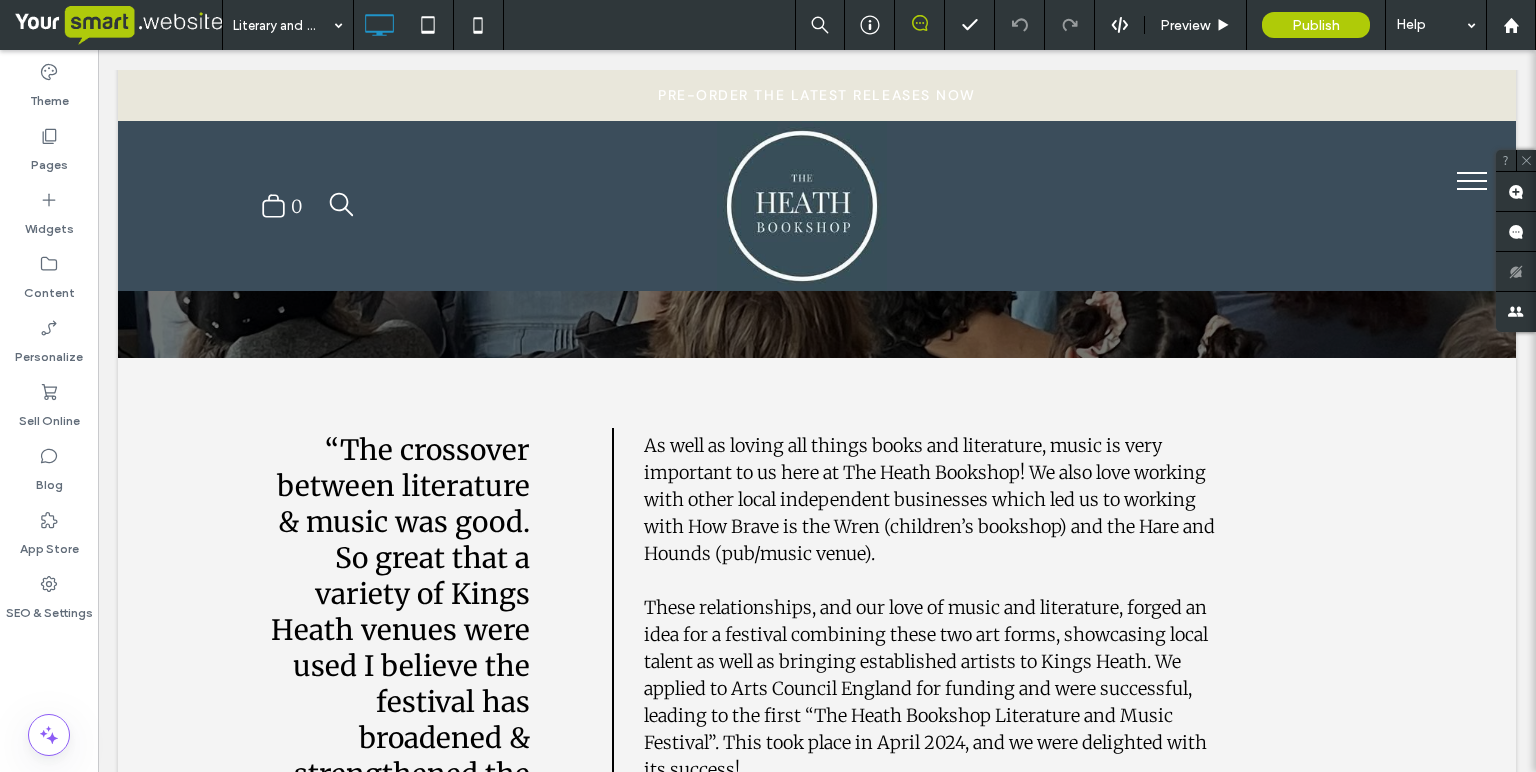 scroll, scrollTop: 966, scrollLeft: 0, axis: vertical 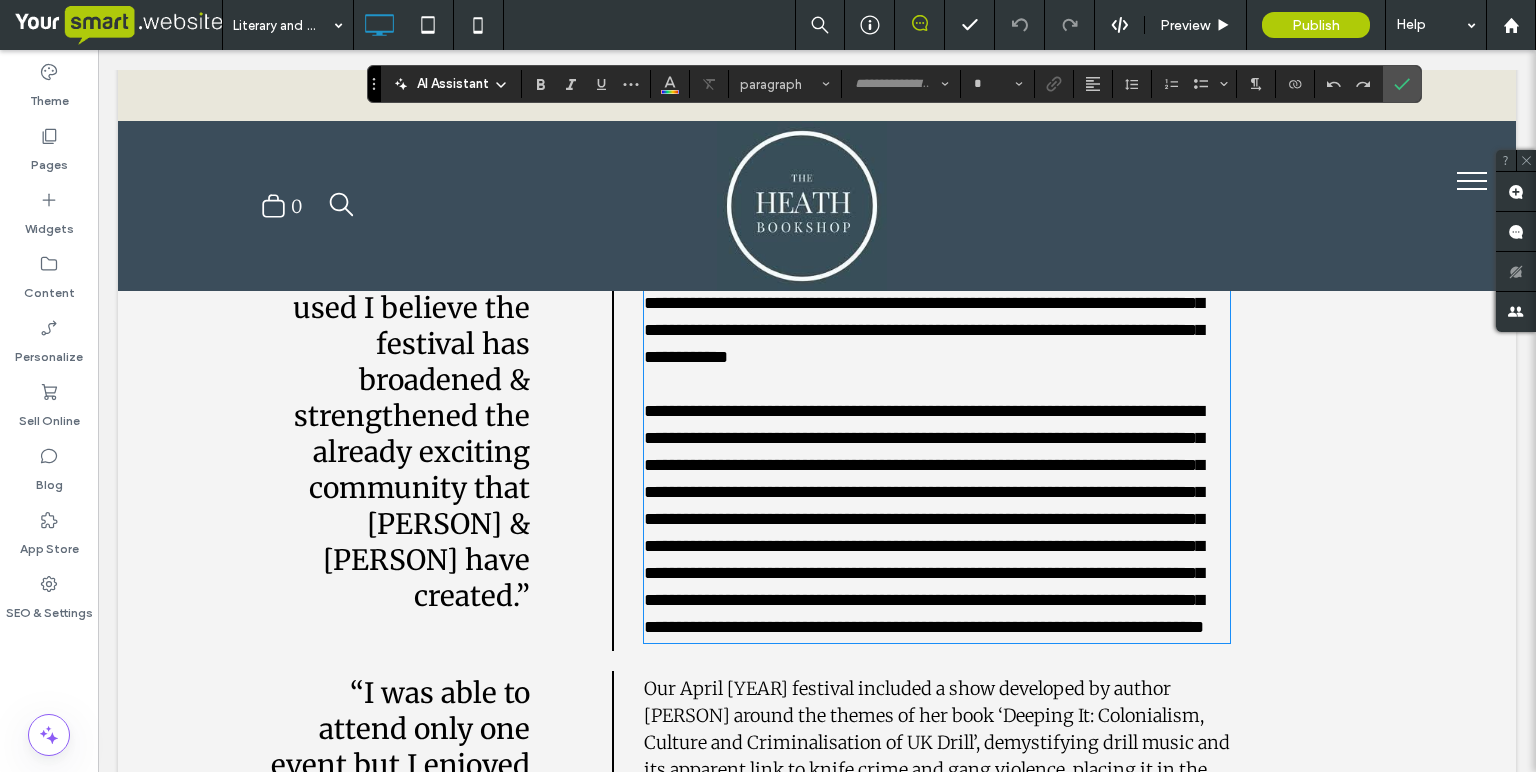 type on "**********" 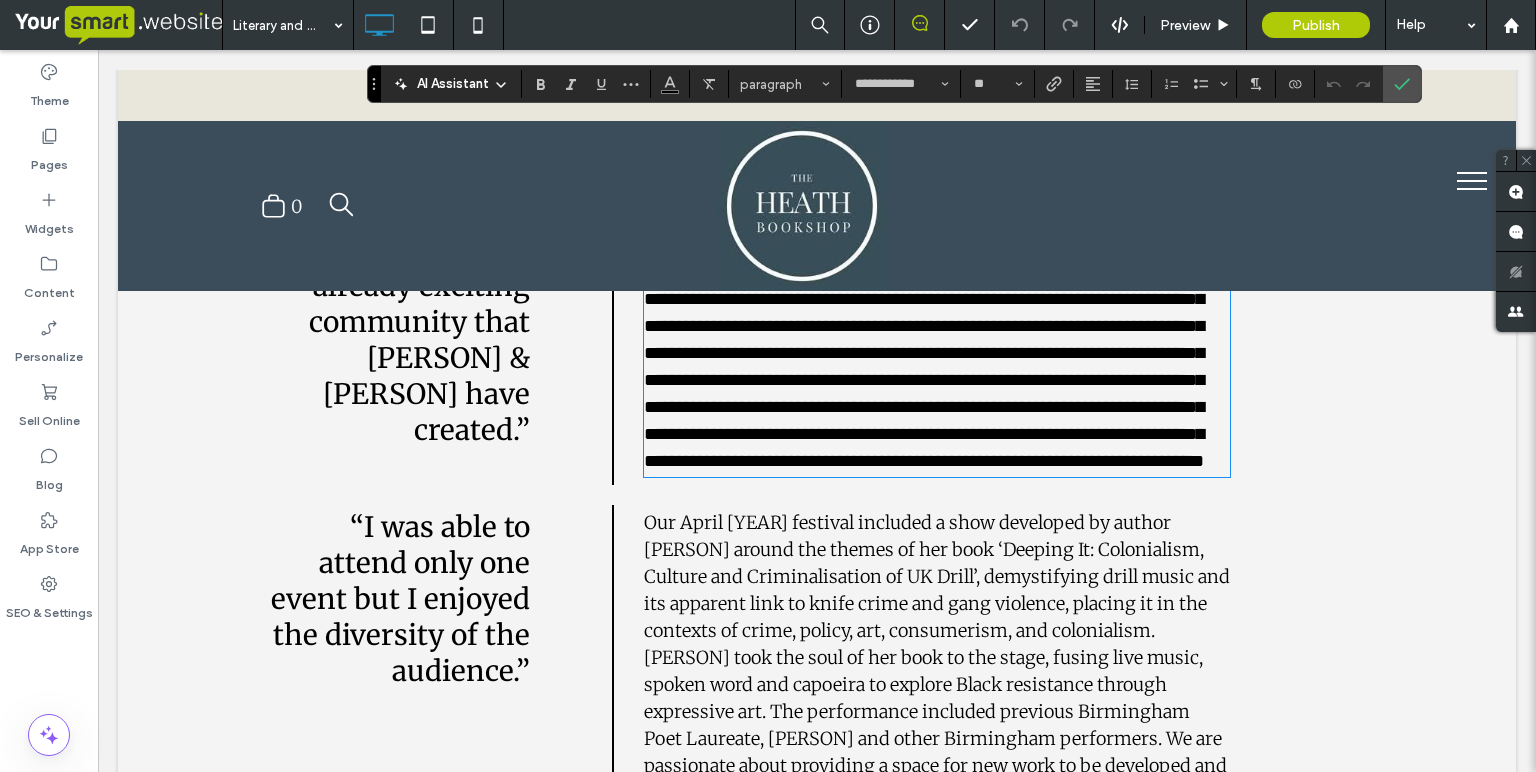 scroll, scrollTop: 1144, scrollLeft: 0, axis: vertical 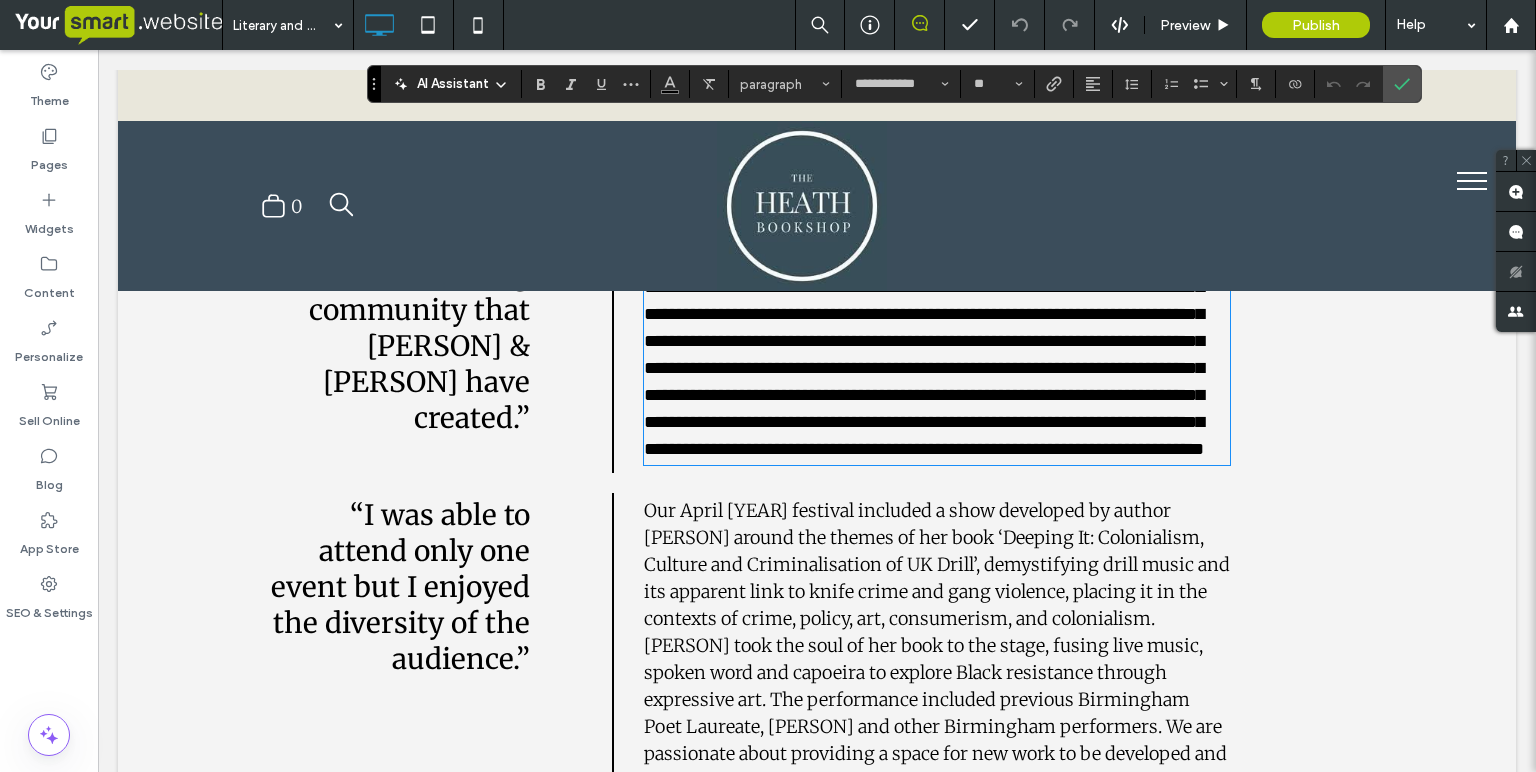 click on "Our April [YEAR] festival included a show developed by author [PERSON] around the themes of her book ‘Deeping It: Colonialism, Culture and Criminalisation of UK Drill’, demystifying drill music and its apparent link to knife crime and gang violence, placing it in the contexts of crime, policy, art, consumerism, and colonialism. [PERSON] took the soul of her book to the stage, fusing live music, spoken word and capoeira to explore Black resistance through expressive art. The performance included previous Birmingham Poet Laureate, [PERSON] and other Birmingham performers. We are passionate about providing a space for new work to be developed and to give the local community access to different literary and music-based art." at bounding box center (937, 659) 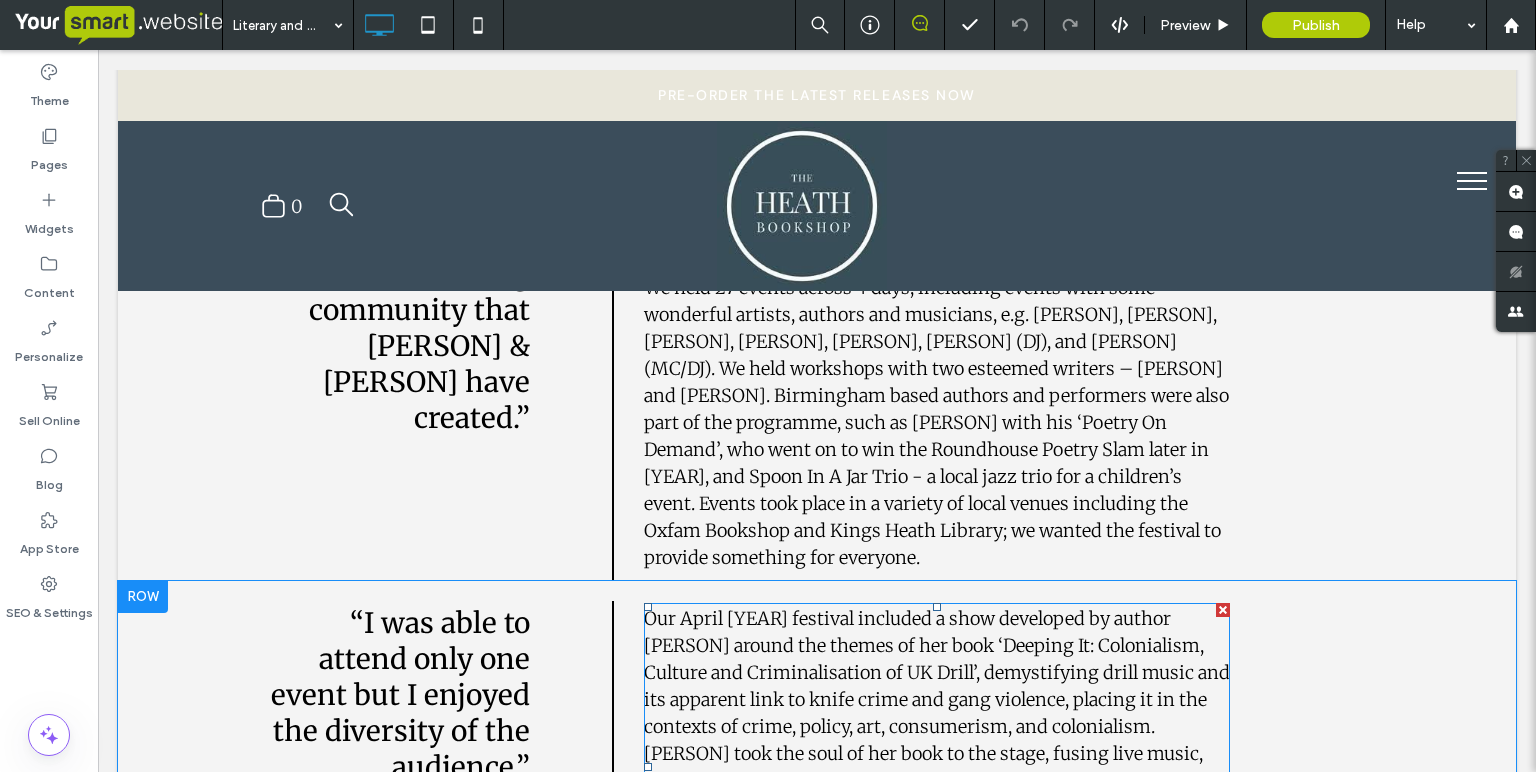 click on "Our April [YEAR] festival included a show developed by author [PERSON] around the themes of her book ‘Deeping It: Colonialism, Culture and Criminalisation of UK Drill’, demystifying drill music and its apparent link to knife crime and gang violence, placing it in the contexts of crime, policy, art, consumerism, and colonialism. [PERSON] took the soul of her book to the stage, fusing live music, spoken word and capoeira to explore Black resistance through expressive art. The performance included previous Birmingham Poet Laureate, [PERSON] and other Birmingham performers. We are passionate about providing a space for new work to be developed and to give the local community access to different literary and music-based art." at bounding box center (937, 767) 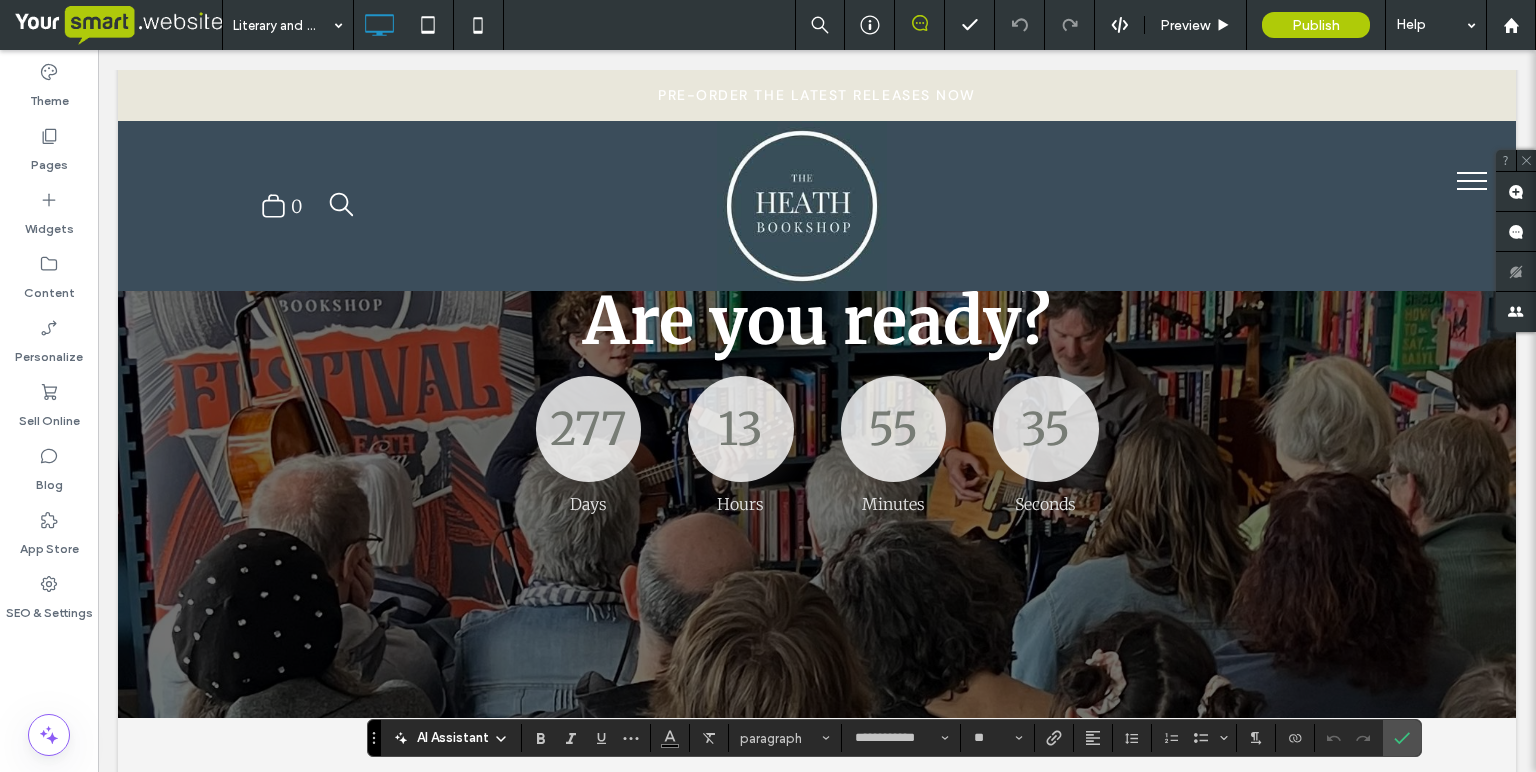 scroll, scrollTop: 267, scrollLeft: 0, axis: vertical 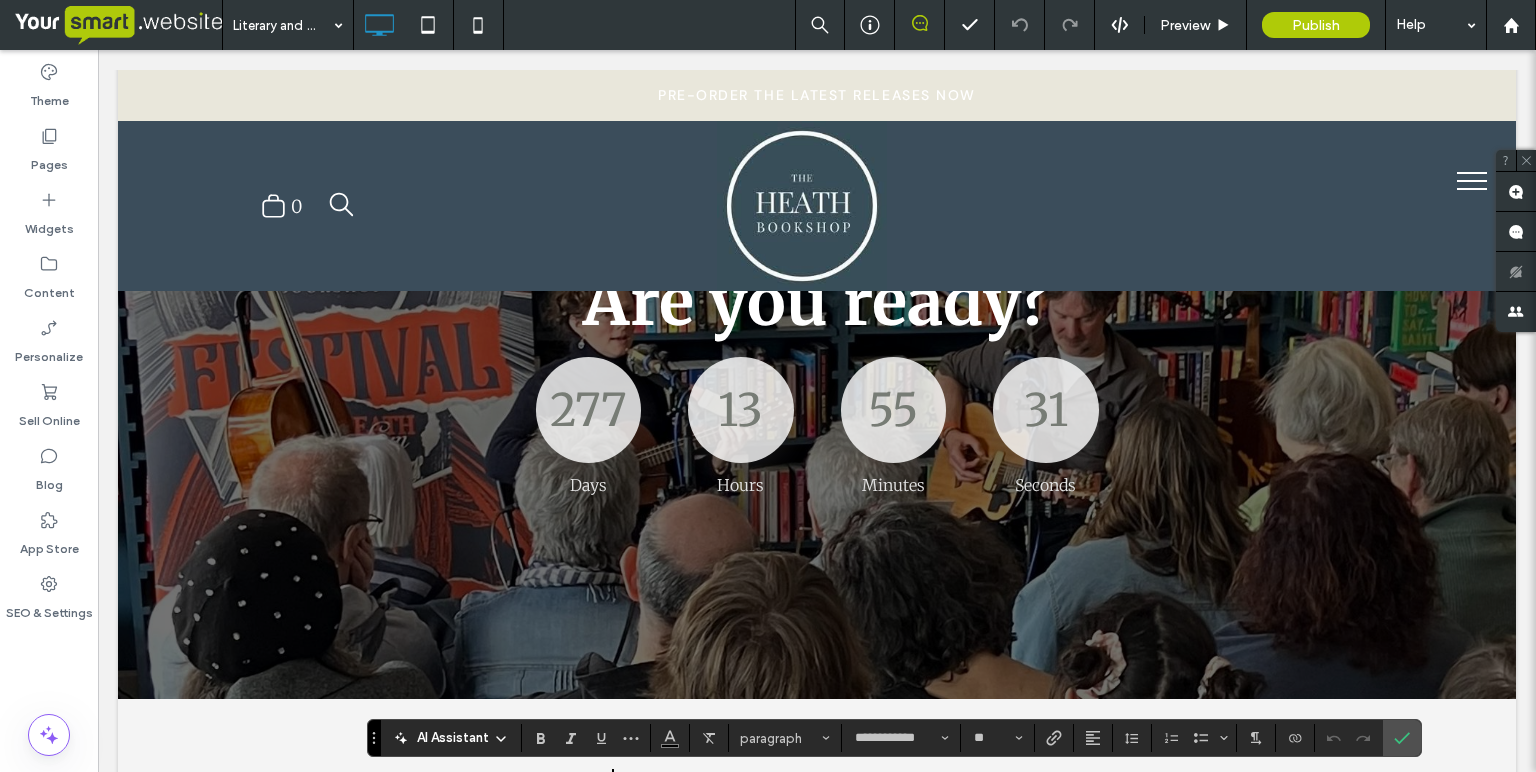 click on "2025 Heath Bookshop Literature and Music Festival     Are you ready?
277
:
13
:
55
:
31
Days
Hours
Minutes
Seconds
Countdown finished!
Click To Paste
Row + Add Section" at bounding box center (817, 361) 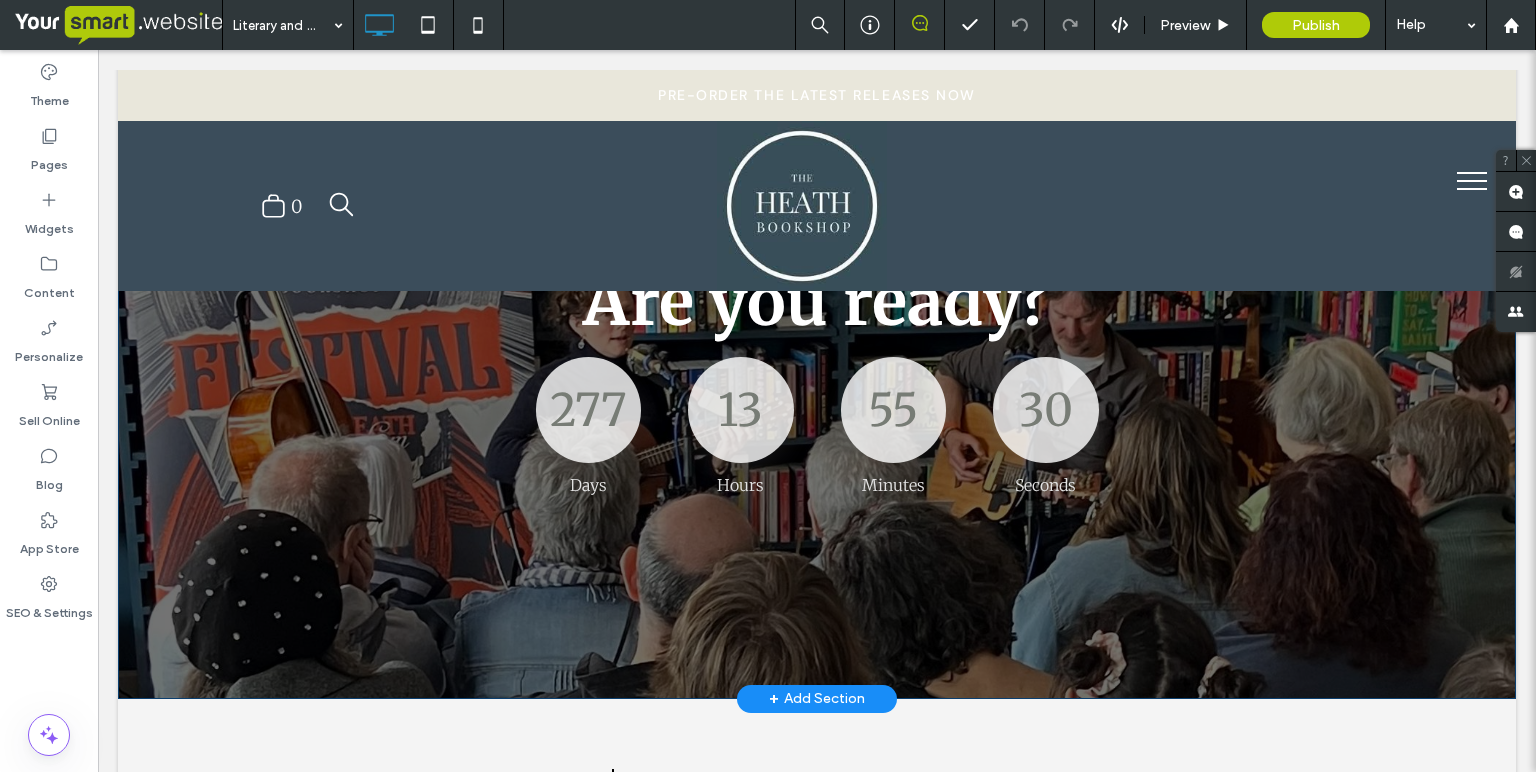 click on "2025 Heath Bookshop Literature and Music Festival     Are you ready?
277
:
13
:
55
:
30
Days
Hours
Minutes
Seconds
Countdown finished!
Click To Paste
Row + Add Section" at bounding box center (817, 361) 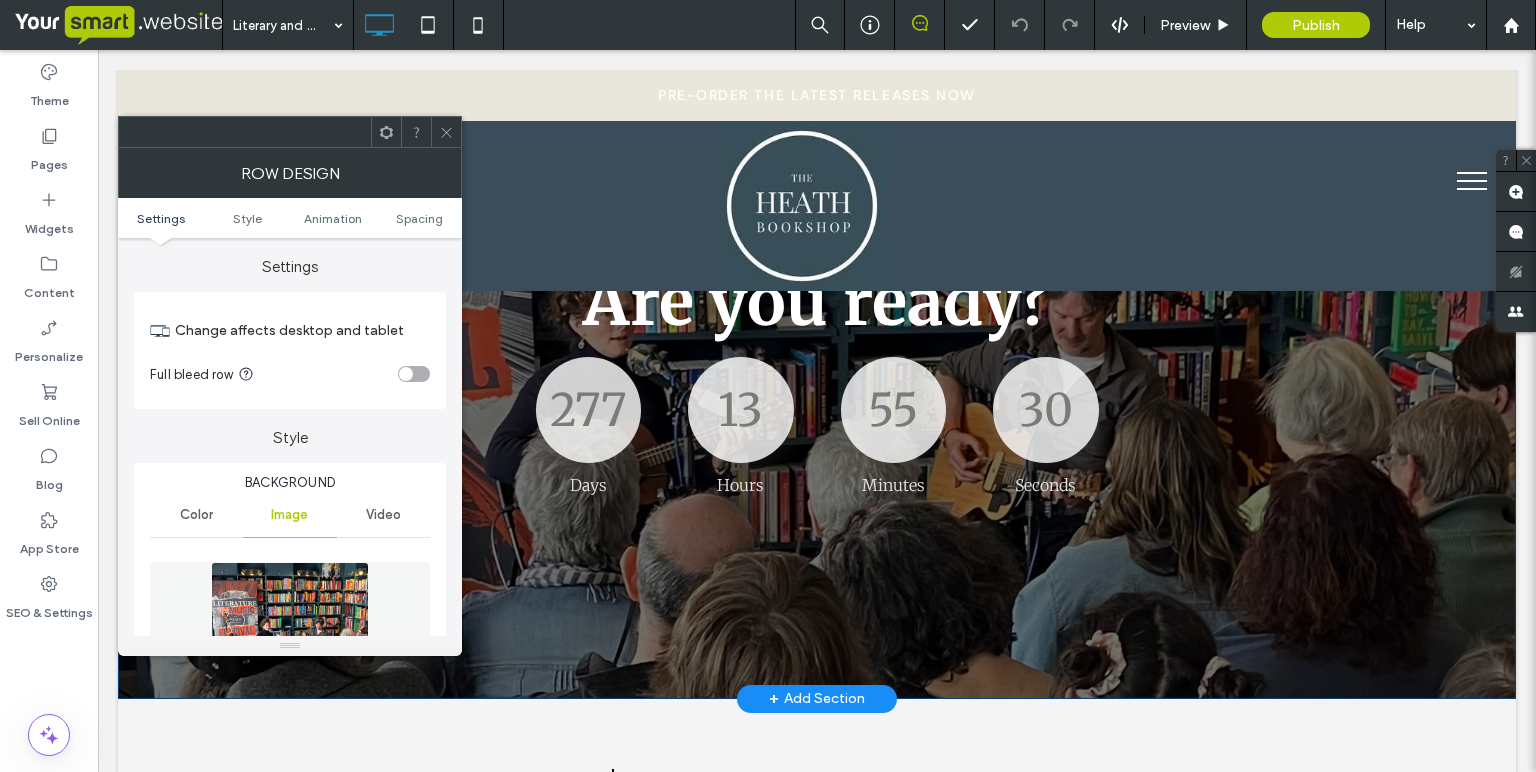 scroll, scrollTop: 0, scrollLeft: 0, axis: both 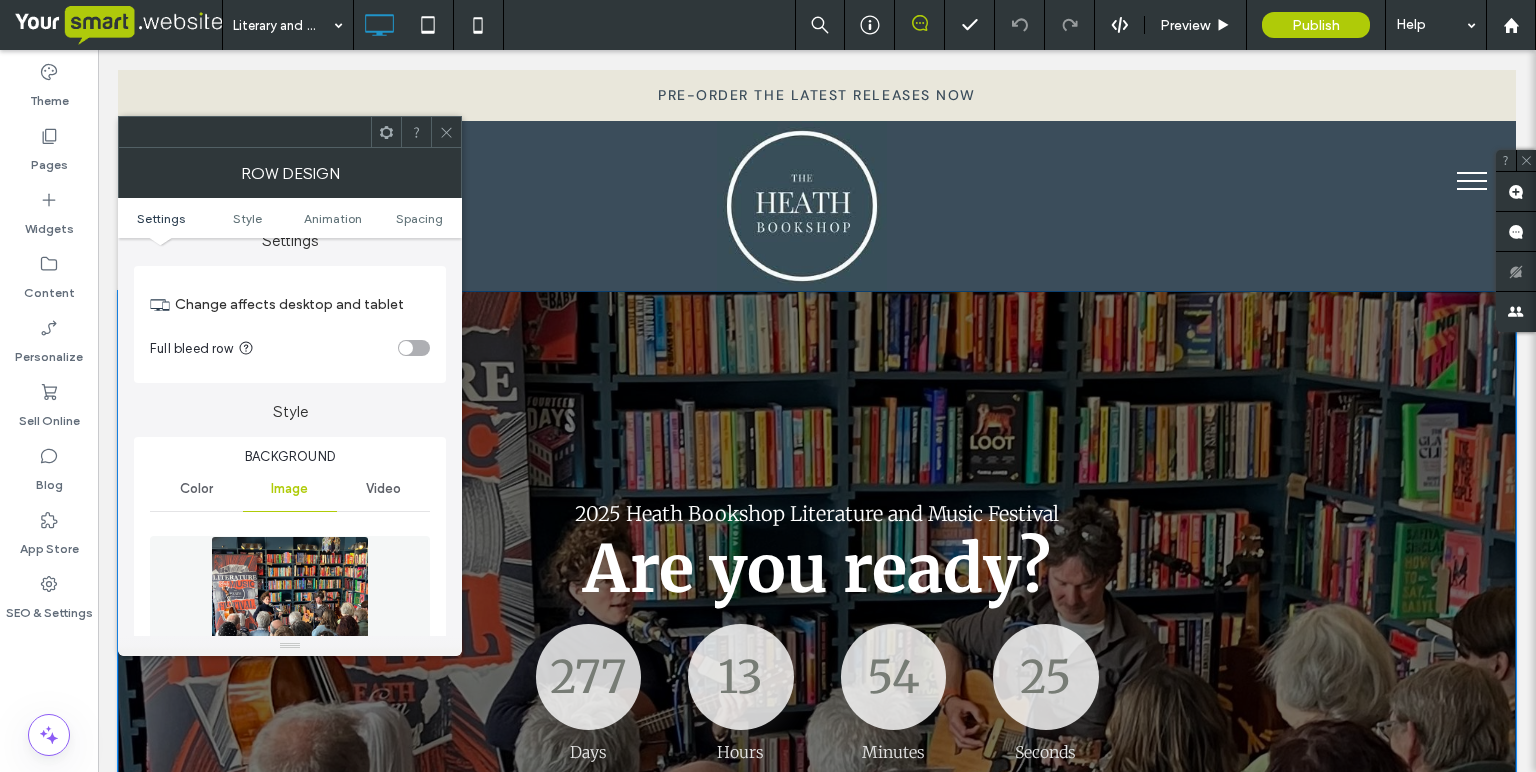 click on "2025 Heath Bookshop Literature and Music Festival     Are you ready?
277
:
13
:
54
:
25
Days
Hours
Minutes
Seconds
Countdown finished!
Click To Paste
Row + Add Section" at bounding box center [817, 628] 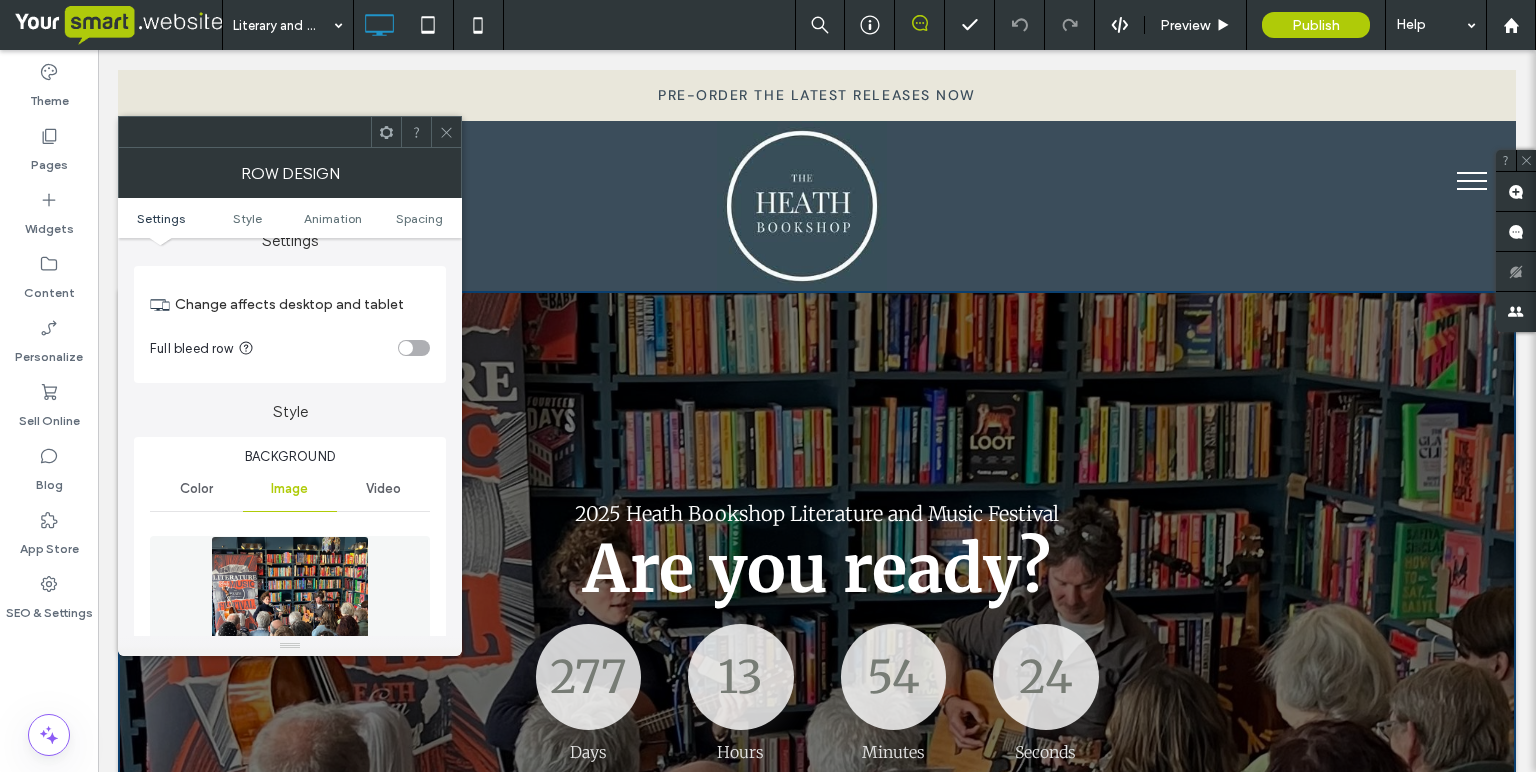 click on "Settings Style Animation Spacing" at bounding box center [290, 218] 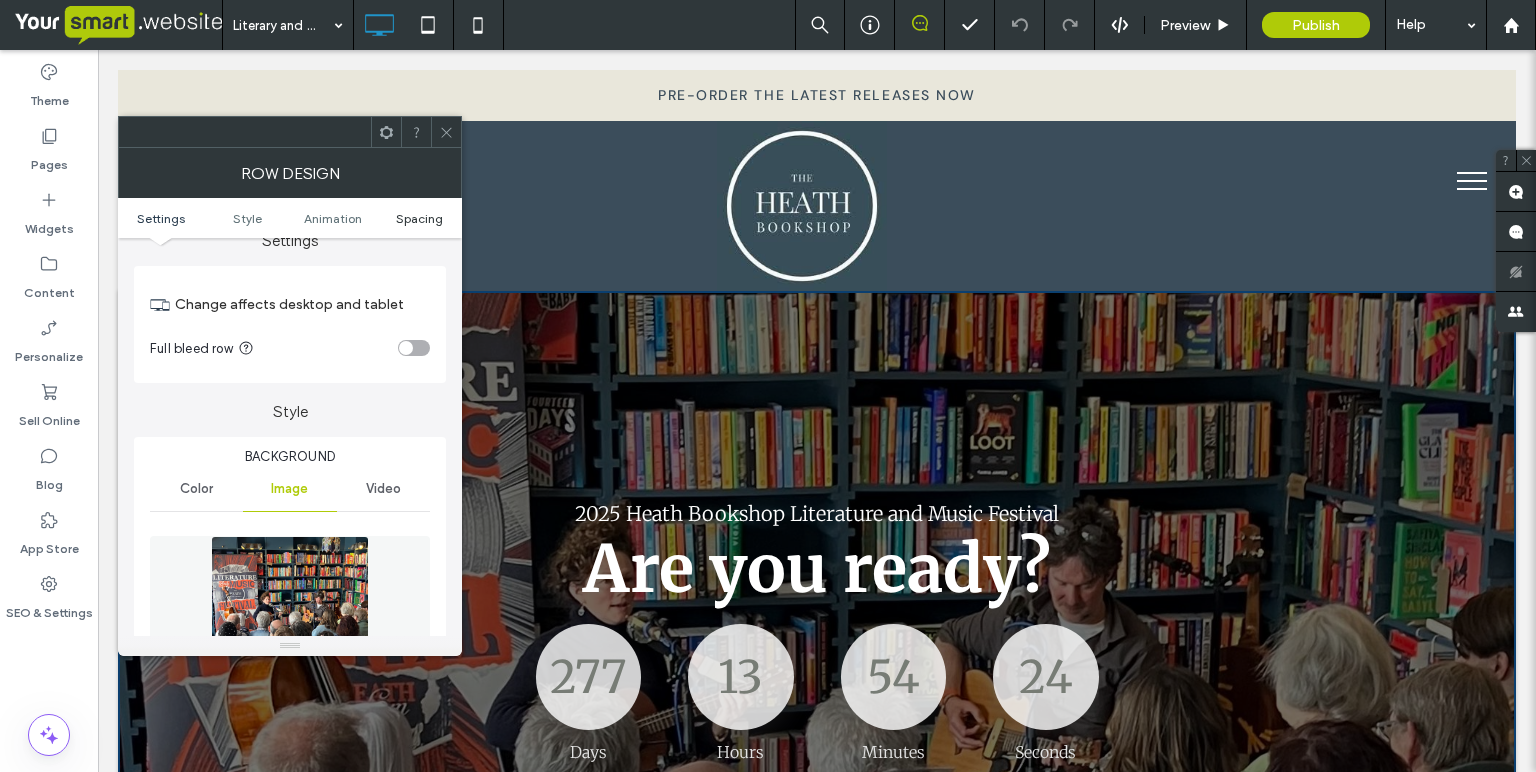 click on "Spacing" at bounding box center [419, 218] 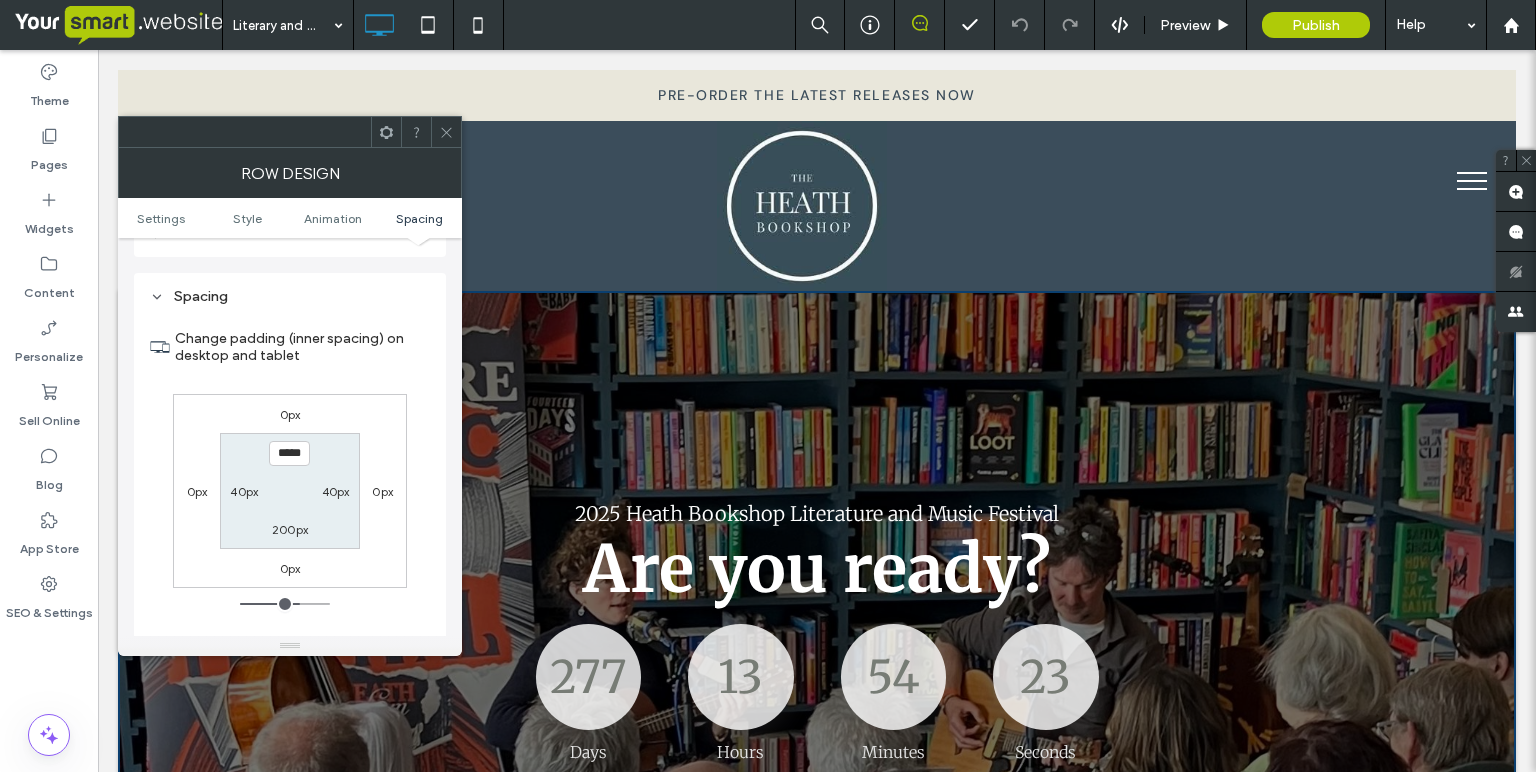 scroll, scrollTop: 1302, scrollLeft: 0, axis: vertical 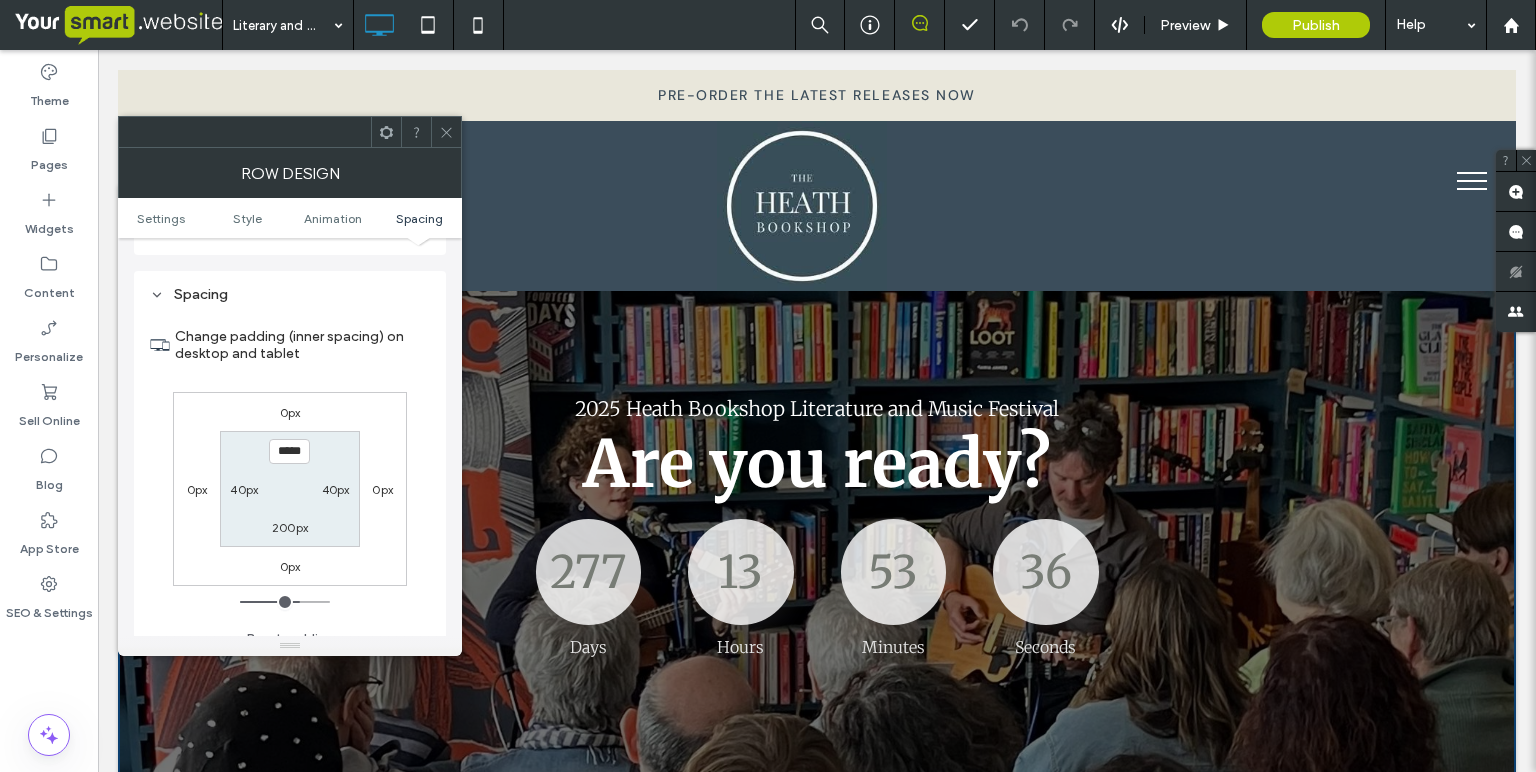 click on "Settings Style Animation Spacing" at bounding box center (290, 218) 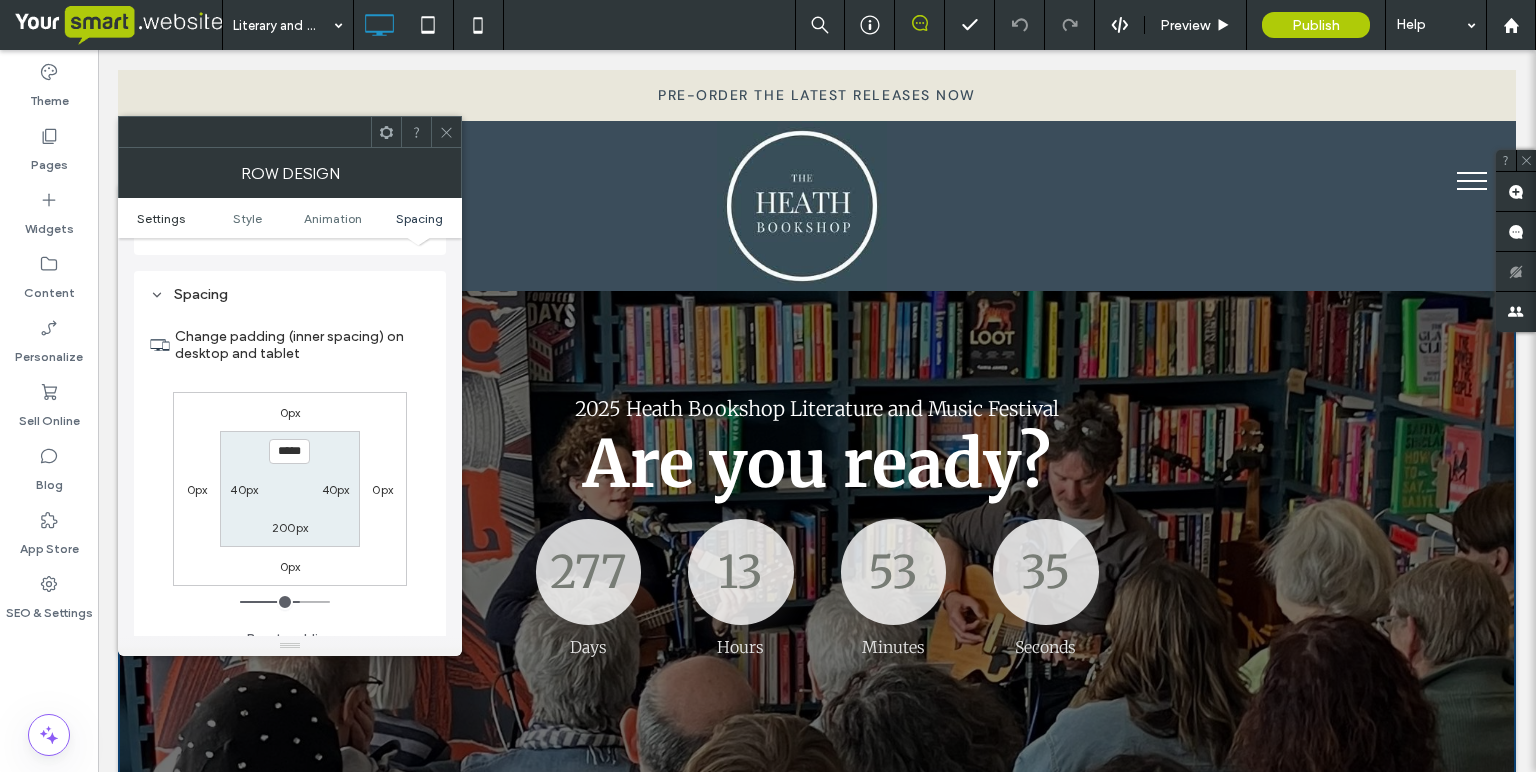 click on "Settings" at bounding box center (161, 218) 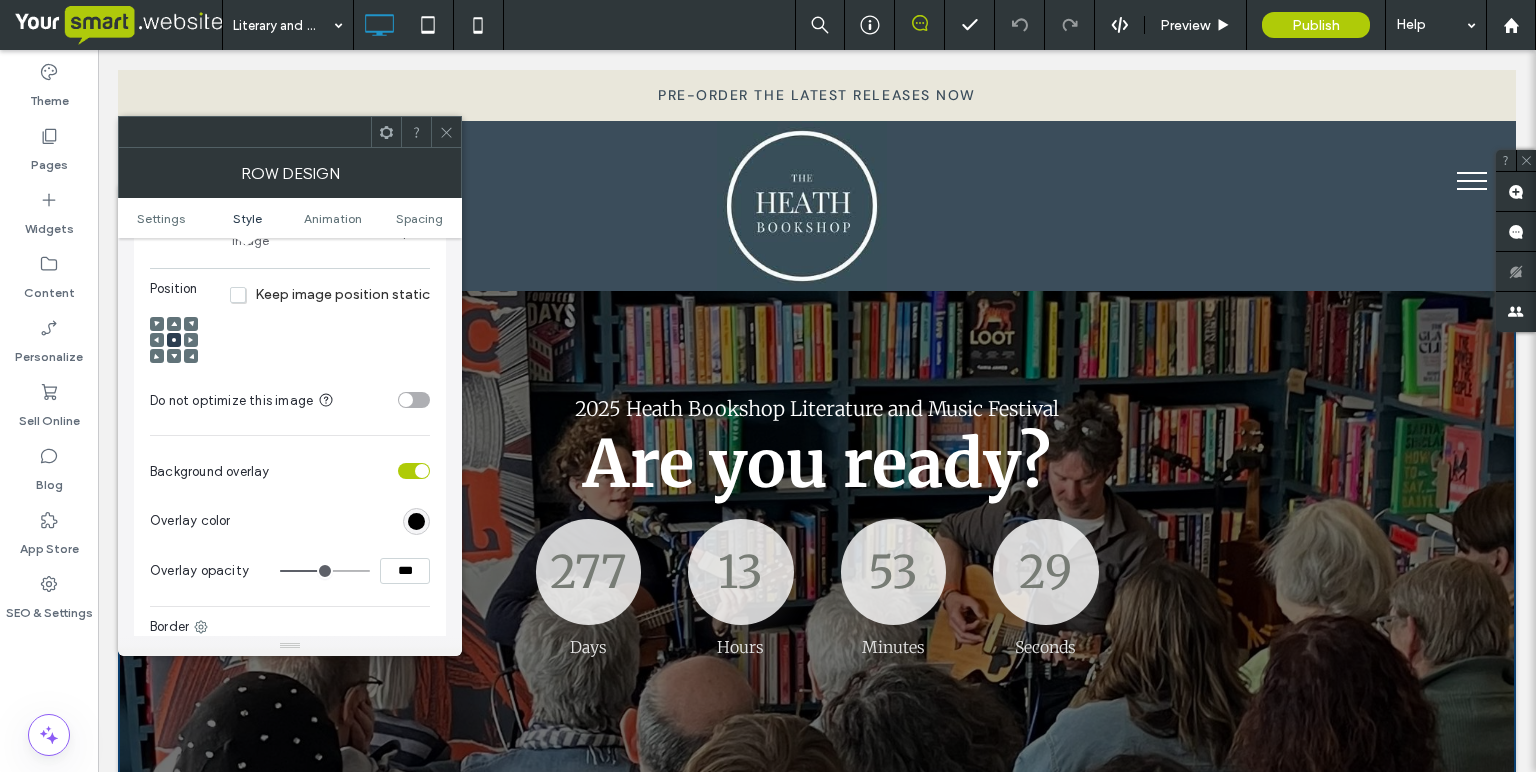 scroll, scrollTop: 730, scrollLeft: 0, axis: vertical 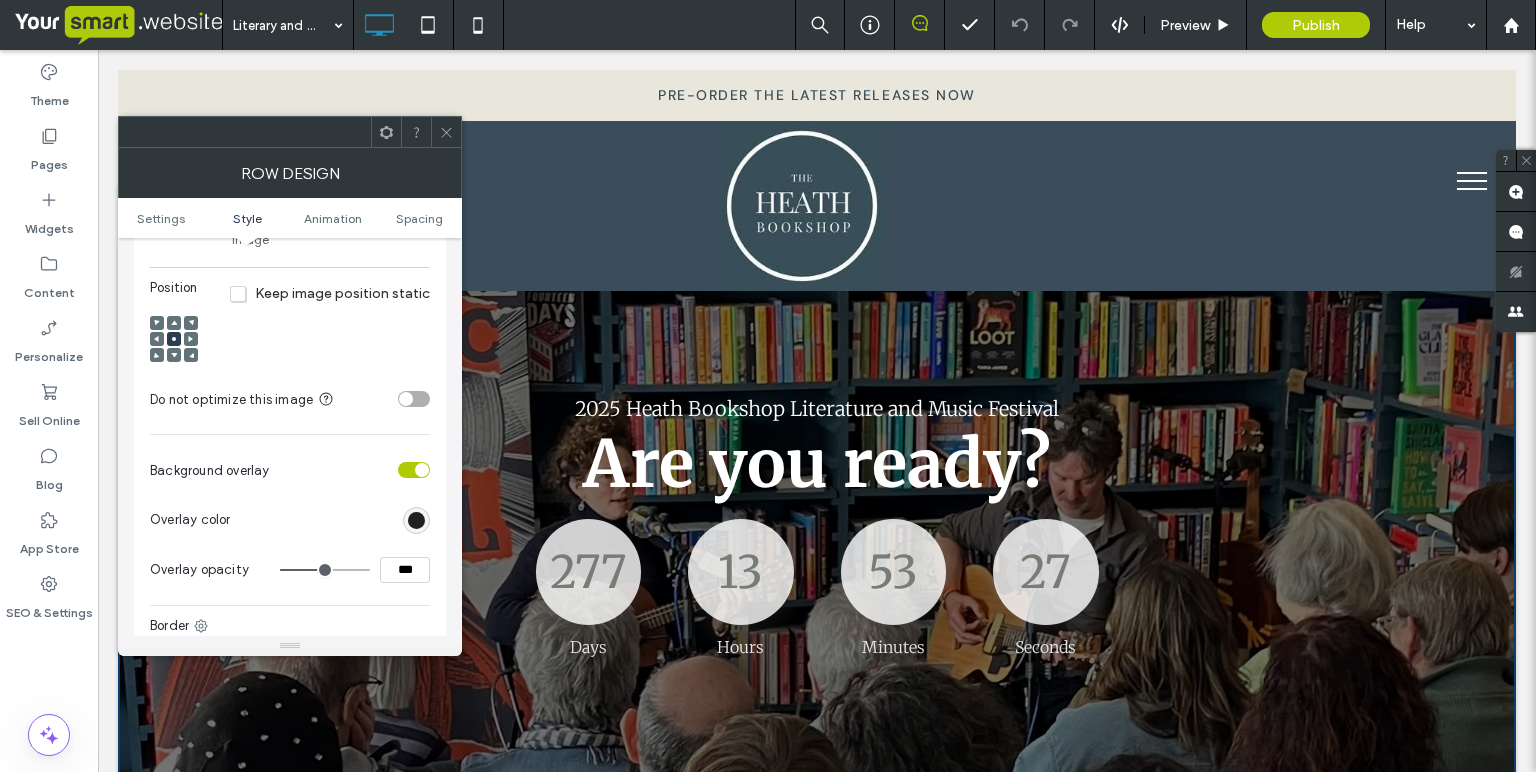 click at bounding box center (416, 520) 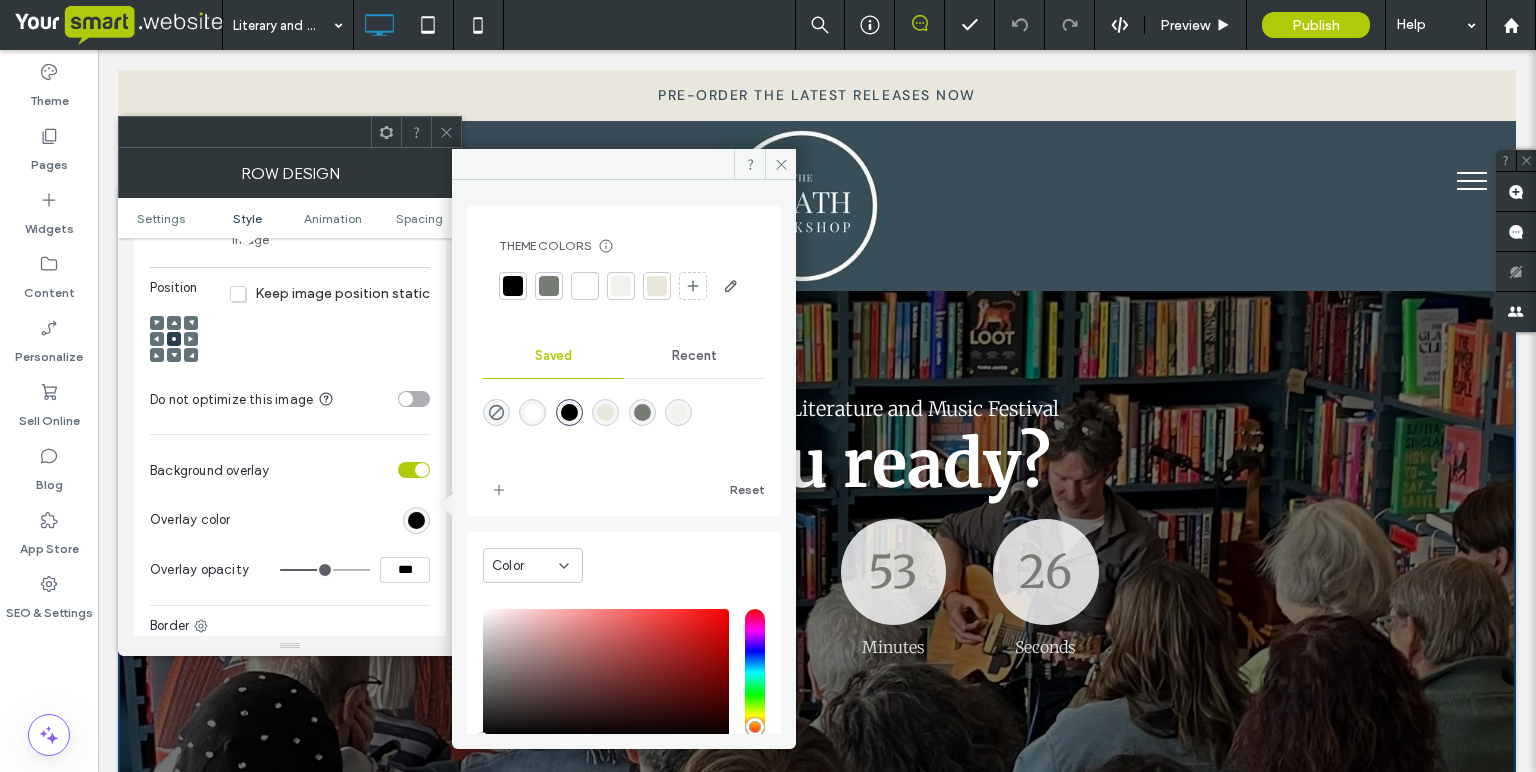 scroll, scrollTop: 79, scrollLeft: 0, axis: vertical 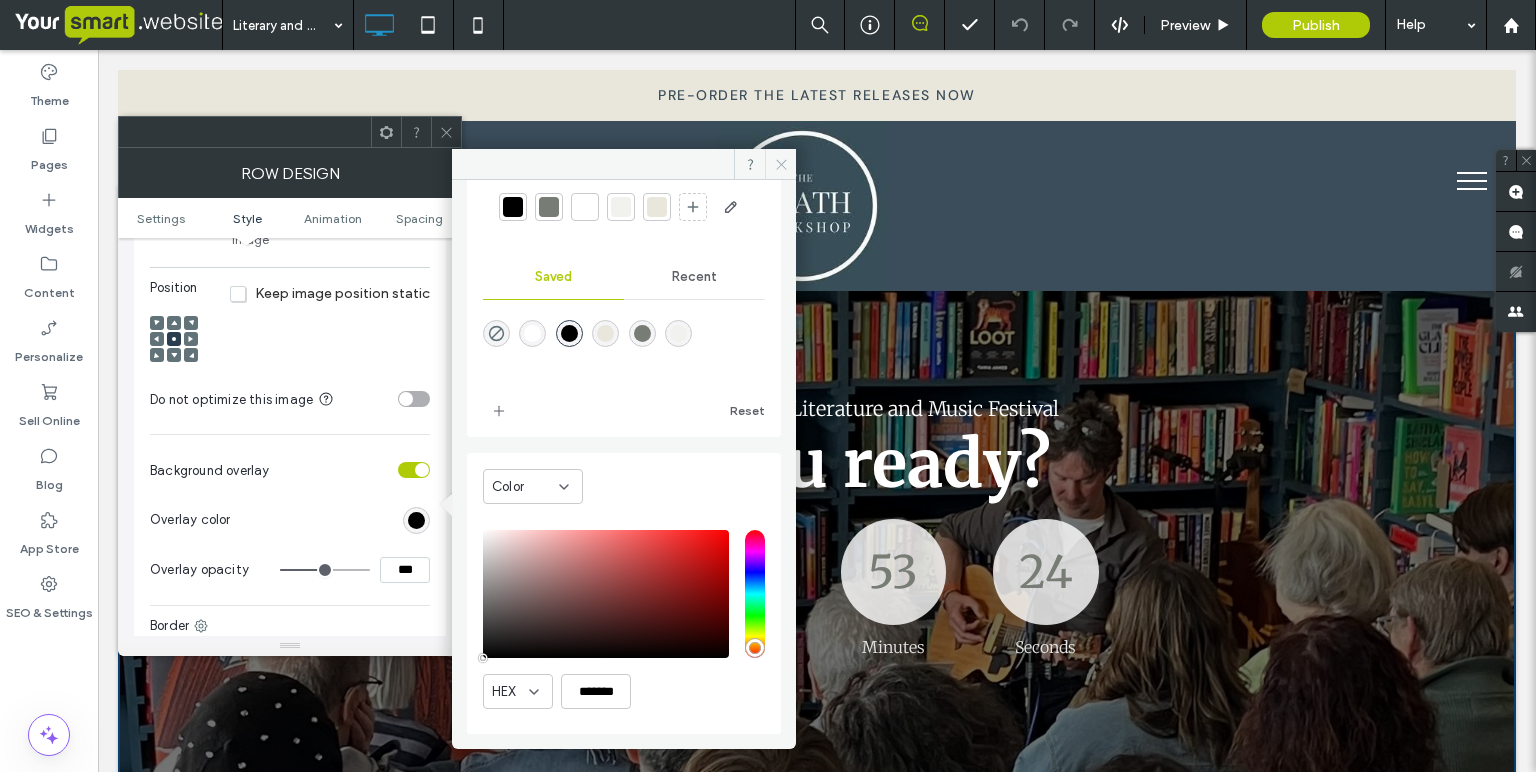 drag, startPoint x: 786, startPoint y: 158, endPoint x: 460, endPoint y: 4, distance: 360.54404 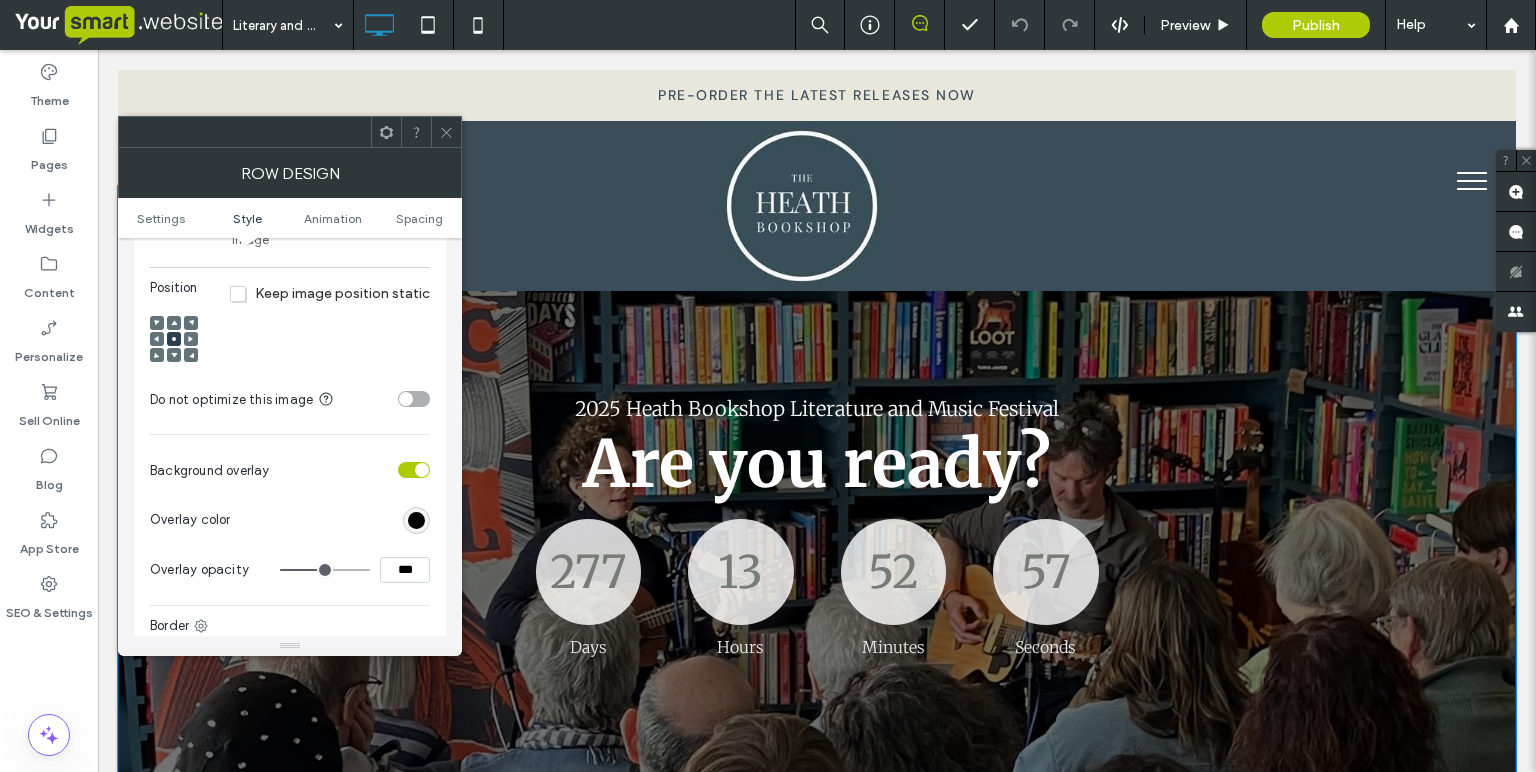 click on "2025 Heath Bookshop Literature and Music Festival" at bounding box center (817, 408) 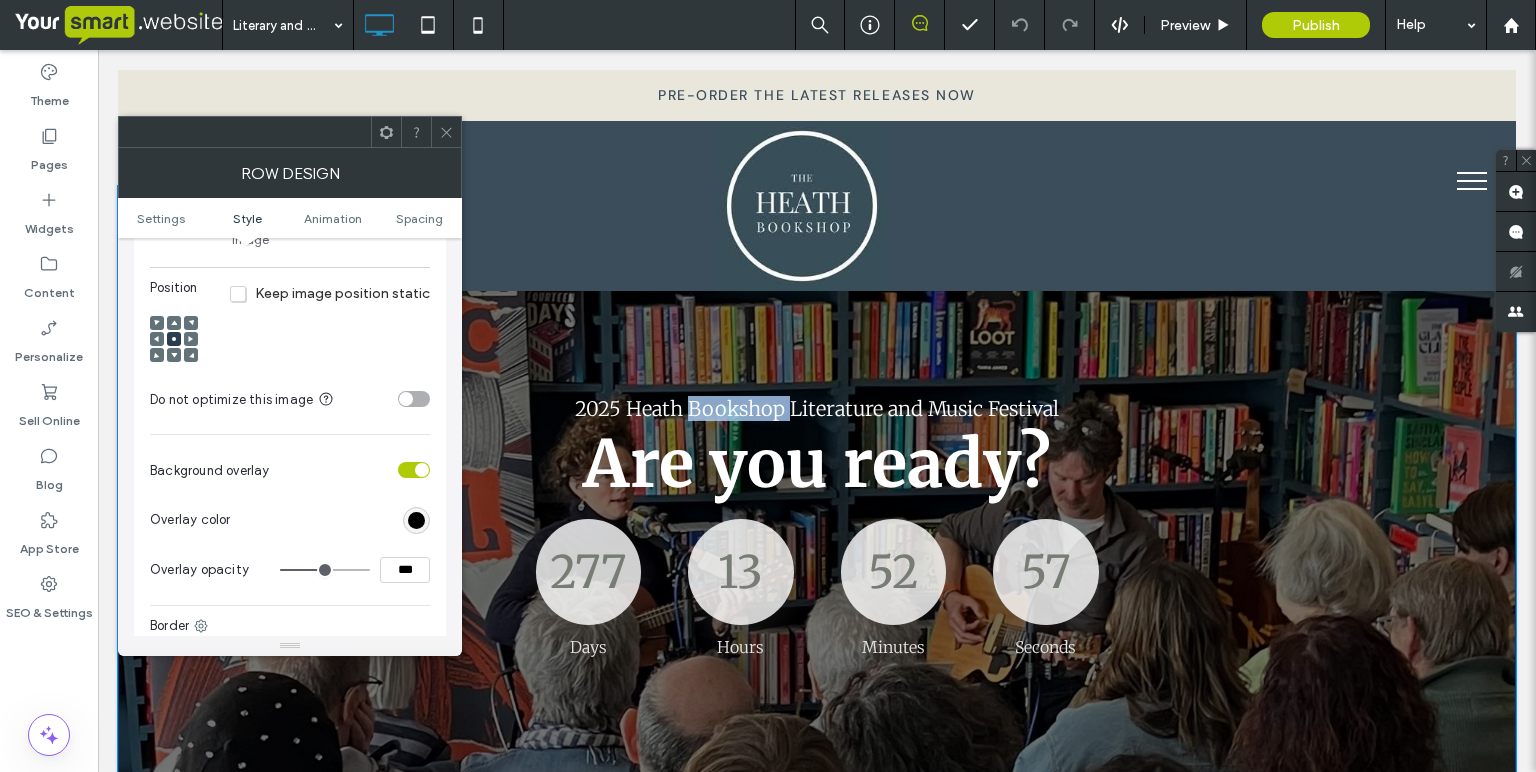 click on "2025 Heath Bookshop Literature and Music Festival" at bounding box center [817, 408] 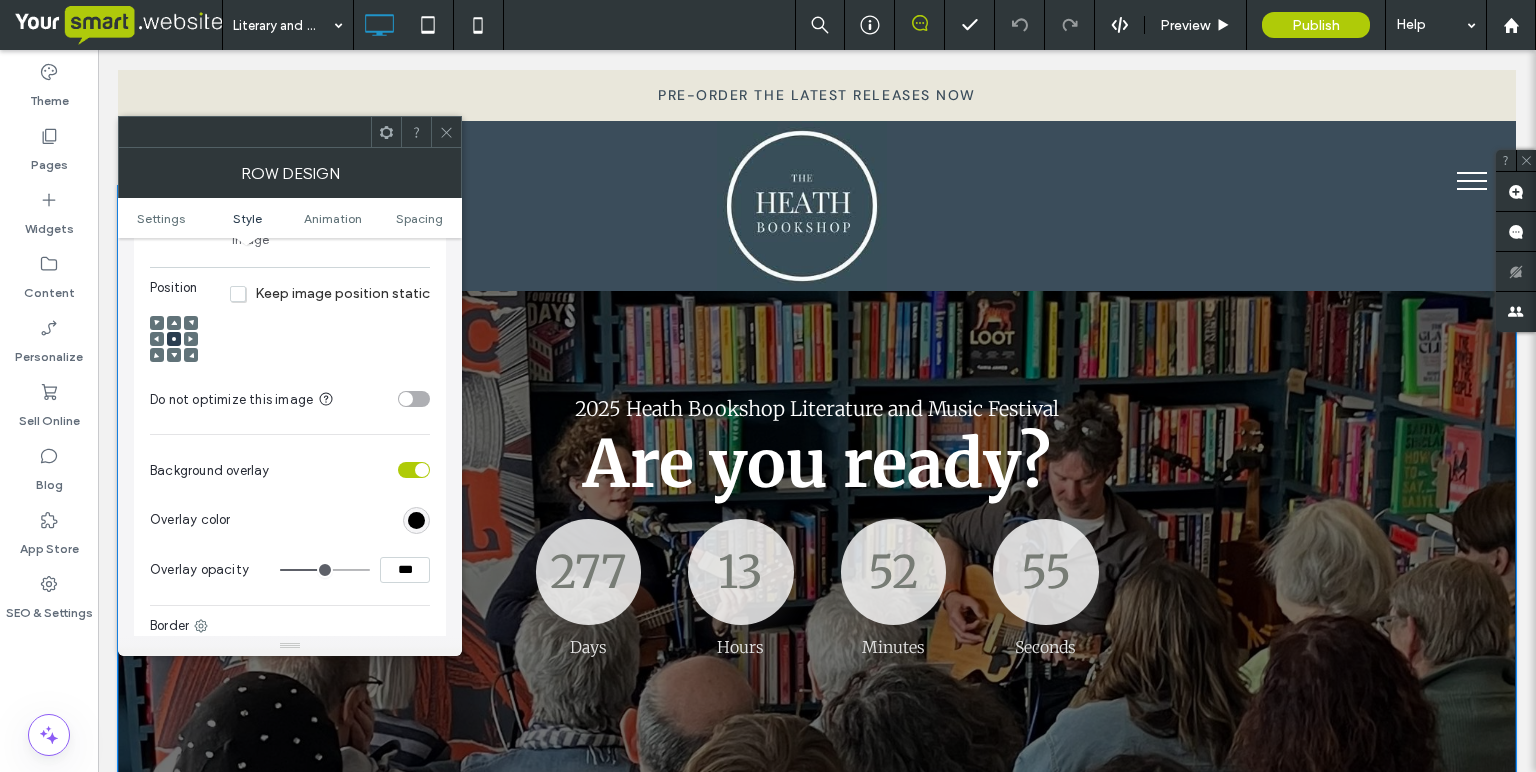 click on "2025 Heath Bookshop Literature and Music Festival" at bounding box center [817, 408] 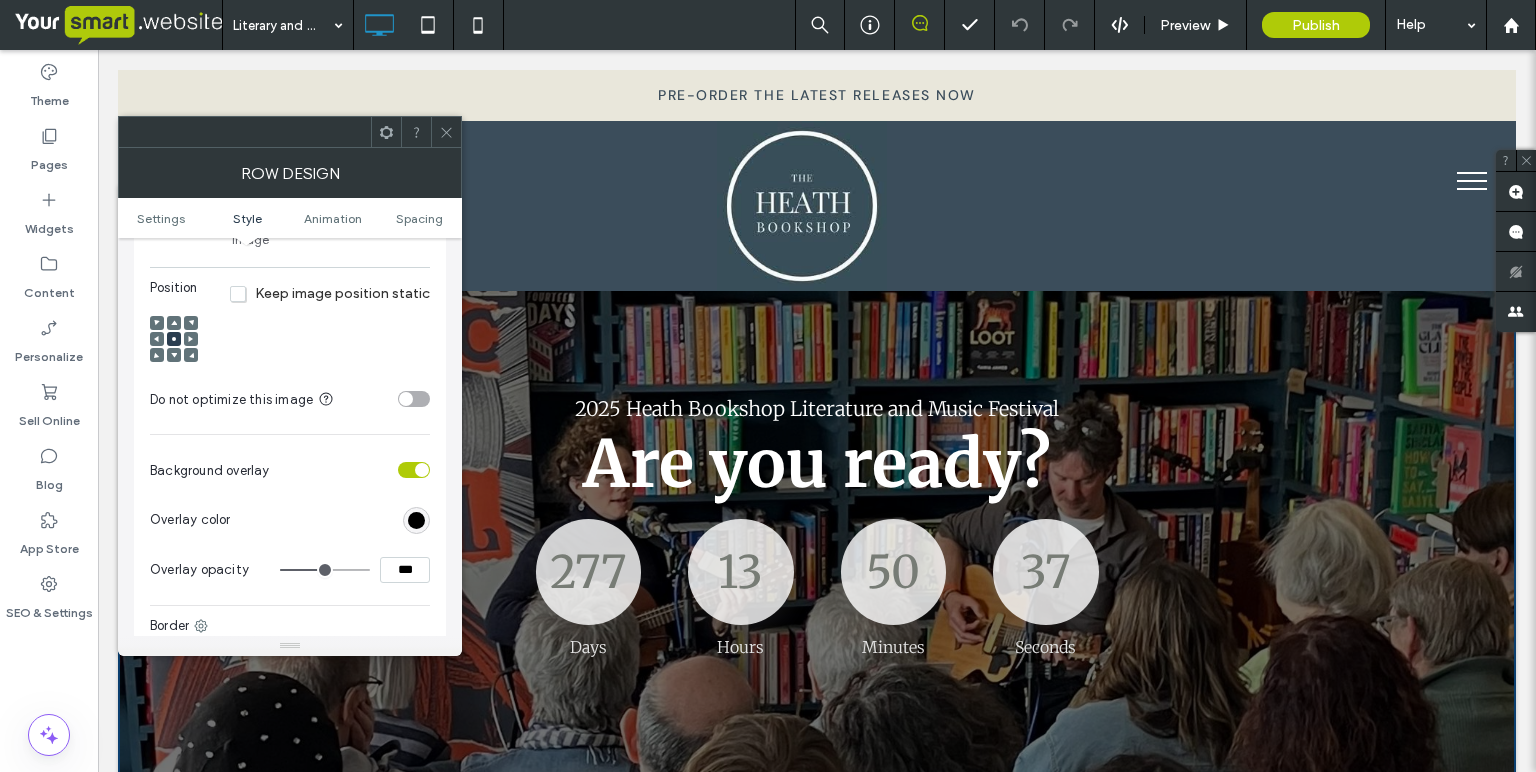 click 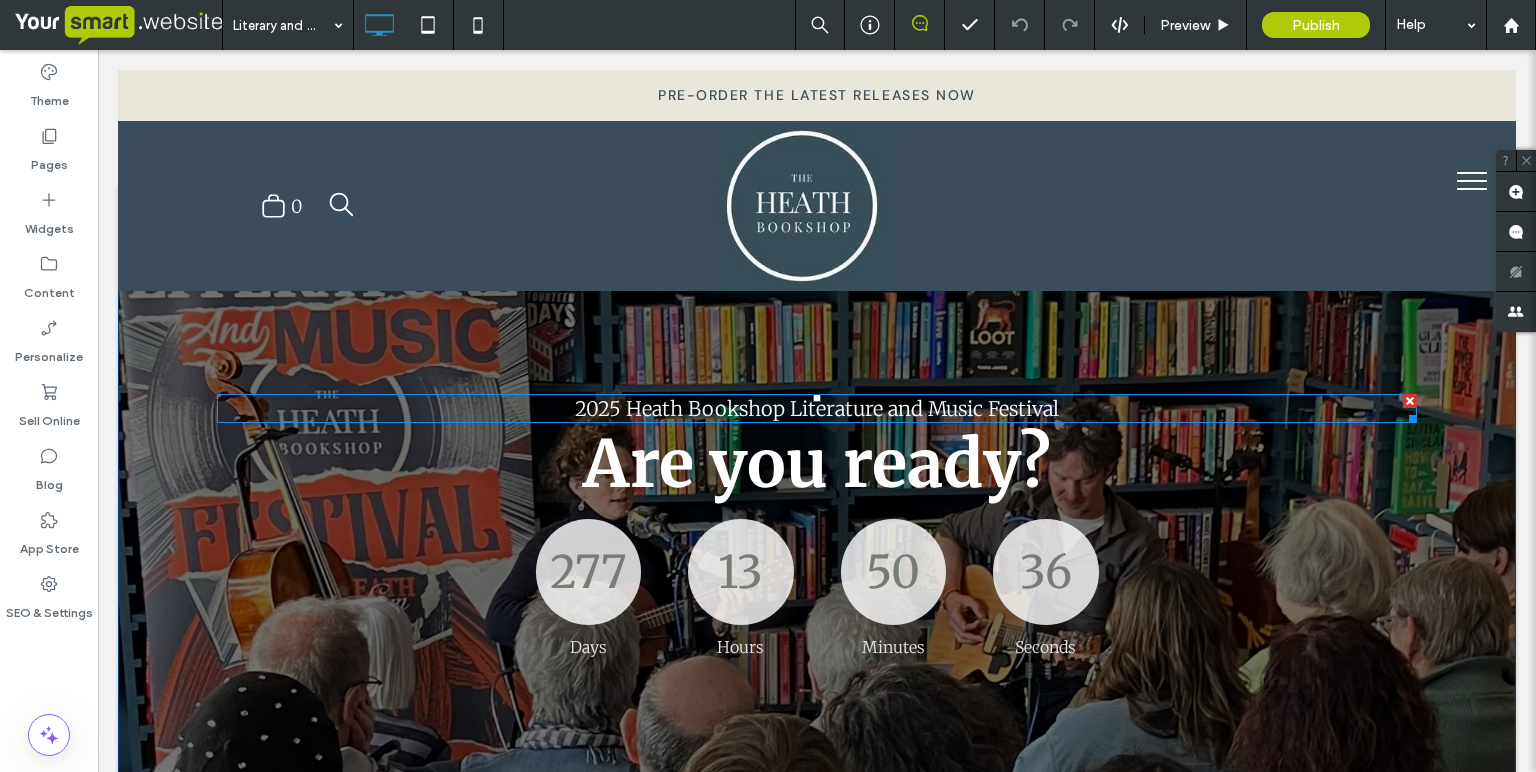 click on "2025 Heath Bookshop Literature and Music Festival" at bounding box center (817, 408) 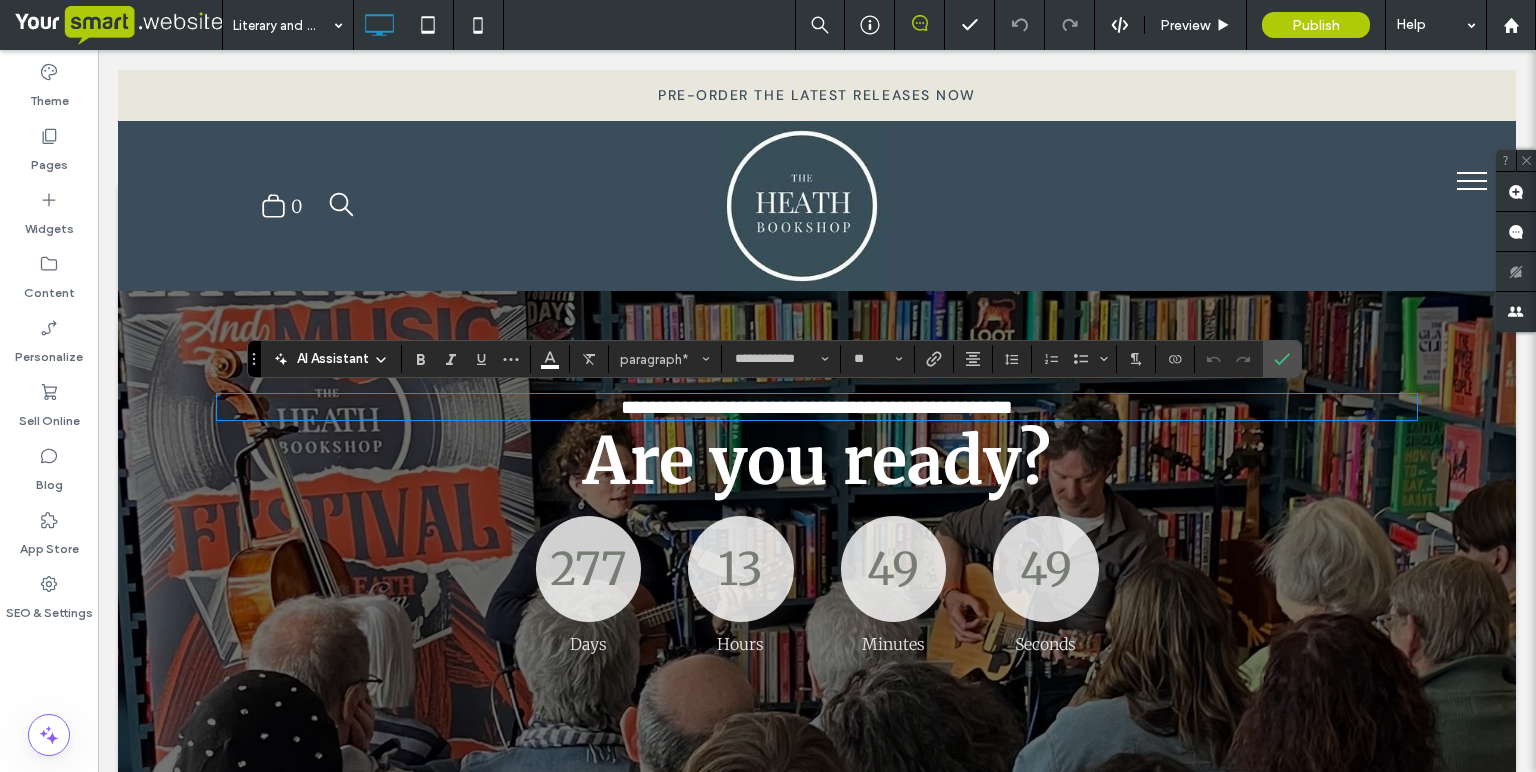 click on "Are you ready?" at bounding box center (817, 461) 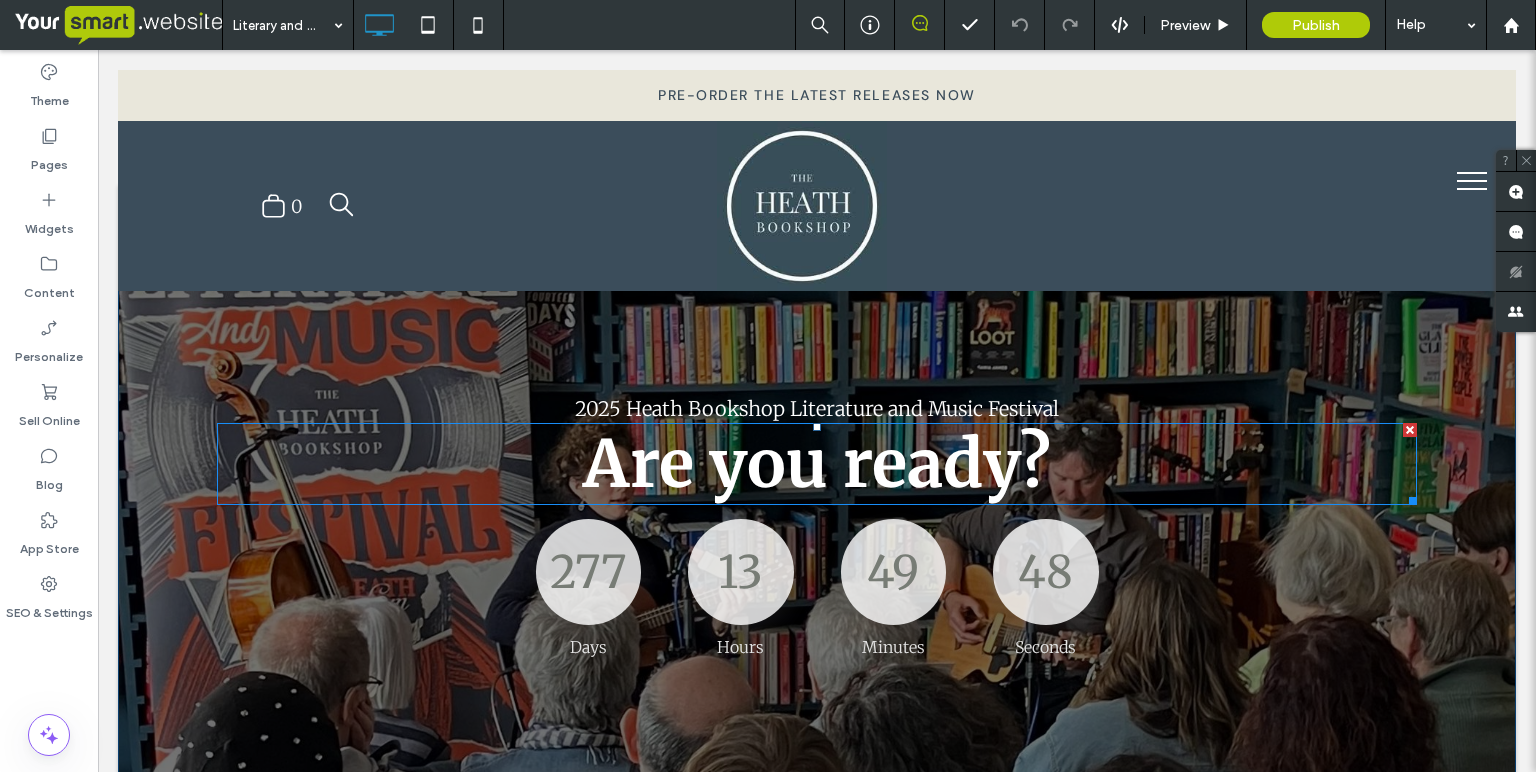 click on "Are you ready?" at bounding box center (817, 464) 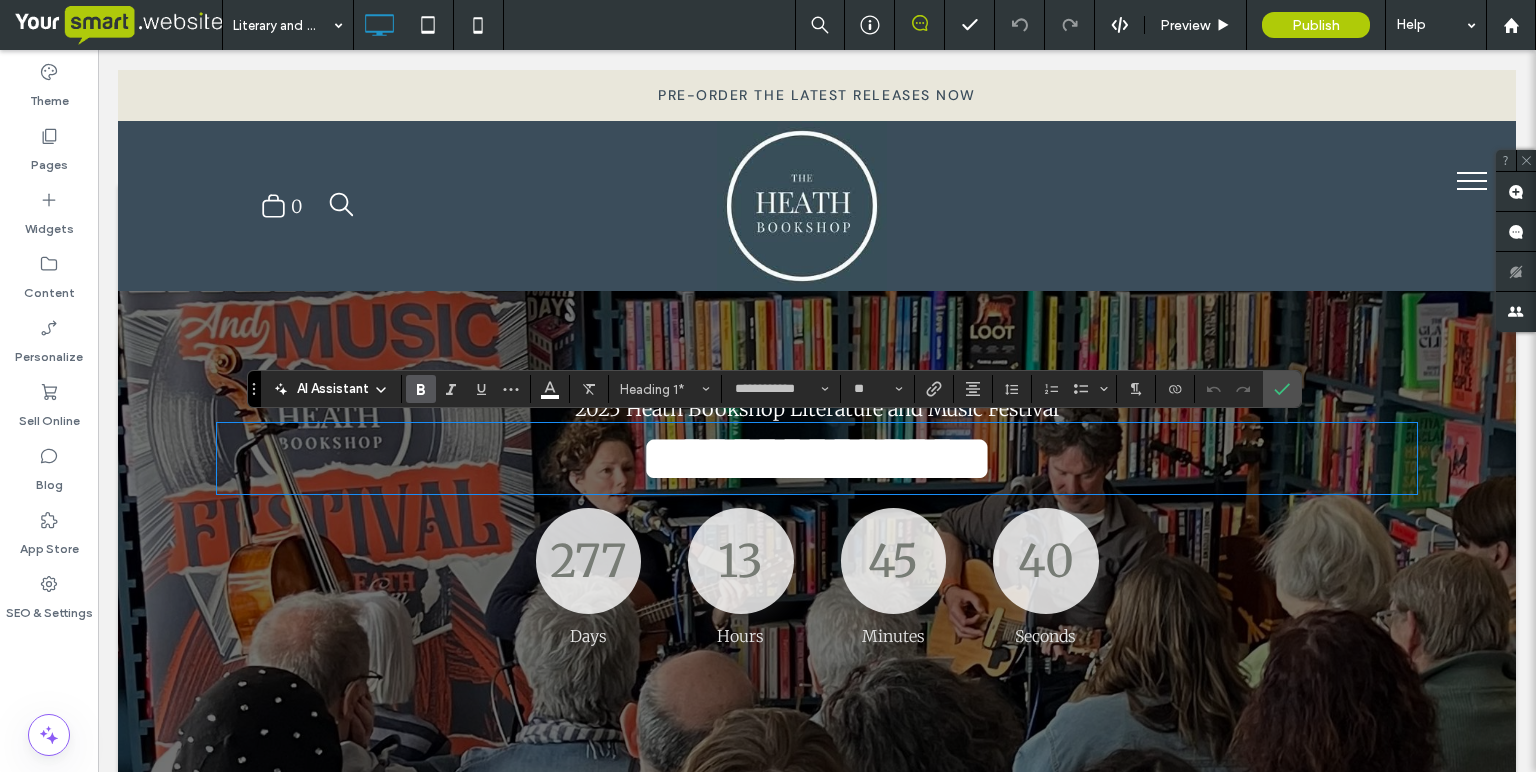 click on "277" at bounding box center [589, 561] 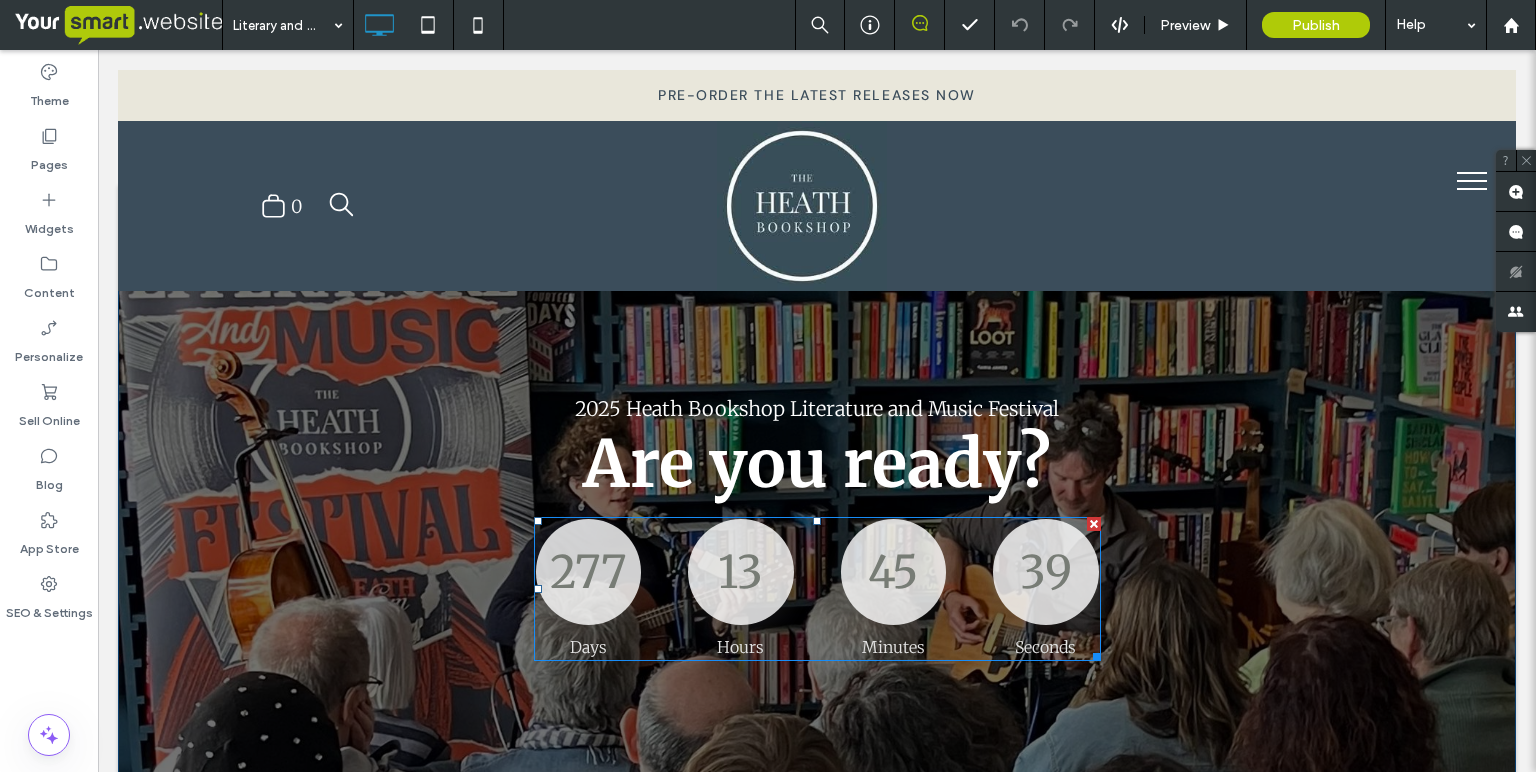 click on "277" at bounding box center (589, 572) 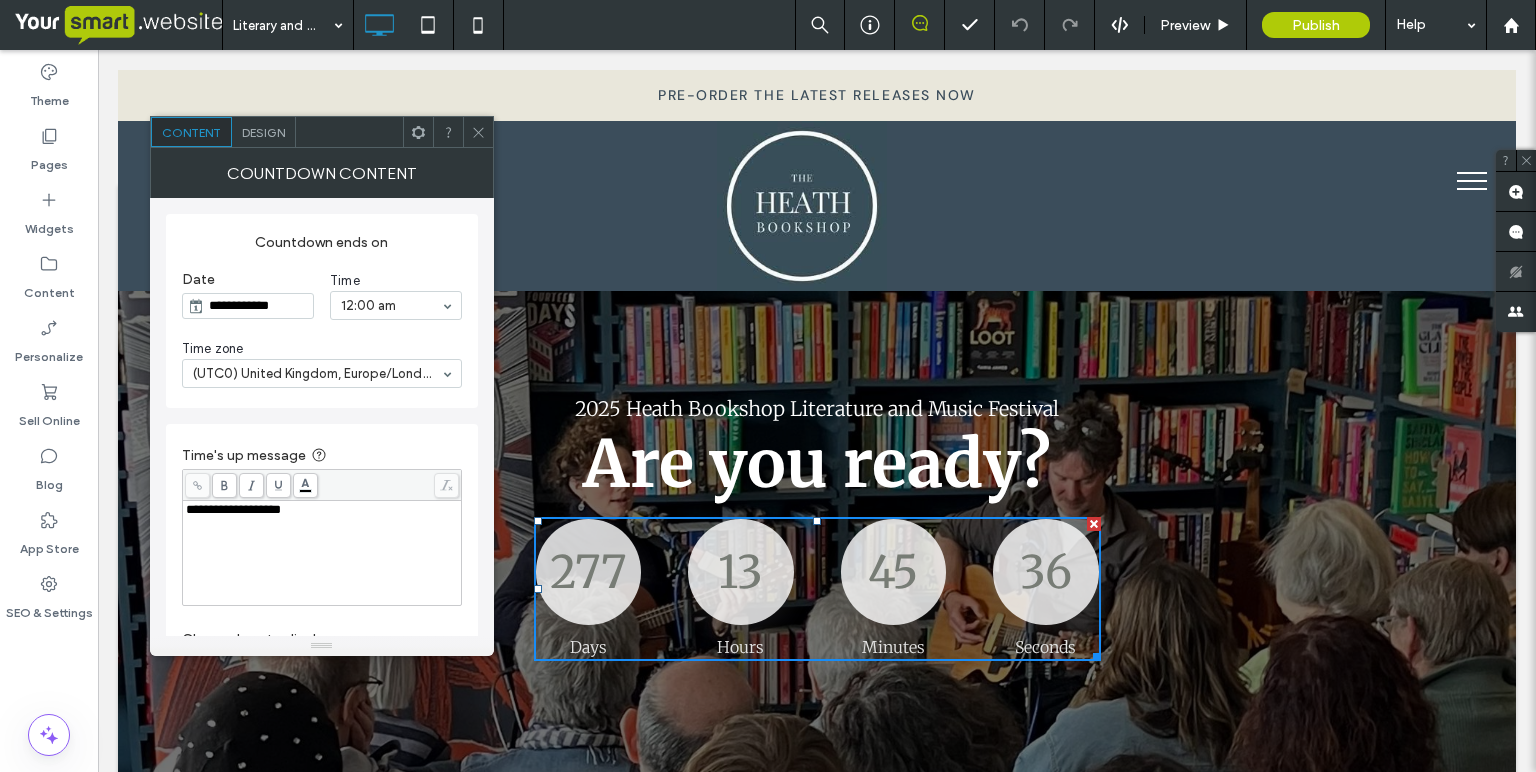 click on "Design" at bounding box center [263, 132] 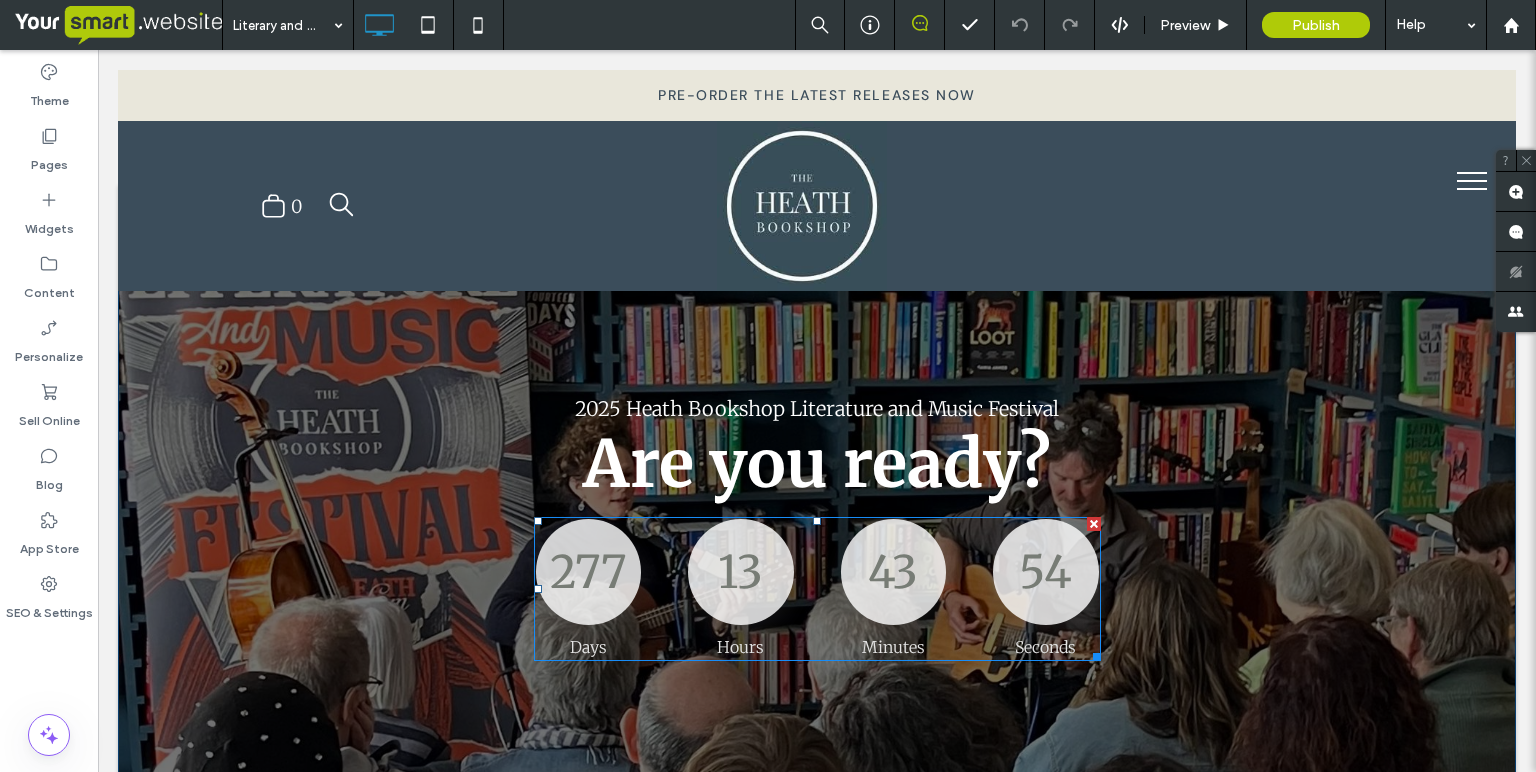 click on "277" at bounding box center [589, 572] 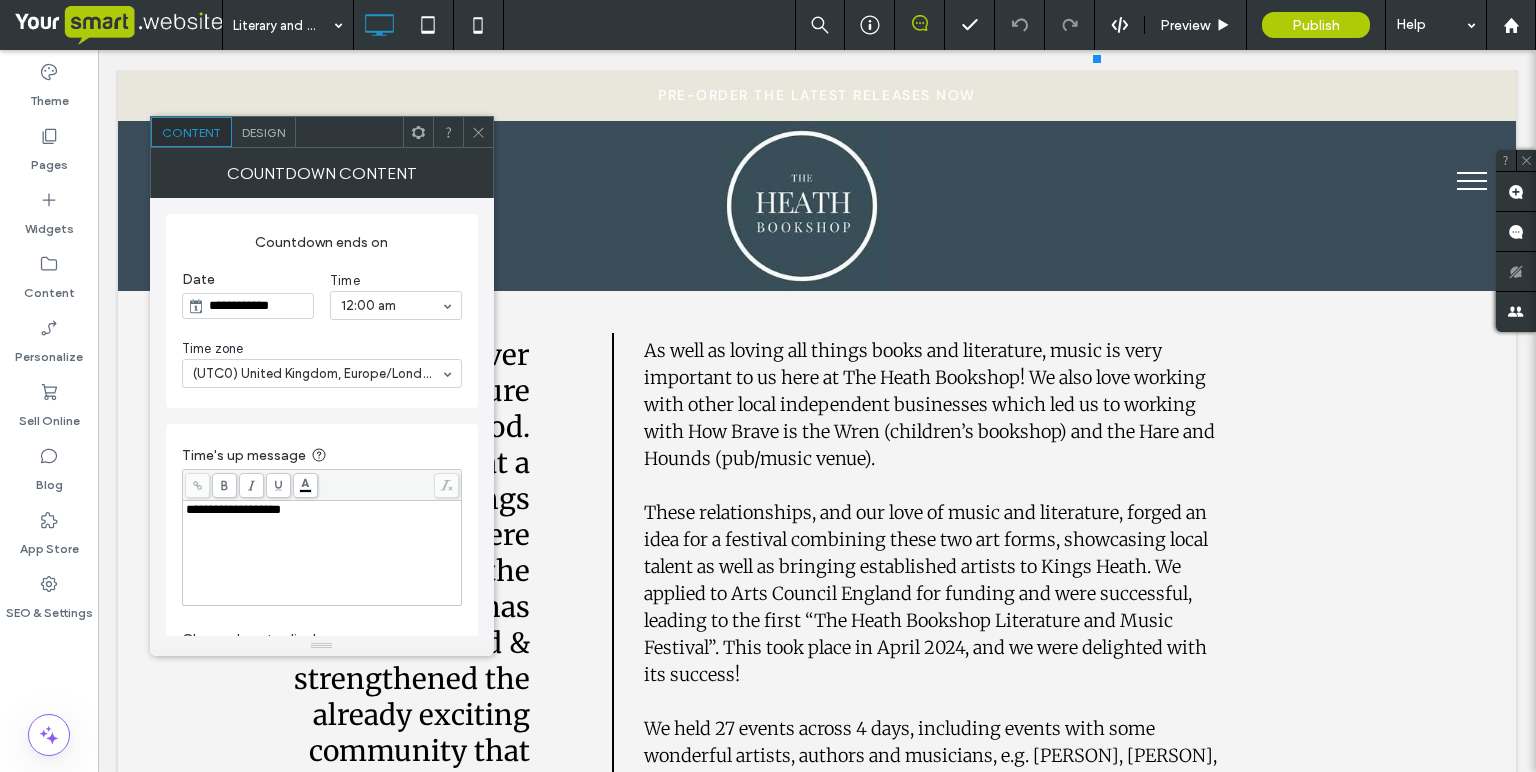 scroll, scrollTop: 711, scrollLeft: 0, axis: vertical 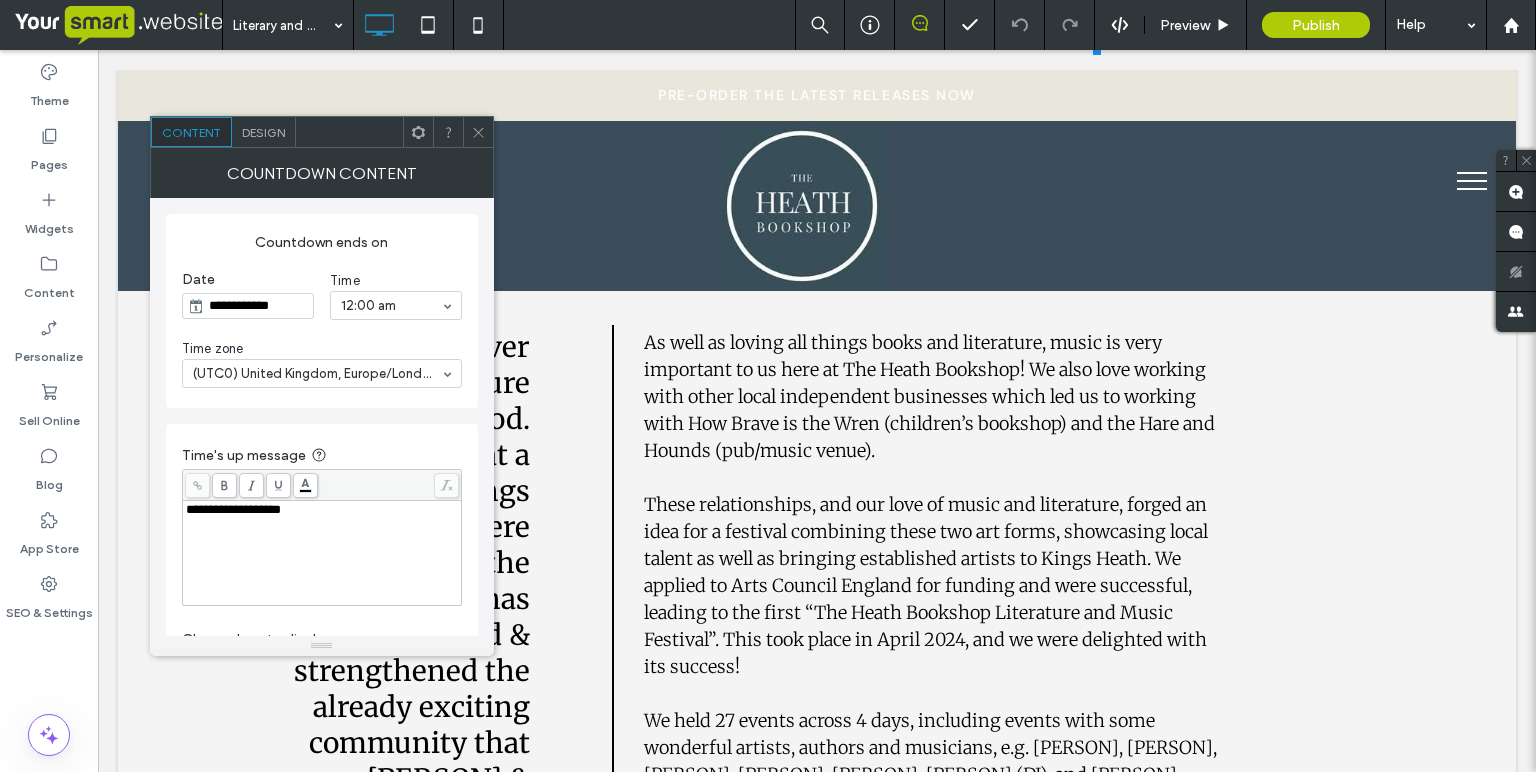 click 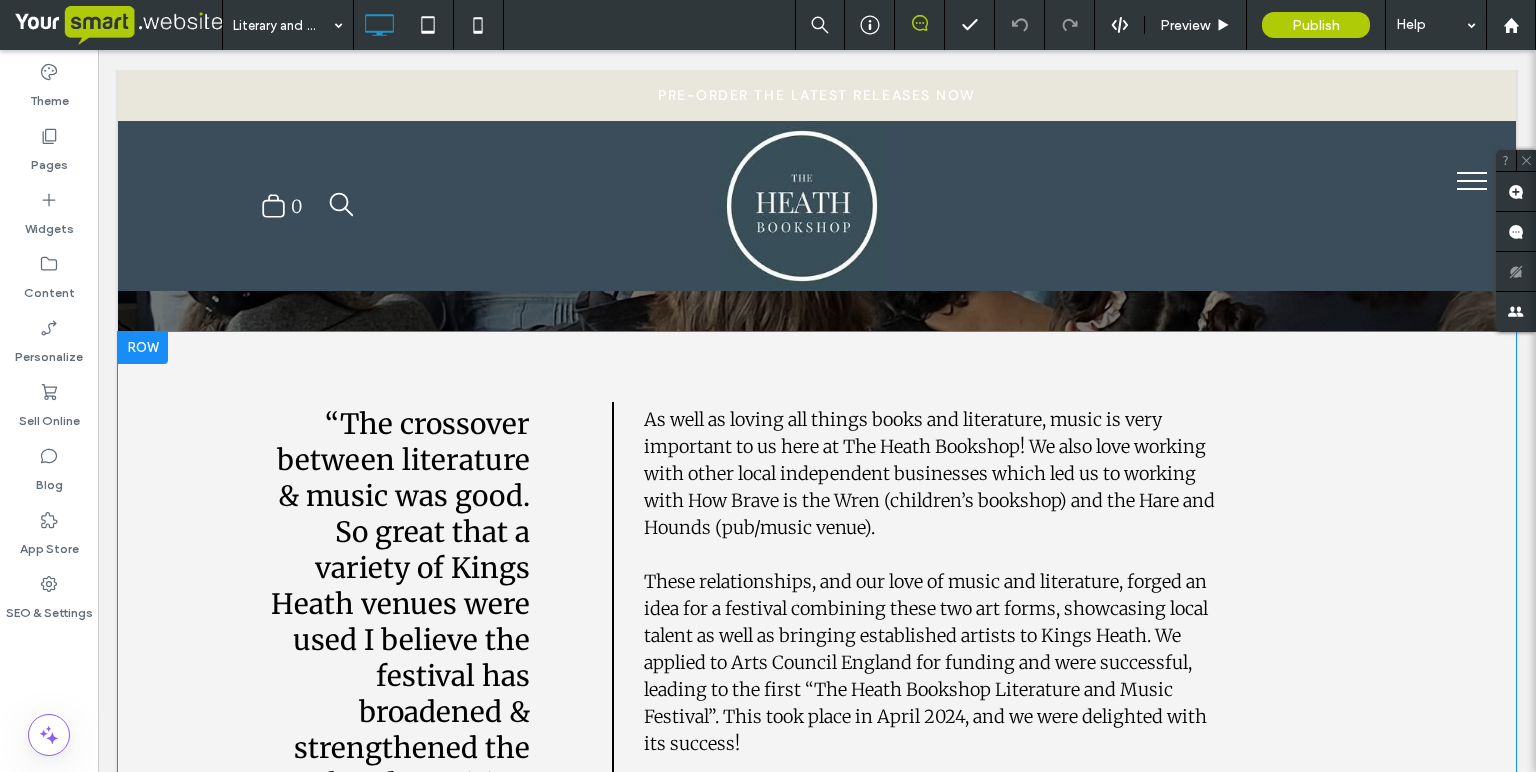 scroll, scrollTop: 626, scrollLeft: 0, axis: vertical 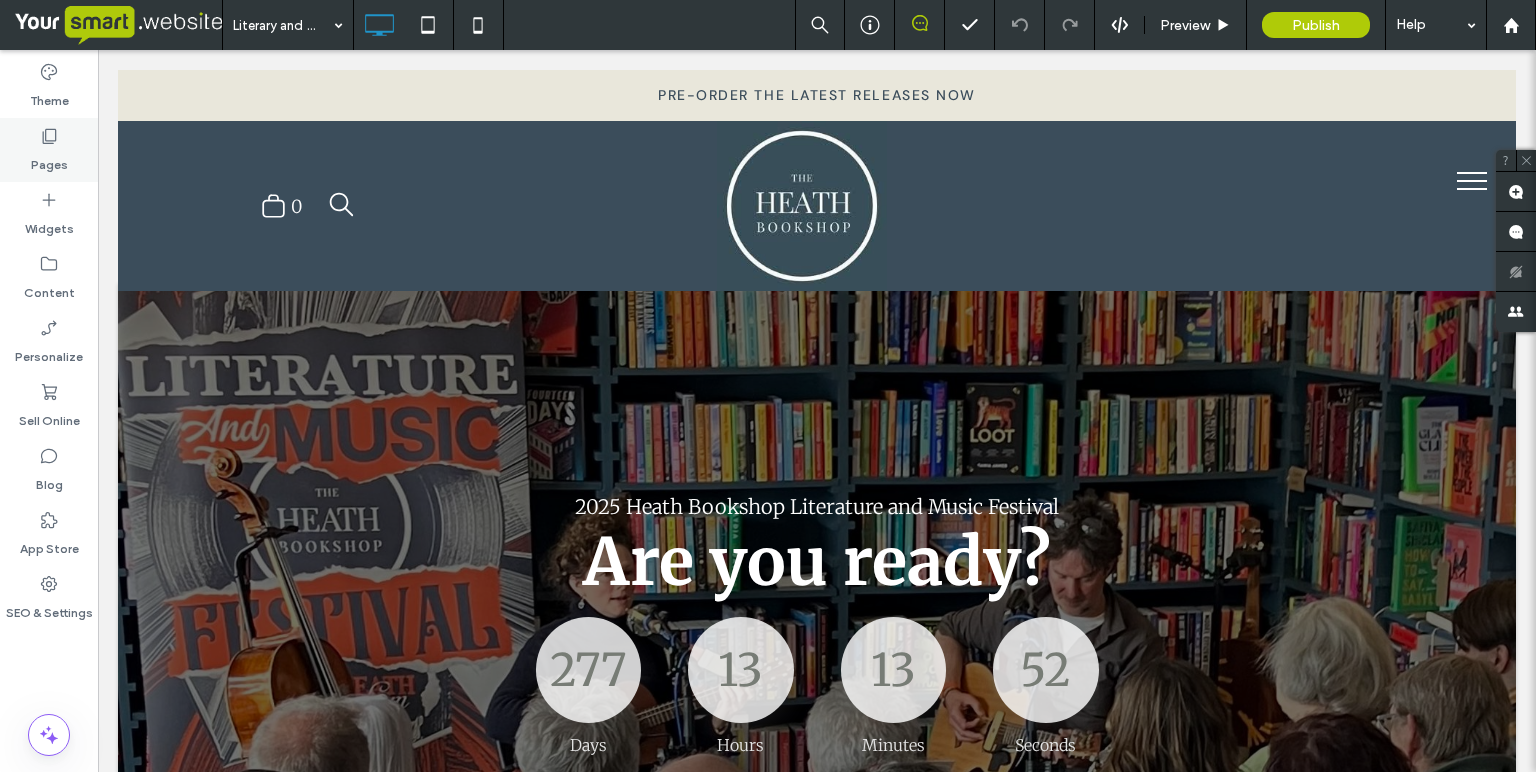 click 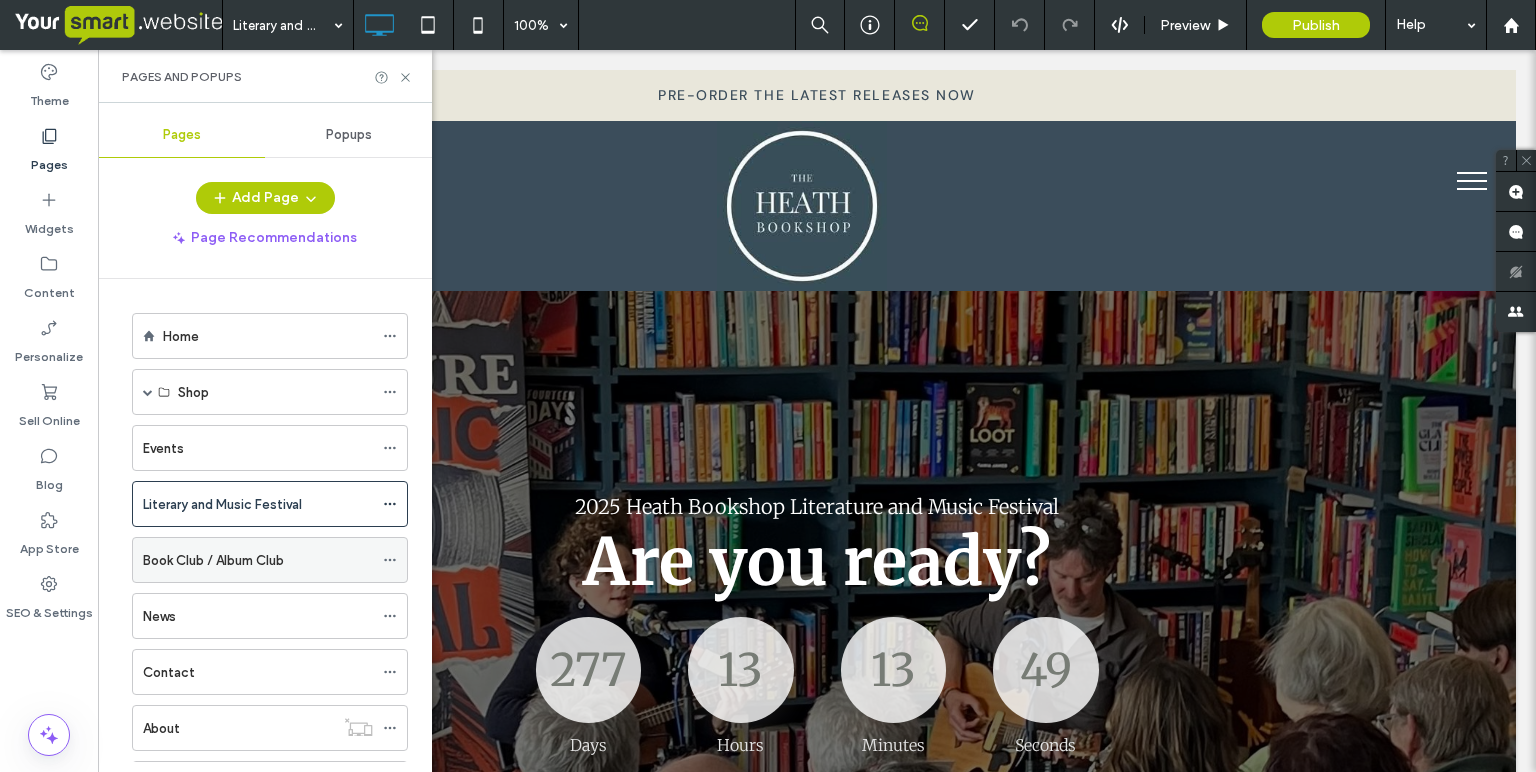 click on "Book Club / Album Club" at bounding box center (213, 560) 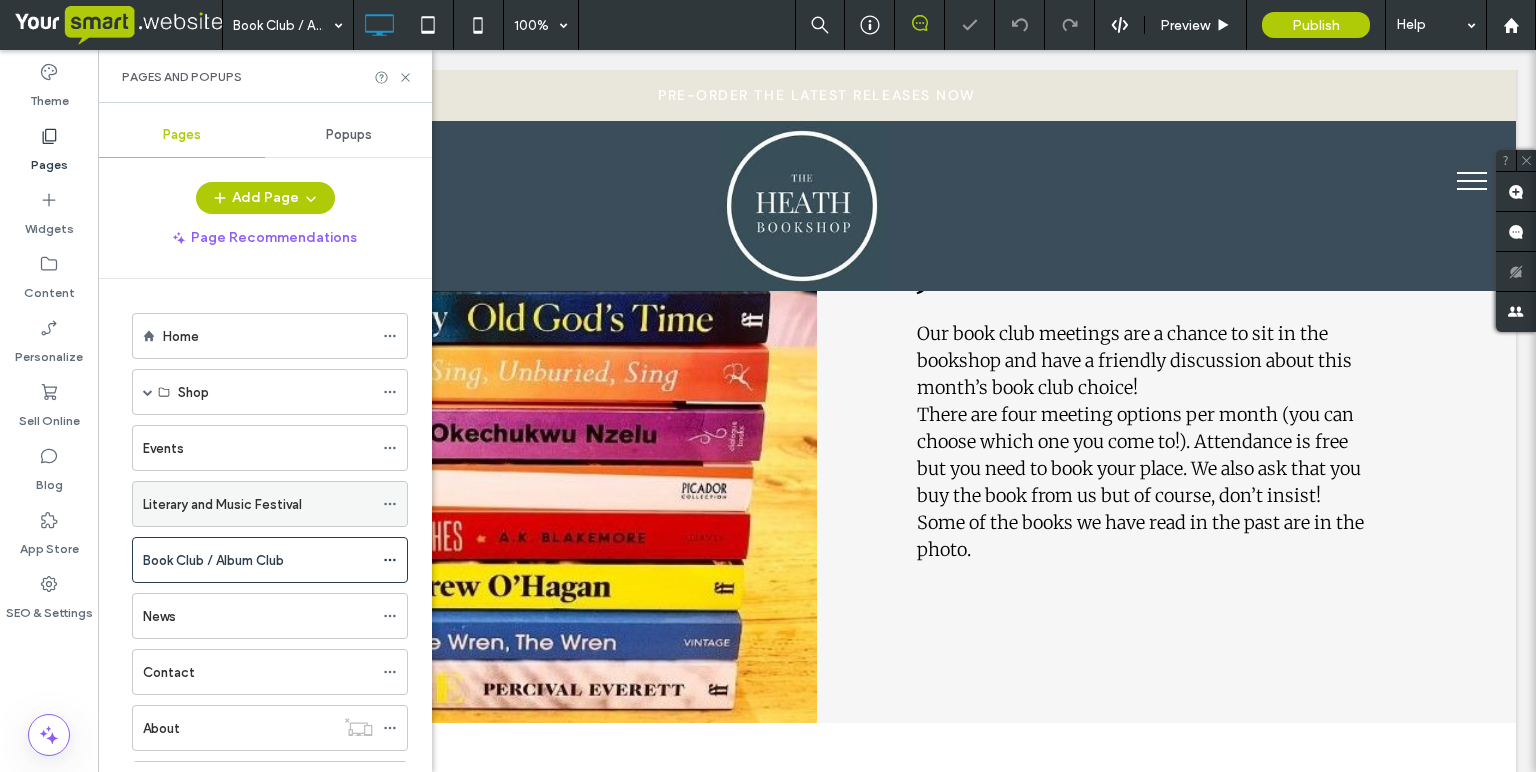 scroll, scrollTop: 686, scrollLeft: 0, axis: vertical 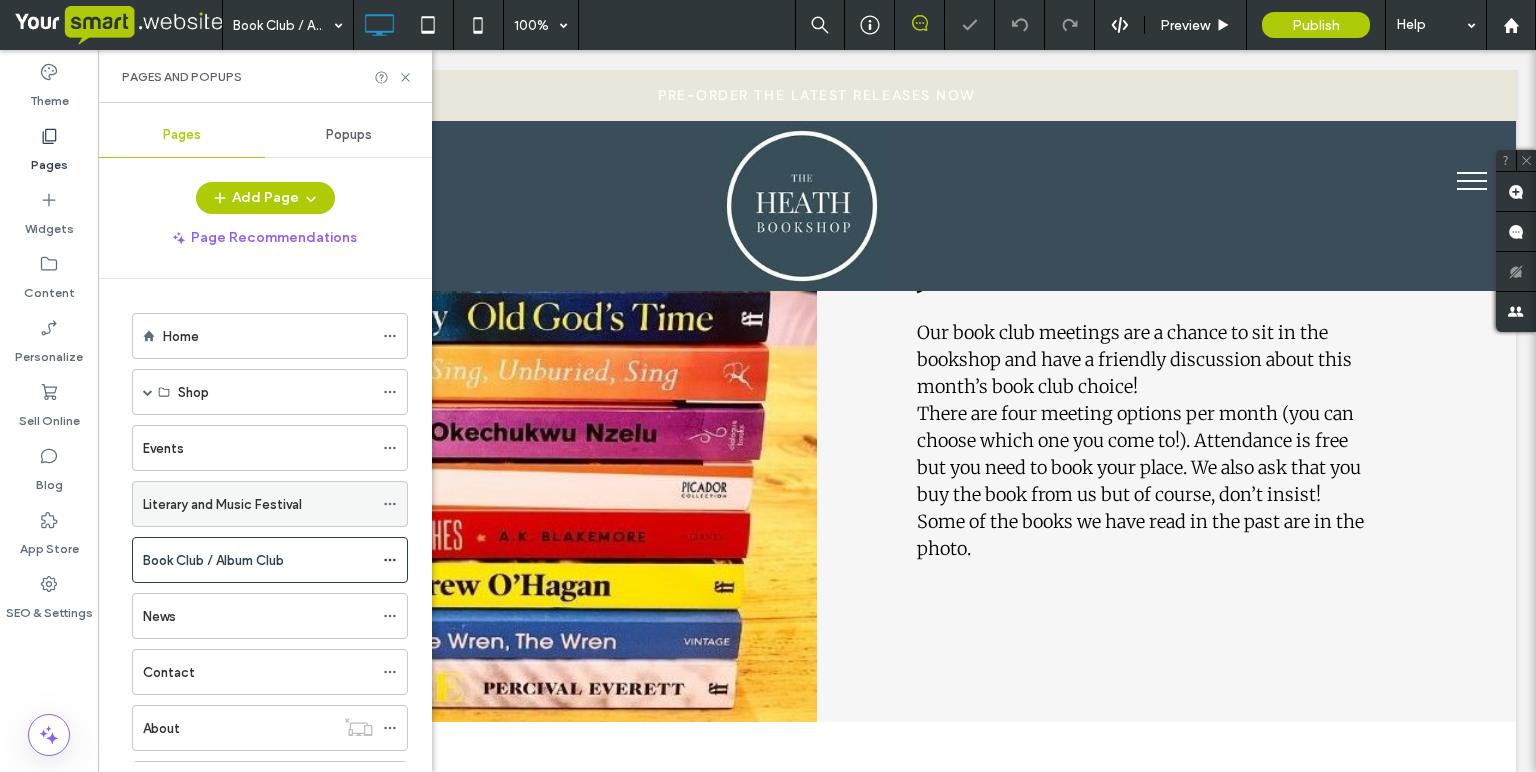 click on "Literary and Music Festival" at bounding box center [222, 504] 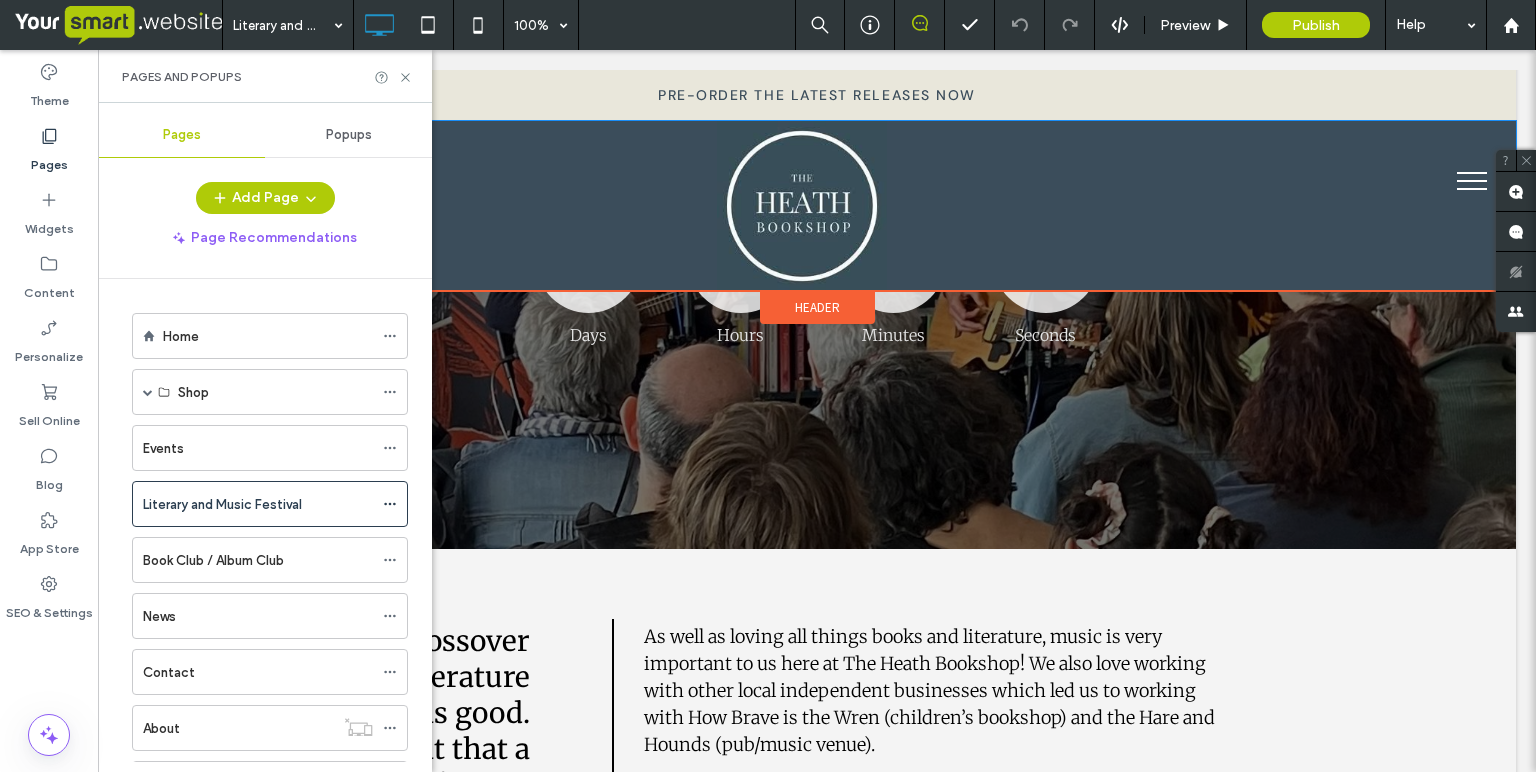 scroll, scrollTop: 0, scrollLeft: 0, axis: both 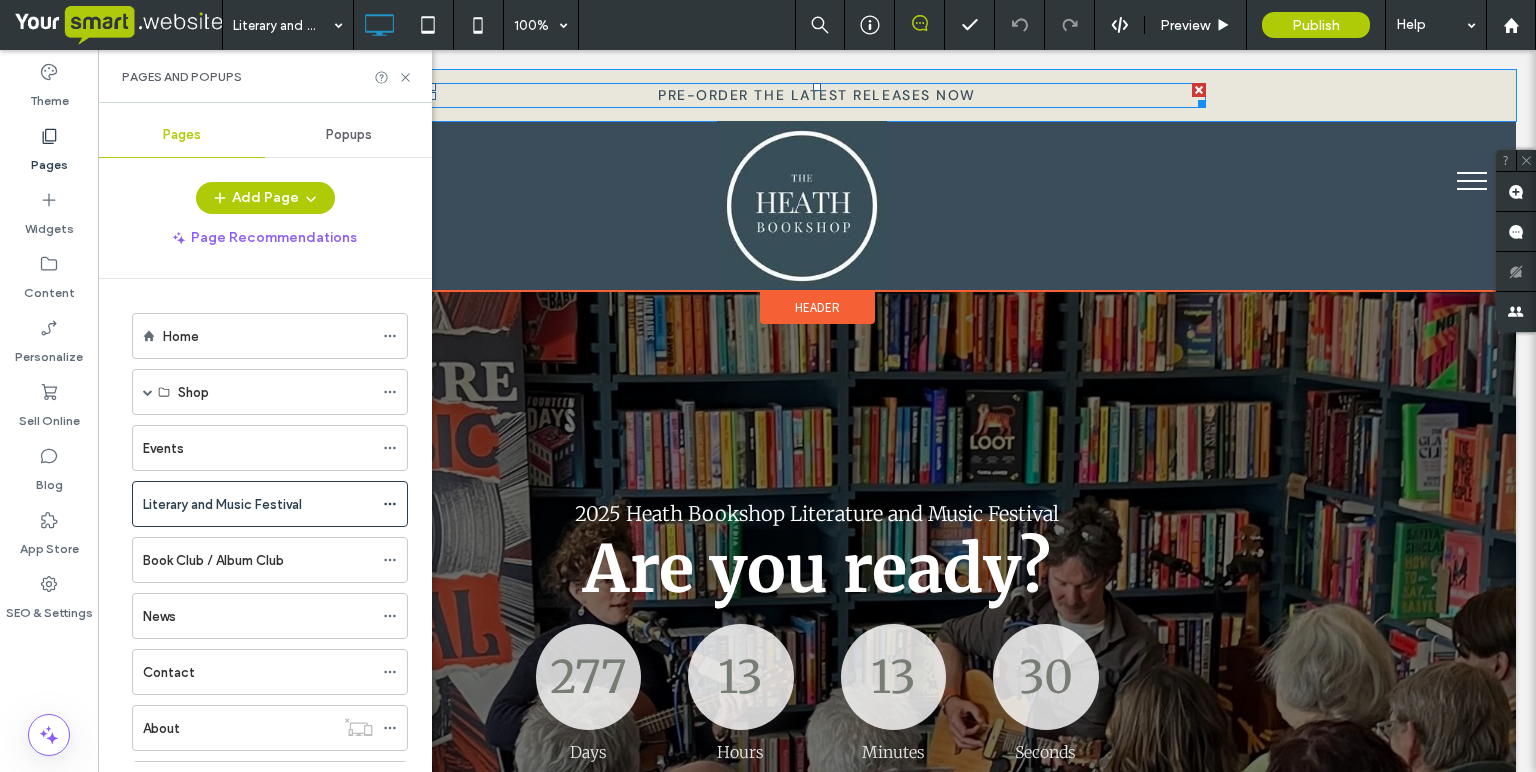 click on "PRE-ORDER THE LATEST RELEASES NOW" at bounding box center (817, 95) 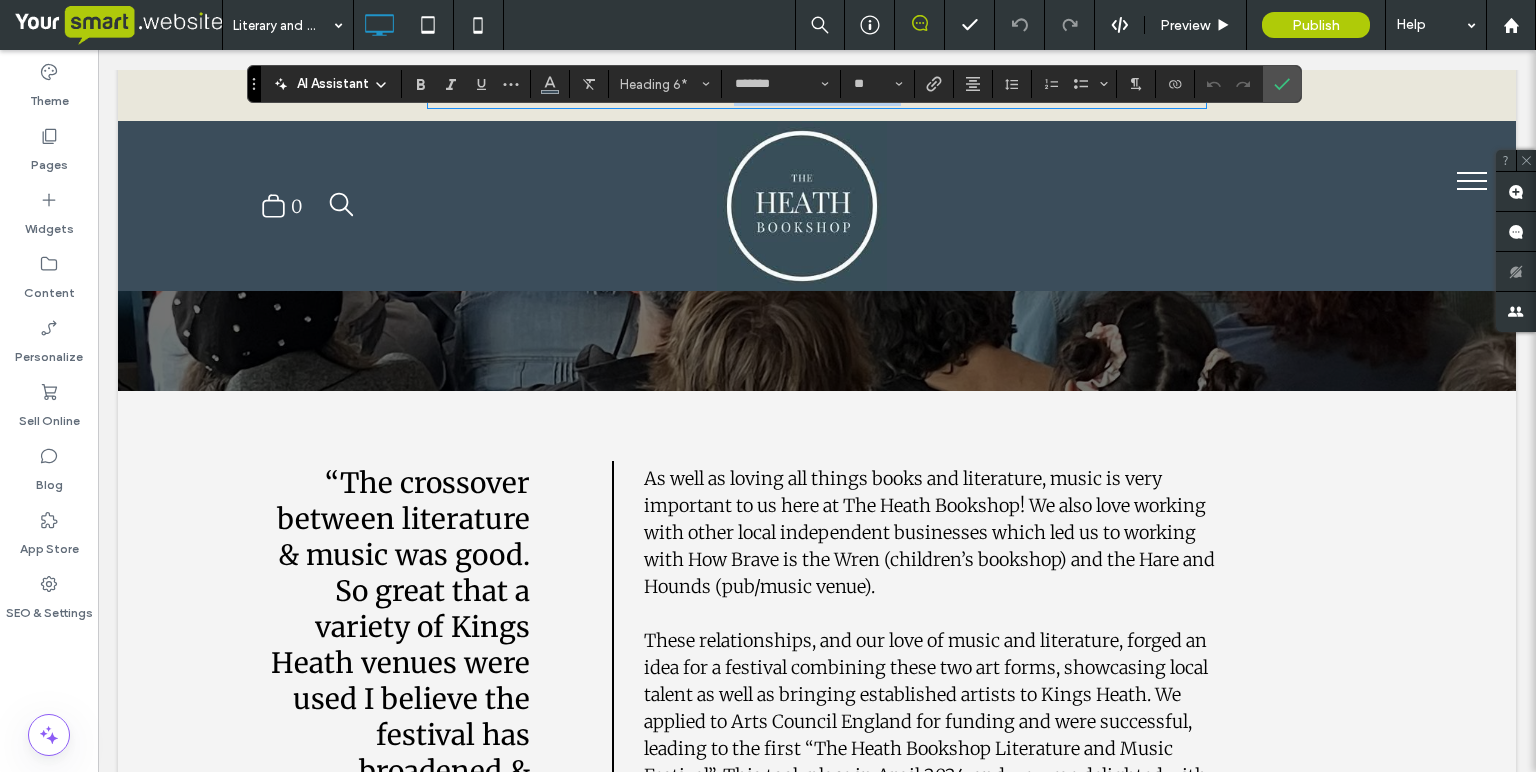 scroll, scrollTop: 548, scrollLeft: 0, axis: vertical 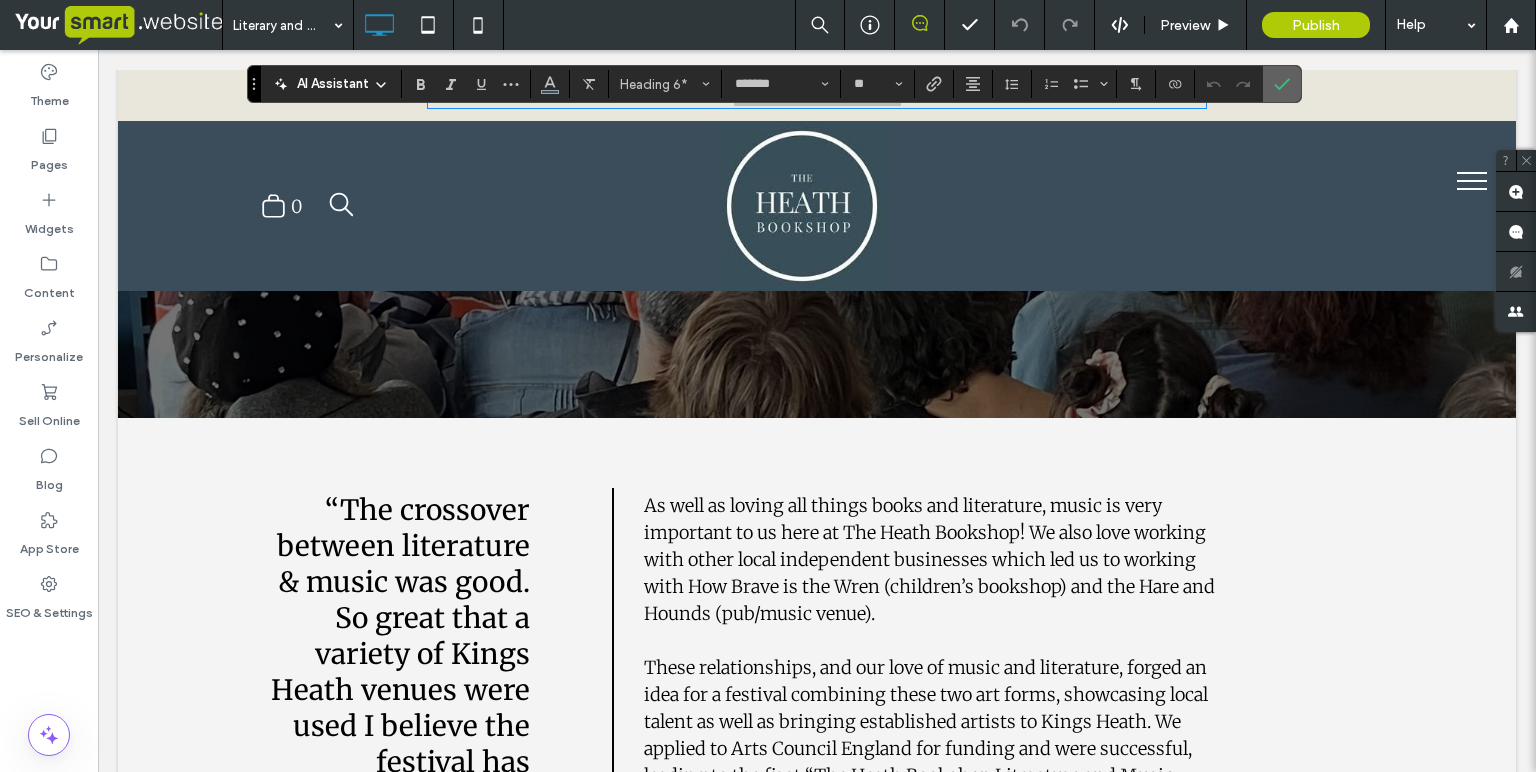 click at bounding box center (1282, 84) 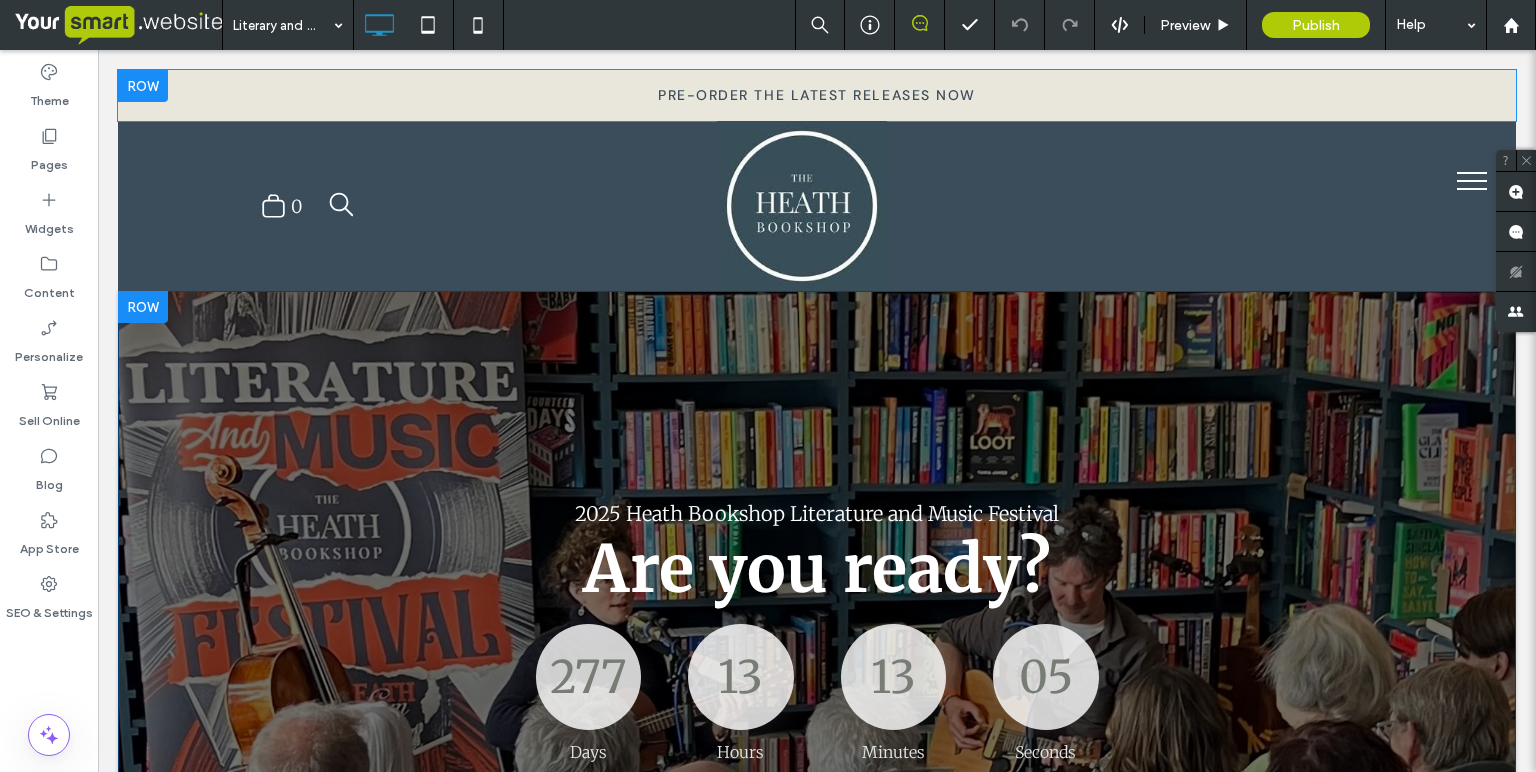 scroll, scrollTop: 14, scrollLeft: 0, axis: vertical 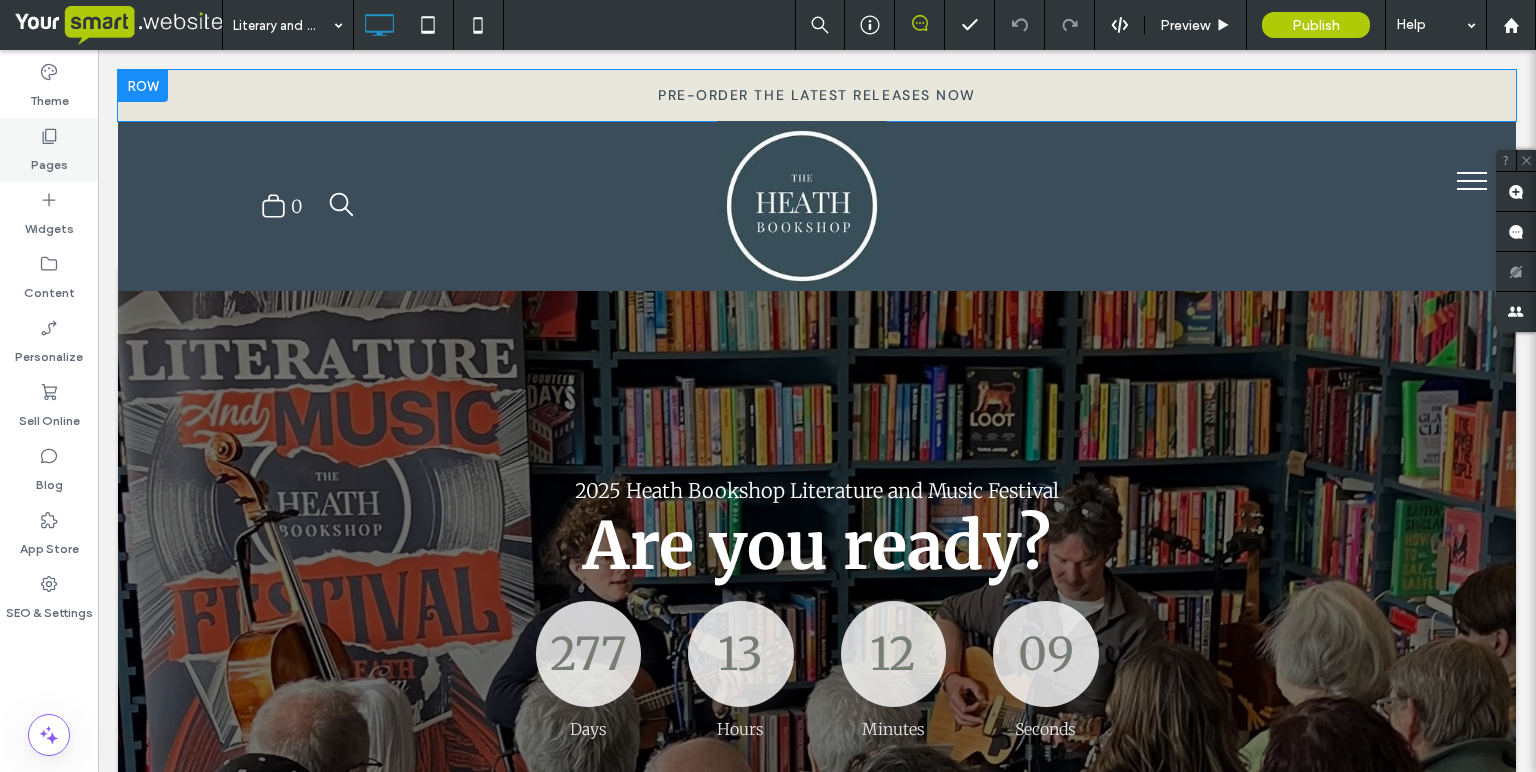 click 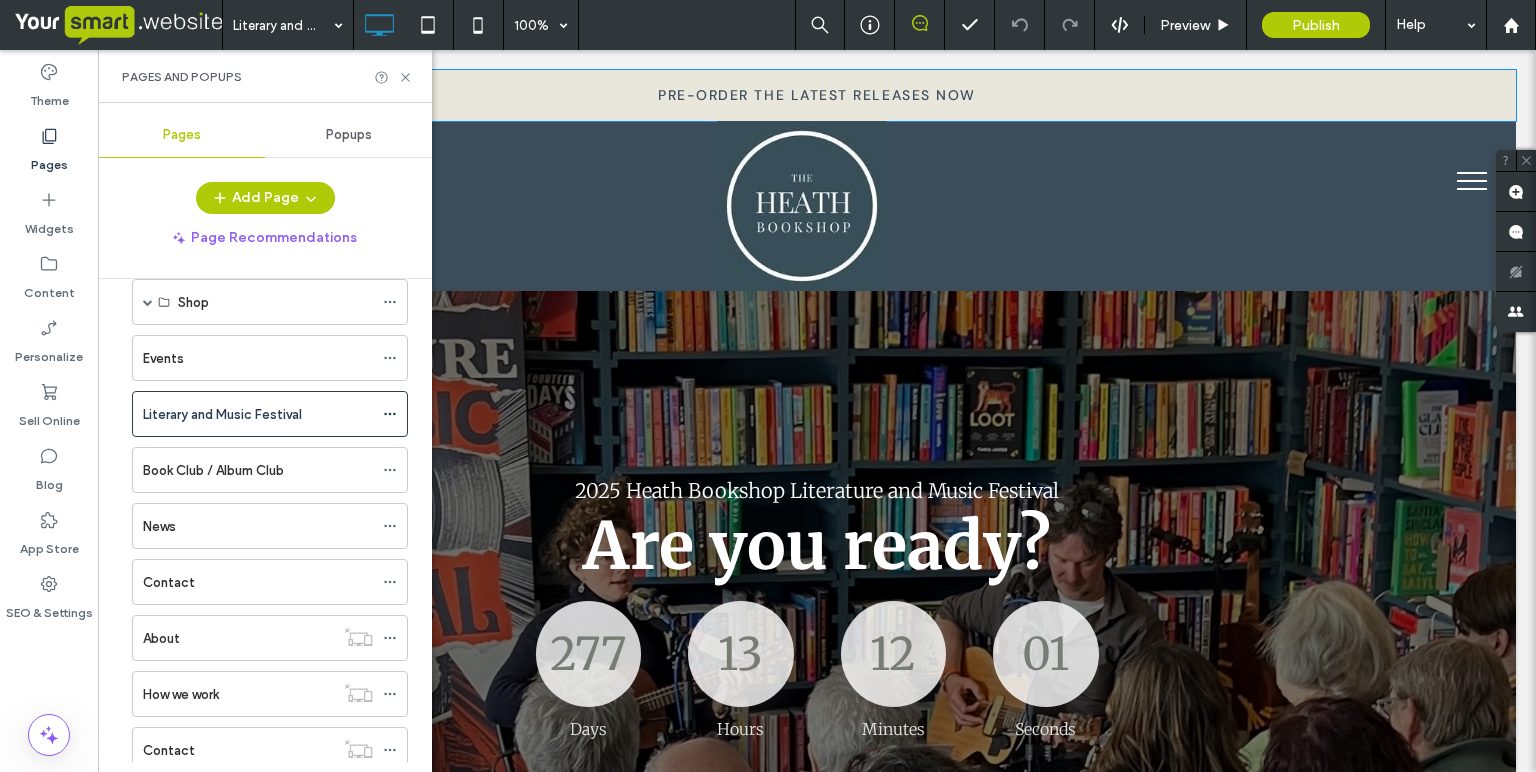 scroll, scrollTop: 0, scrollLeft: 0, axis: both 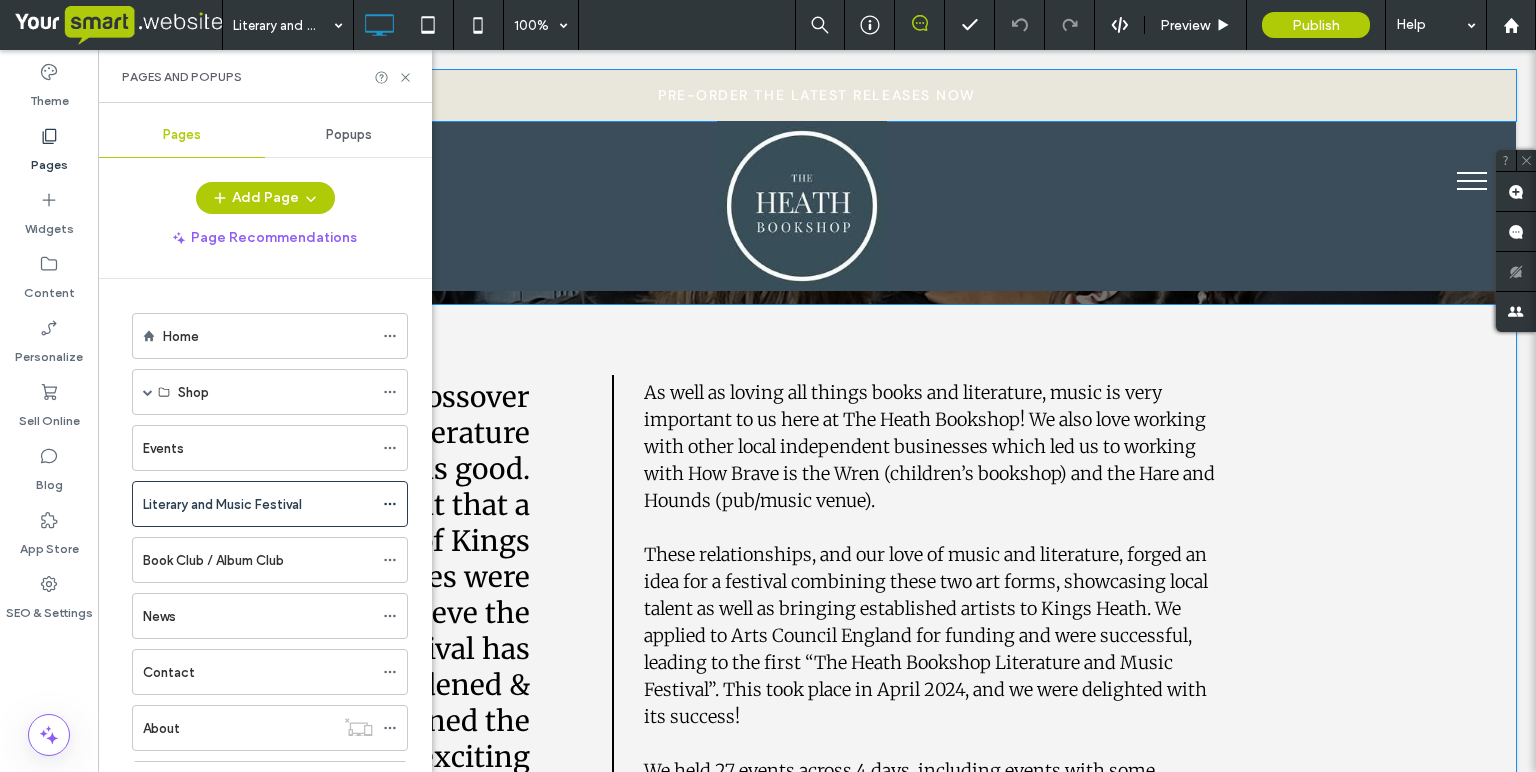 click on "“The crossover between literature & music was good. So great that a variety of Kings Heath venues were used I believe the festival has broadened & strengthened the already exciting community that [PERSON] & [PERSON] have created.”
Click To Paste
As well as loving all things books and literature, music is very important to us here at The Heath Bookshop! We also love working with other local independent businesses which led us to working with How Brave is the Wren (children’s bookshop) and the Hare and Hounds (pub/music venue).
These relationships, and our love of music and literature, forged an idea for a festival combining these two art forms, showcasing local talent as well as bringing established artists to Kings Heath. We applied to Arts Council England for funding and were successful, leading to the first “The Heath Bookshop Literature and Music Festival”. This took place in April [YEAR], and we were delighted with its success!
﻿ Click To Paste
Row +" at bounding box center [817, 684] 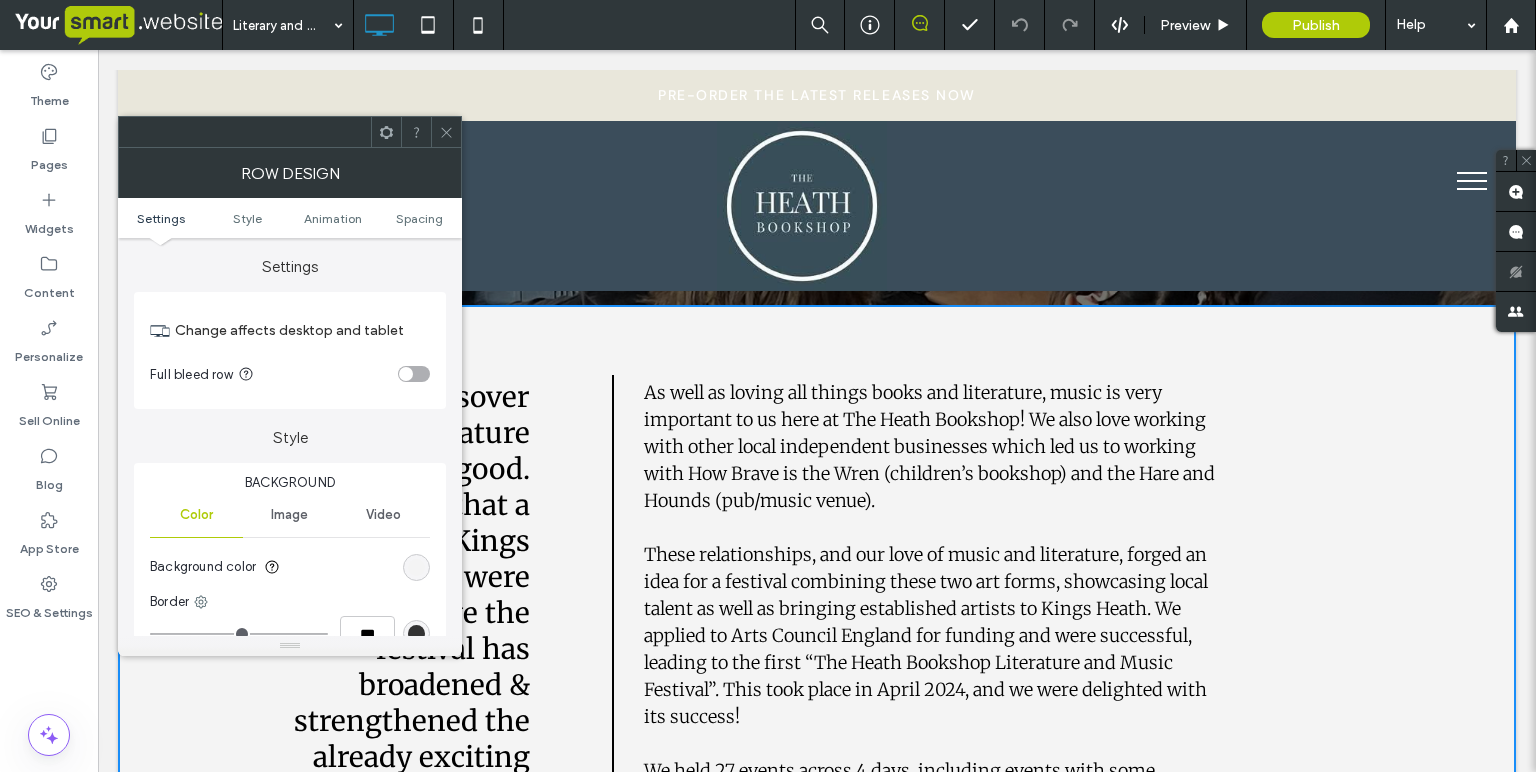 click 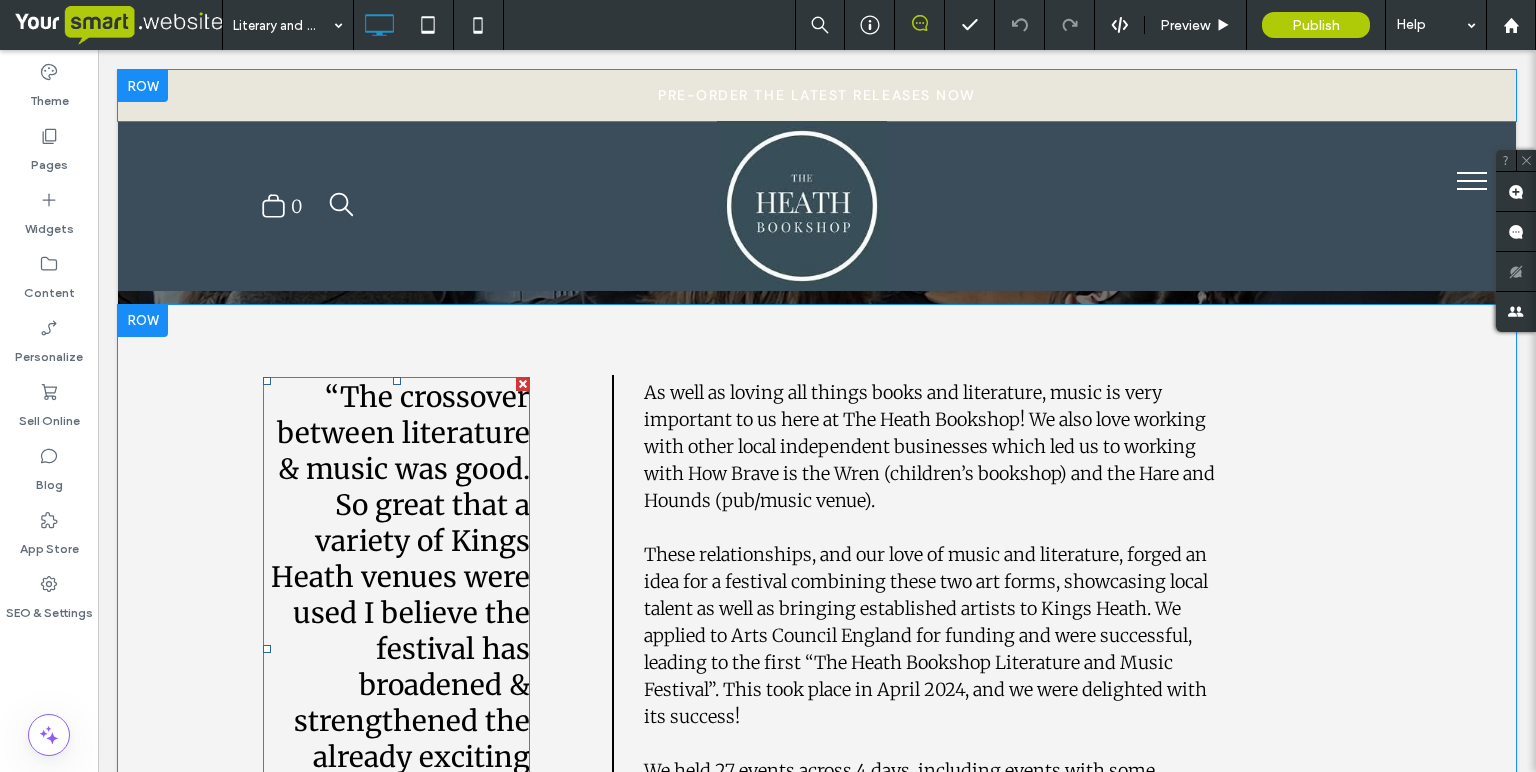 click on "“The crossover between literature & music was good. So great that a variety of Kings Heath venues were used I believe the festival has broadened & strengthened the already exciting community that [PERSON] & [PERSON] have created.”" at bounding box center (400, 649) 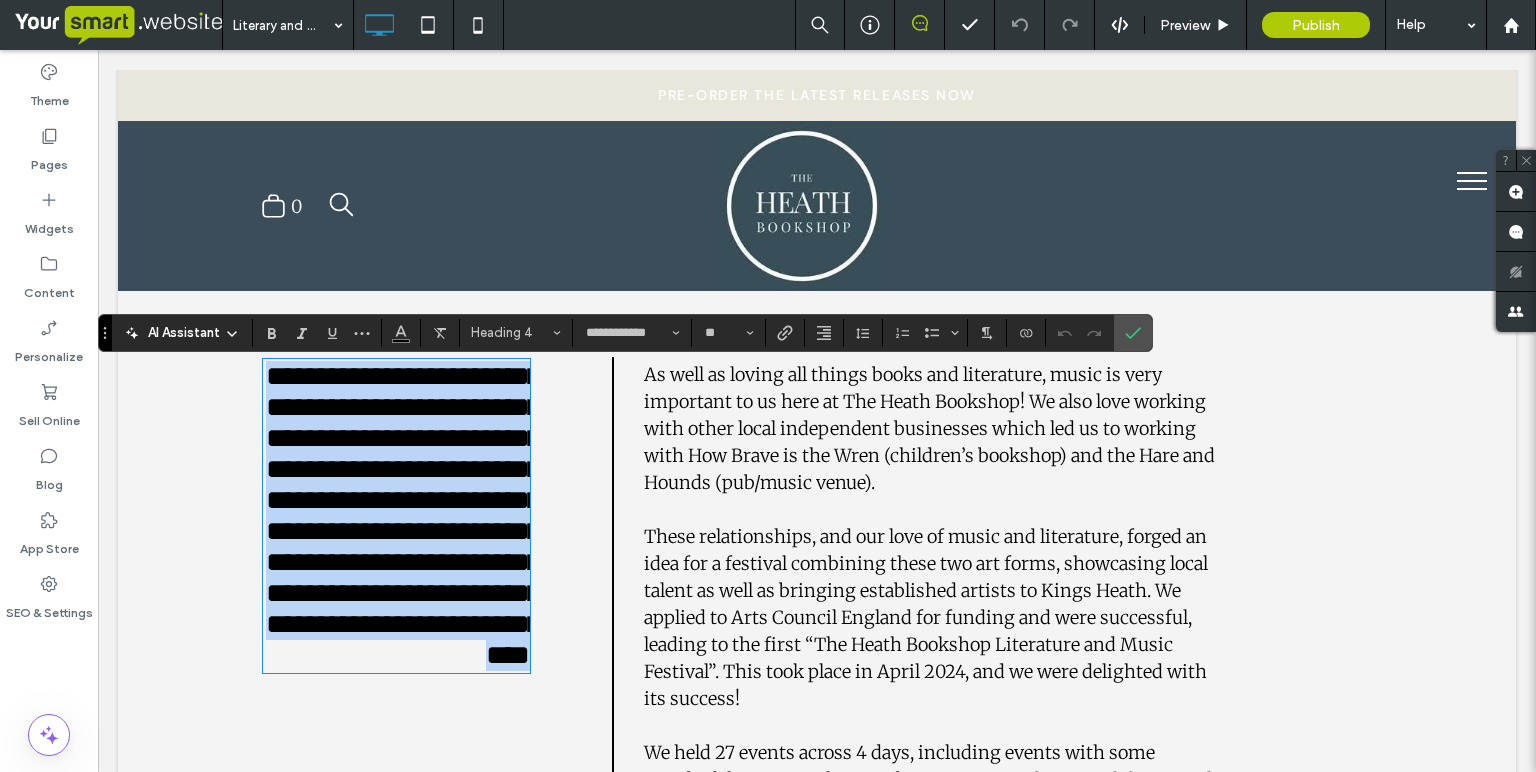 scroll, scrollTop: 664, scrollLeft: 0, axis: vertical 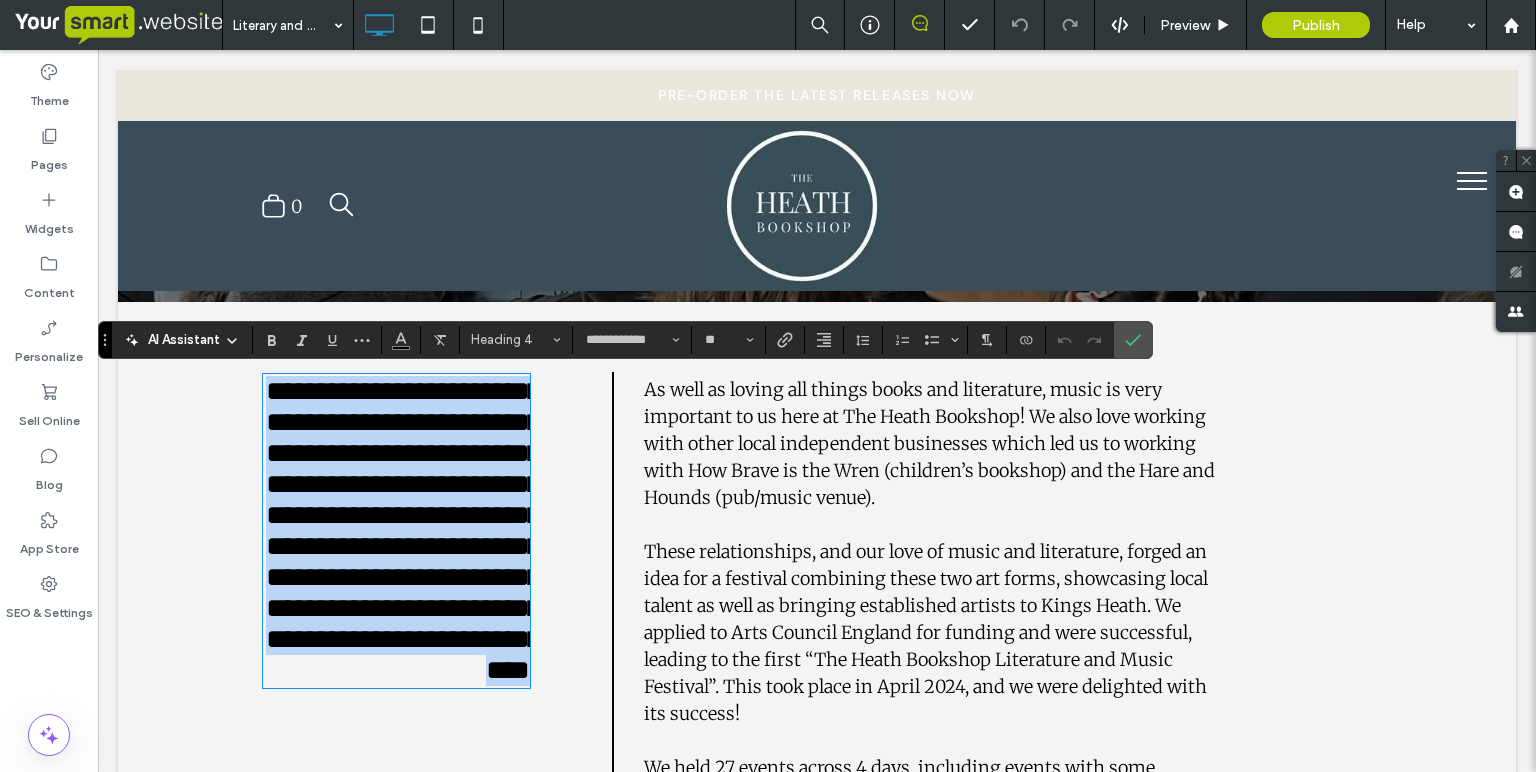 copy on "**********" 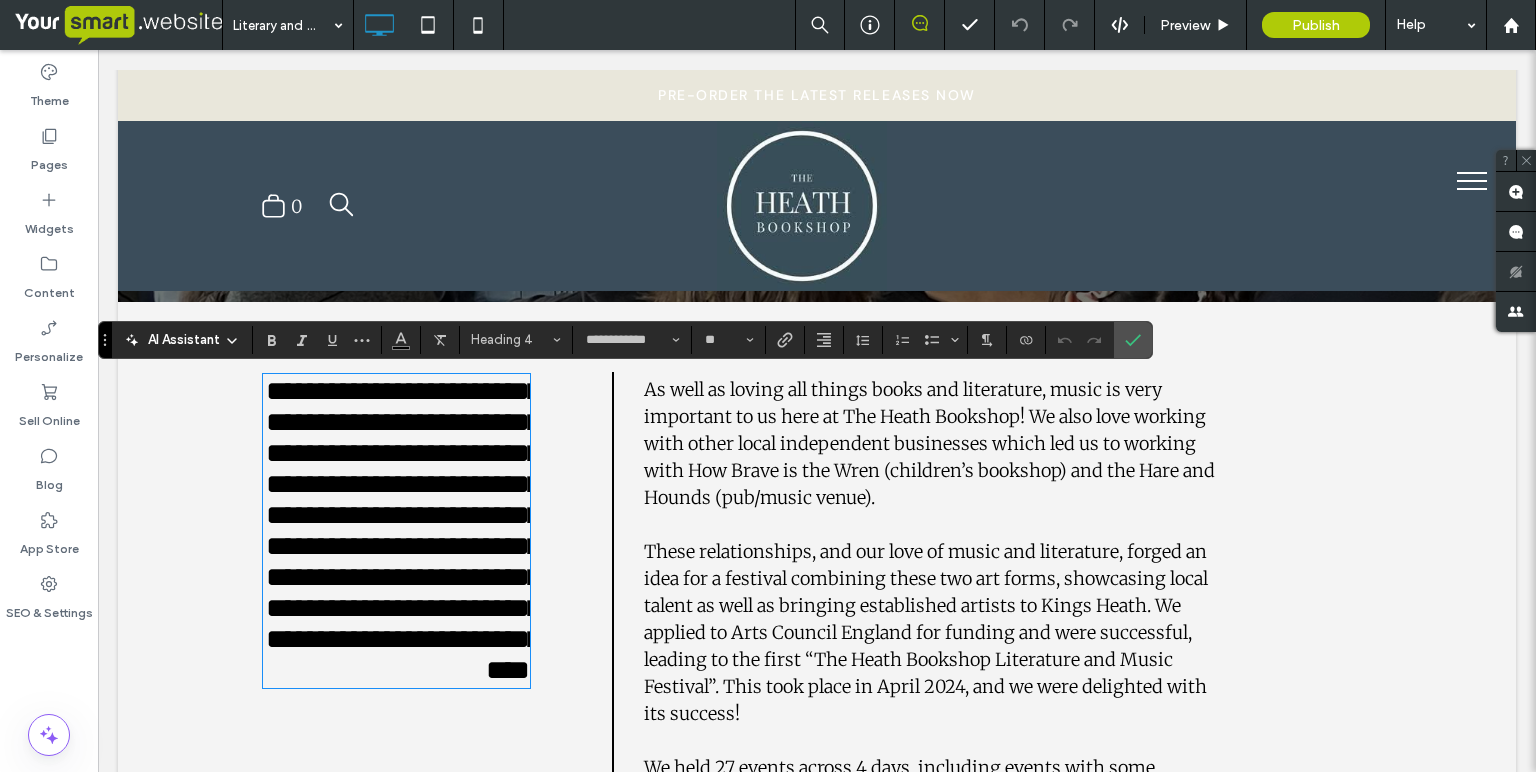 click on "**********" at bounding box center (412, 716) 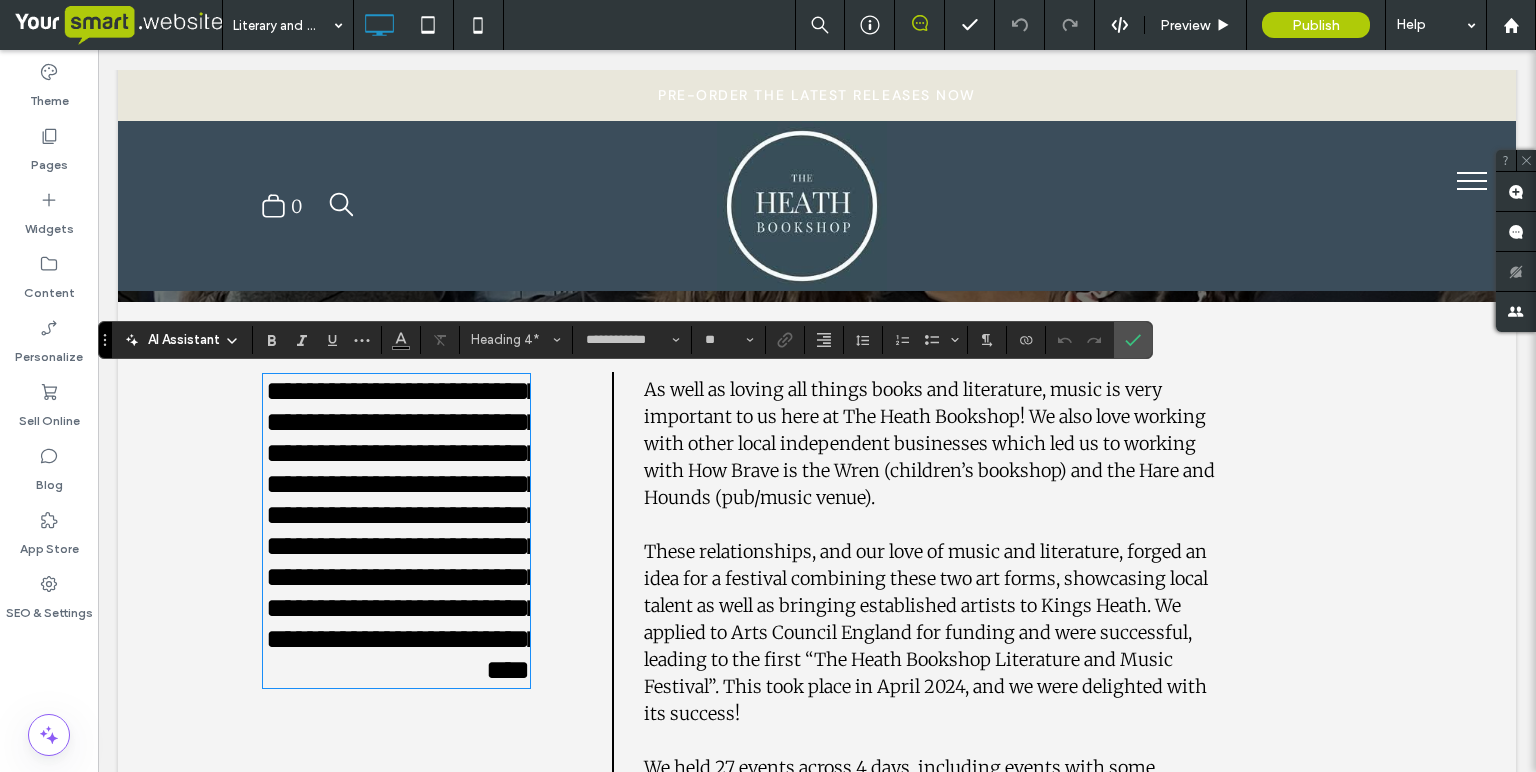 click on "**********" at bounding box center (412, 716) 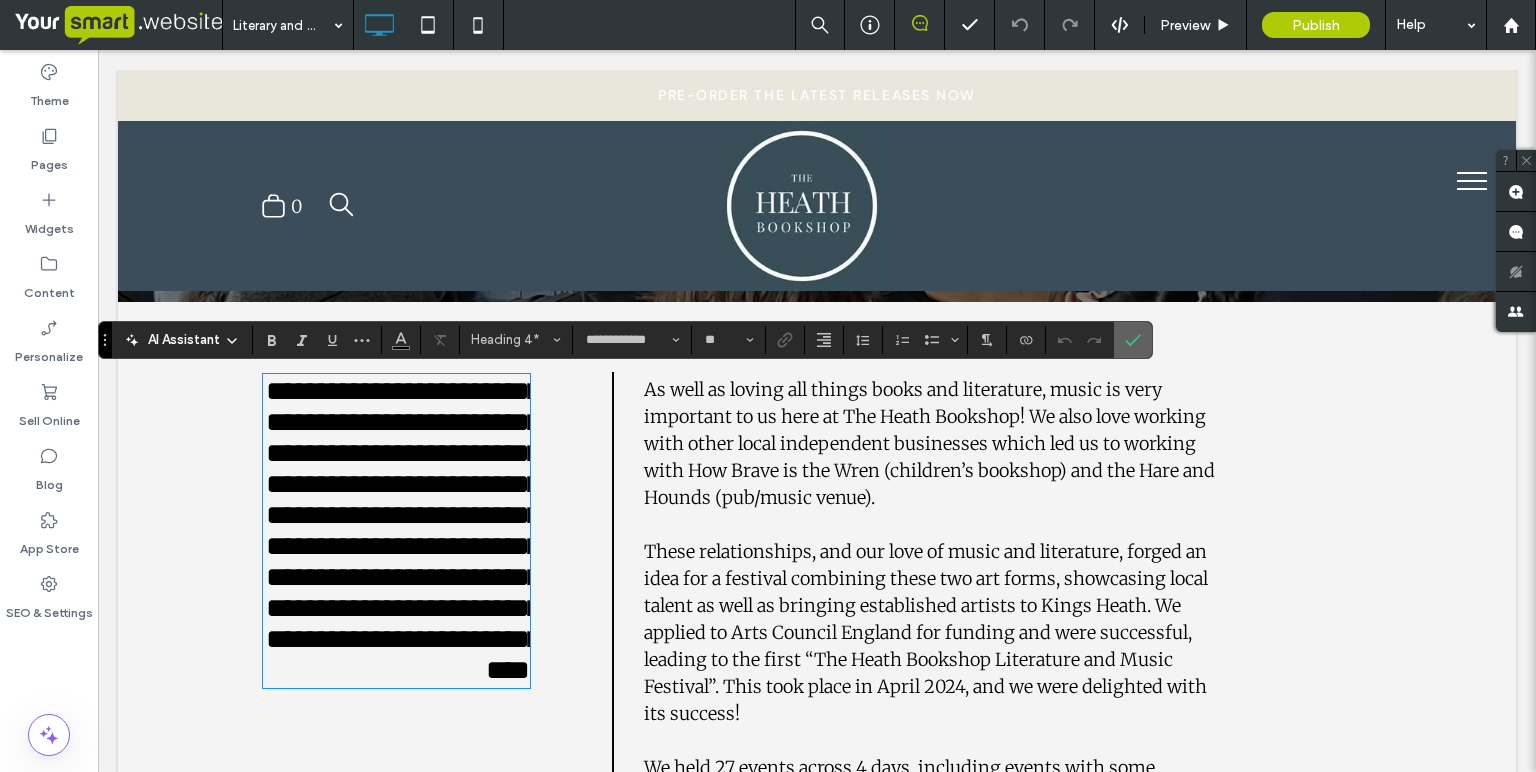 click at bounding box center (1133, 340) 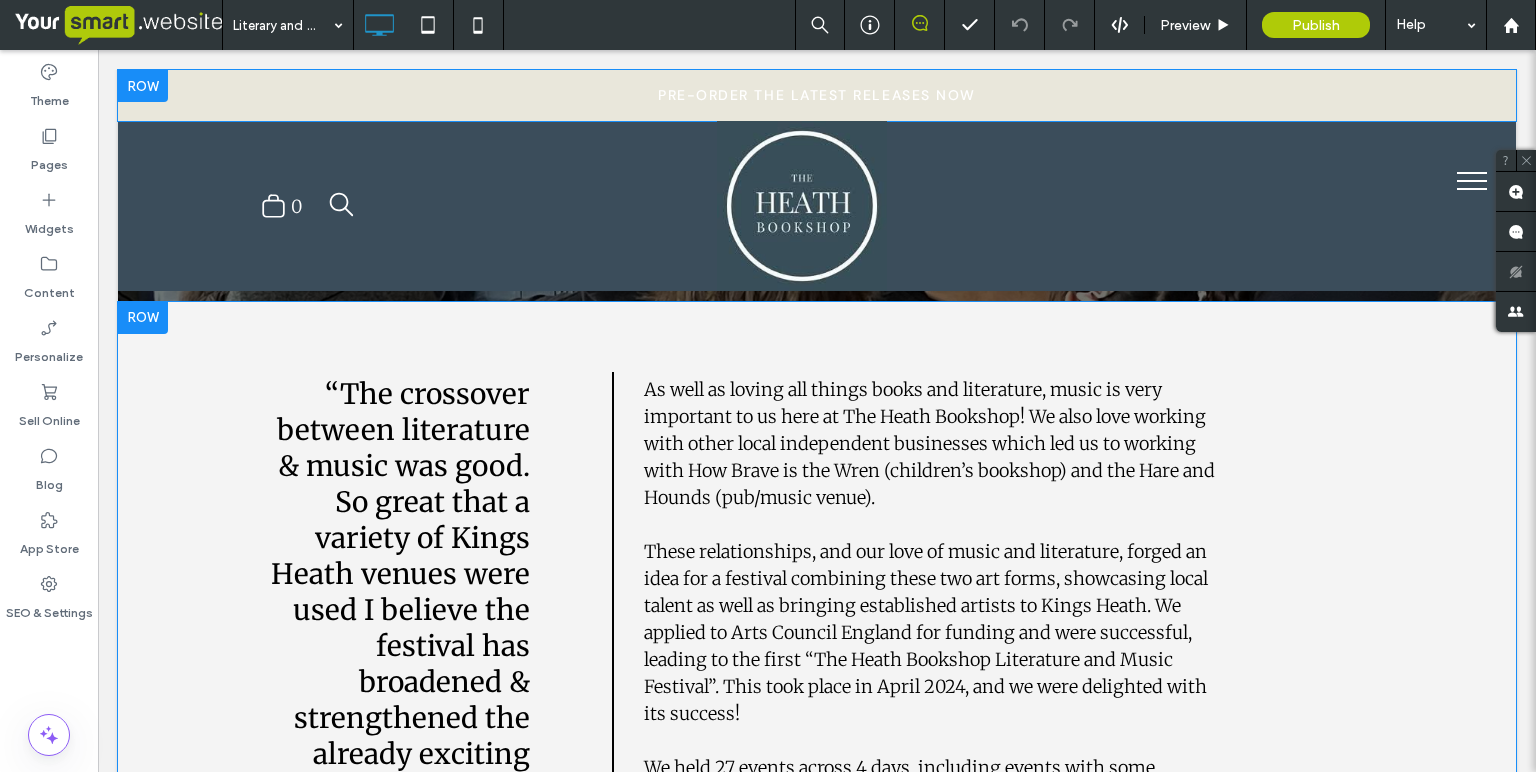 click on "“The crossover between literature & music was good. So great that a variety of Kings Heath venues were used I believe the festival has broadened & strengthened the already exciting community that [PERSON] & [PERSON] have created.” Click To Paste" at bounding box center (412, 716) 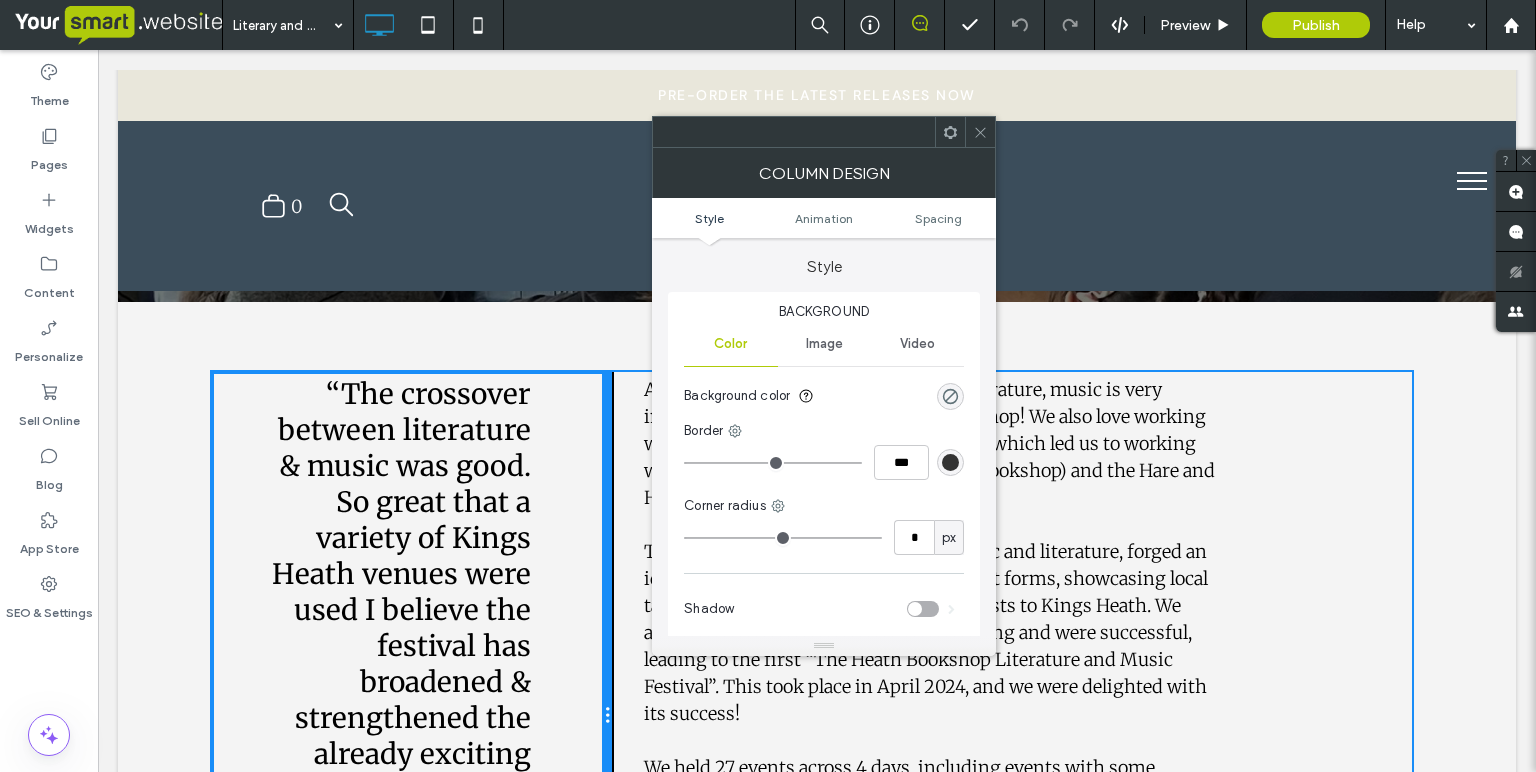 drag, startPoint x: 610, startPoint y: 394, endPoint x: 574, endPoint y: 421, distance: 45 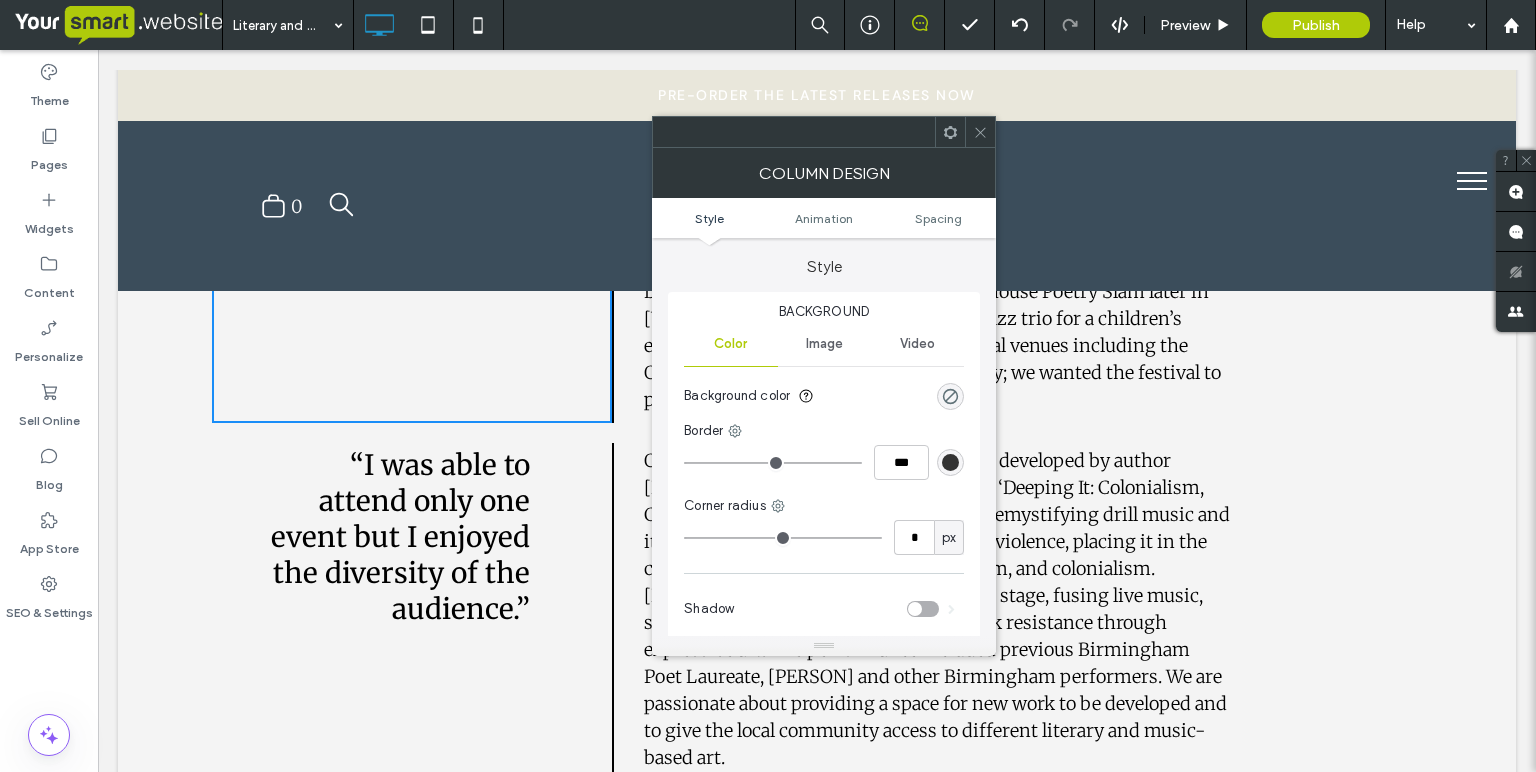 scroll, scrollTop: 1164, scrollLeft: 0, axis: vertical 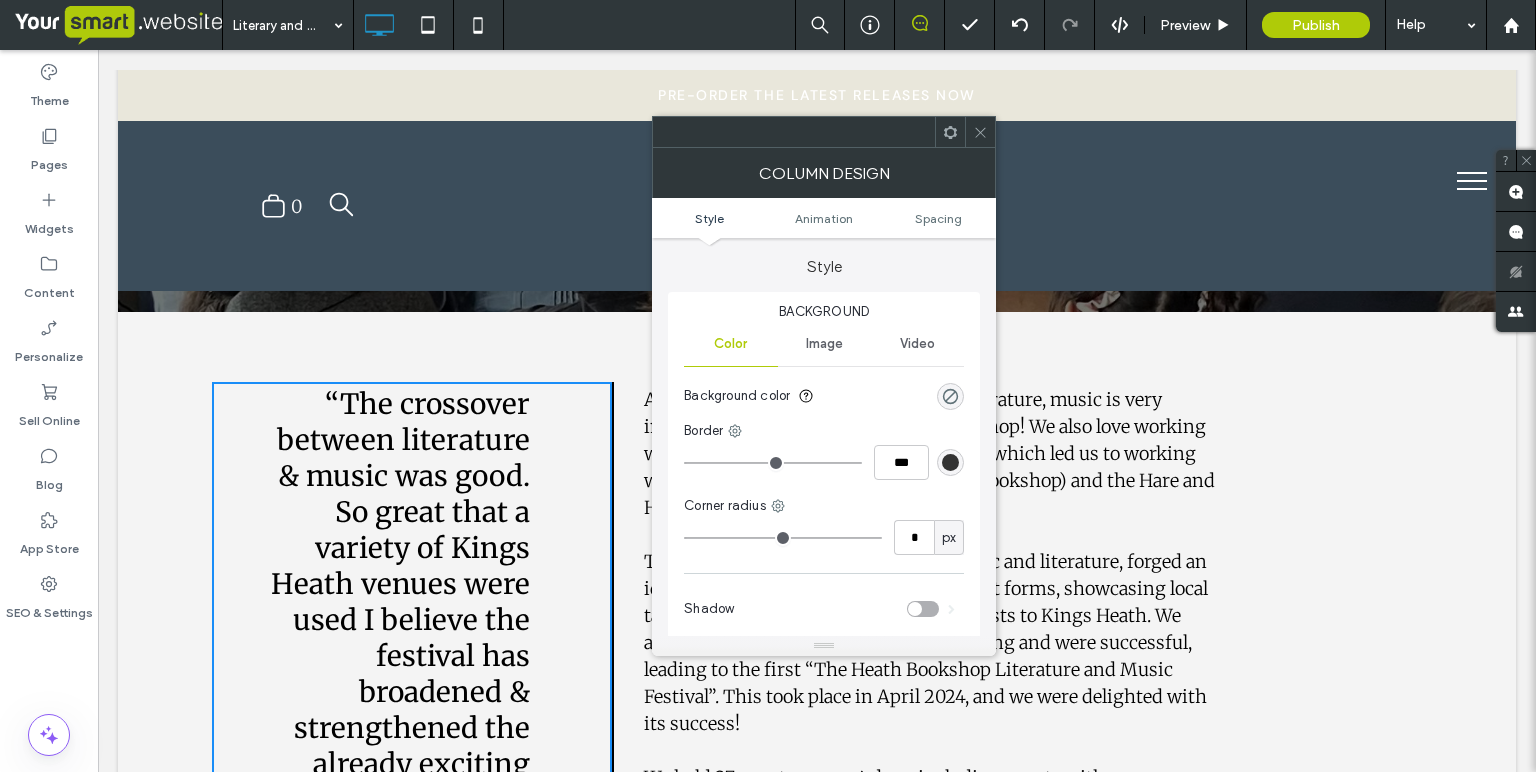 click on "Image" at bounding box center (824, 344) 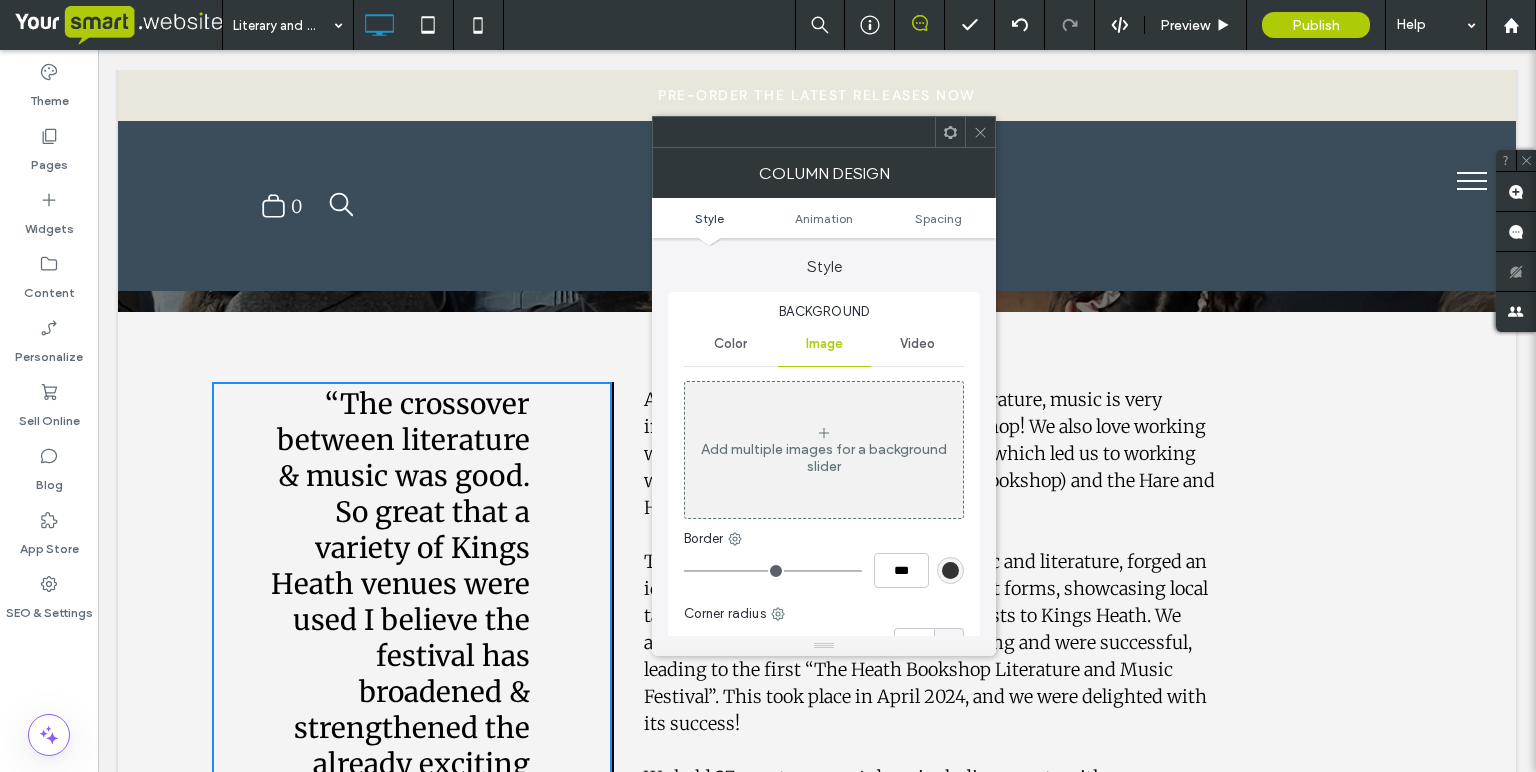 click on "Color" at bounding box center (730, 344) 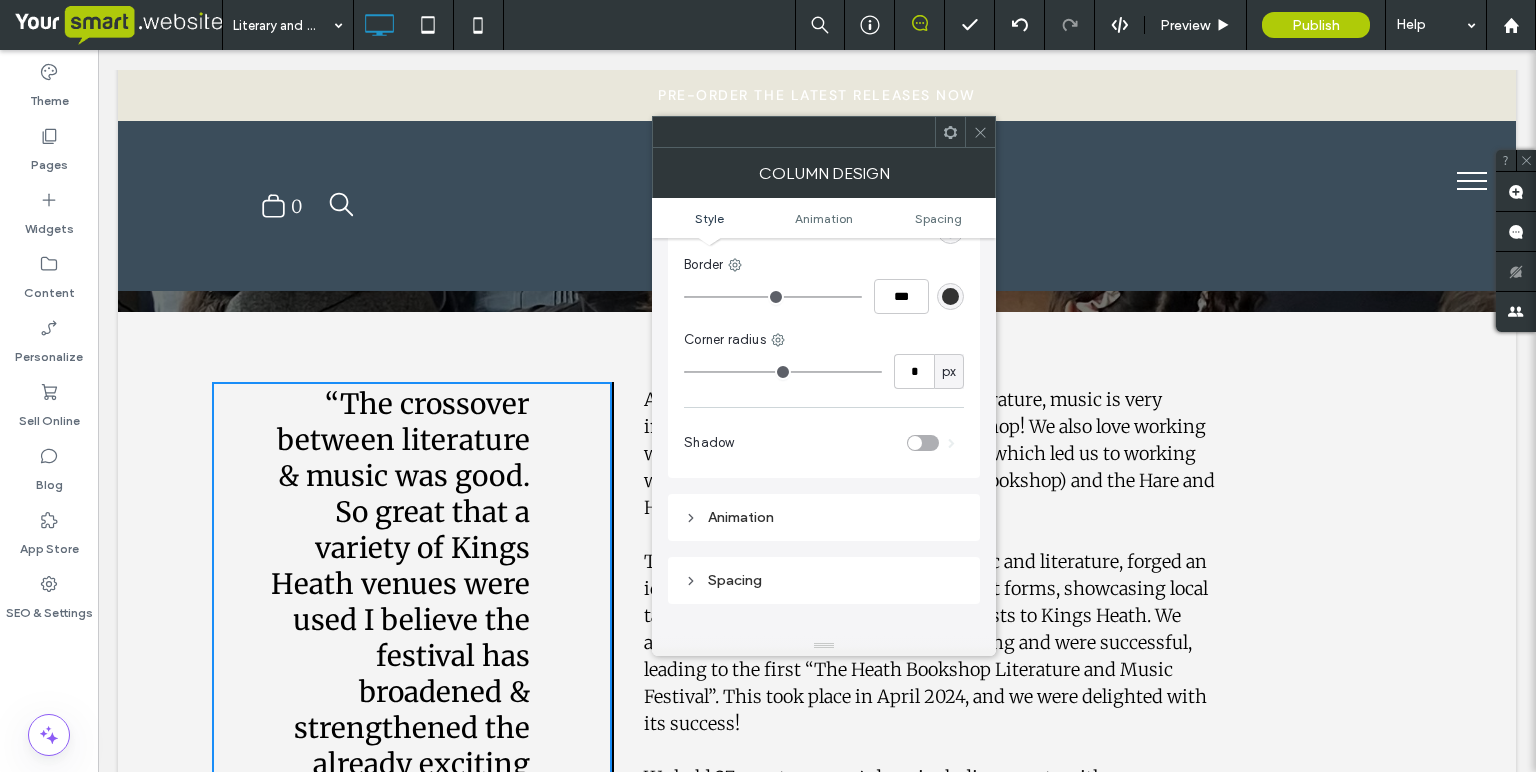 scroll, scrollTop: 0, scrollLeft: 0, axis: both 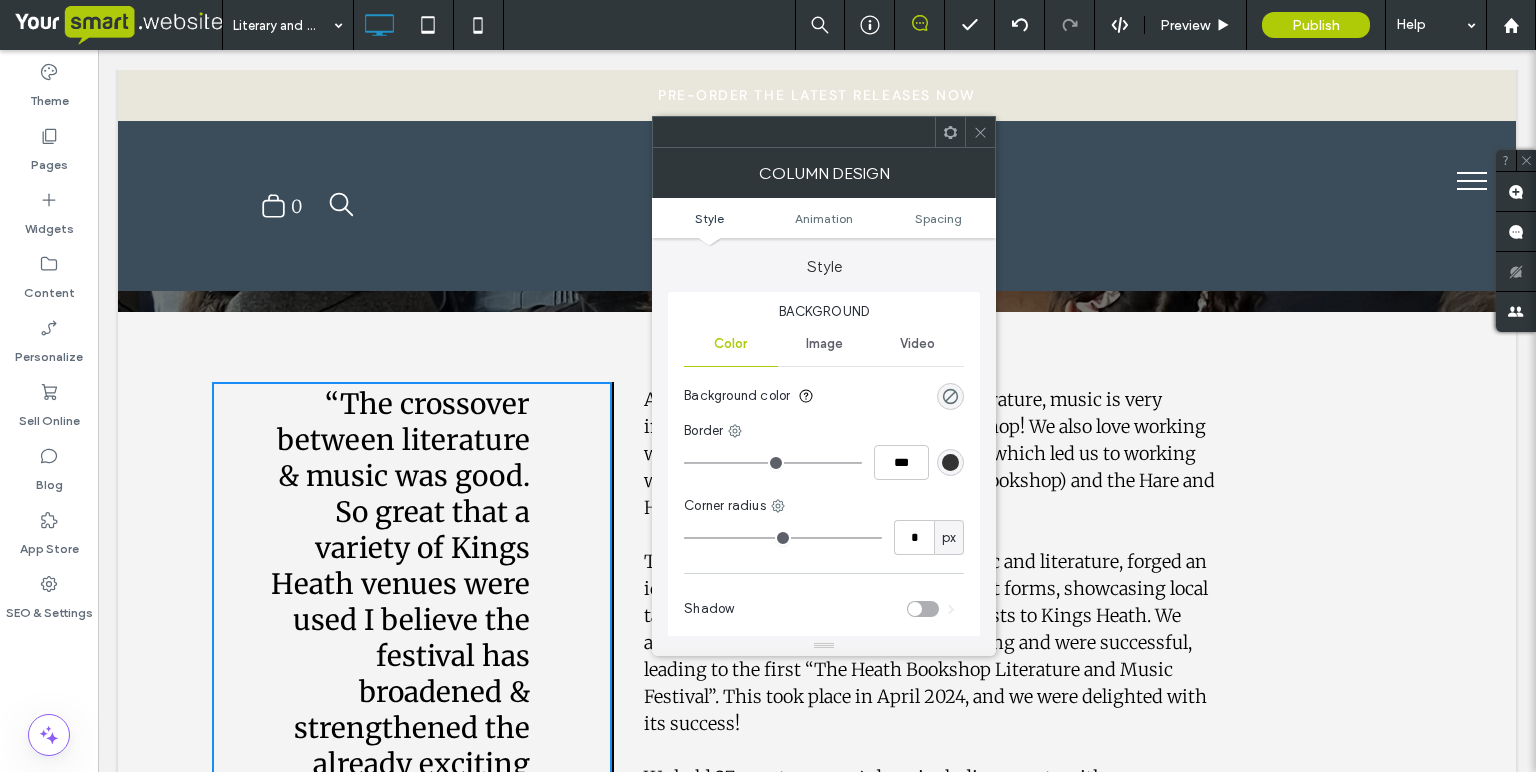 click on "As well as loving all things books and literature, music is very important to us here at The Heath Bookshop! We also love working with other local independent businesses which led us to working with How Brave is the Wren (children’s bookshop) and the Hare and Hounds (pub/music venue).
These relationships, and our love of music and literature, forged an idea for a festival combining these two art forms, showcasing local talent as well as bringing established artists to Kings Heath. We applied to Arts Council England for funding and were successful, leading to the first “The Heath Bookshop Literature and Music Festival”. This took place in April 2024, and we were delighted with its success!
﻿ Click To Paste" at bounding box center [1012, 726] 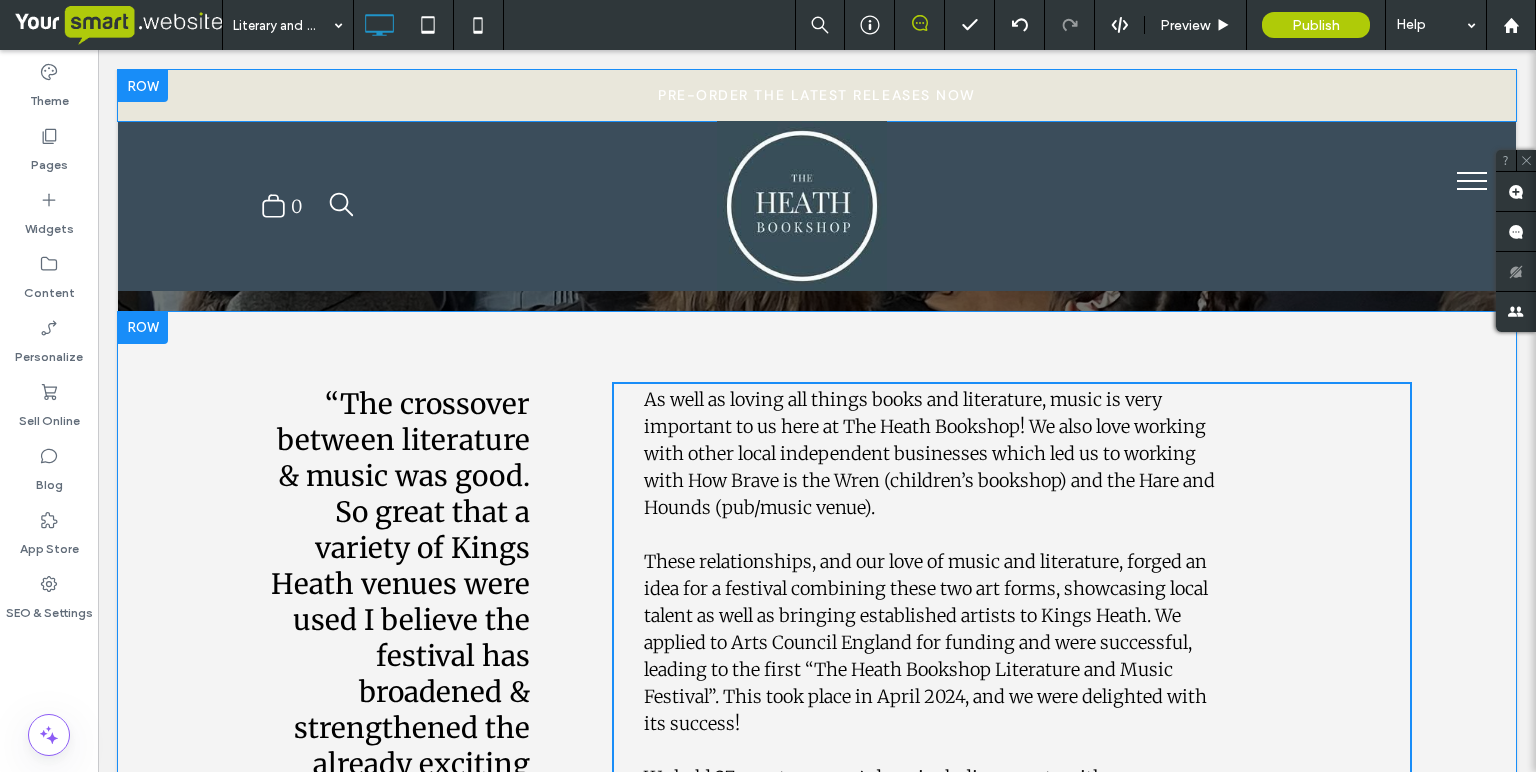 click on "As well as loving all things books and literature, music is very important to us here at The Heath Bookshop! We also love working with other local independent businesses which led us to working with How Brave is the Wren (children’s bookshop) and the Hare and Hounds (pub/music venue).
These relationships, and our love of music and literature, forged an idea for a festival combining these two art forms, showcasing local talent as well as bringing established artists to Kings Heath. We applied to Arts Council England for funding and were successful, leading to the first “The Heath Bookshop Literature and Music Festival”. This took place in April 2024, and we were delighted with its success!
﻿ Click To Paste" at bounding box center [1012, 726] 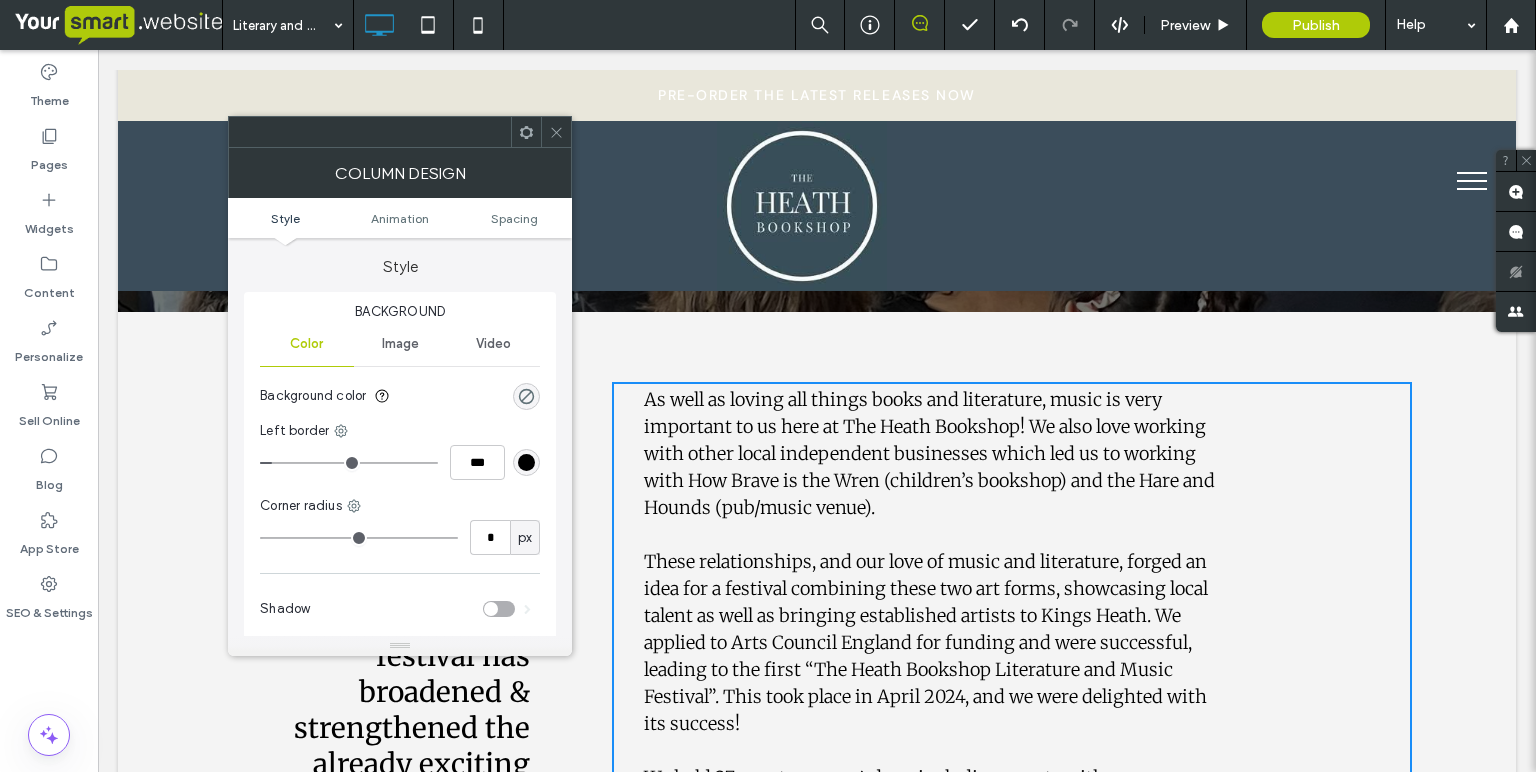 click on "As well as loving all things books and literature, music is very important to us here at The Heath Bookshop! We also love working with other local independent businesses which led us to working with How Brave is the Wren (children’s bookshop) and the Hare and Hounds (pub/music venue)." at bounding box center [929, 453] 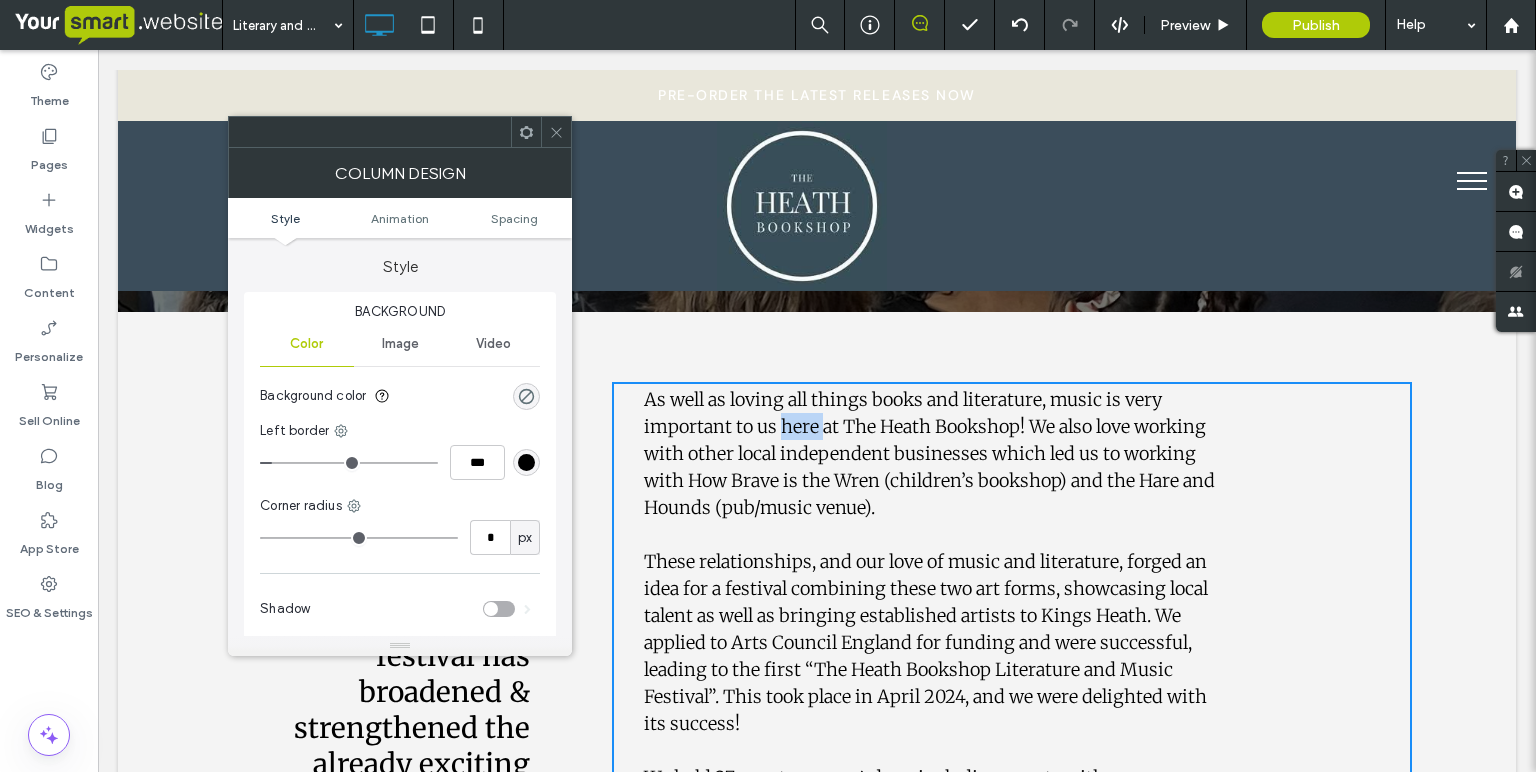 click on "As well as loving all things books and literature, music is very important to us here at The Heath Bookshop! We also love working with other local independent businesses which led us to working with How Brave is the Wren (children’s bookshop) and the Hare and Hounds (pub/music venue)." at bounding box center (929, 453) 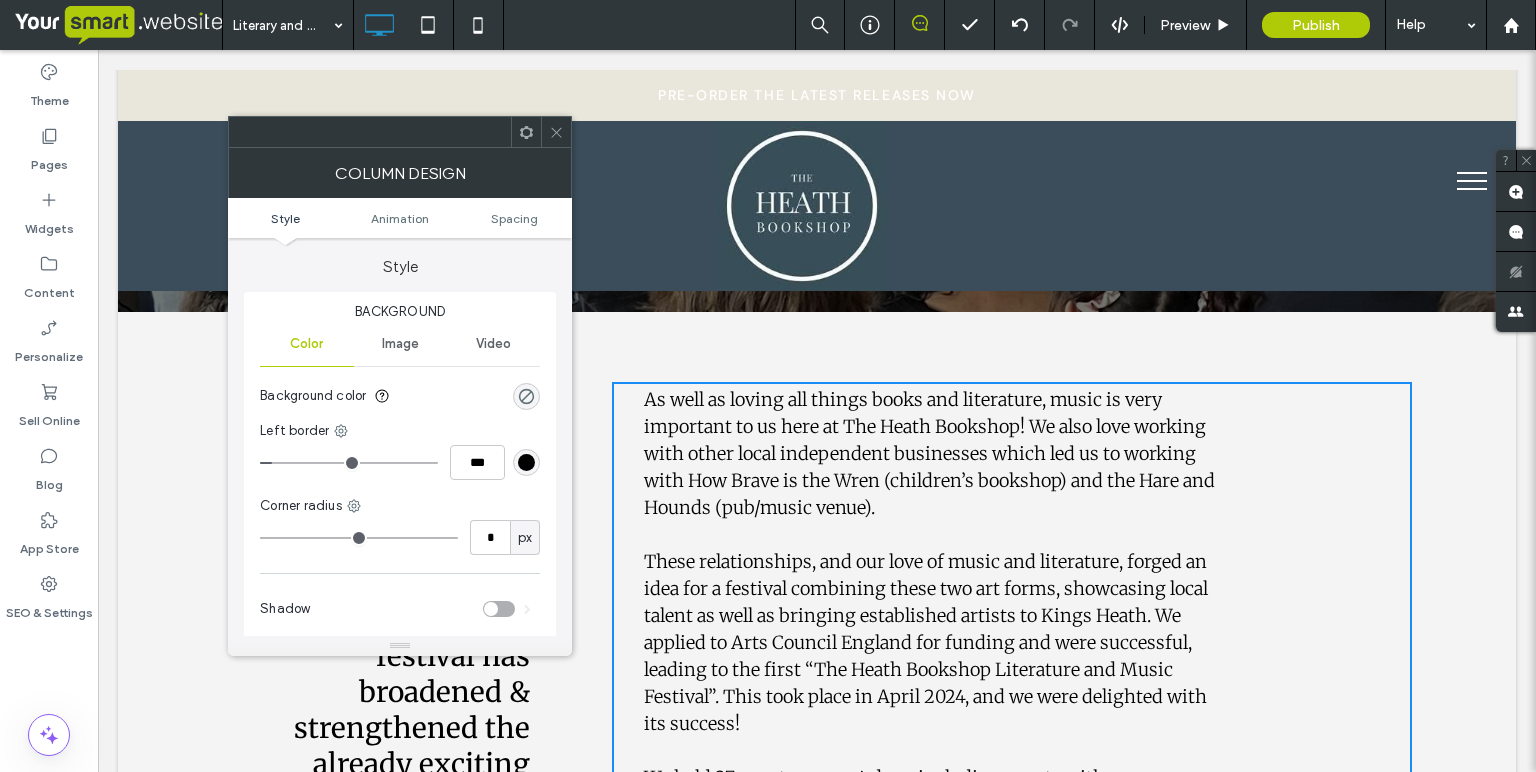 click on "As well as loving all things books and literature, music is very important to us here at The Heath Bookshop! We also love working with other local independent businesses which led us to working with How Brave is the Wren (children’s bookshop) and the Hare and Hounds (pub/music venue)." at bounding box center (929, 453) 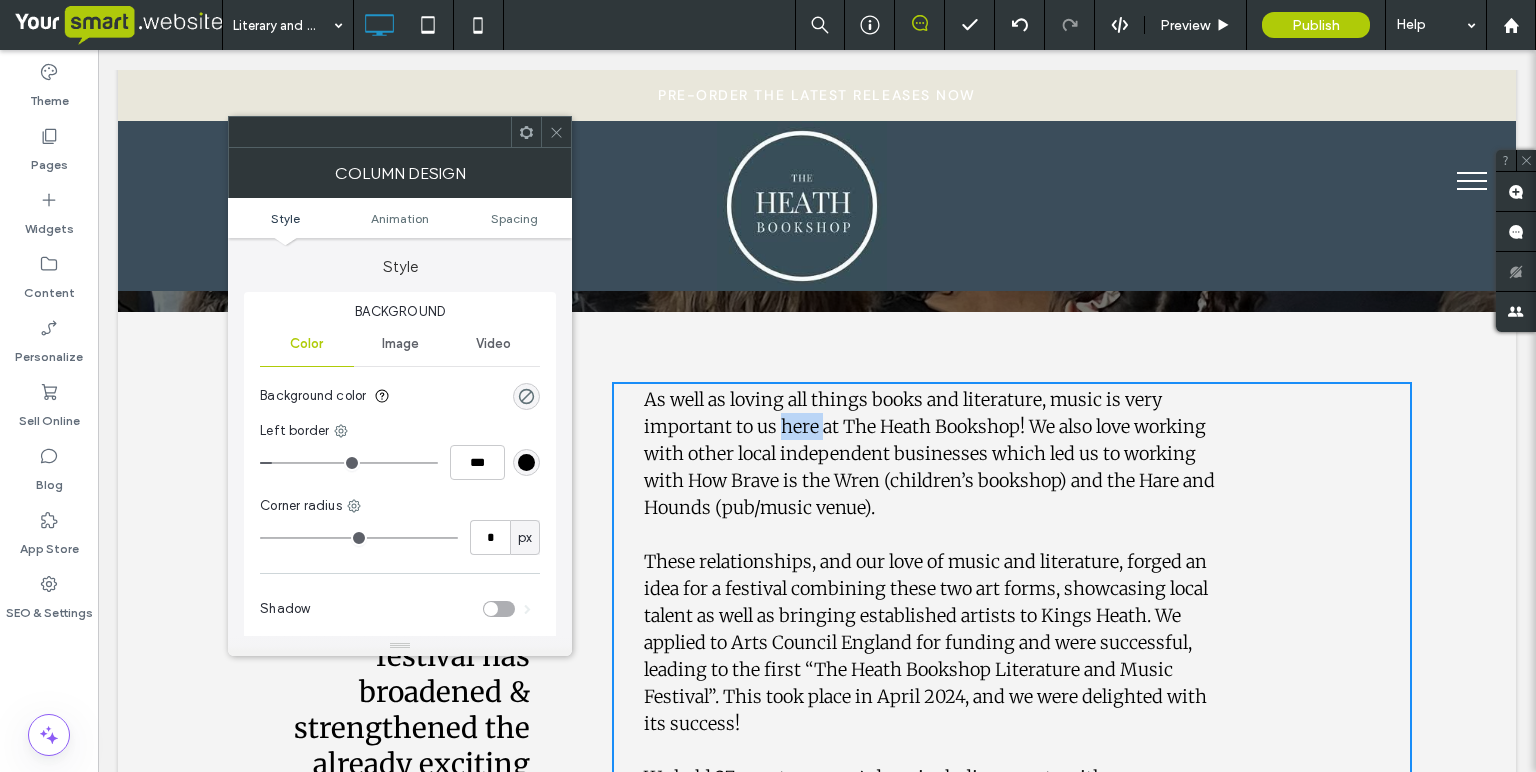 click on "As well as loving all things books and literature, music is very important to us here at The Heath Bookshop! We also love working with other local independent businesses which led us to working with How Brave is the Wren (children’s bookshop) and the Hare and Hounds (pub/music venue)." at bounding box center [929, 453] 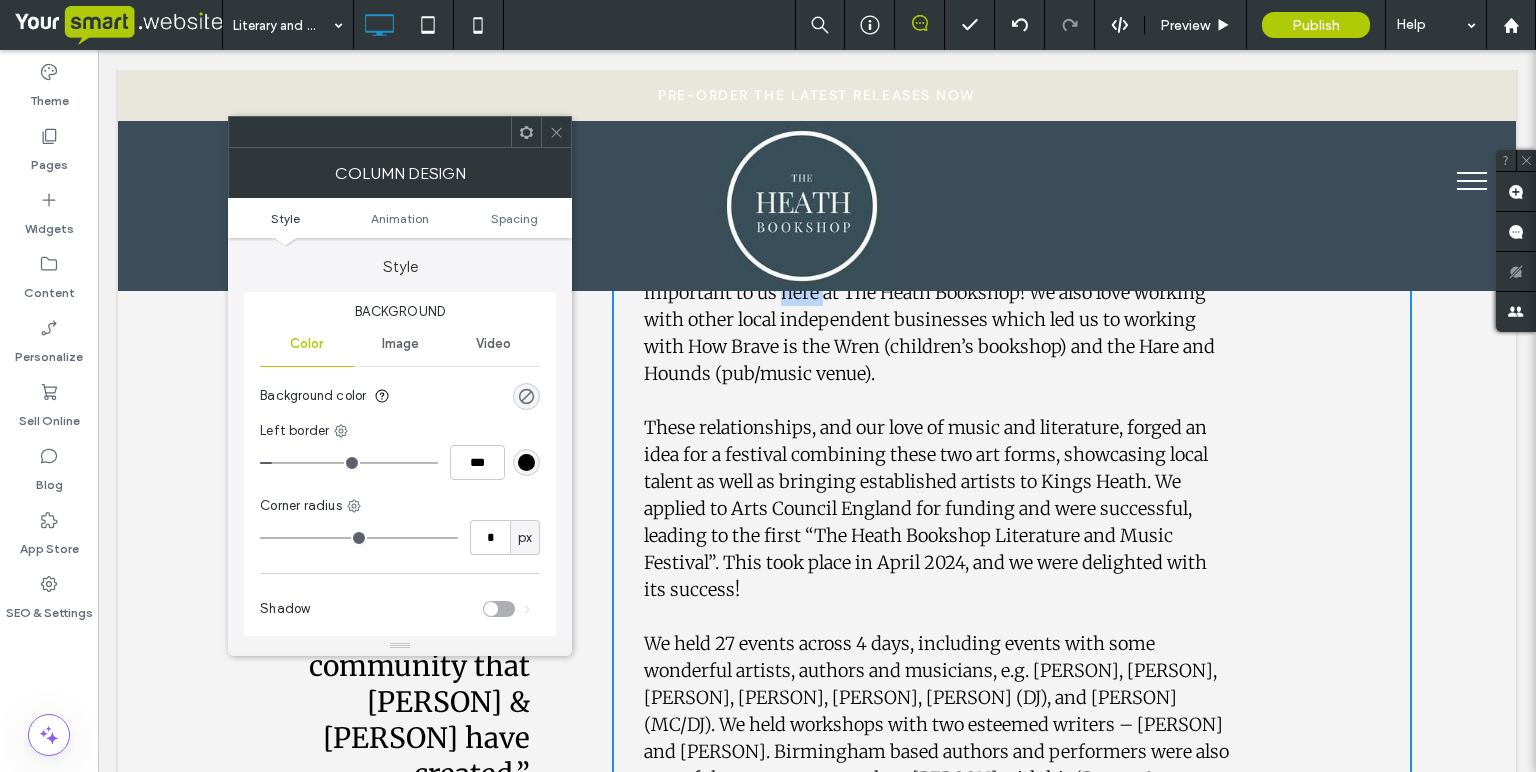 scroll, scrollTop: 820, scrollLeft: 0, axis: vertical 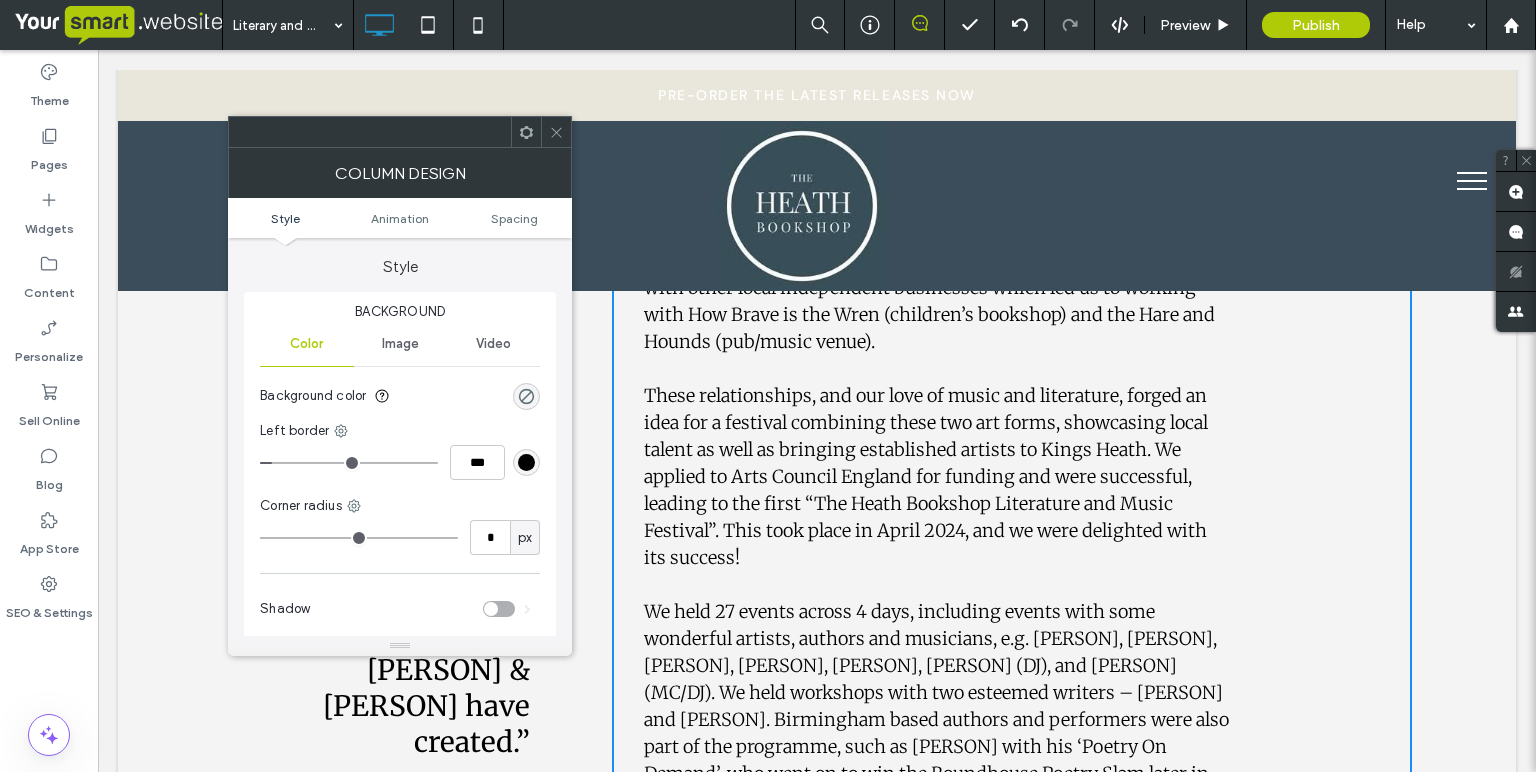 click on "These relationships, and our love of music and literature, forged an idea for a festival combining these two art forms, showcasing local talent as well as bringing established artists to Kings Heath. We applied to Arts Council England for funding and were successful, leading to the first “The Heath Bookshop Literature and Music Festival”. This took place in April 2024, and we were delighted with its success!" at bounding box center (926, 476) 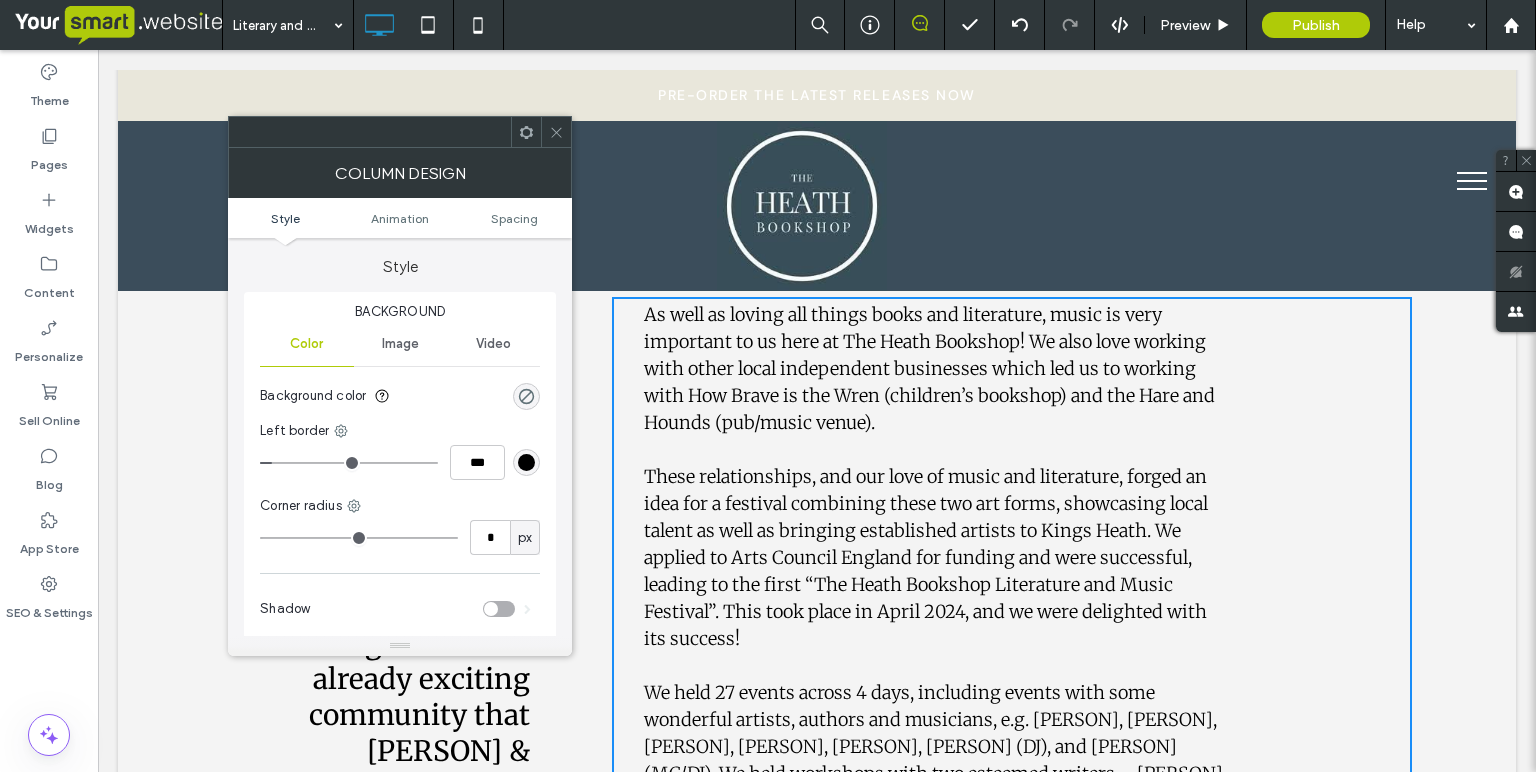 scroll, scrollTop: 644, scrollLeft: 0, axis: vertical 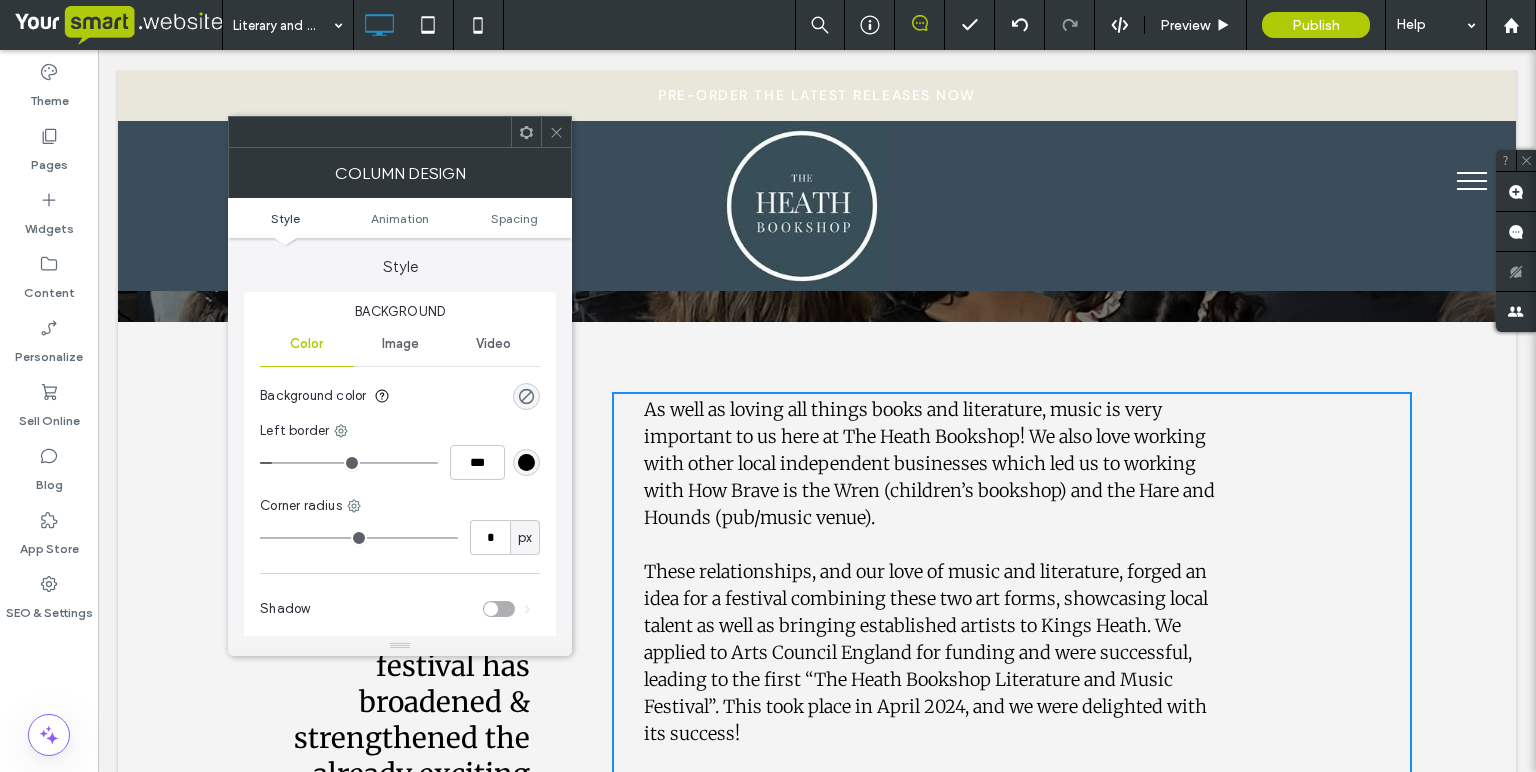 click on "As well as loving all things books and literature, music is very important to us here at The Heath Bookshop! We also love working with other local independent businesses which led us to working with How Brave is the Wren (children’s bookshop) and the Hare and Hounds (pub/music venue).
These relationships, and our love of music and literature, forged an idea for a festival combining these two art forms, showcasing local talent as well as bringing established artists to Kings Heath. We applied to Arts Council England for funding and were successful, leading to the first “The Heath Bookshop Literature and Music Festival”. This took place in April 2024, and we were delighted with its success!
﻿ Click To Paste" at bounding box center [1012, 736] 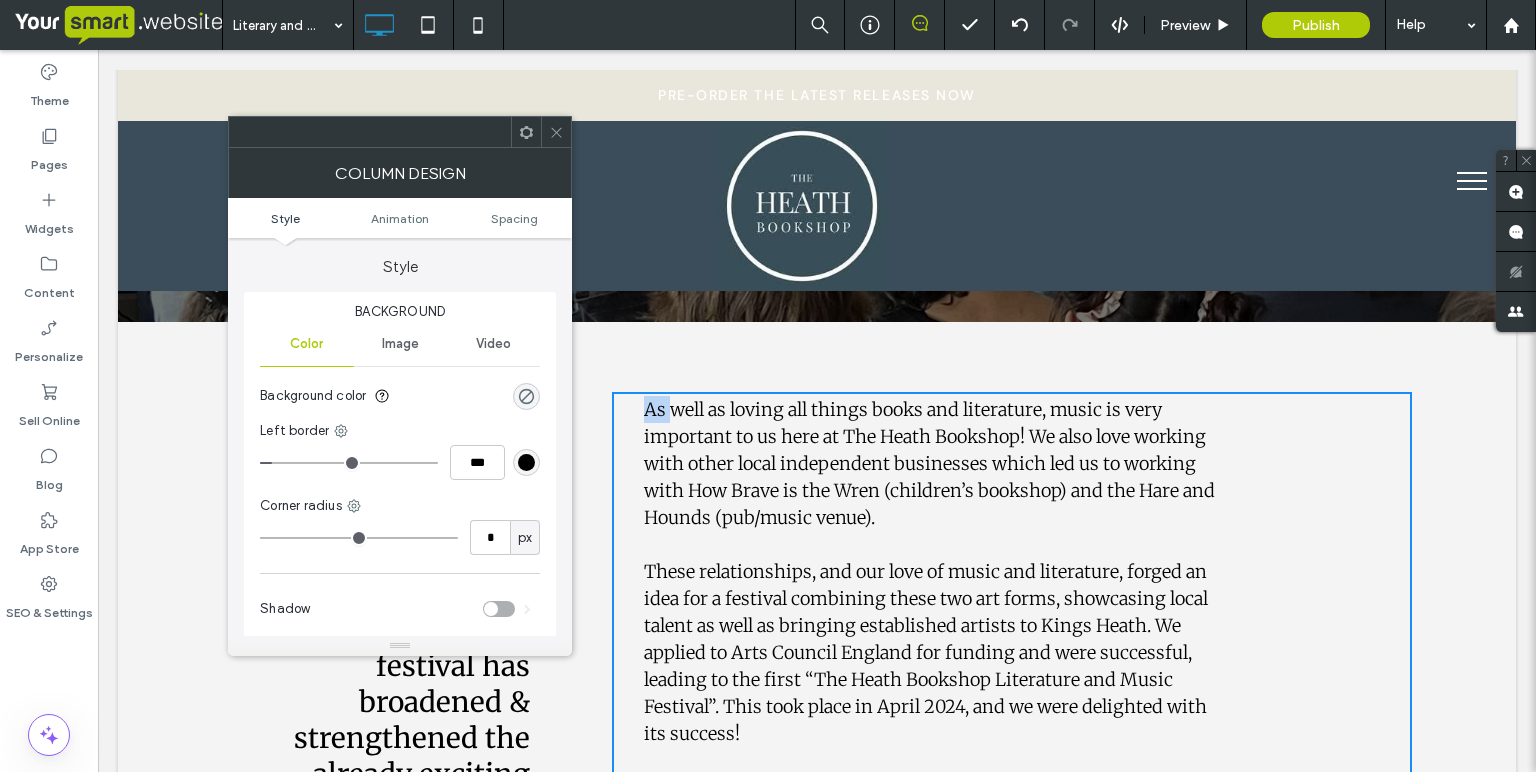 click on "As well as loving all things books and literature, music is very important to us here at The Heath Bookshop! We also love working with other local independent businesses which led us to working with How Brave is the Wren (children’s bookshop) and the Hare and Hounds (pub/music venue)." at bounding box center [929, 463] 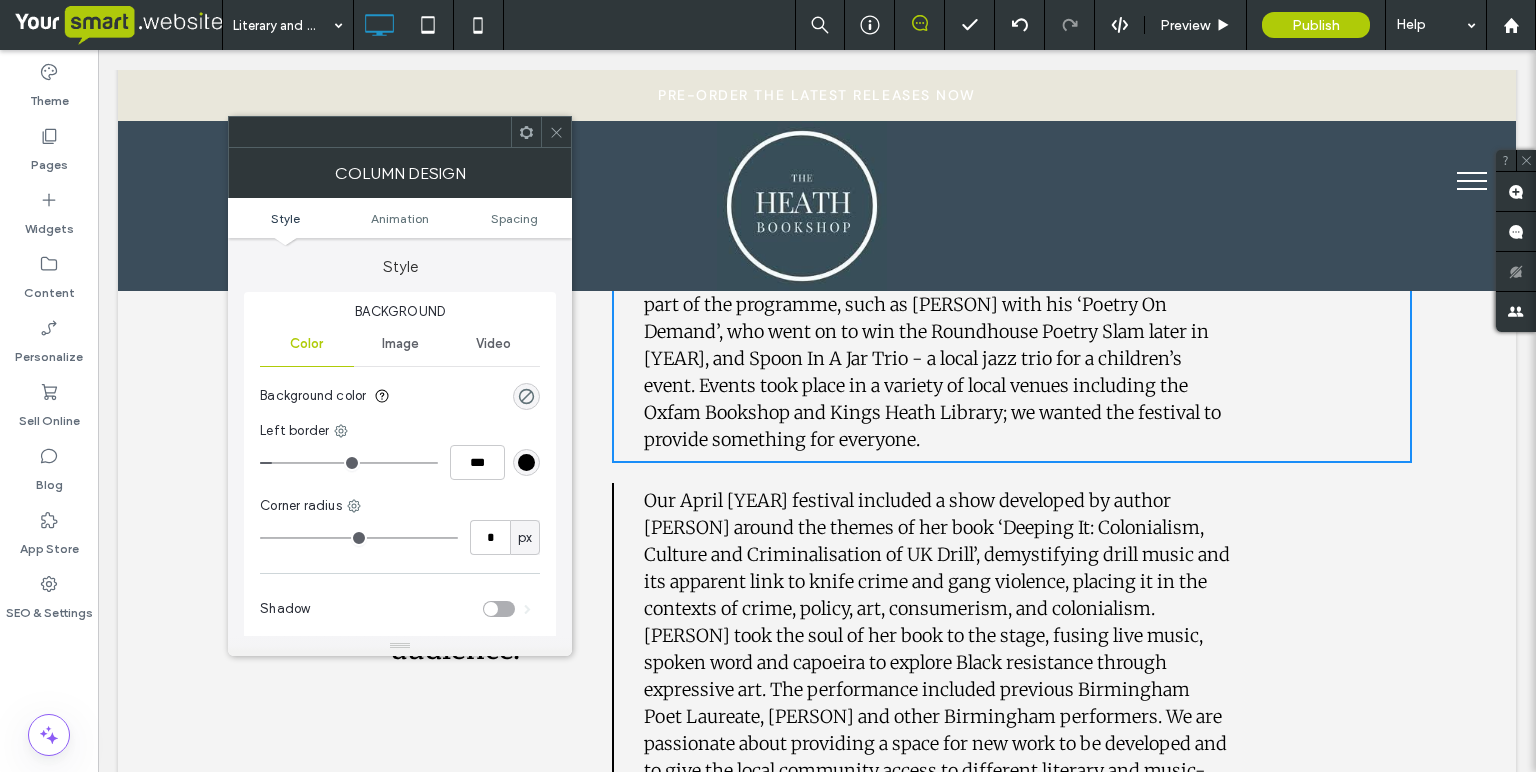 scroll, scrollTop: 1268, scrollLeft: 0, axis: vertical 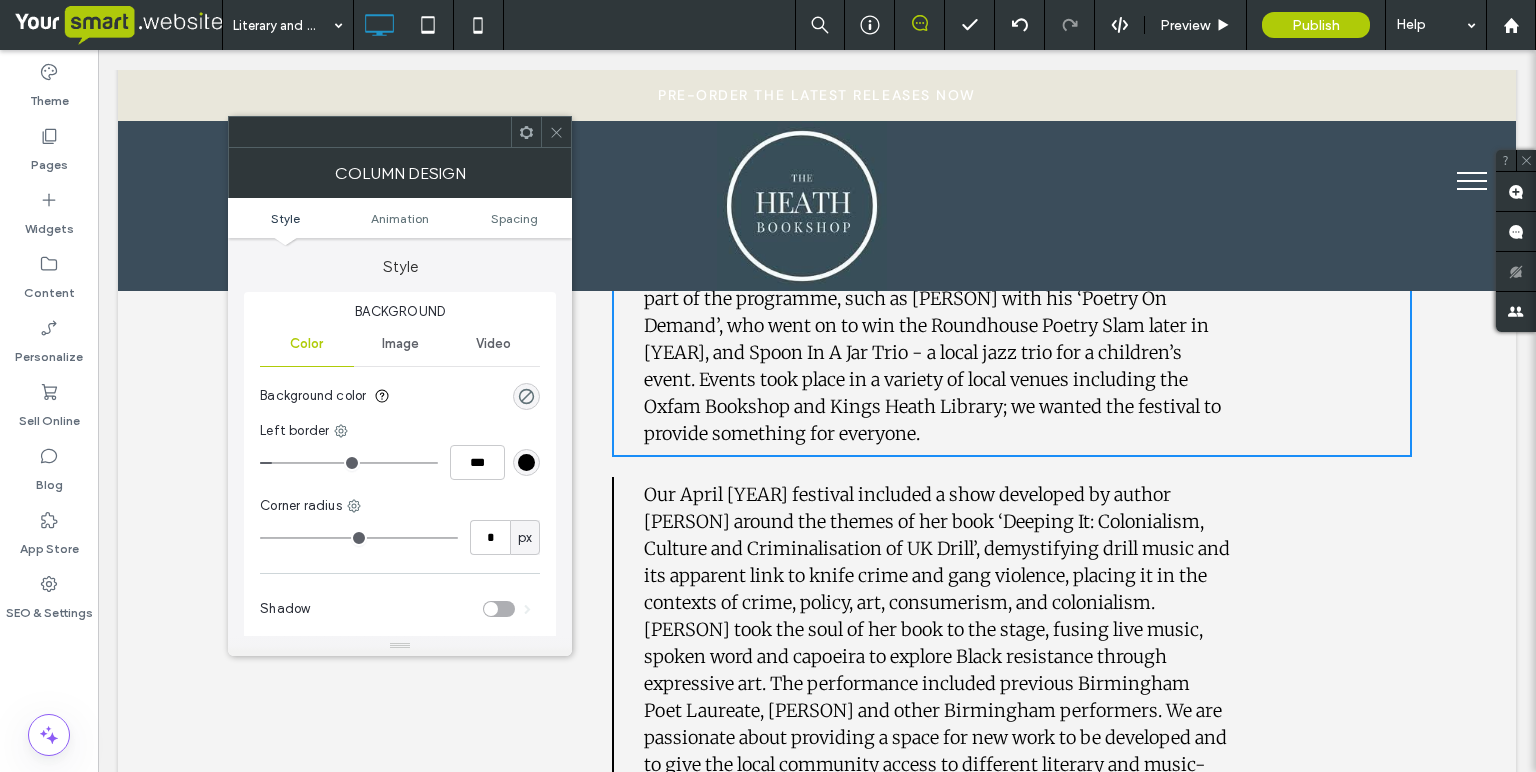 click on "﻿ We held 27 events across 4 days, including events with some wonderful artists, authors and musicians, e.g. [PERSON], [PERSON], [PERSON], [PERSON], [PERSON], [PERSON] (DJ), and [PERSON] (MC/DJ). We held workshops with two esteemed writers – [PERSON] and [PERSON]. Birmingham based authors and performers were also part of the programme, such as [PERSON] with his ‘Poetry On Demand’, who went on to win the Roundhouse Poetry Slam later in [YEAR], and Spoon In A Jar Trio - a local jazz trio for a children’s event. Events took place in a variety of local venues including the Oxfam Bookshop and Kings Heath Library; we wanted the festival to provide something for everyone." at bounding box center [937, 298] 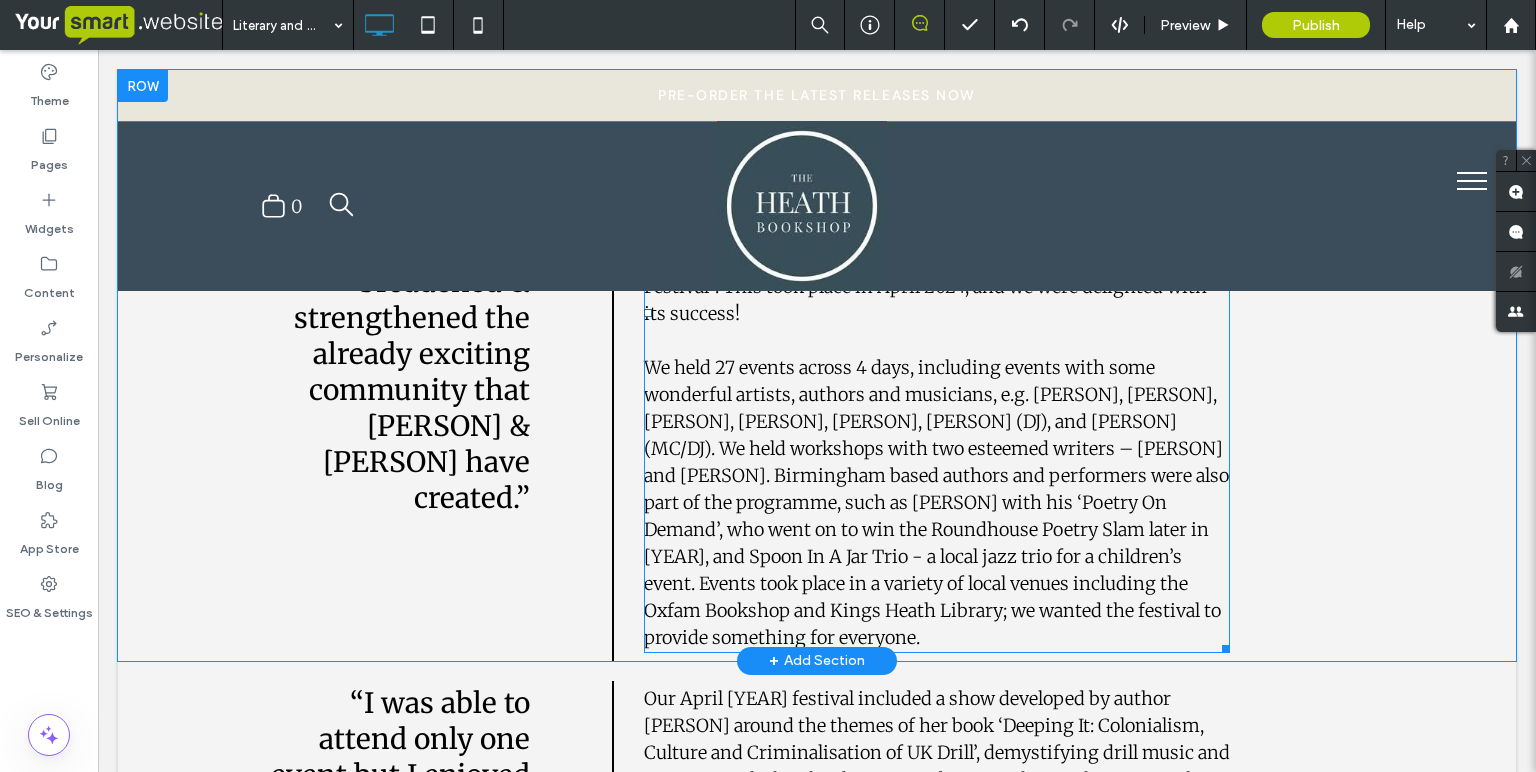 scroll, scrollTop: 1067, scrollLeft: 0, axis: vertical 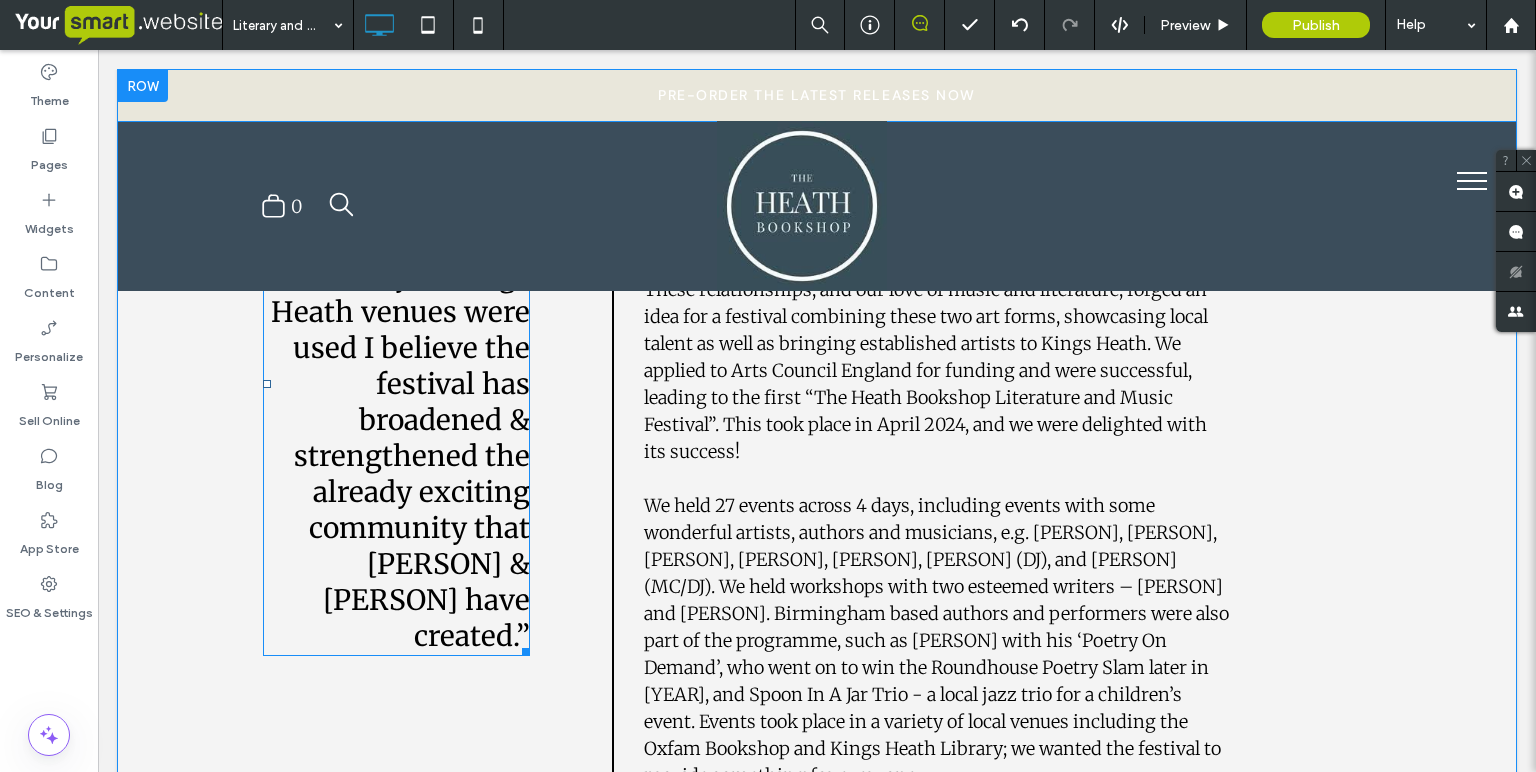 click on "“The crossover between literature & music was good. So great that a variety of Kings Heath venues were used I believe the festival has broadened & strengthened the already exciting community that [PERSON] & [PERSON] have created.”" at bounding box center [400, 384] 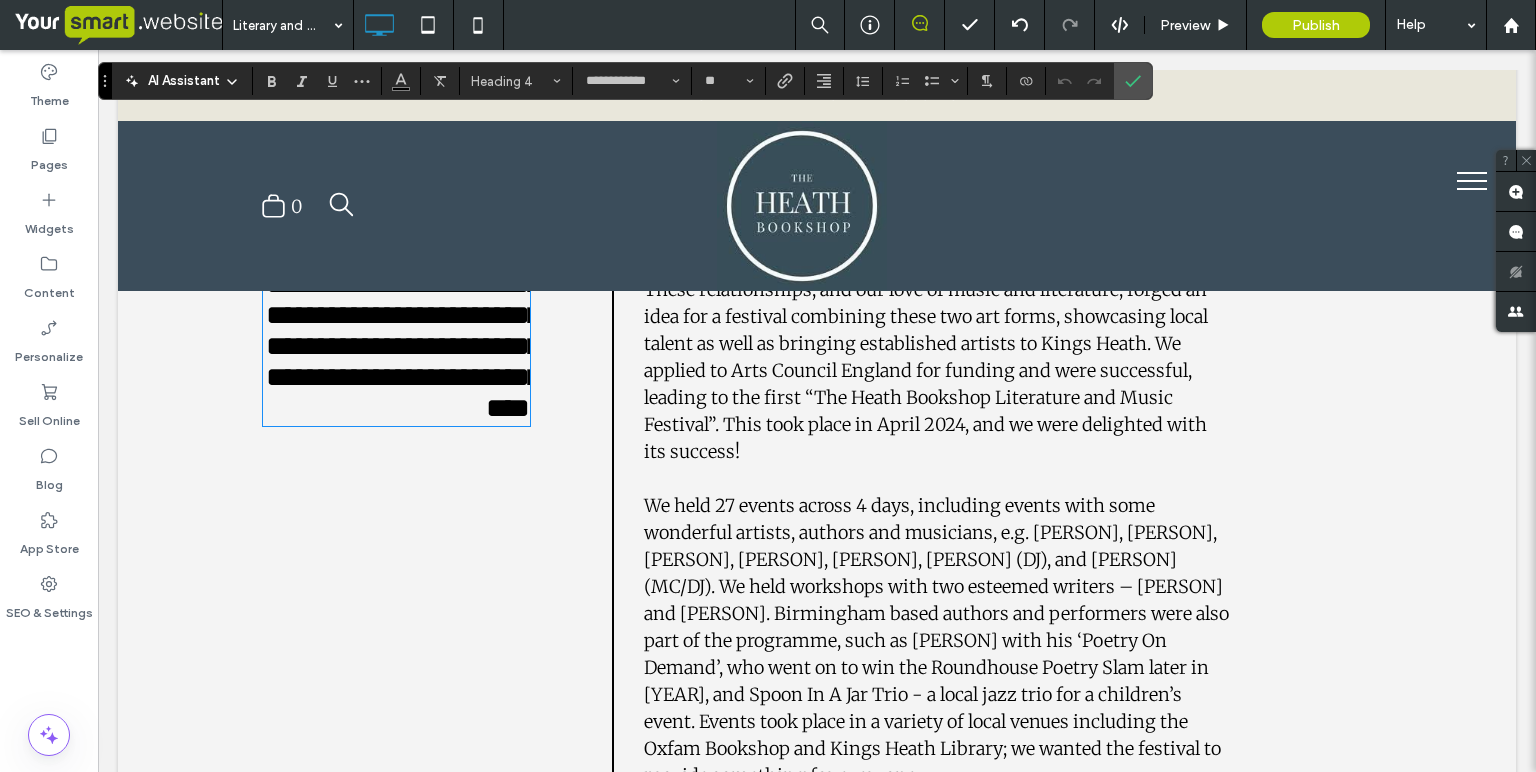 click on "**********" at bounding box center [403, 268] 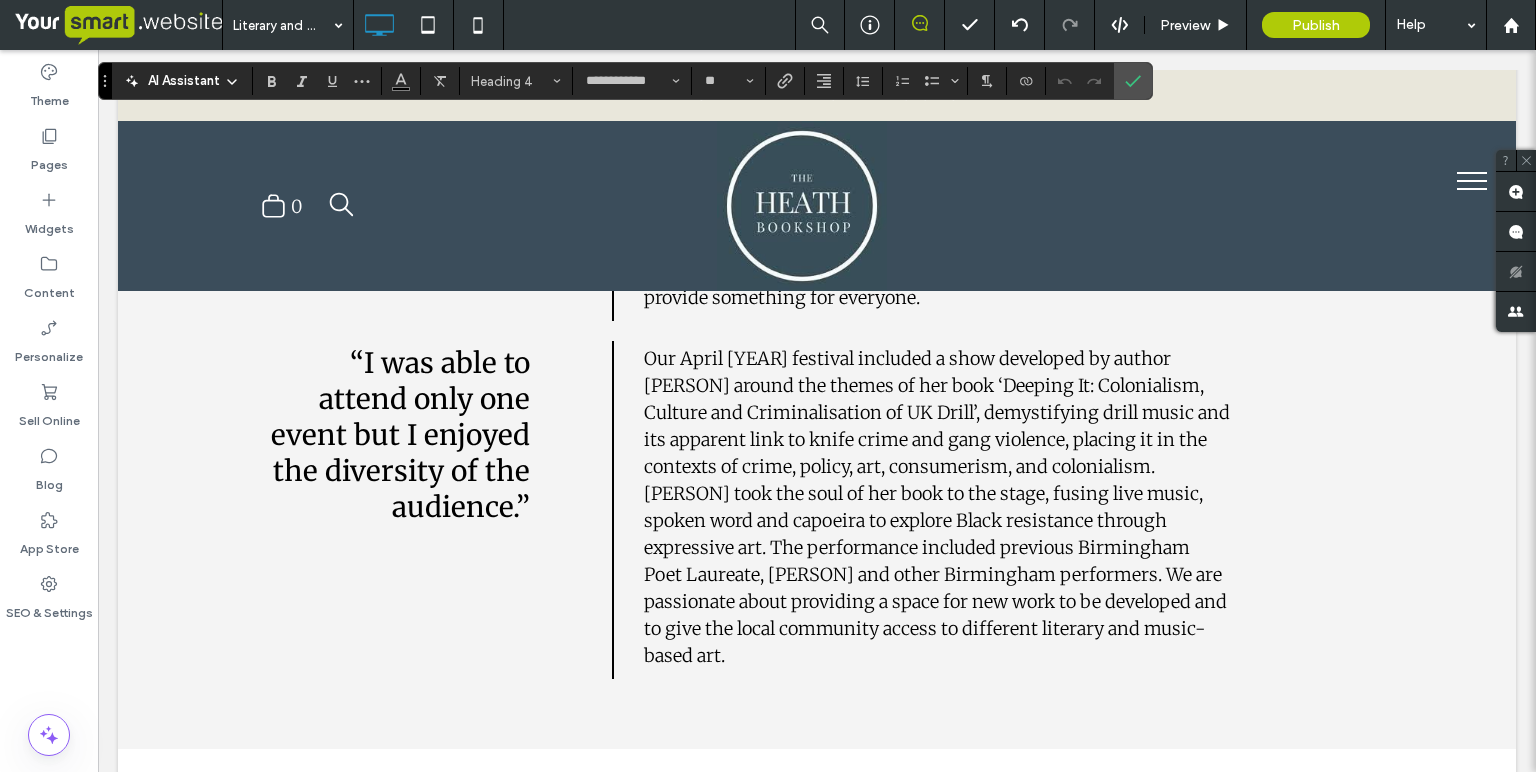 scroll, scrollTop: 1416, scrollLeft: 0, axis: vertical 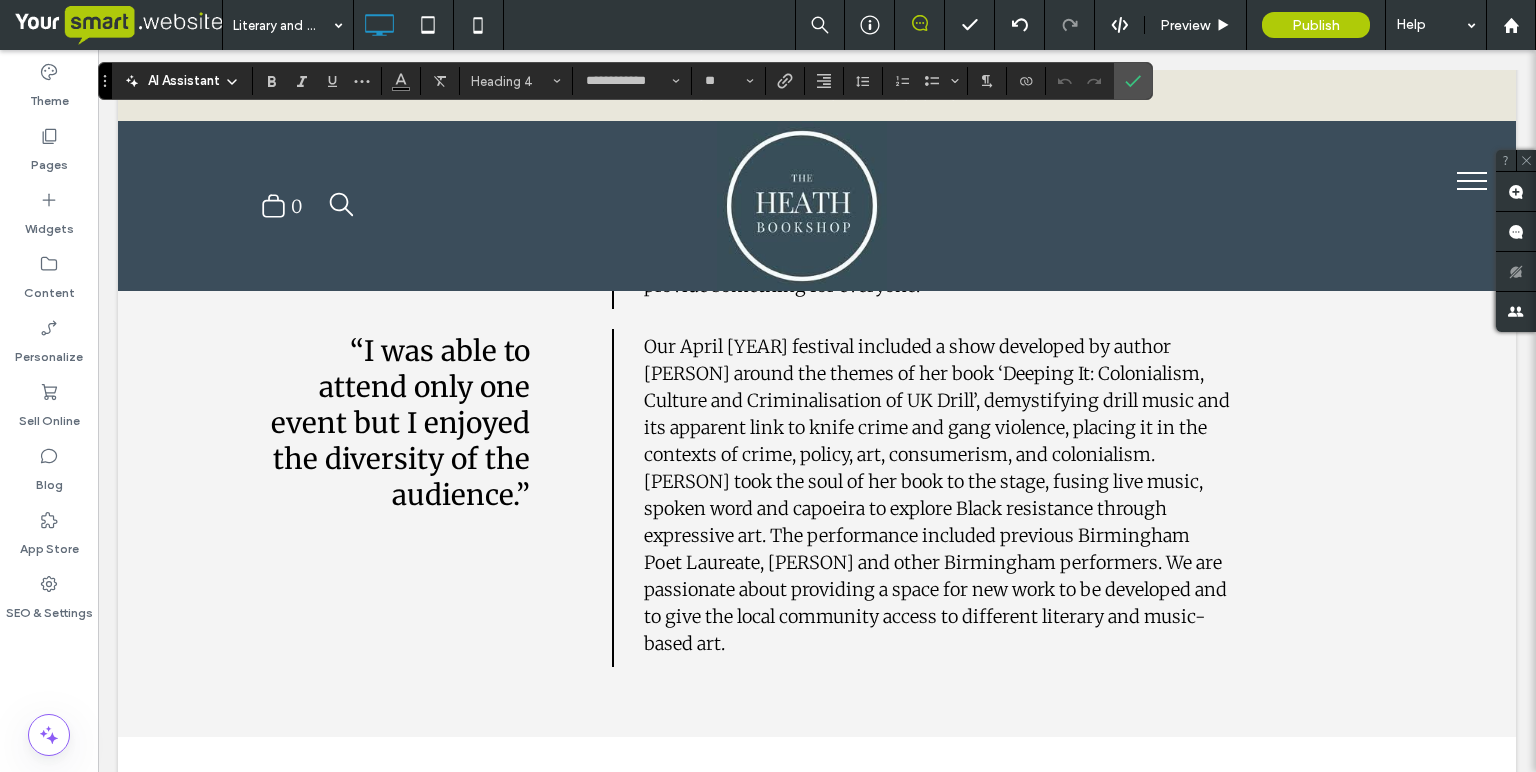 click on "“I was able to attend only one event but I enjoyed the diversity of the audience.”" at bounding box center [400, 423] 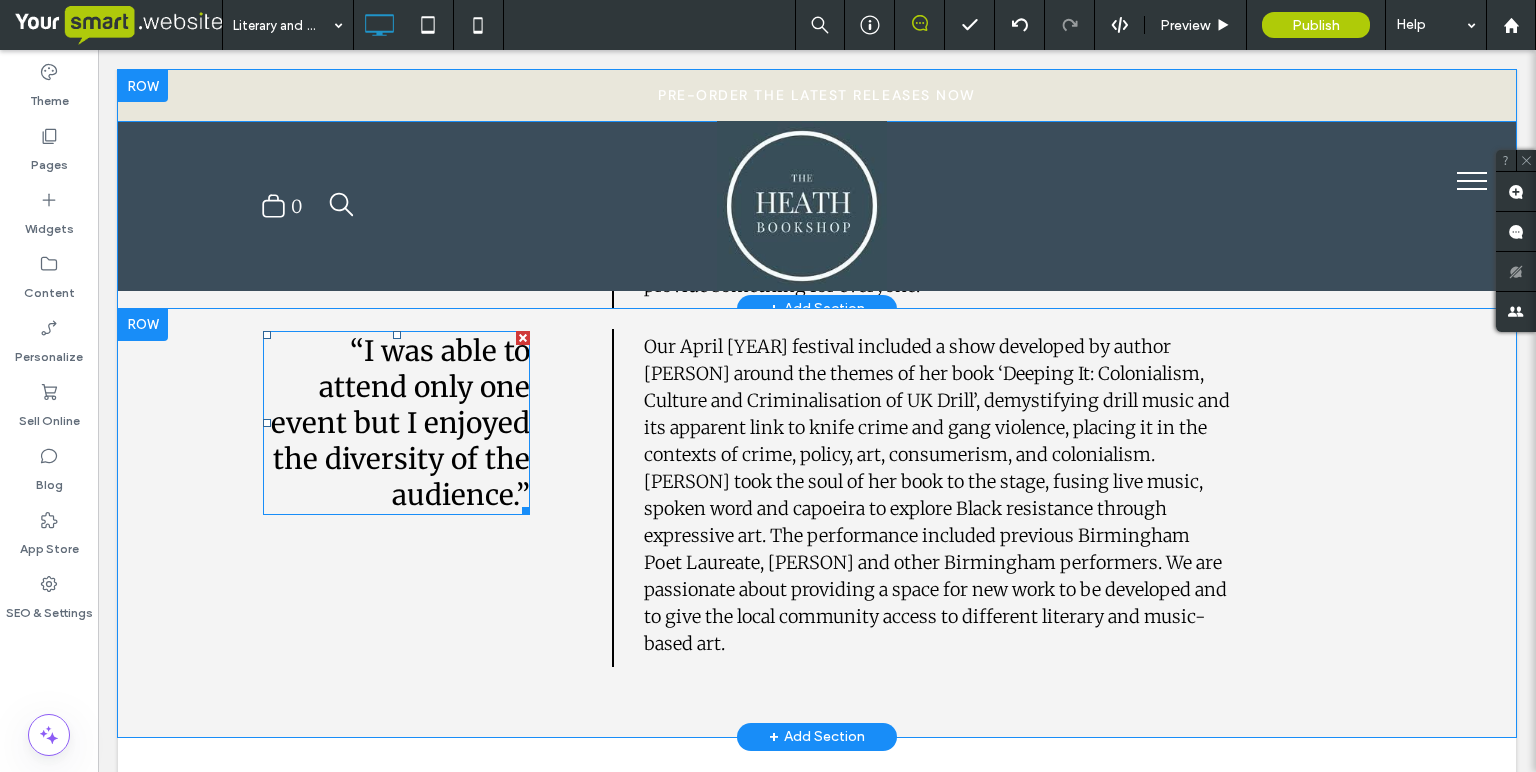 click on "“I was able to attend only one event but I enjoyed the diversity of the audience.”" at bounding box center (400, 423) 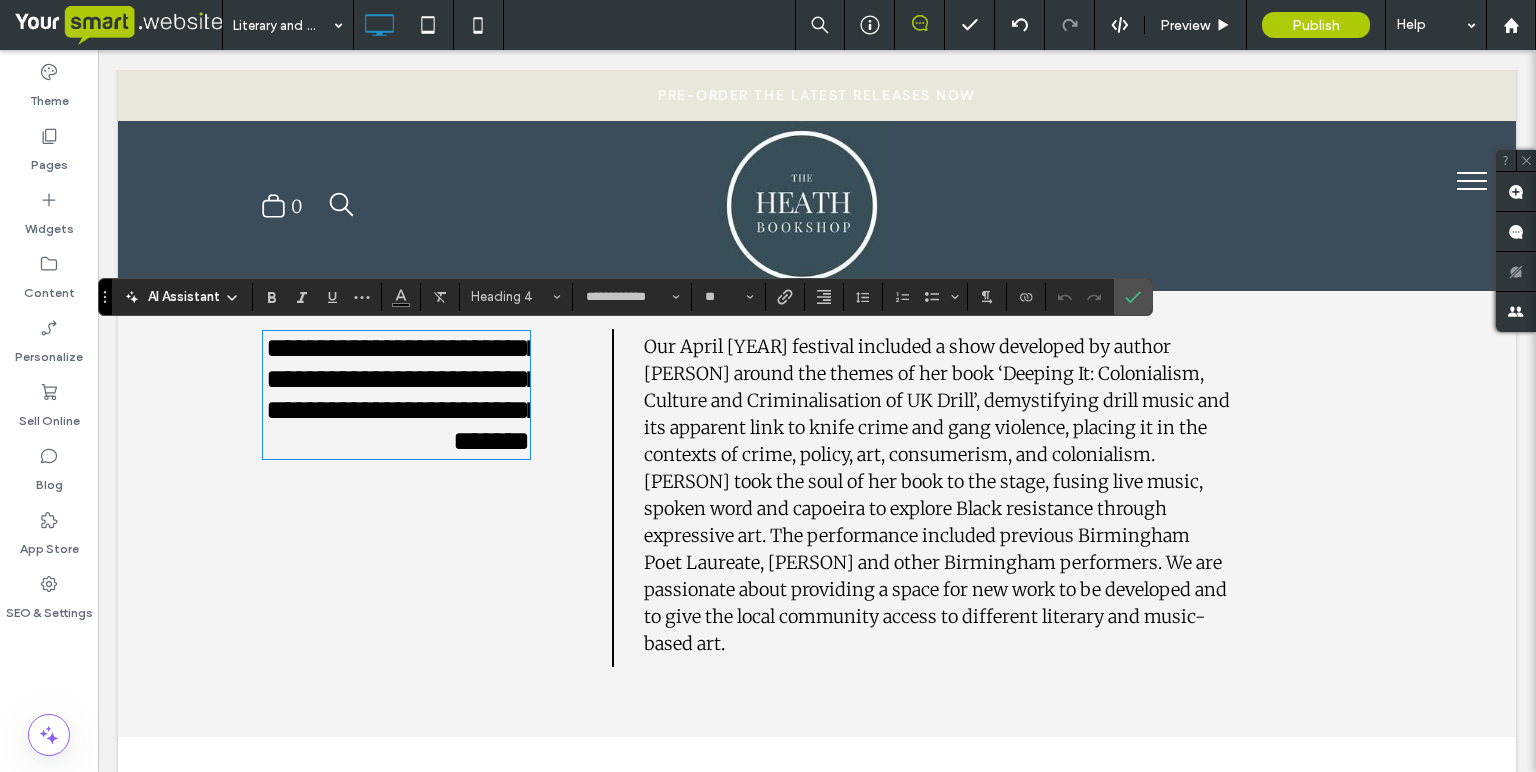 click on "Our April [YEAR] festival included a show developed by author [PERSON] around the themes of her book ‘Deeping It: Colonialism, Culture and Criminalisation of UK Drill’, demystifying drill music and its apparent link to knife crime and gang violence, placing it in the contexts of crime, policy, art, consumerism, and colonialism. [PERSON] took the soul of her book to the stage, fusing live music, spoken word and capoeira to explore Black resistance through expressive art. The performance included previous Birmingham Poet Laureate, [PERSON] and other Birmingham performers. We are passionate about providing a space for new work to be developed and to give the local community access to different literary and music-based art." at bounding box center [937, 495] 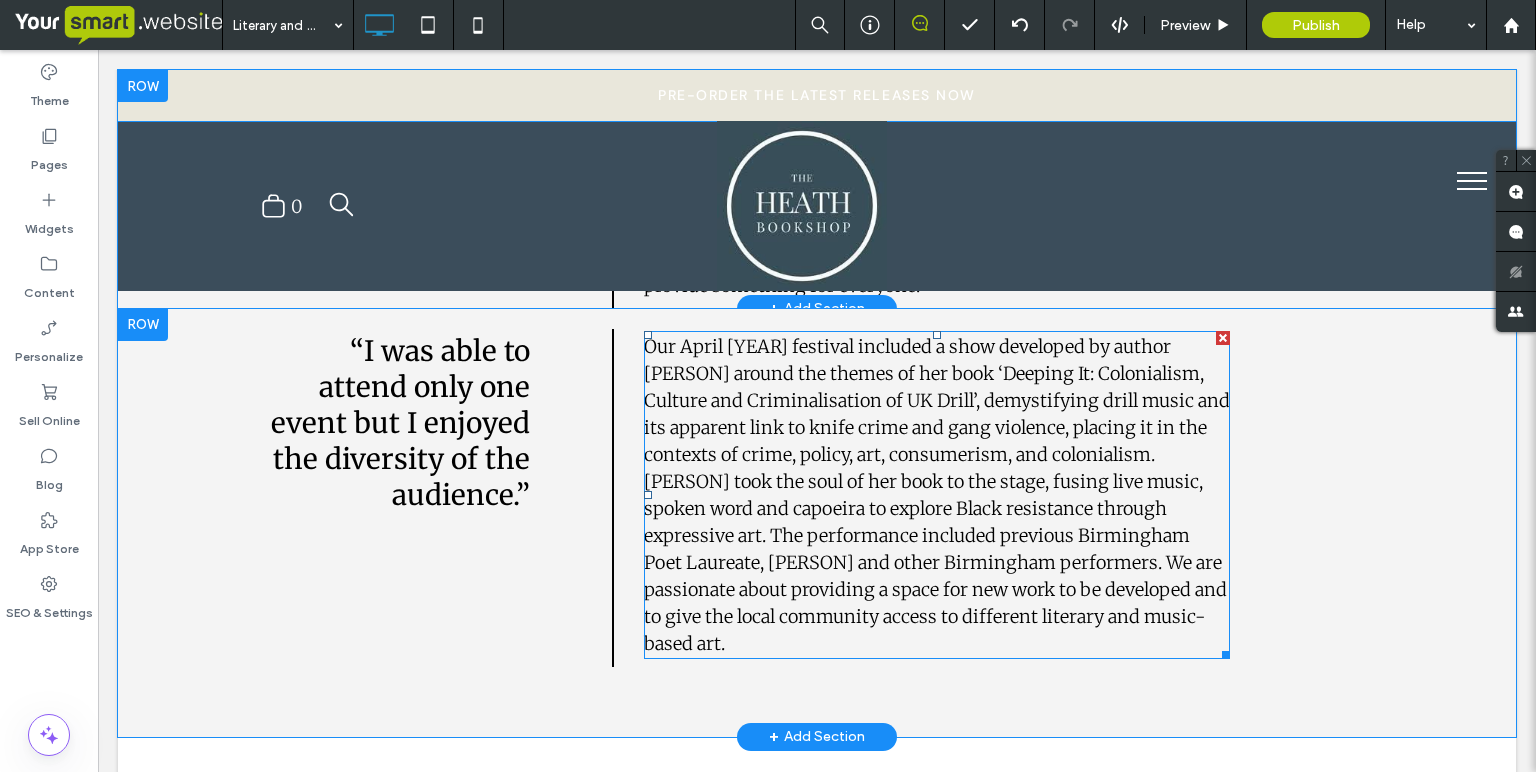 click on "Our April [YEAR] festival included a show developed by author [PERSON] around the themes of her book ‘Deeping It: Colonialism, Culture and Criminalisation of UK Drill’, demystifying drill music and its apparent link to knife crime and gang violence, placing it in the contexts of crime, policy, art, consumerism, and colonialism. [PERSON] took the soul of her book to the stage, fusing live music, spoken word and capoeira to explore Black resistance through expressive art. The performance included previous Birmingham Poet Laureate, [PERSON] and other Birmingham performers. We are passionate about providing a space for new work to be developed and to give the local community access to different literary and music-based art." at bounding box center (937, 495) 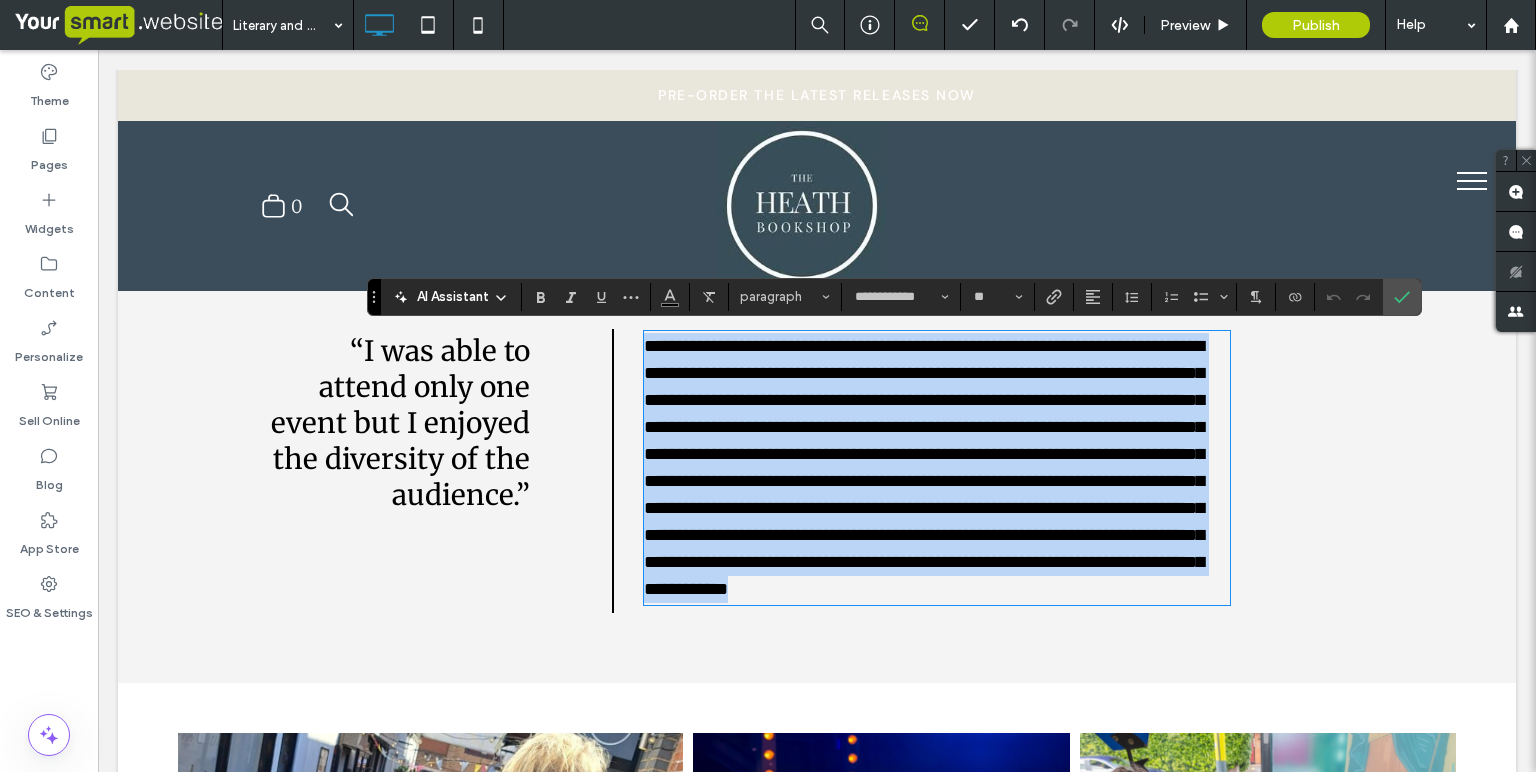 copy on "**********" 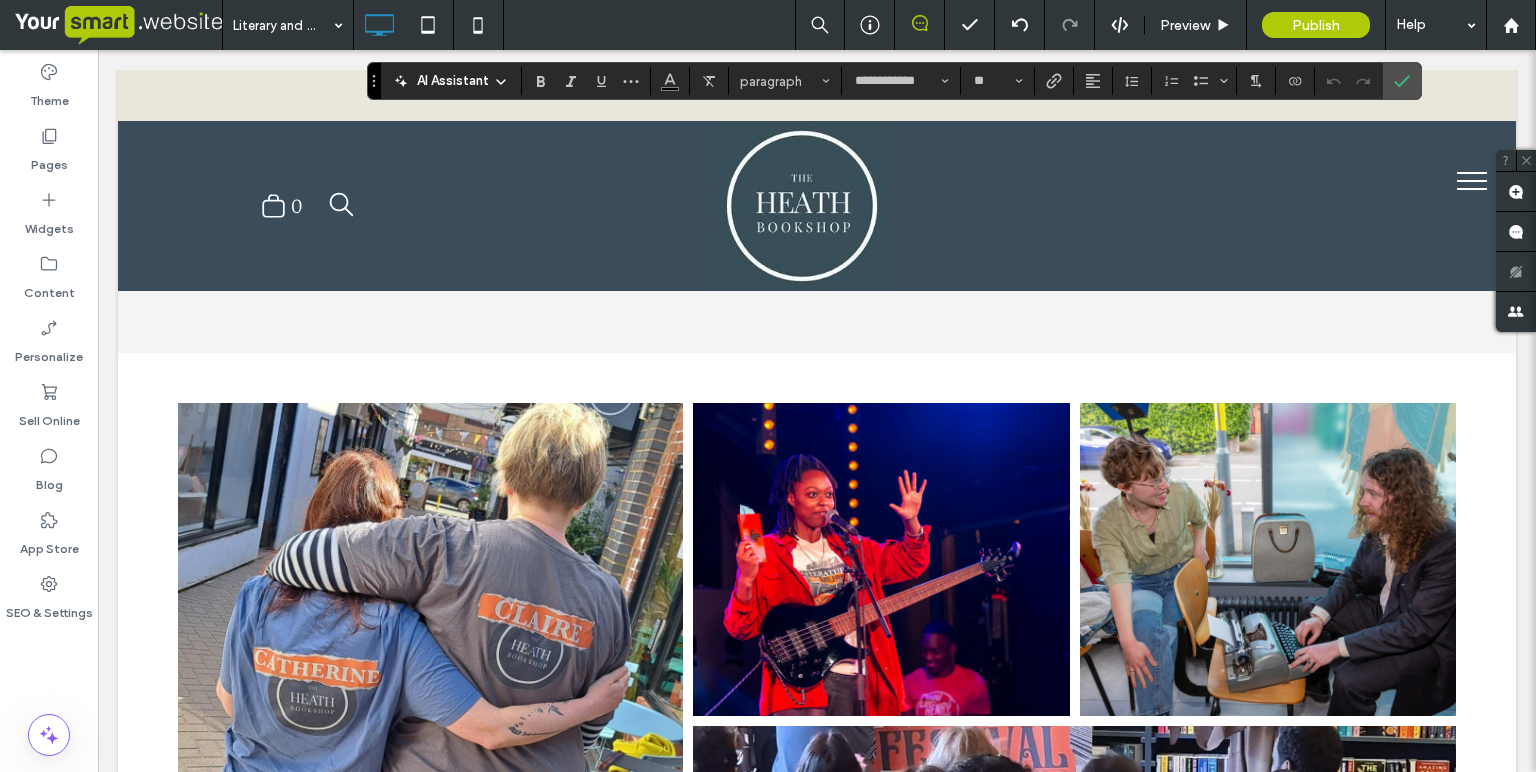 scroll, scrollTop: 1756, scrollLeft: 0, axis: vertical 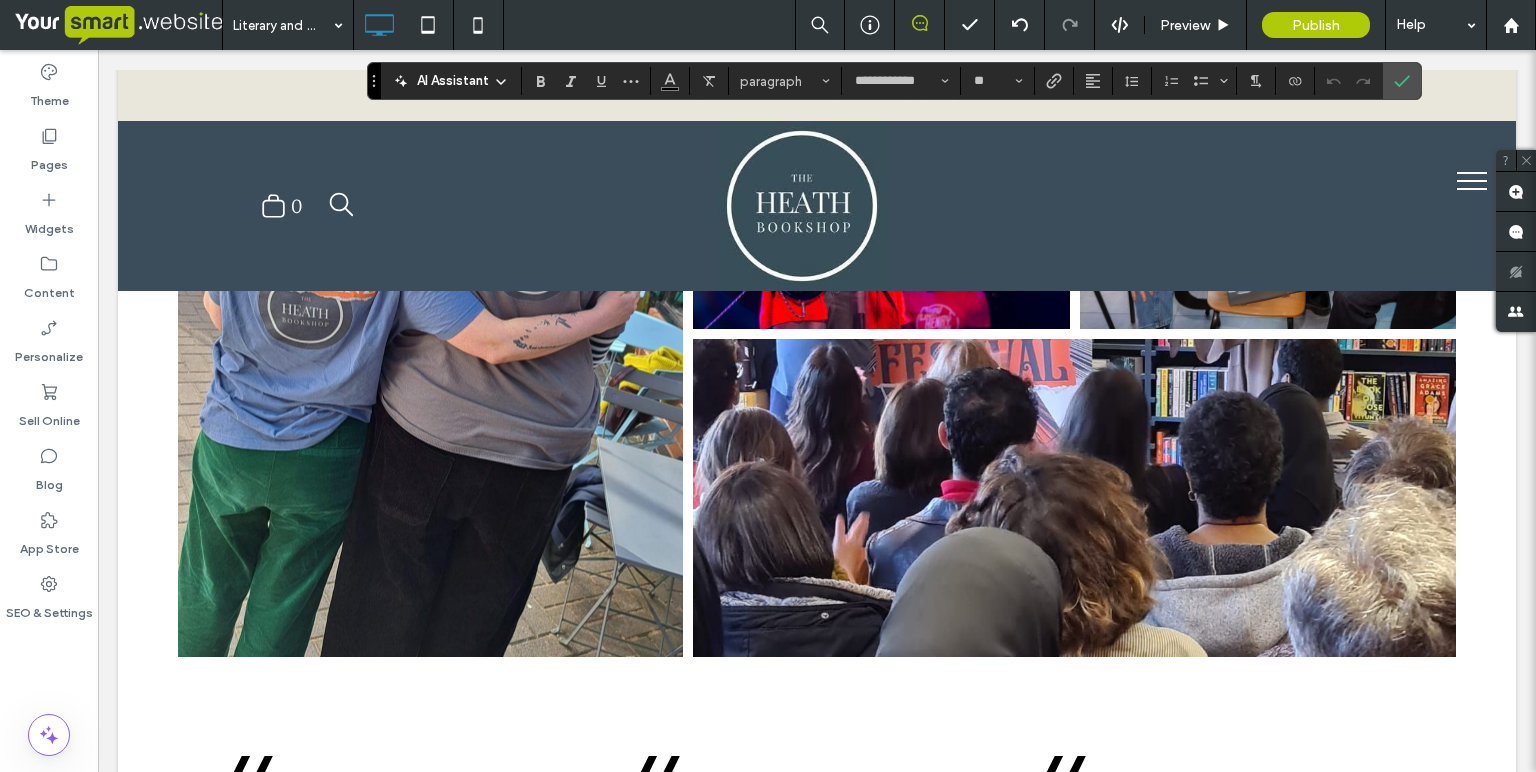 click at bounding box center (430, 336) 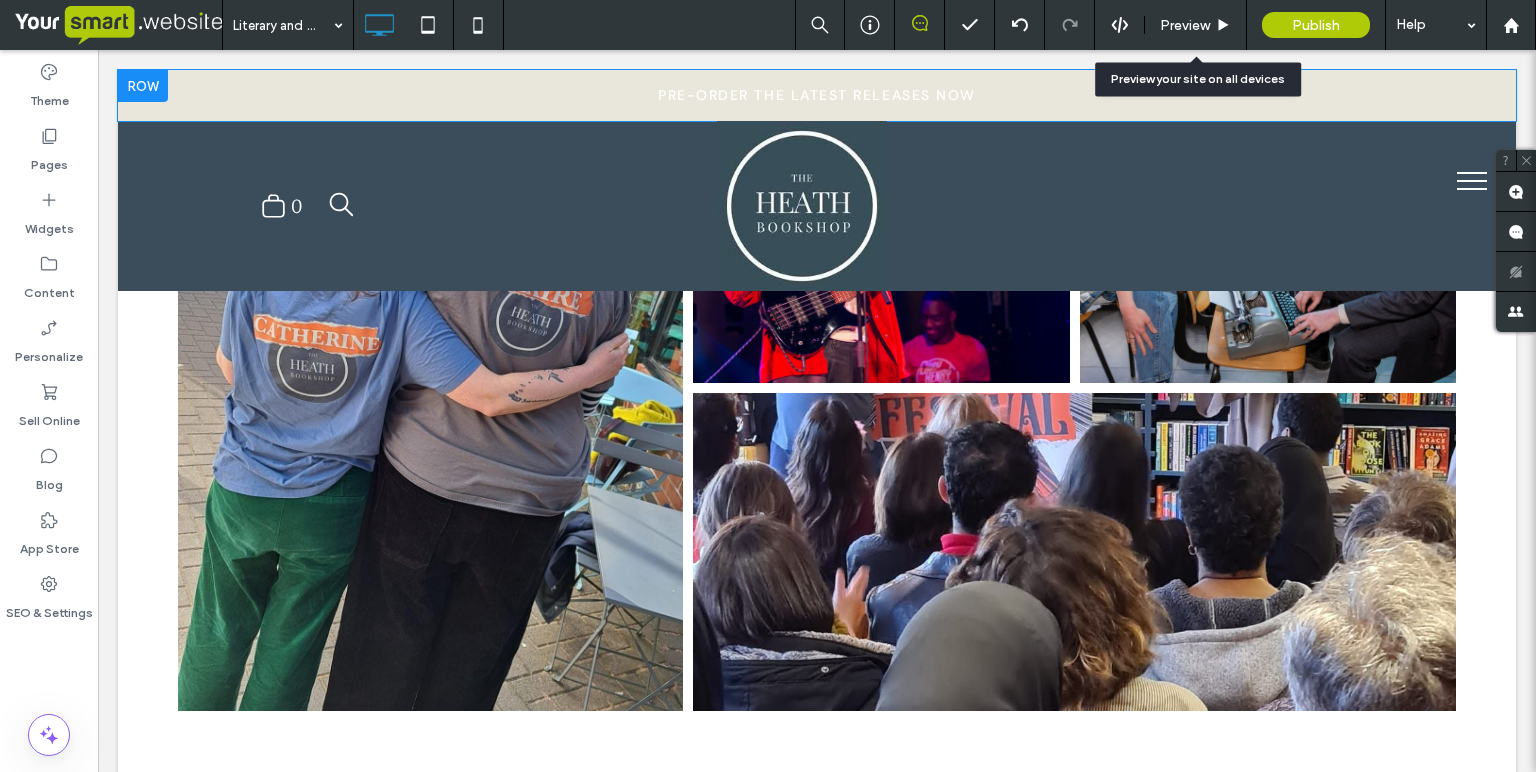 click on "Preview" at bounding box center (1185, 25) 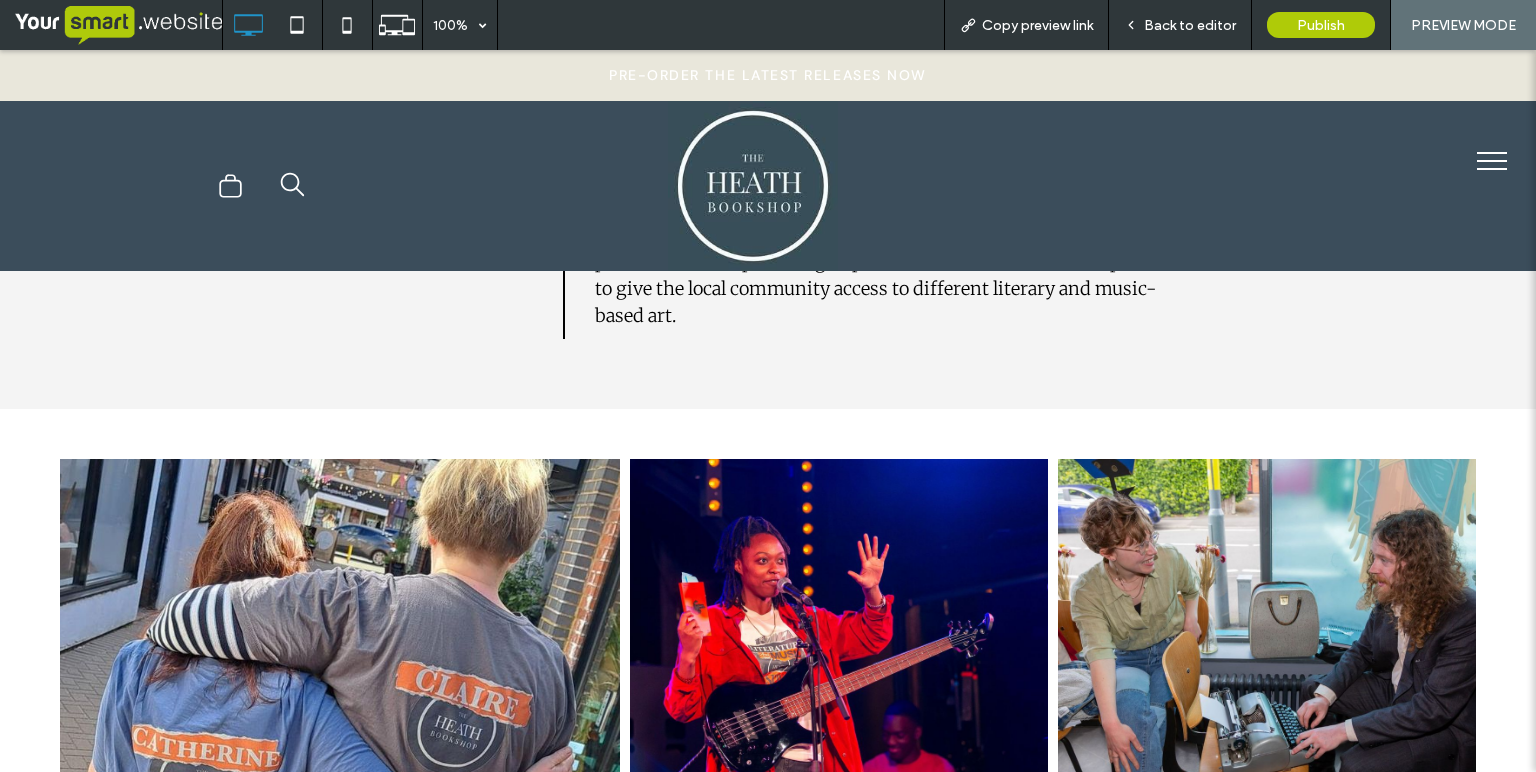 scroll, scrollTop: 1805, scrollLeft: 0, axis: vertical 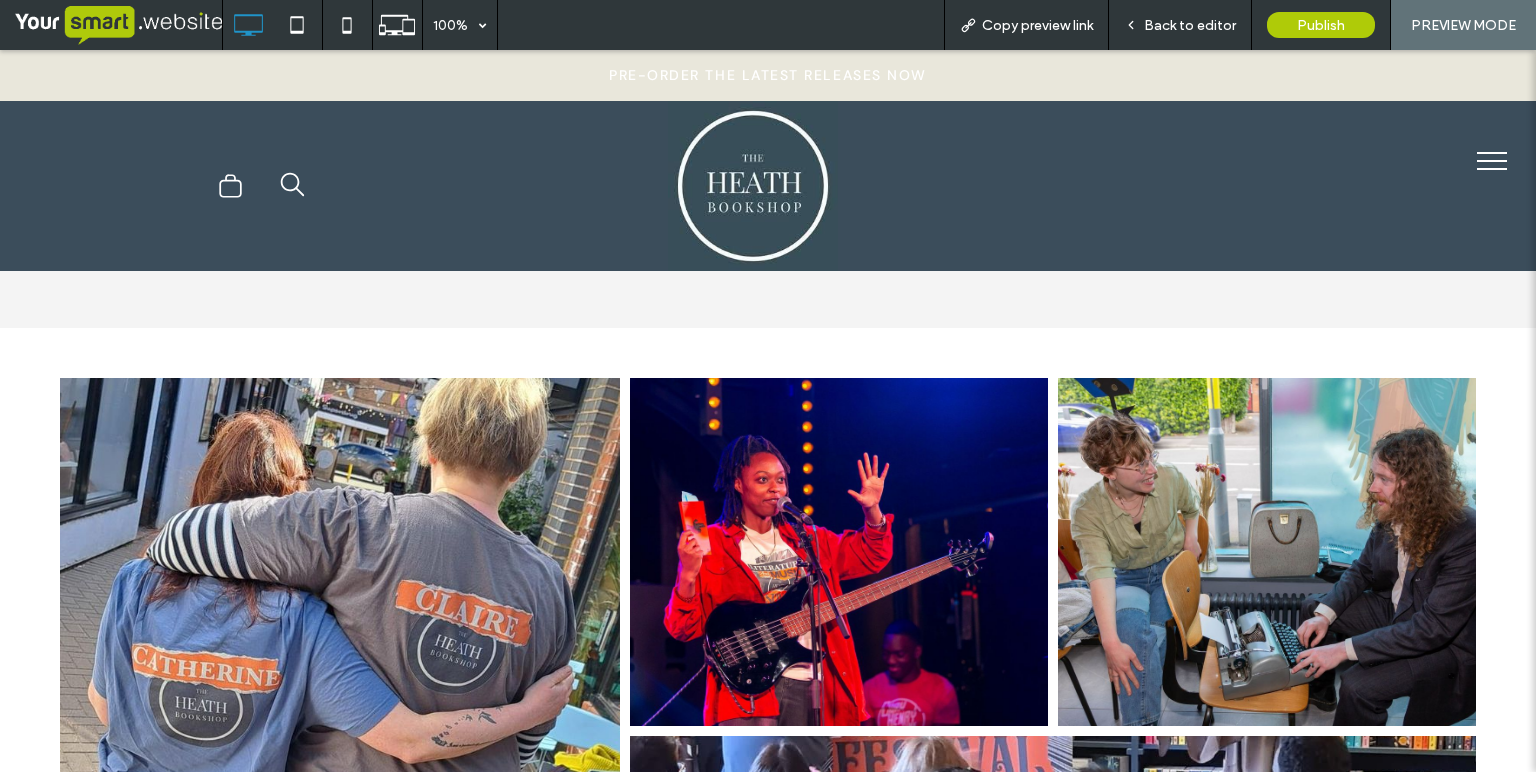 click at bounding box center [340, 732] 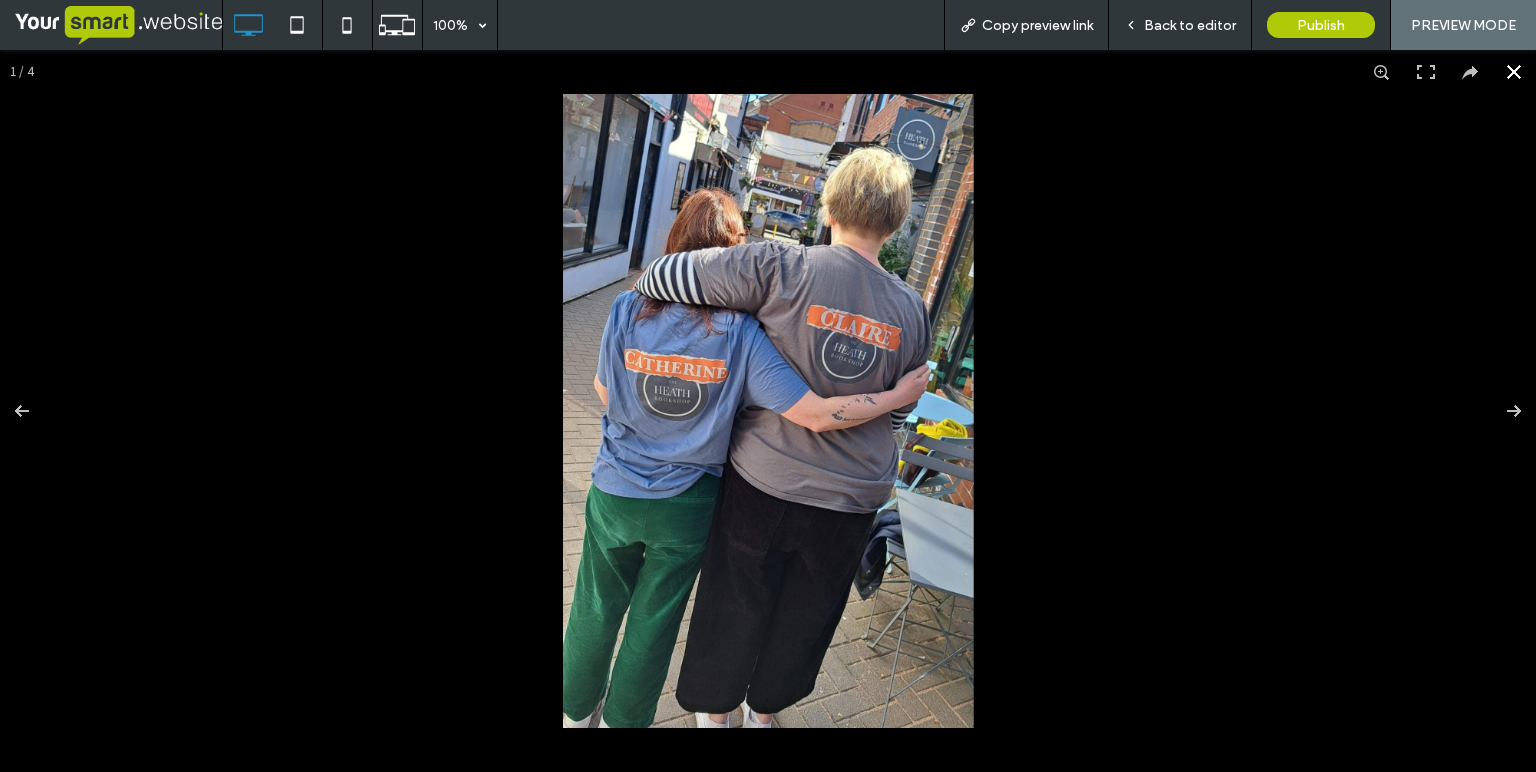 click at bounding box center [1514, 72] 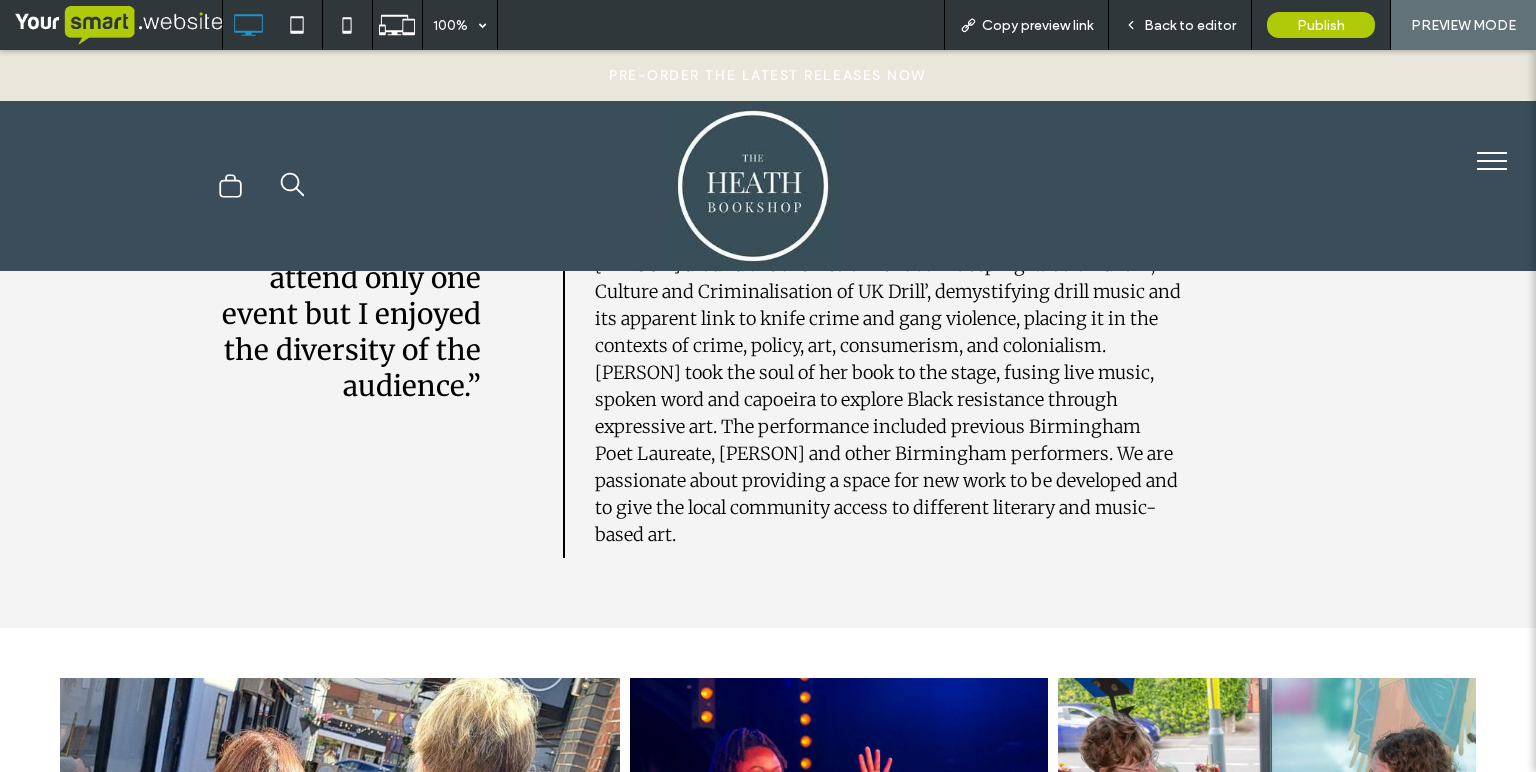 scroll, scrollTop: 1504, scrollLeft: 0, axis: vertical 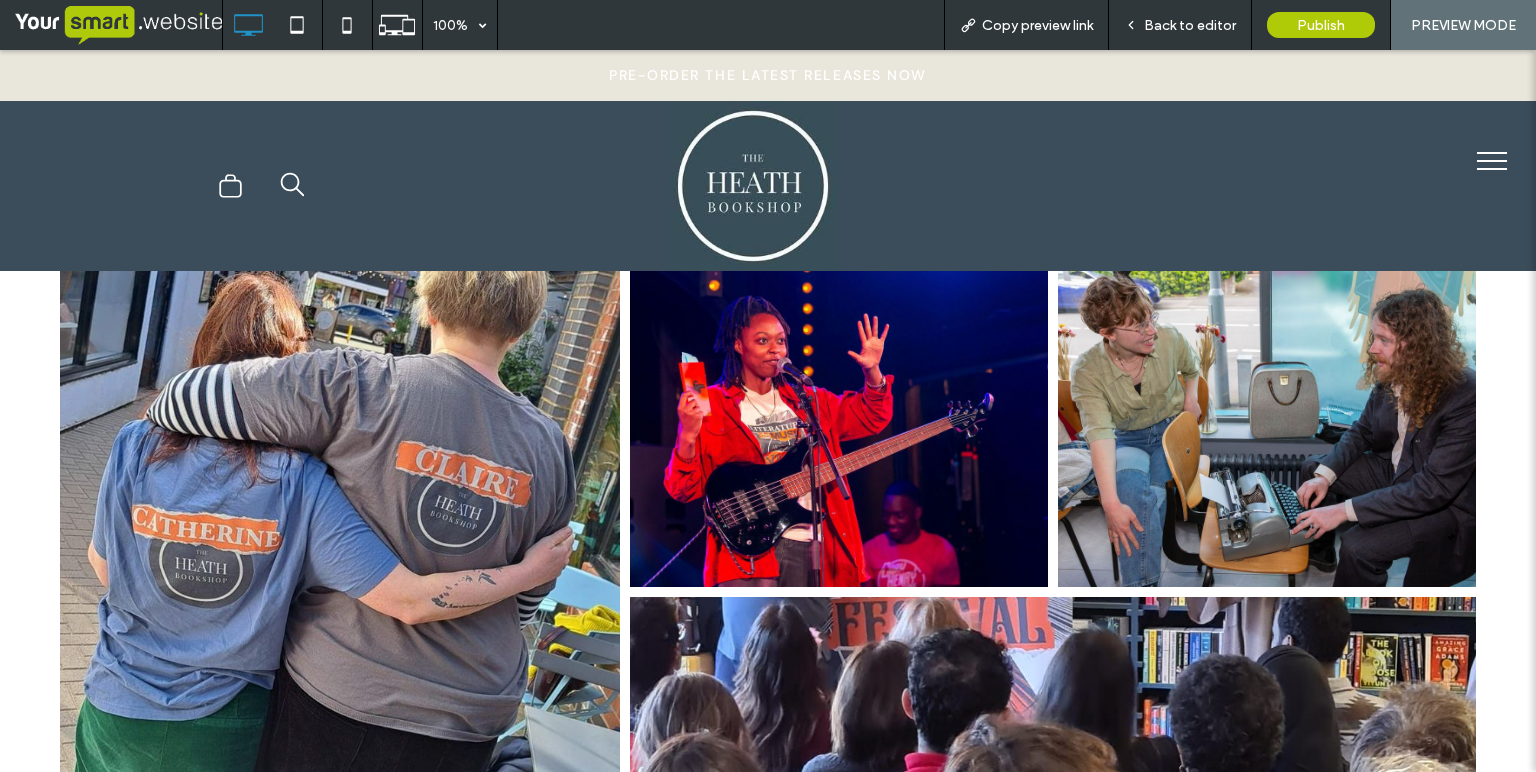 click at bounding box center (340, 593) 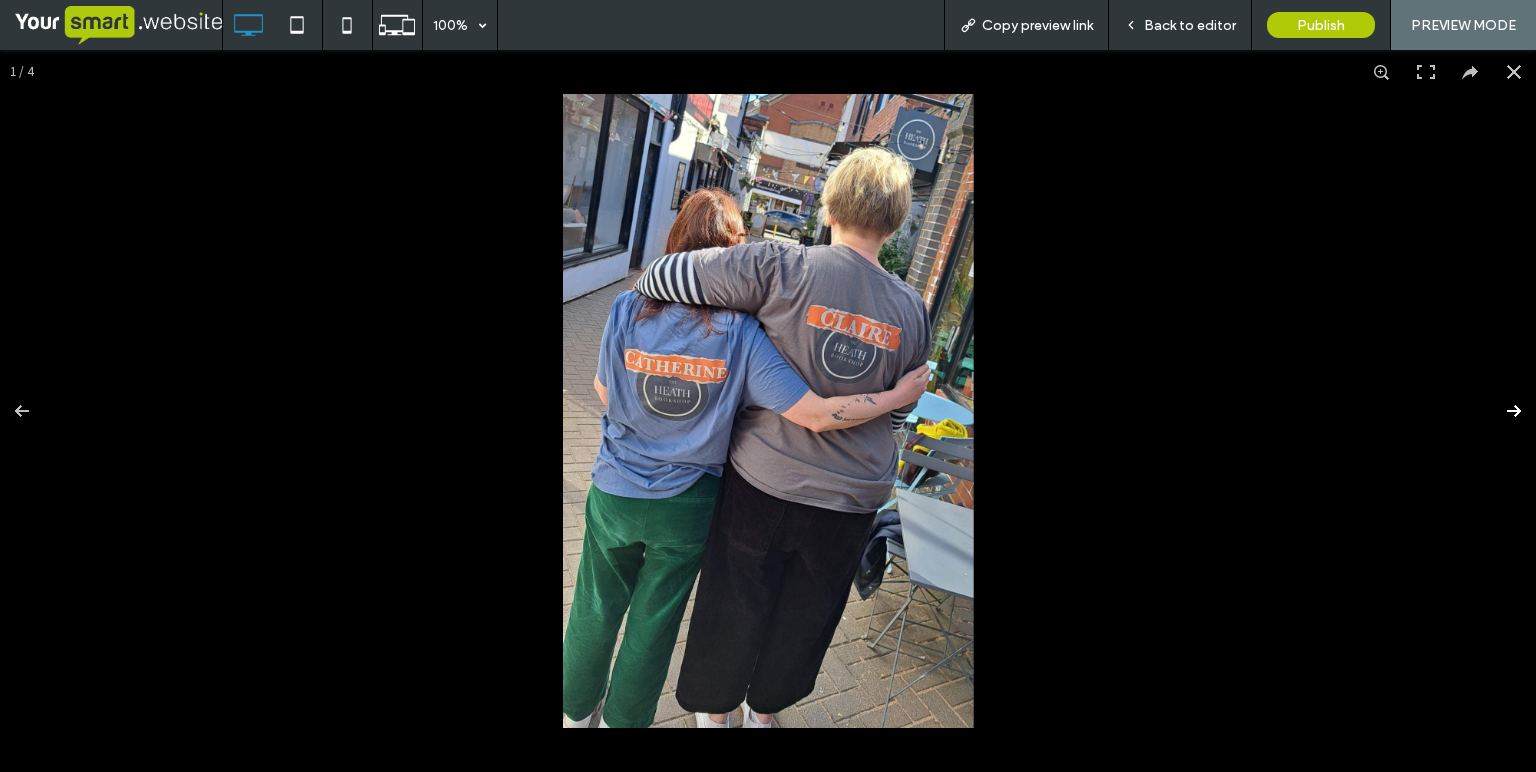 click at bounding box center [1501, 411] 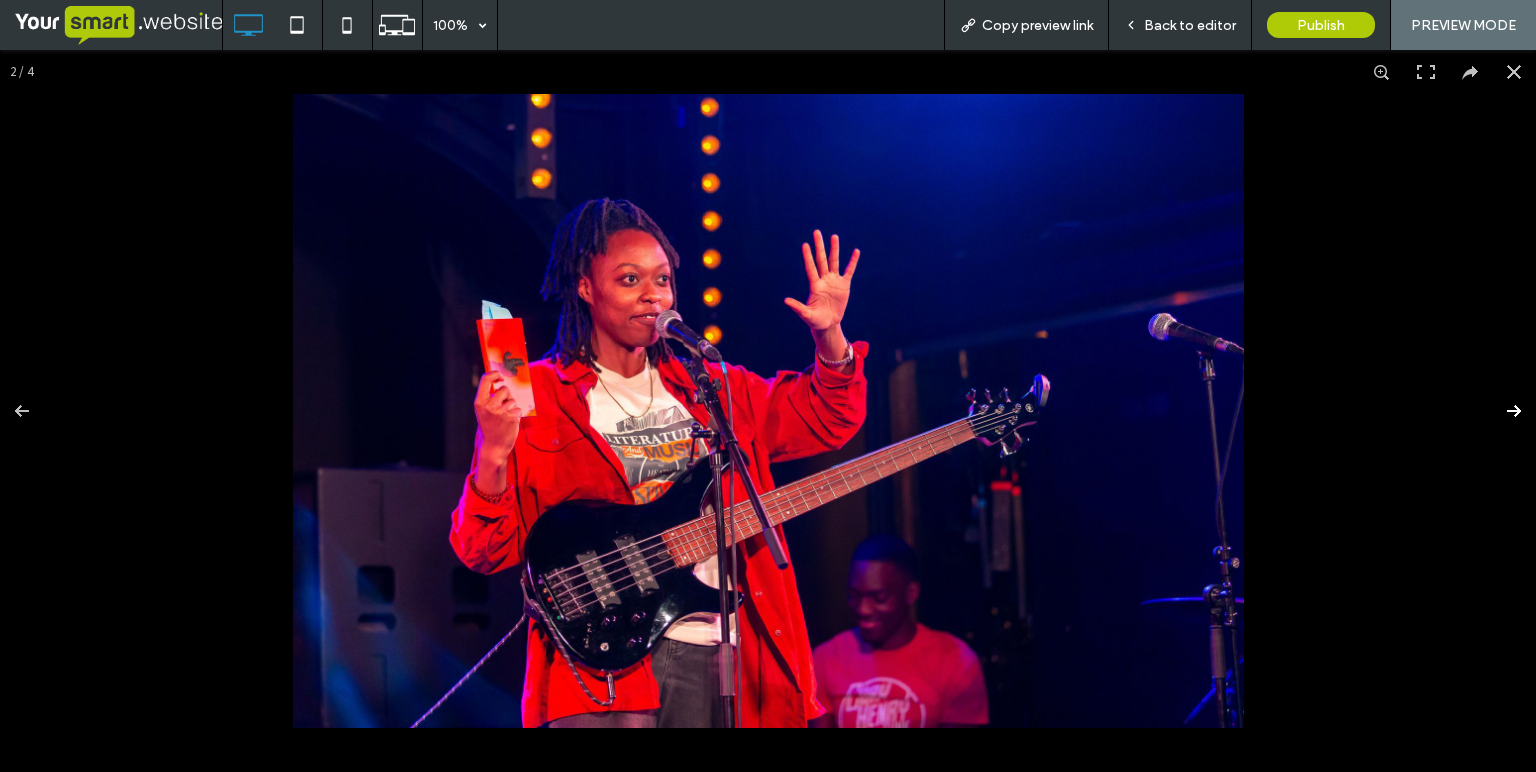 click at bounding box center (1501, 411) 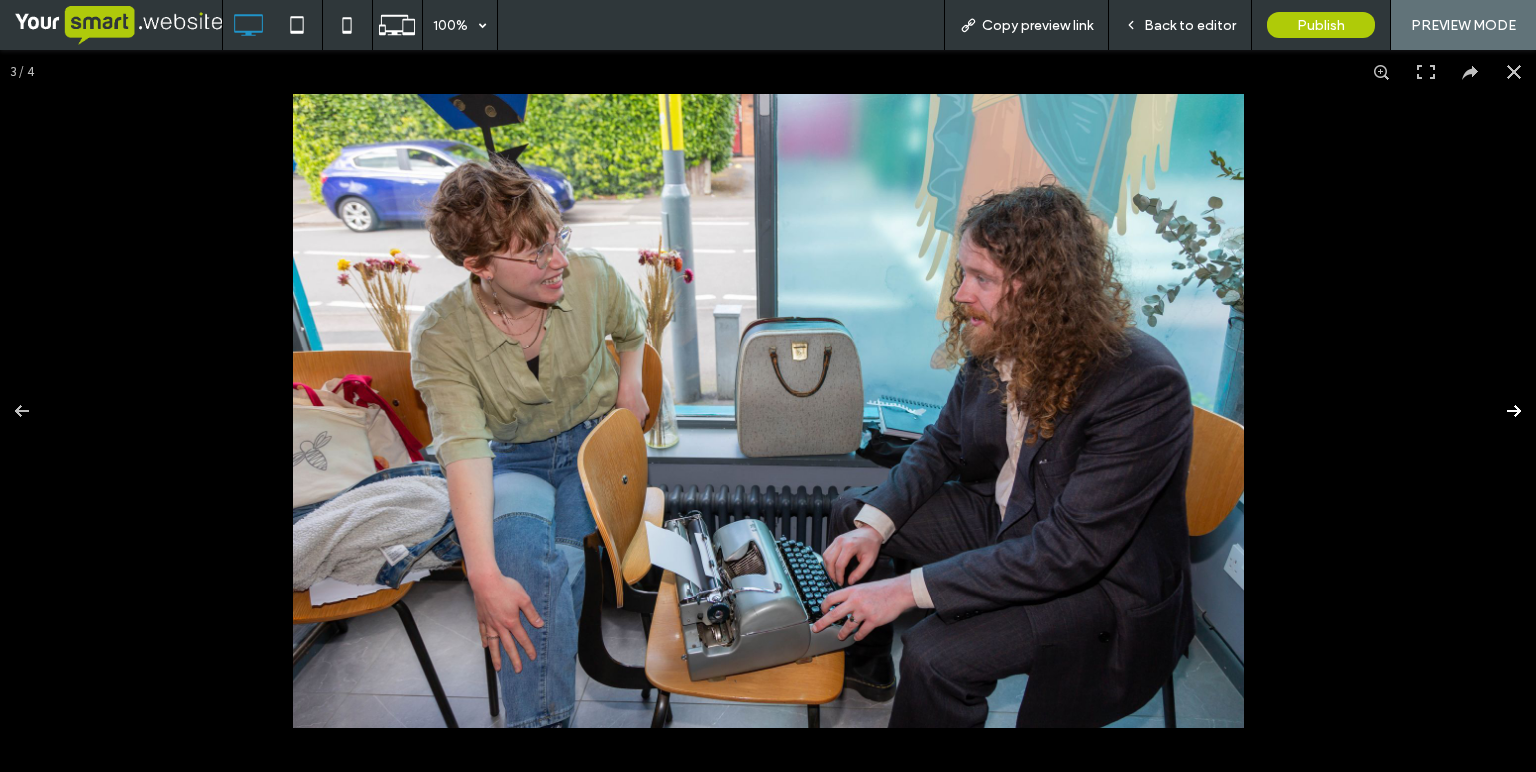 click at bounding box center [1501, 411] 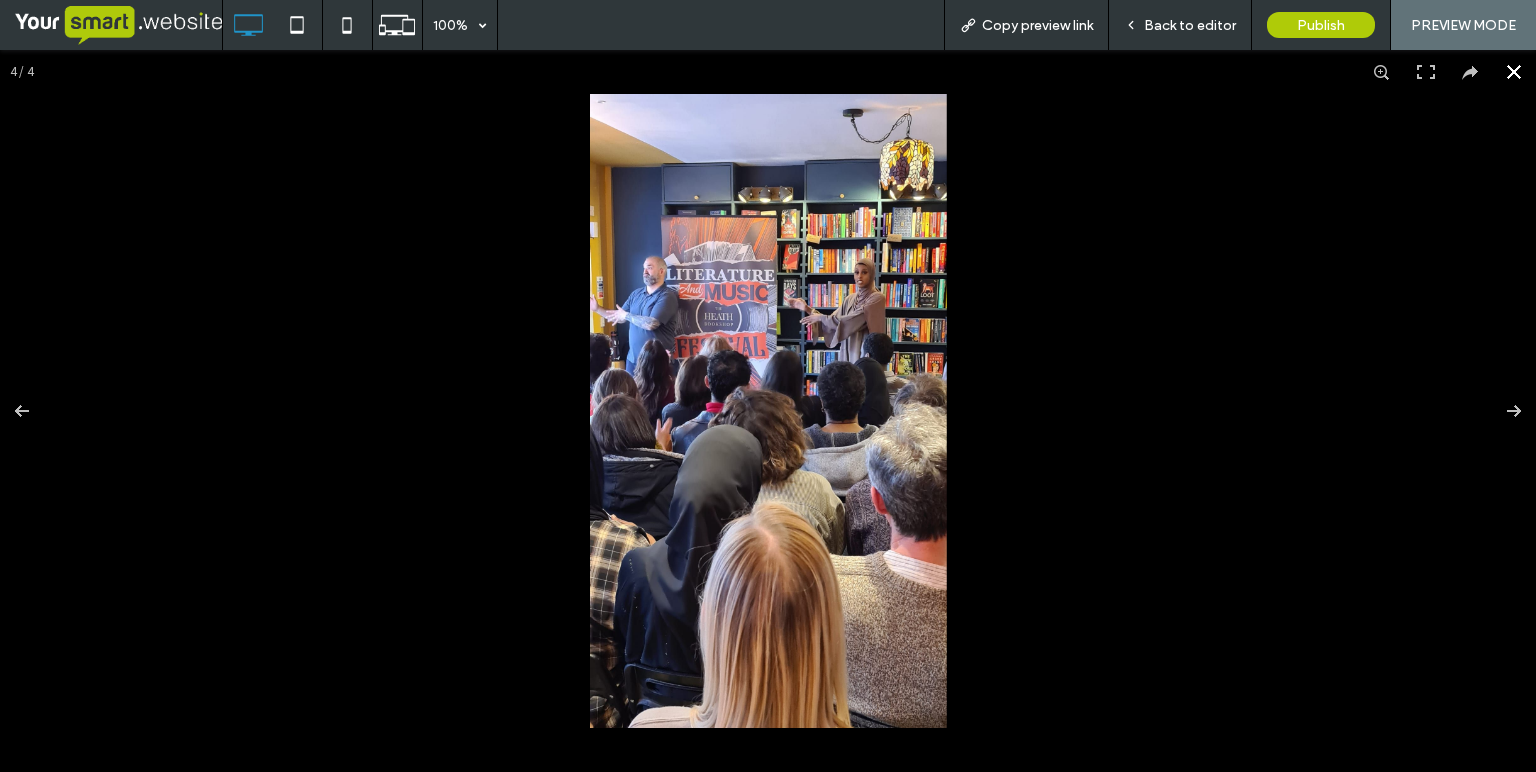 click at bounding box center (1514, 72) 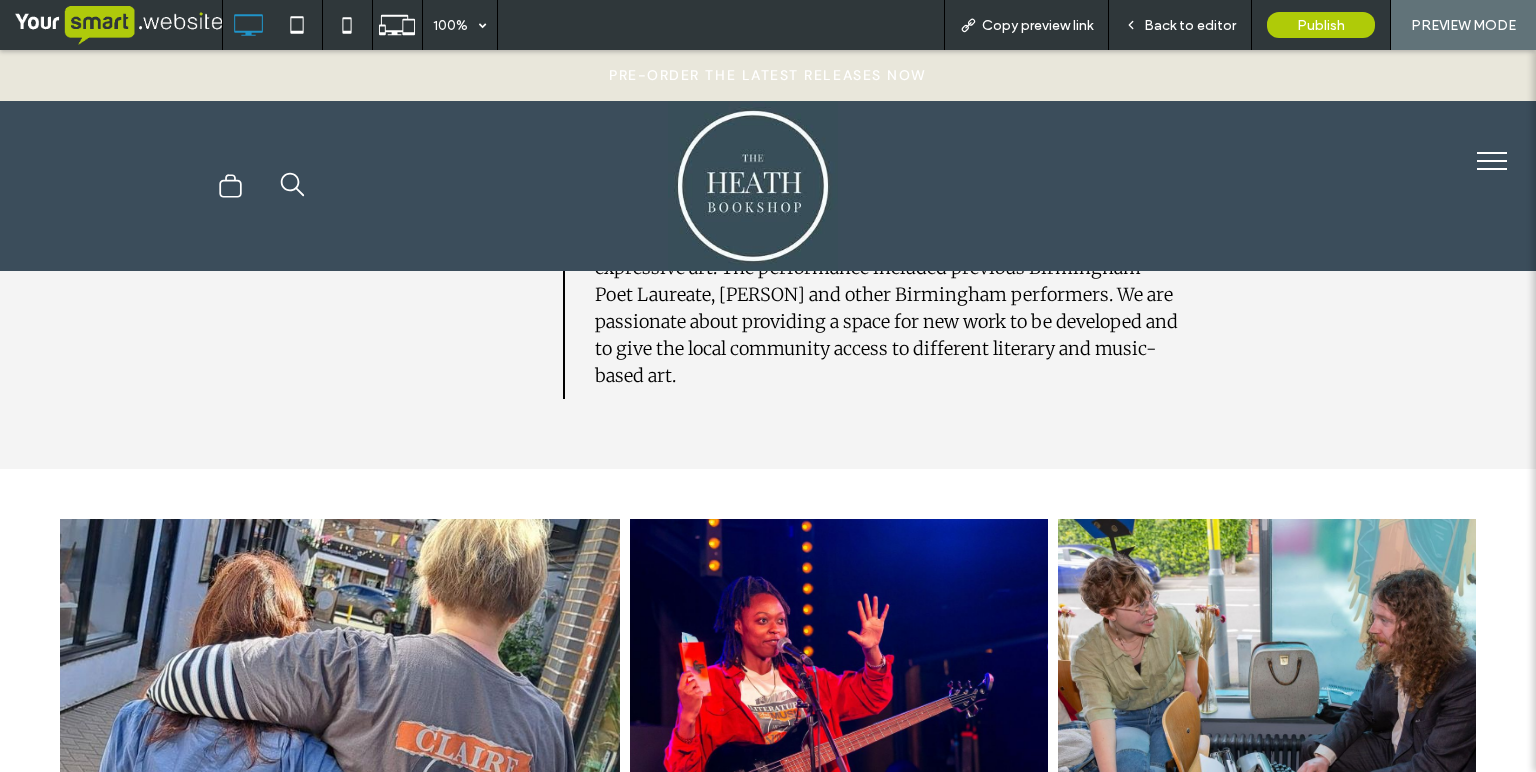 scroll, scrollTop: 1702, scrollLeft: 0, axis: vertical 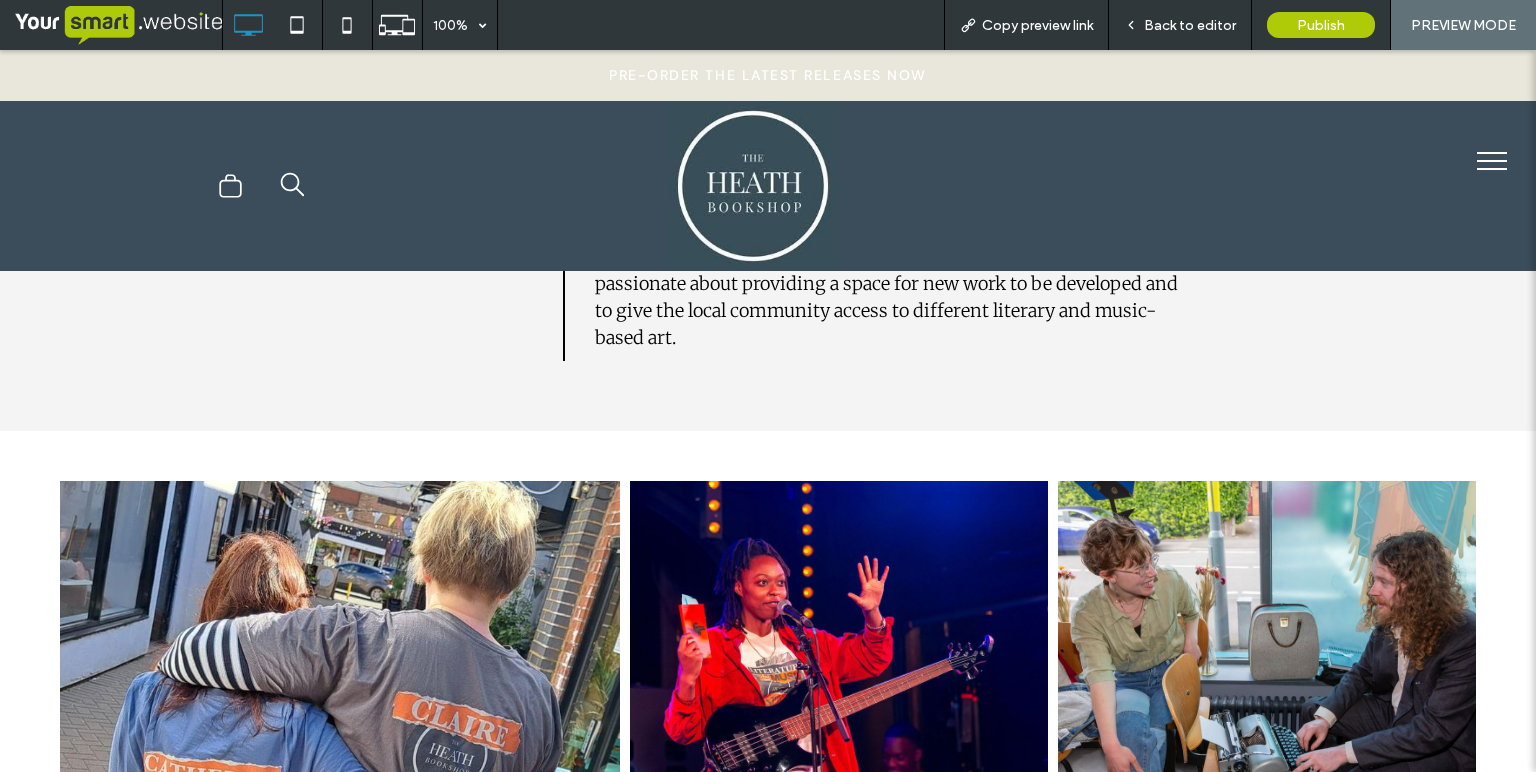 click on "Back to editor" at bounding box center (1190, 25) 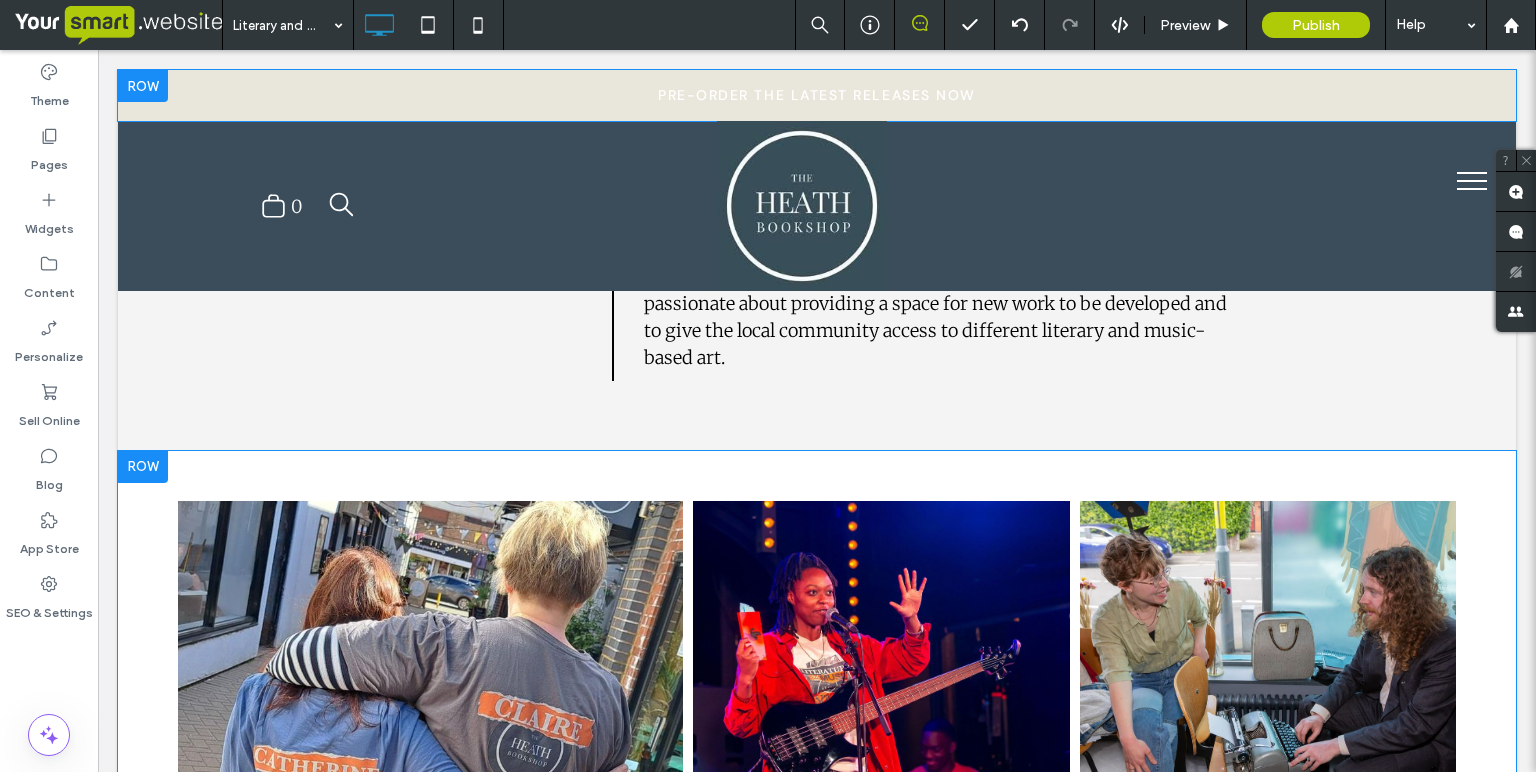 click on "Dresses
Button
Shoes
Button
Jackets
Button
Bags
Button
Click To Paste
Row + Add Section" at bounding box center (817, 821) 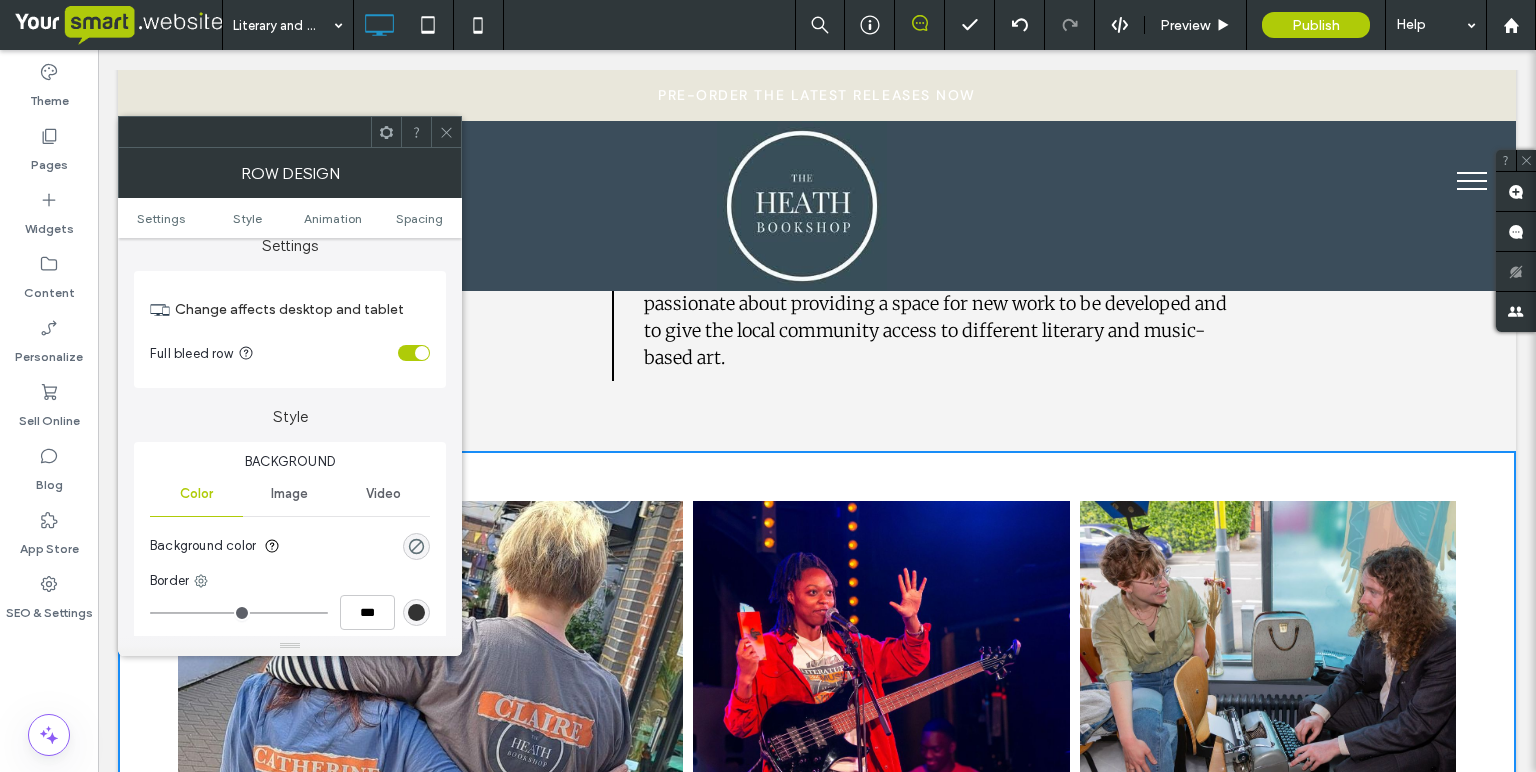 scroll, scrollTop: 0, scrollLeft: 0, axis: both 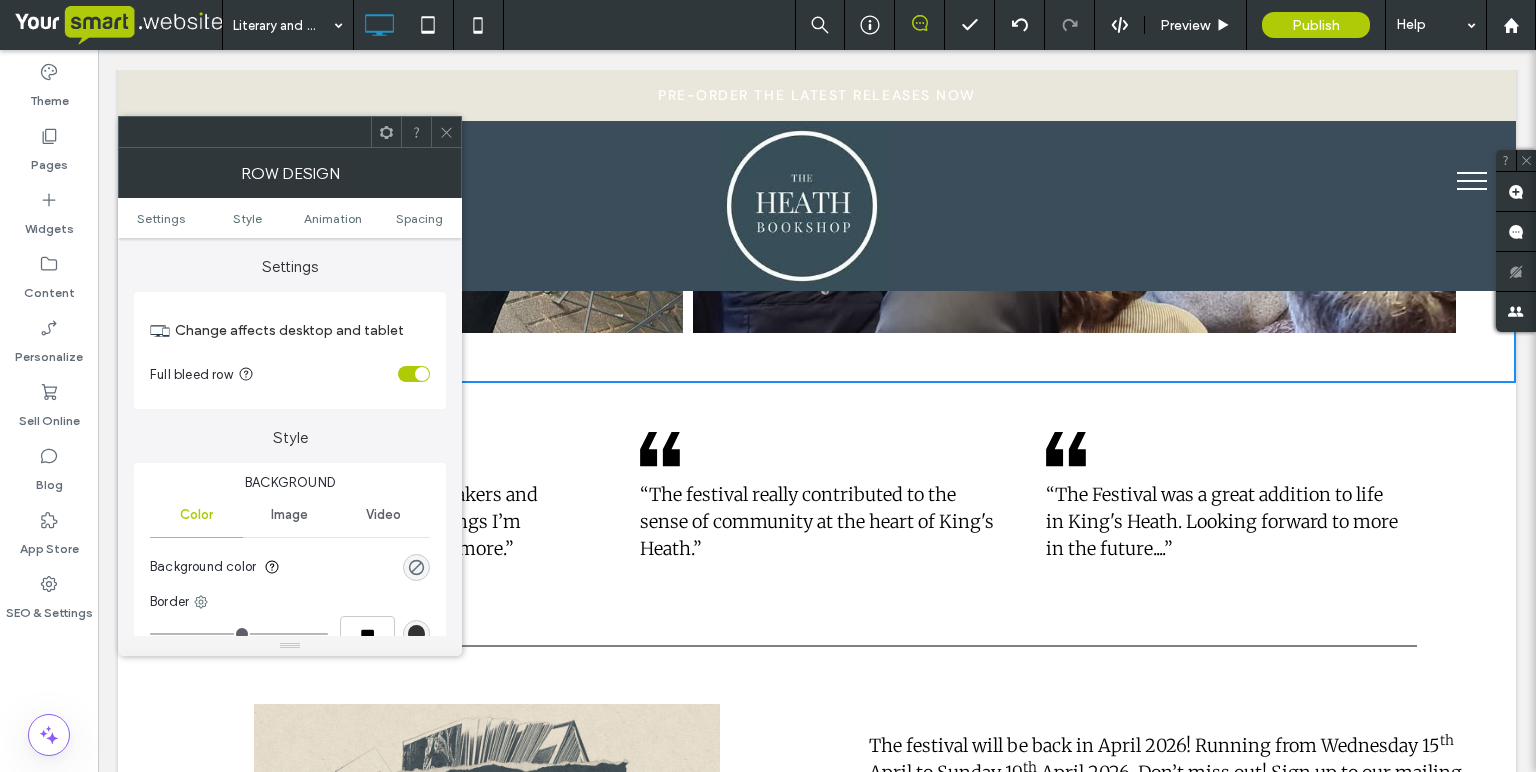 click on ".cls-1-1436611828-1670365560 {
clip-path: url(#clippath);
}
.cls-2-1436611828-1670365560 {
fill: none;
}
.cls-2, .cls-3-1436611828-1670365560 {
stroke-width: 0px;
}
“A really wide range of speakers and events - hearing about things I’m interested in and learning more.”
Click To Paste" at bounding box center (410, 496) 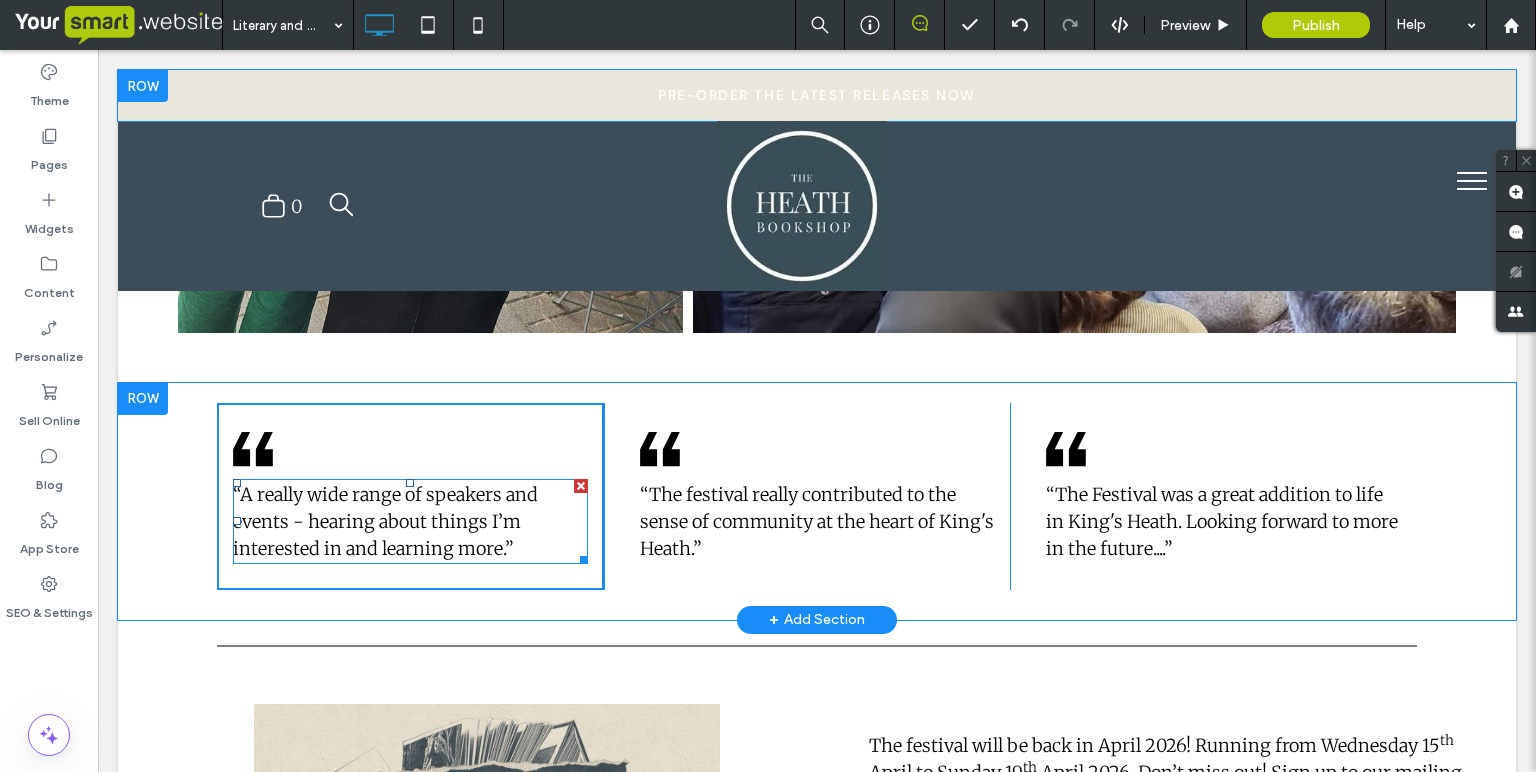click on "“A really wide range of speakers and events - hearing about things I’m interested in and learning more.”" at bounding box center [410, 521] 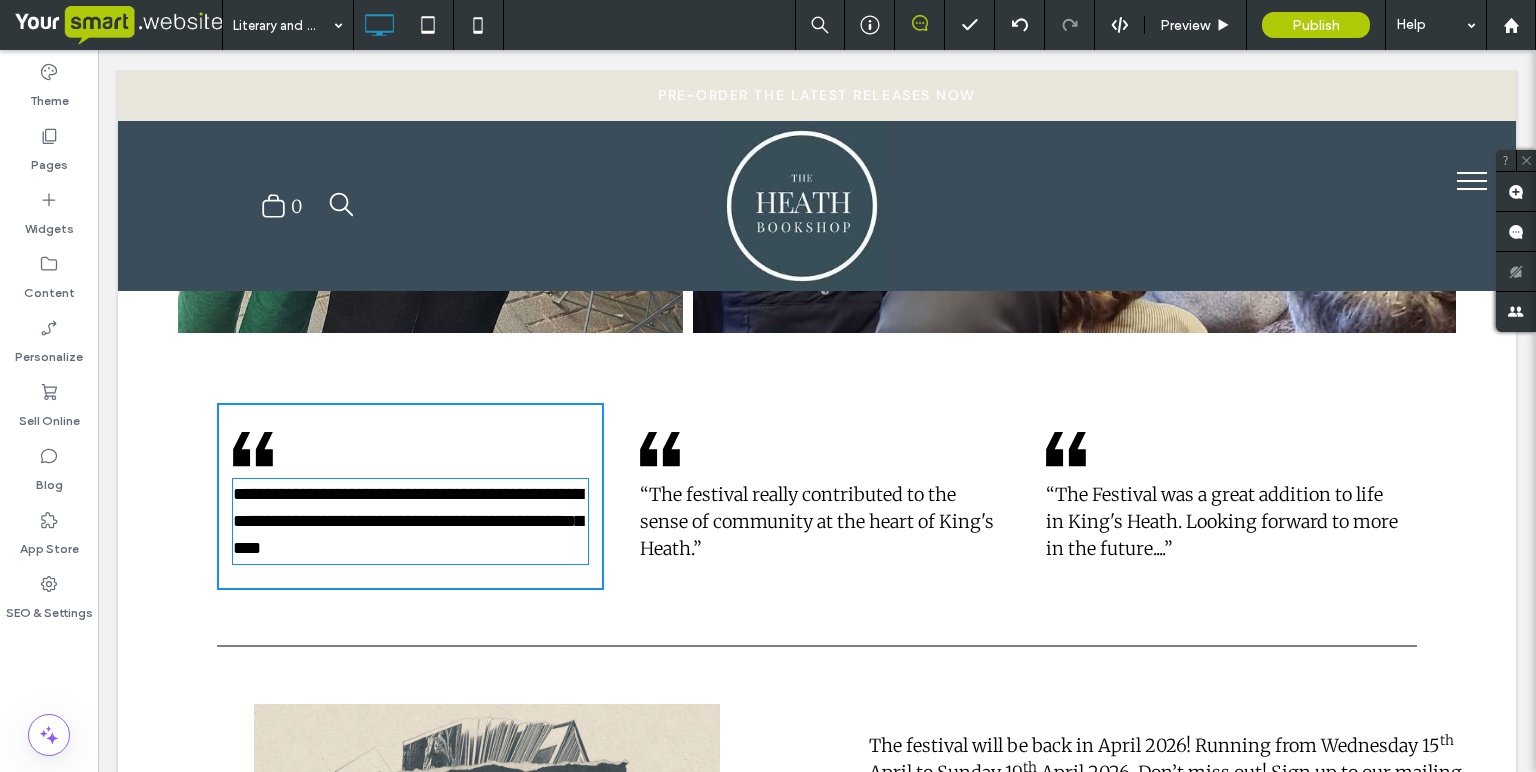 click on "**********" at bounding box center [410, 521] 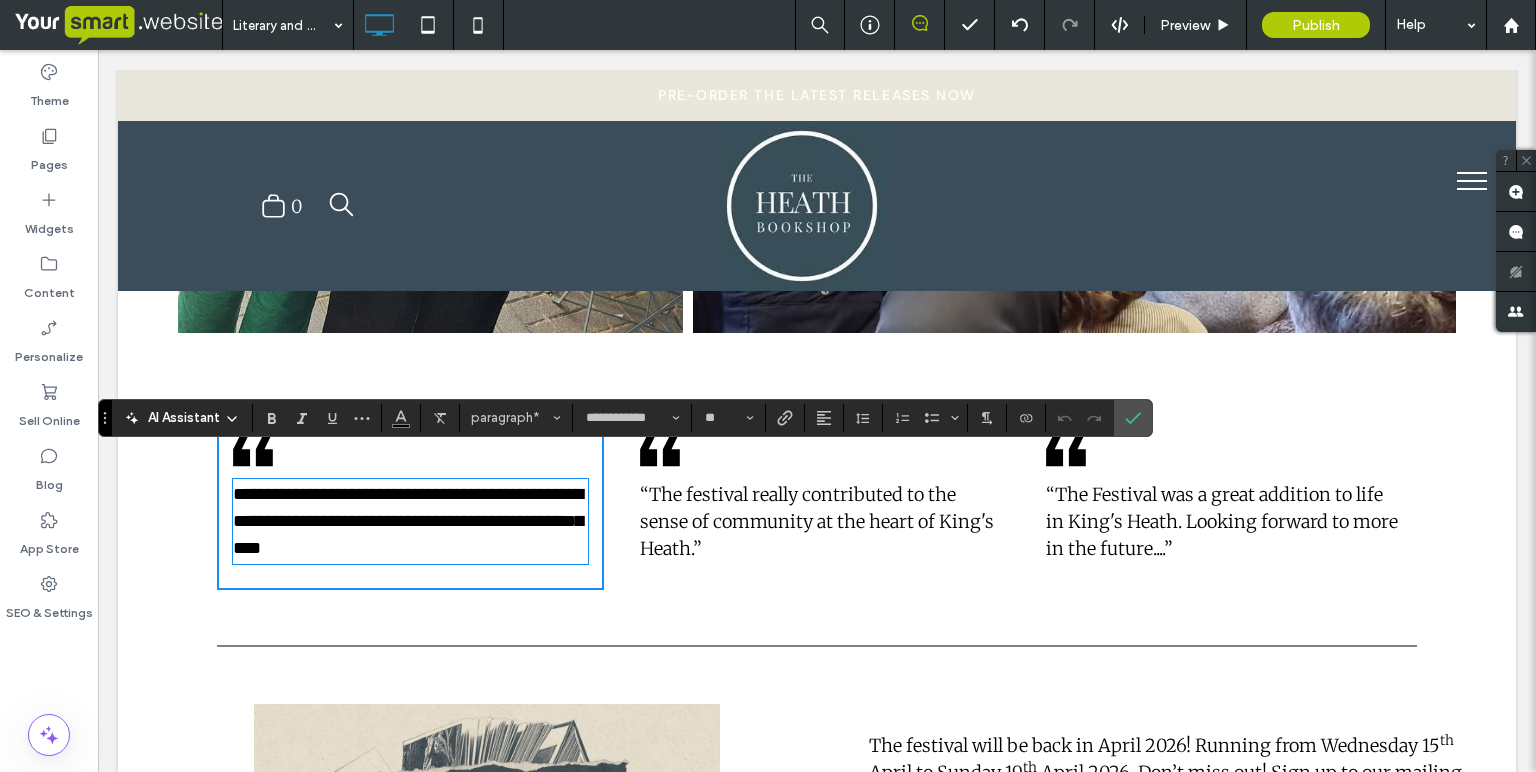 click on "**********" at bounding box center [410, 521] 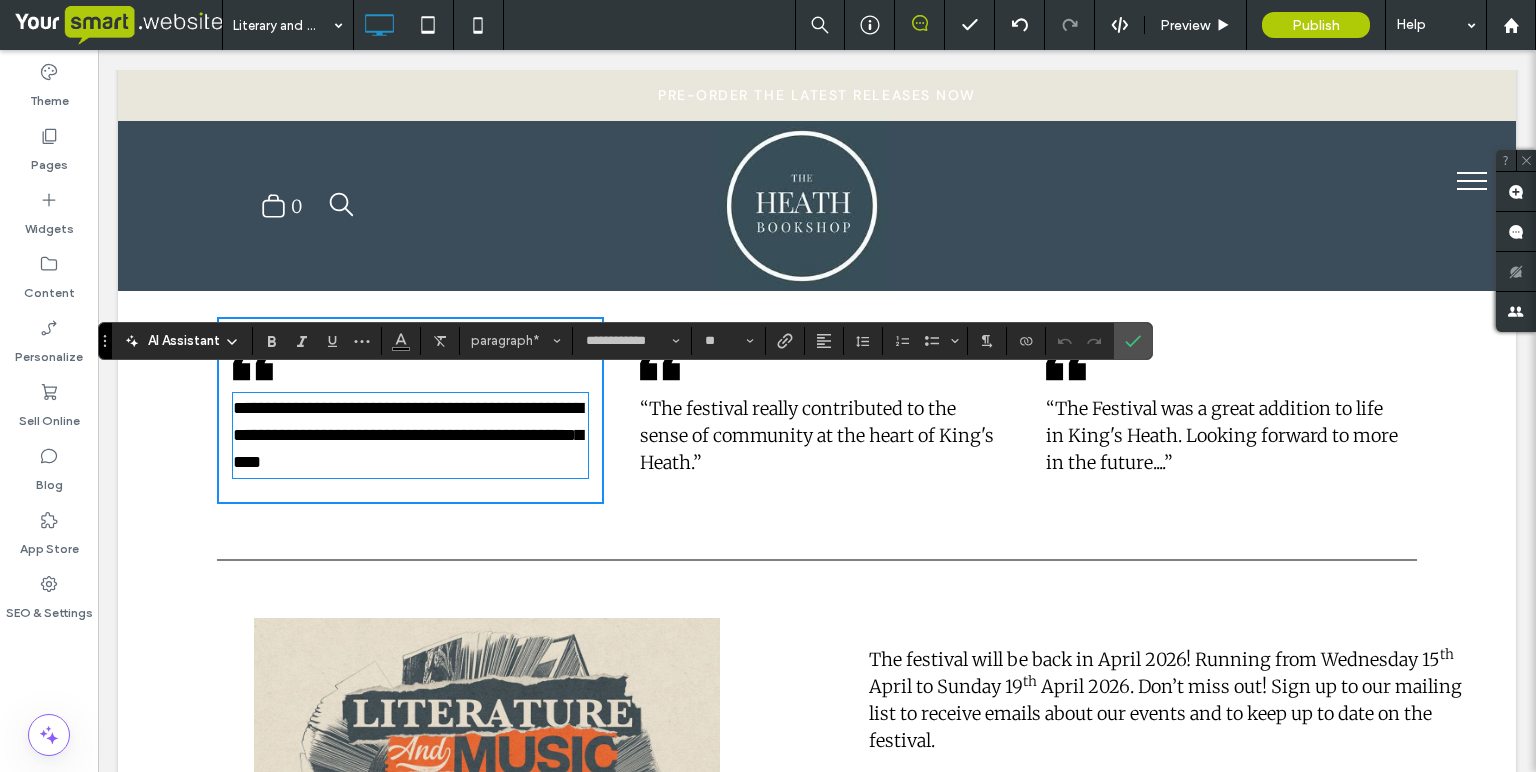 scroll, scrollTop: 2607, scrollLeft: 0, axis: vertical 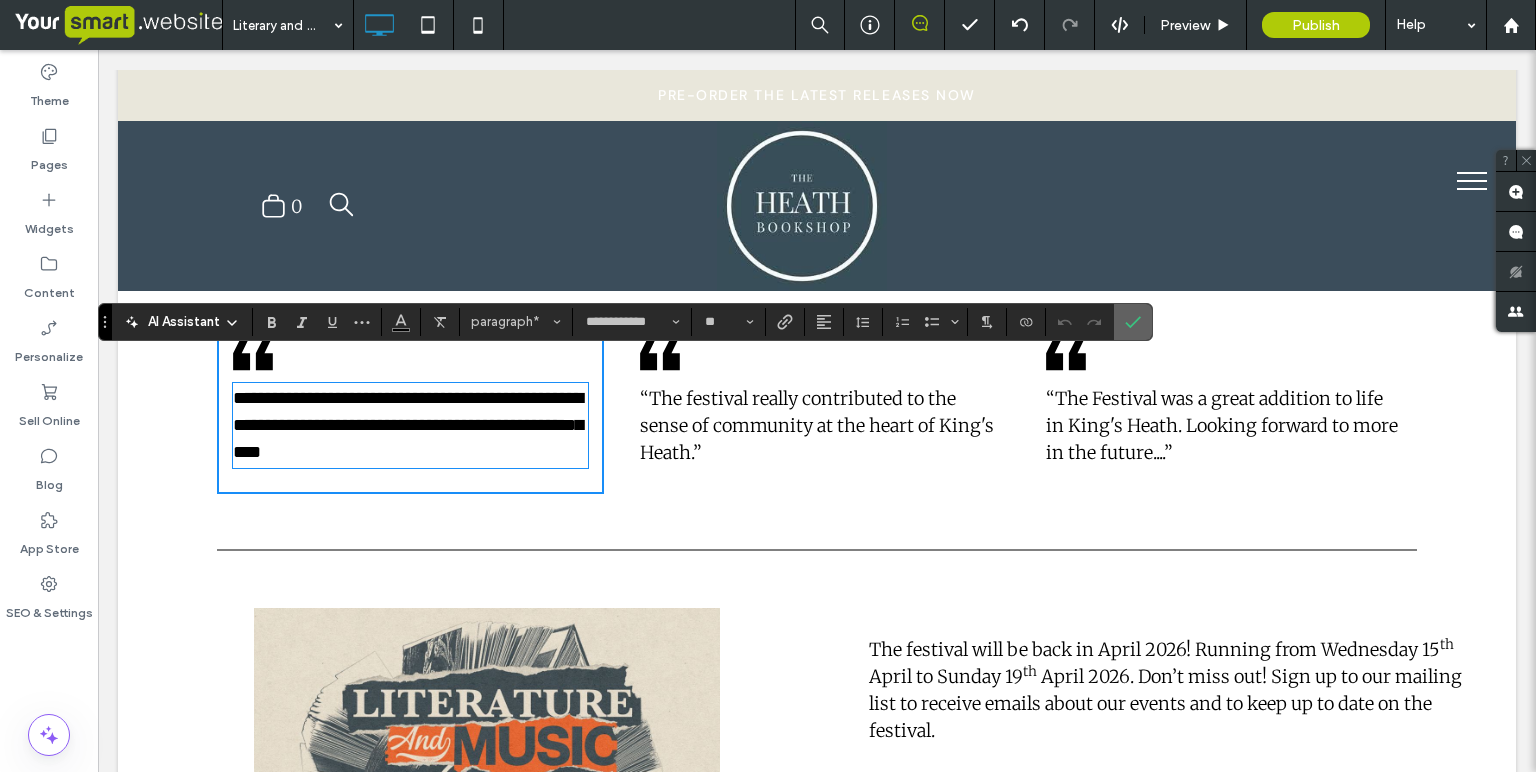 click 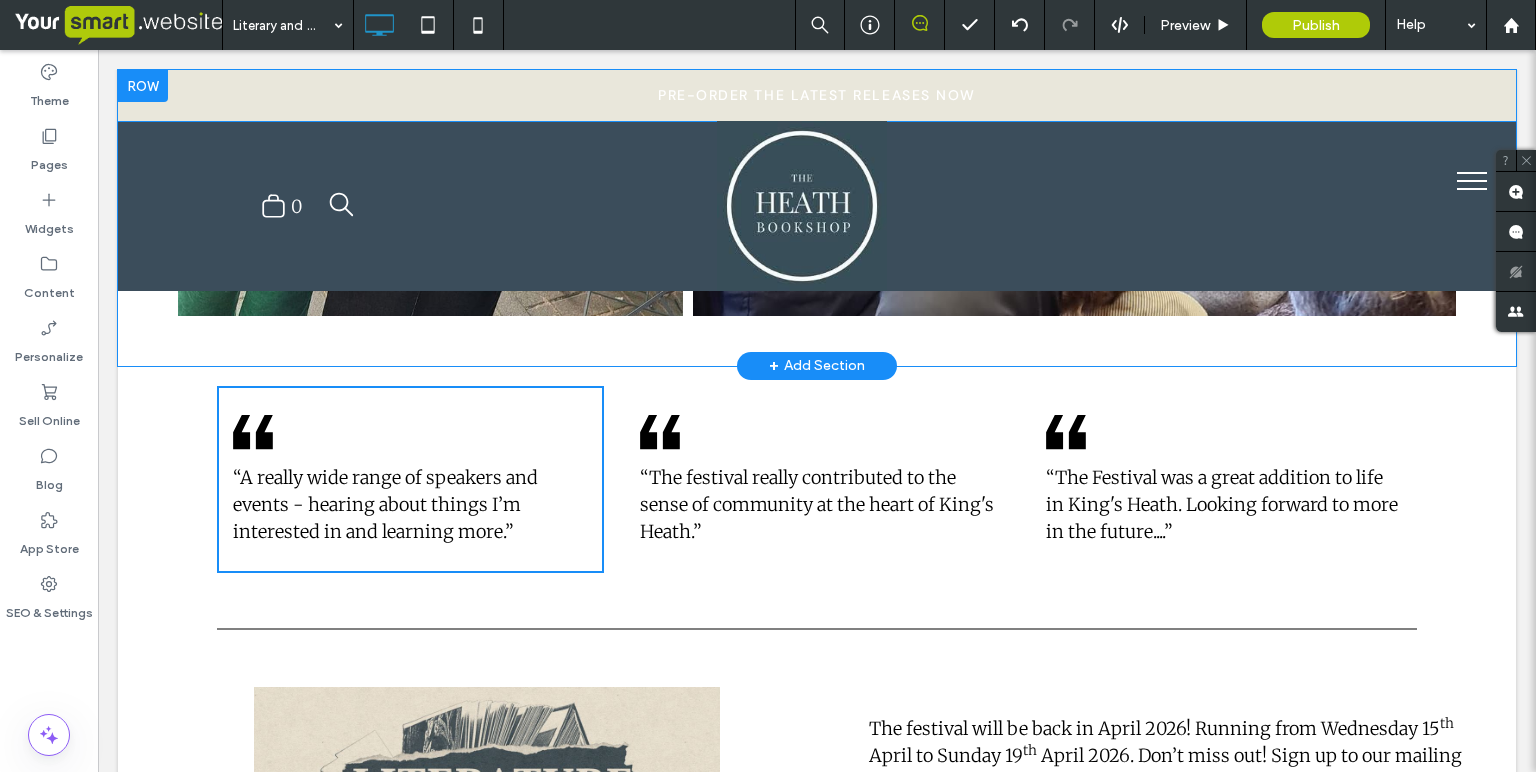 scroll, scrollTop: 2481, scrollLeft: 0, axis: vertical 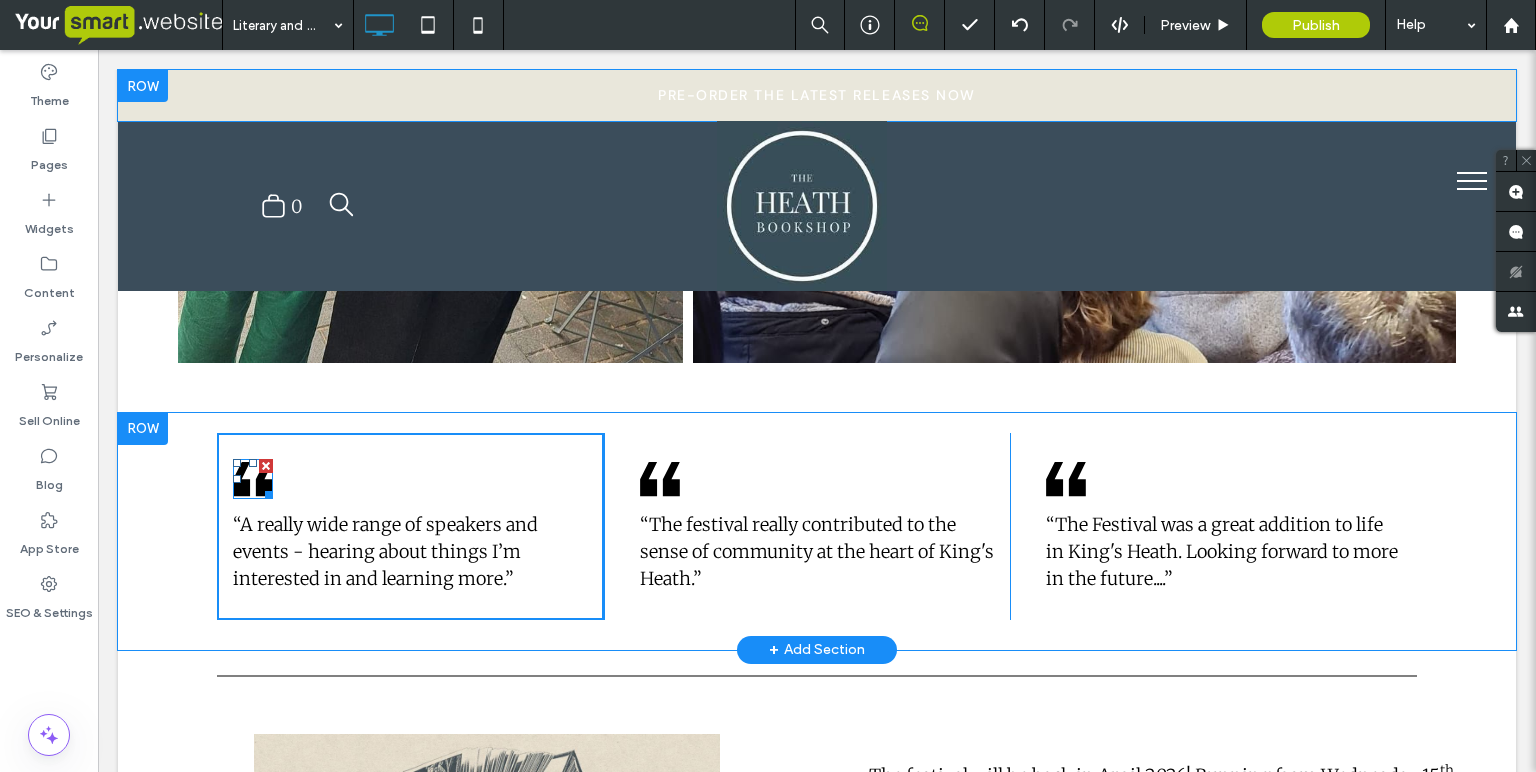 click 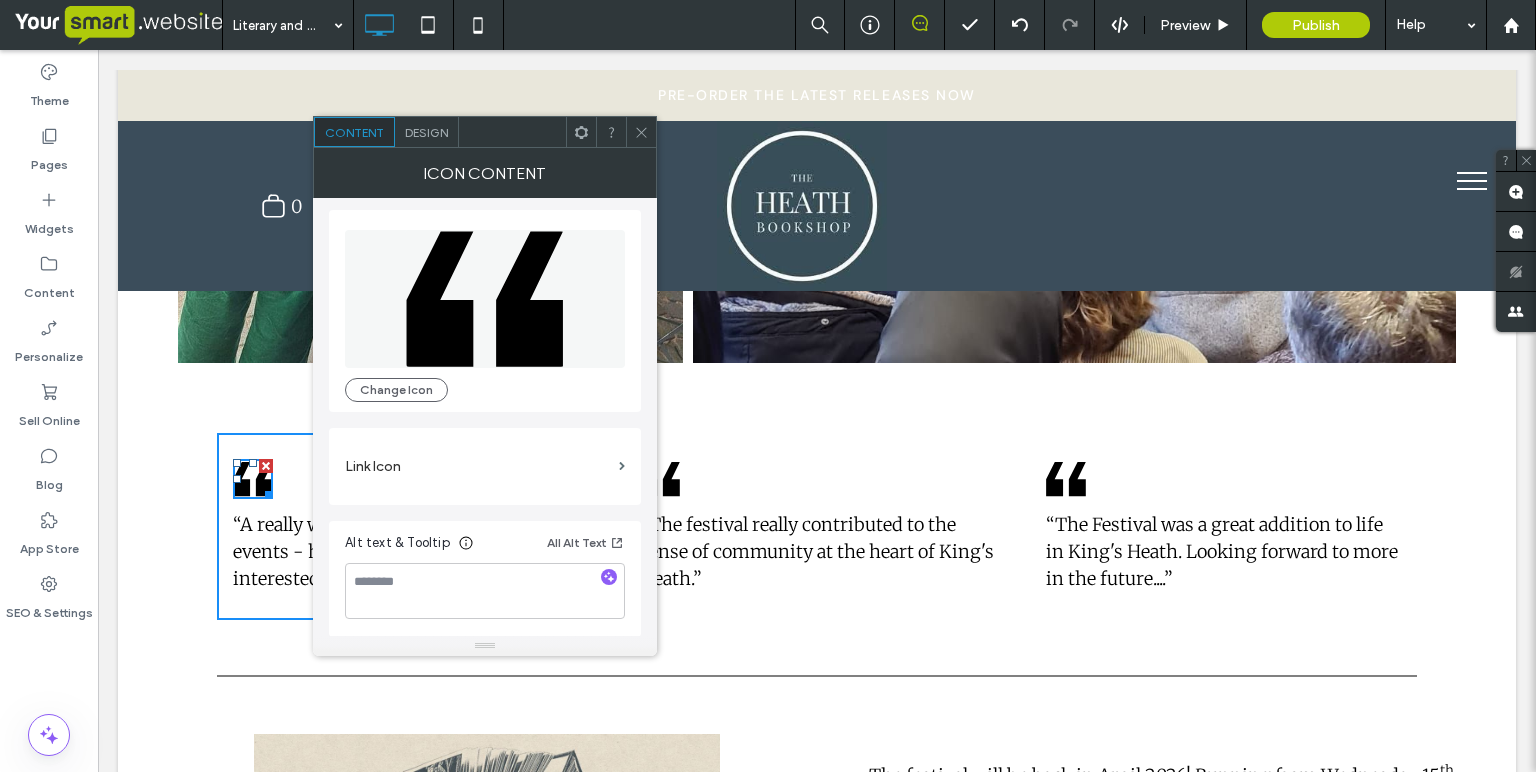 scroll, scrollTop: 0, scrollLeft: 0, axis: both 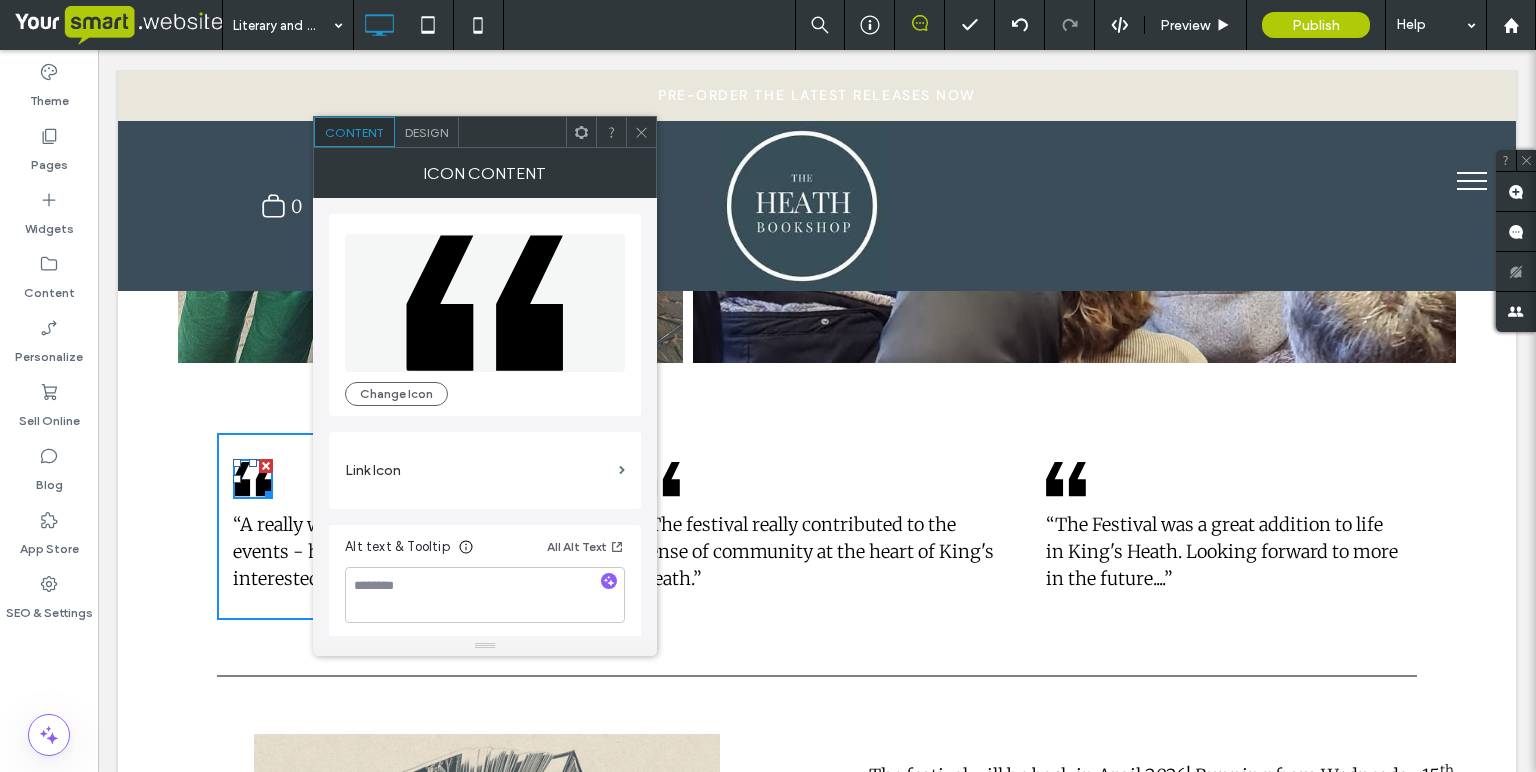 click on "Design" at bounding box center [426, 132] 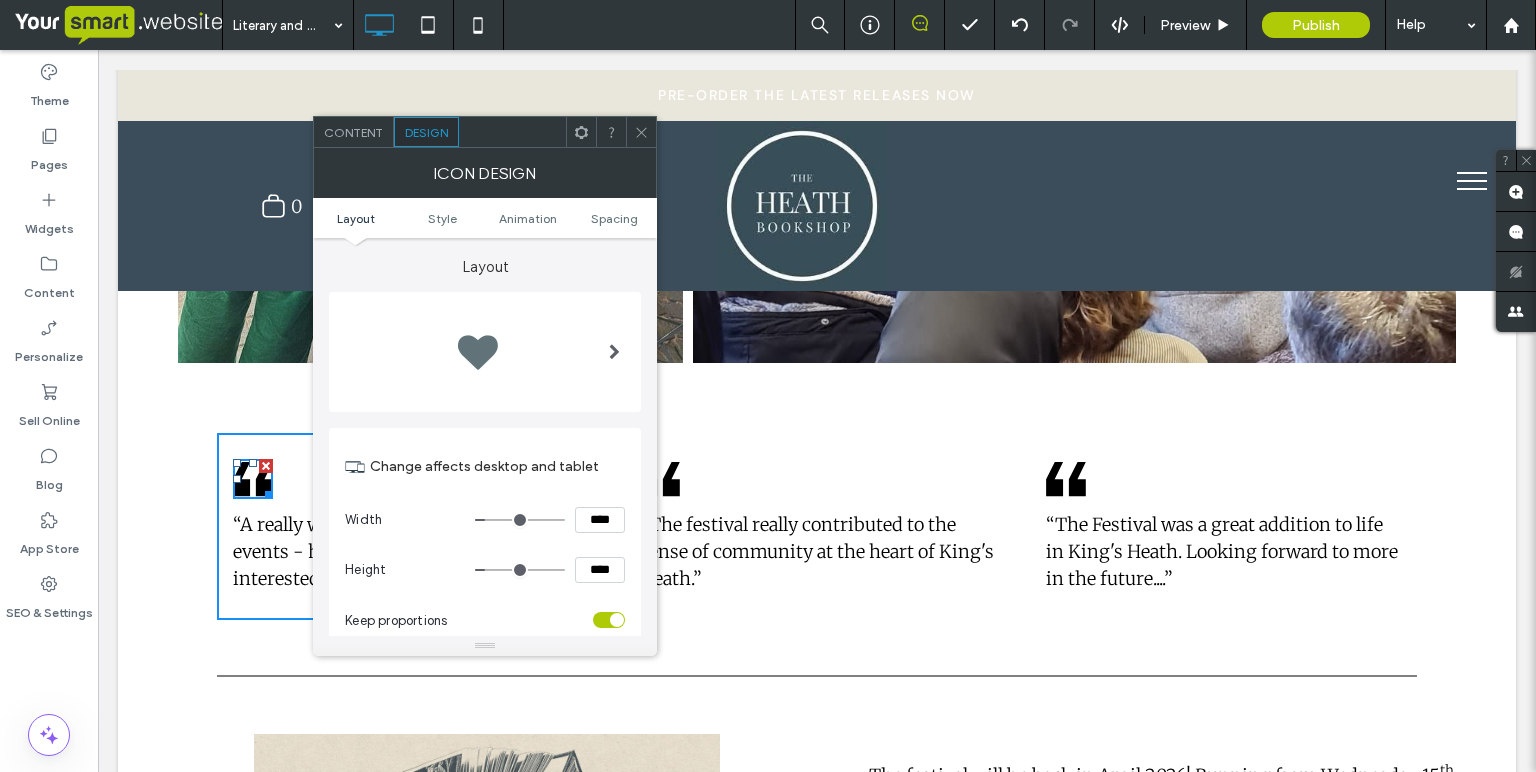 click on "“A really wide range of speakers and events - hearing about things I’m interested in and learning more.”" at bounding box center (410, 551) 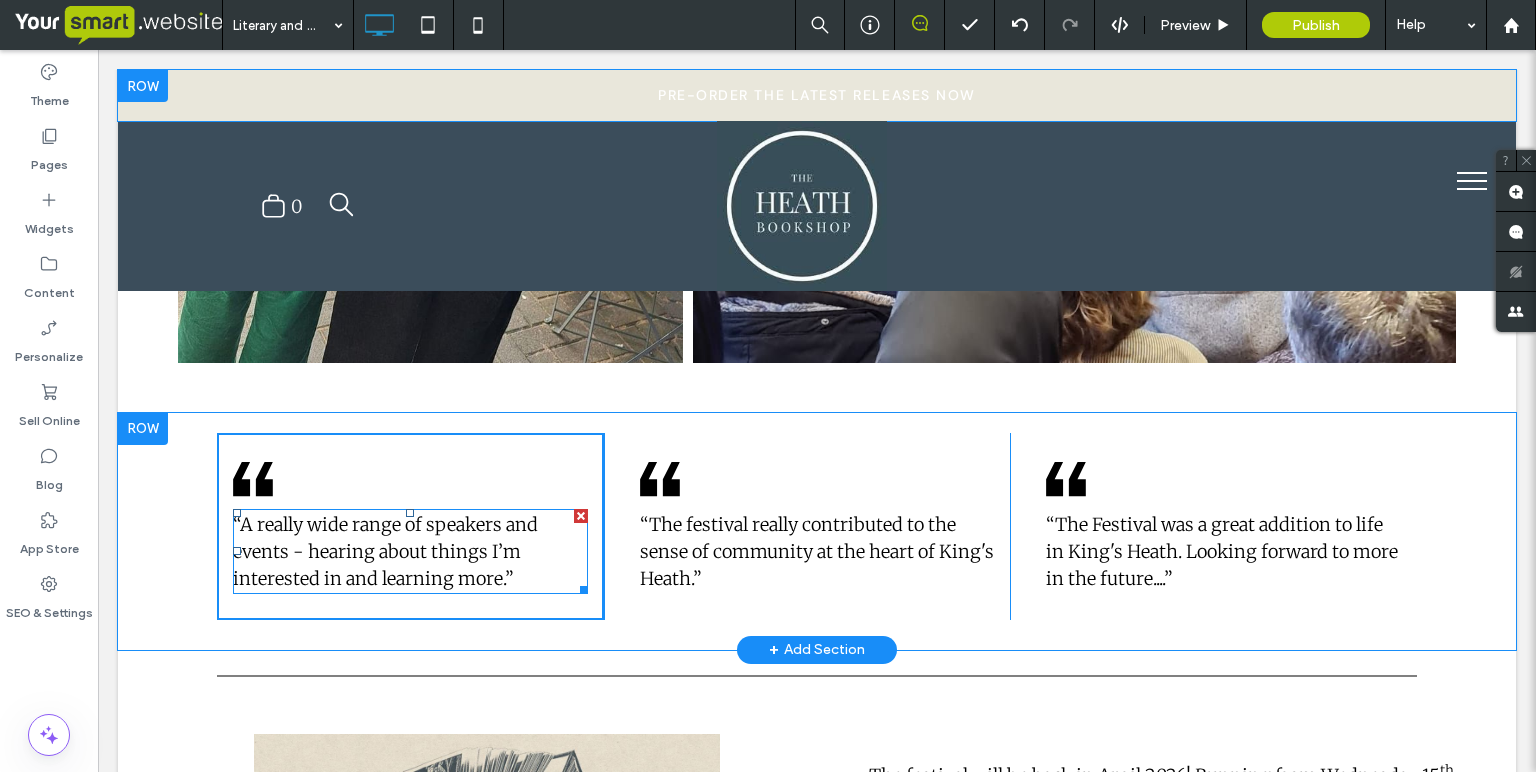 click on "“A really wide range of speakers and events - hearing about things I’m interested in and learning more.”" at bounding box center [385, 551] 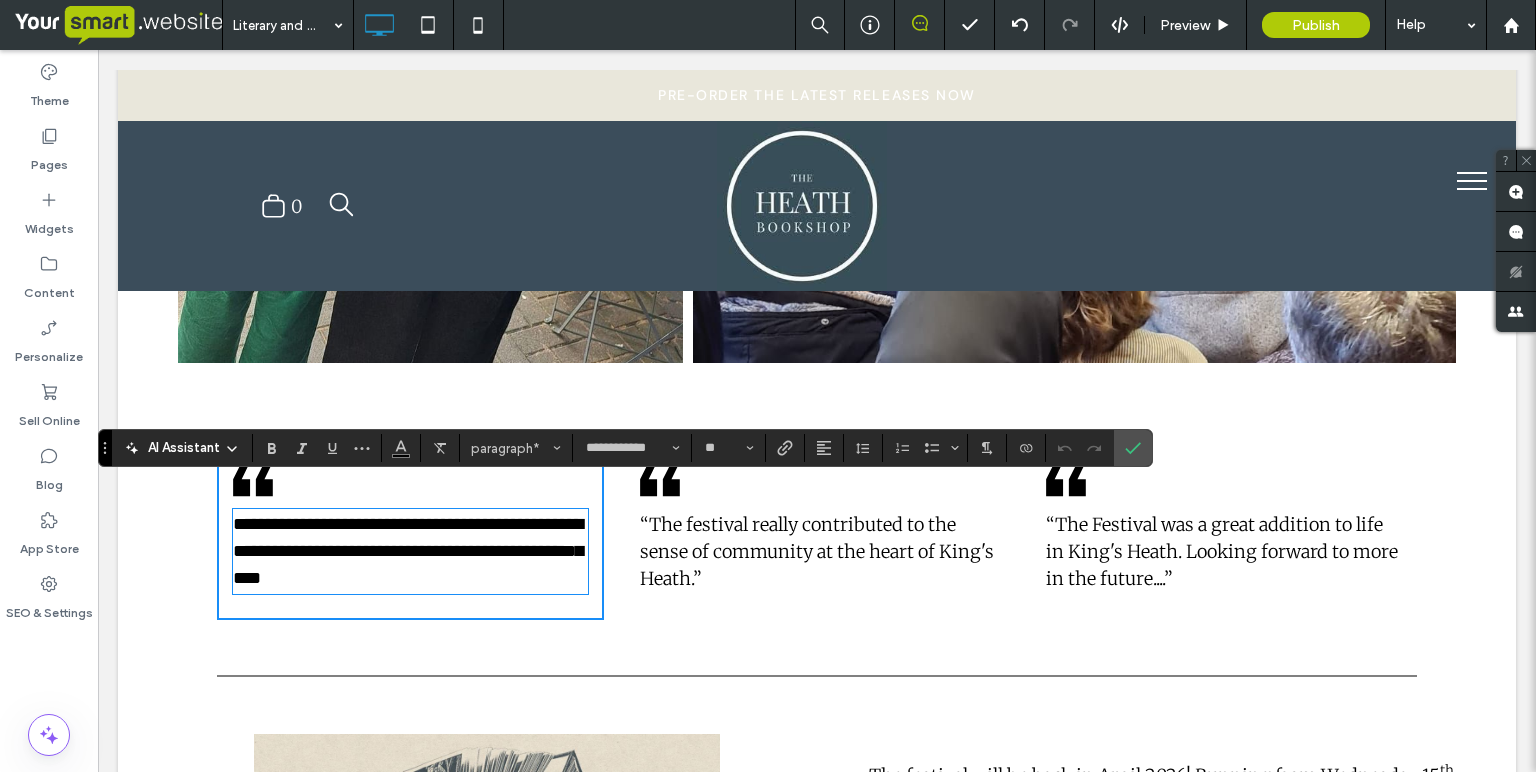 click on "“The festival really contributed to the sense of community at the heart of King's Heath.”" at bounding box center [817, 551] 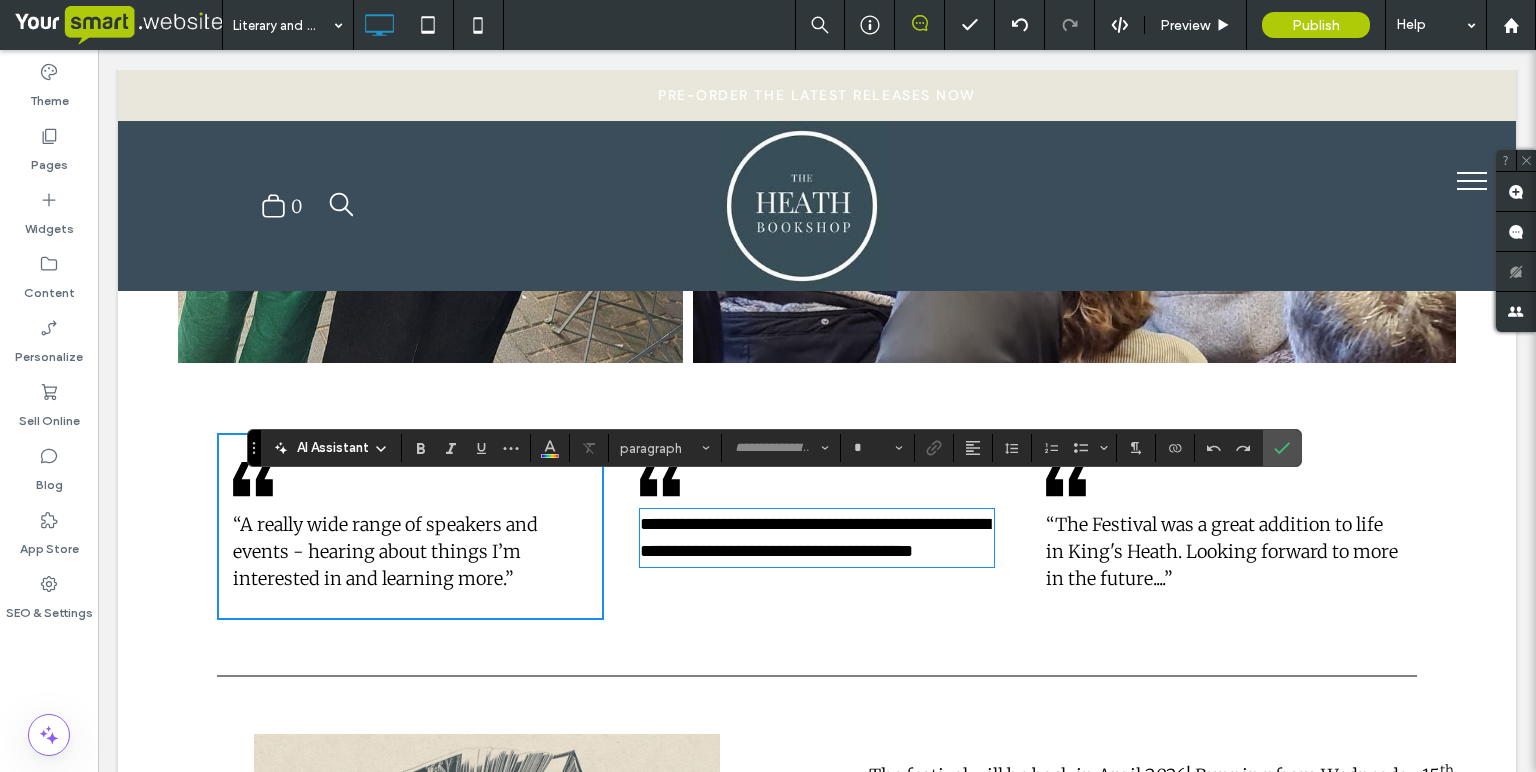 type on "**********" 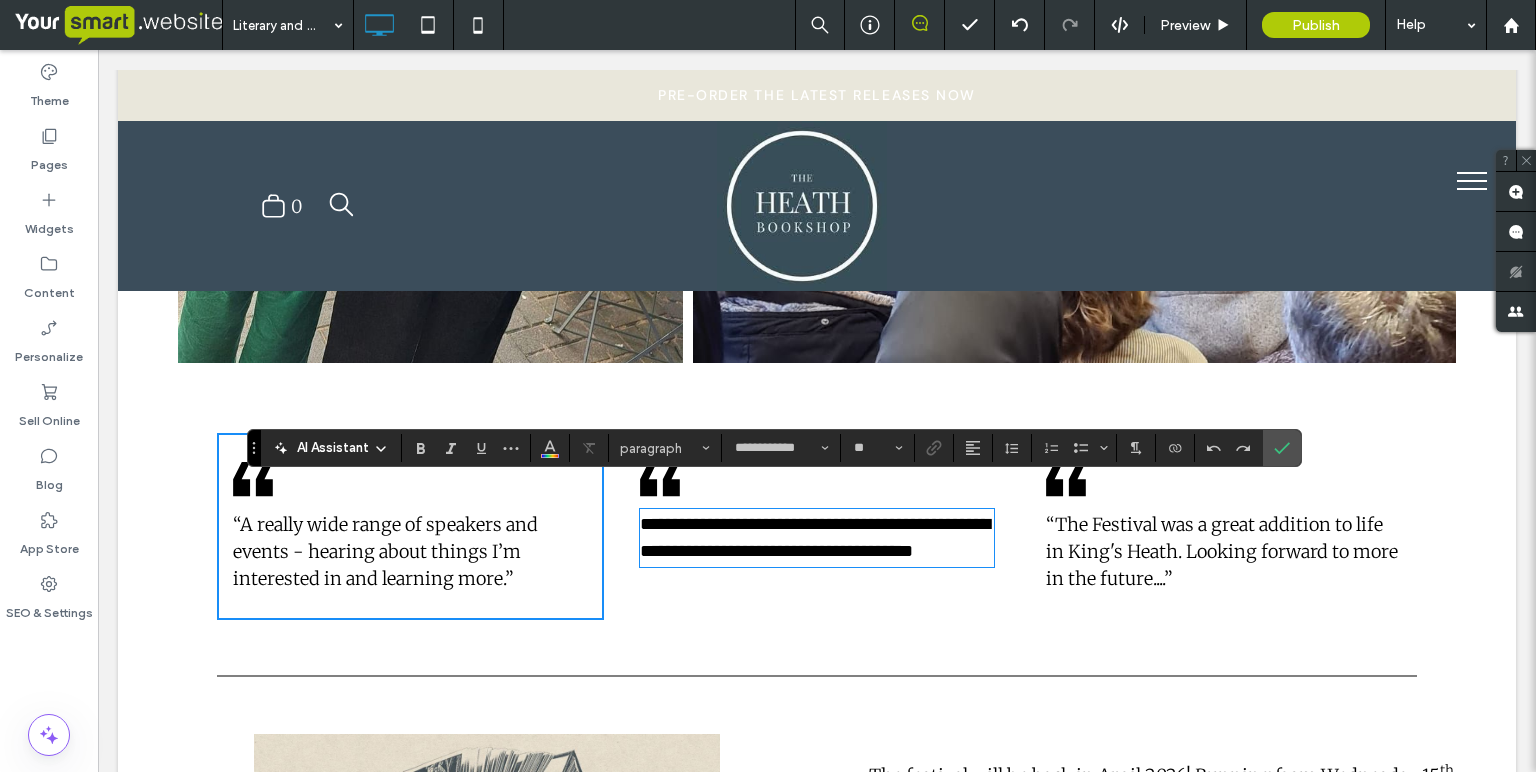 click on "**********" at bounding box center [815, 537] 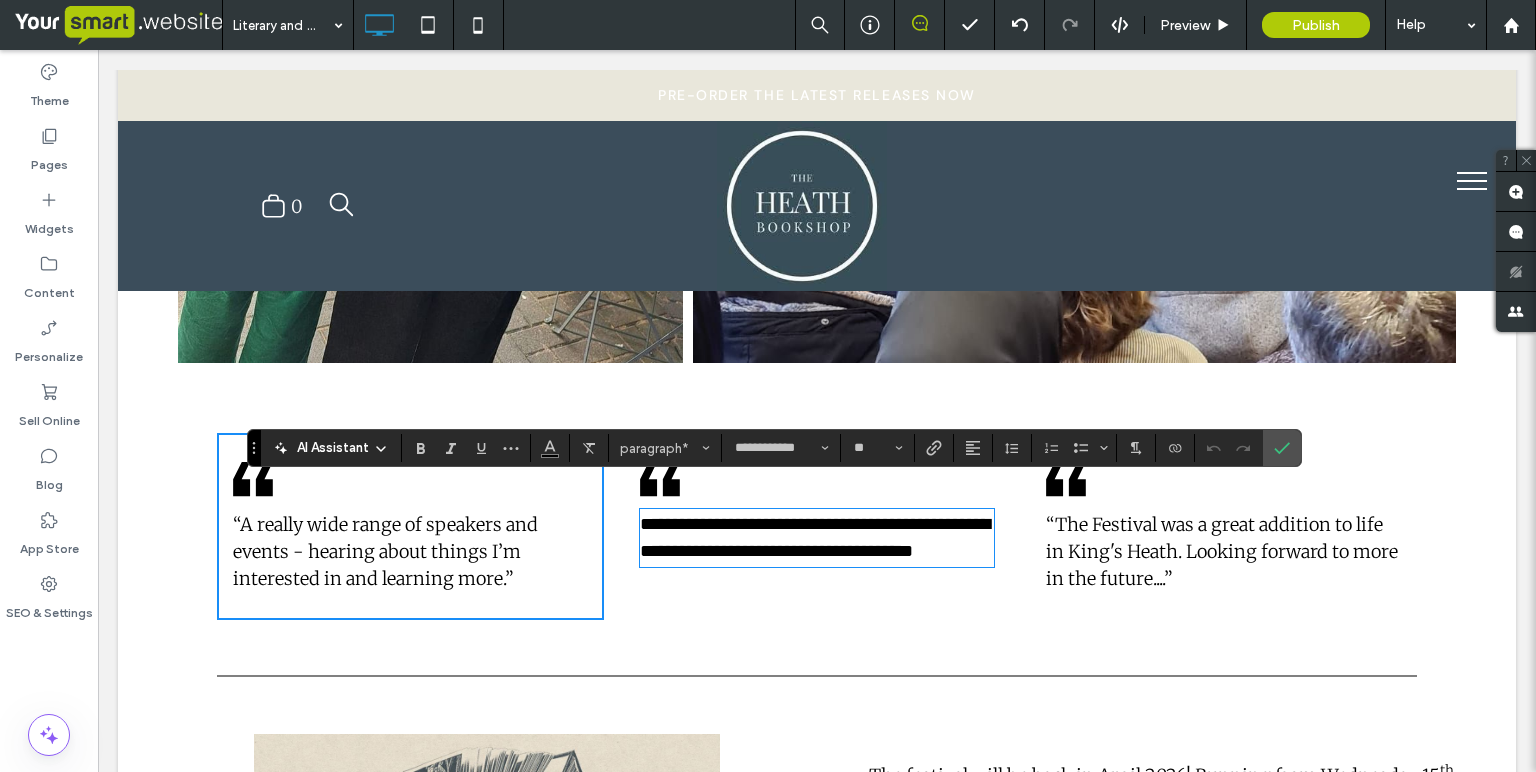 click on "“The Festival was a great addition to life in King's Heath. Looking forward to more in the future....”" at bounding box center [1222, 551] 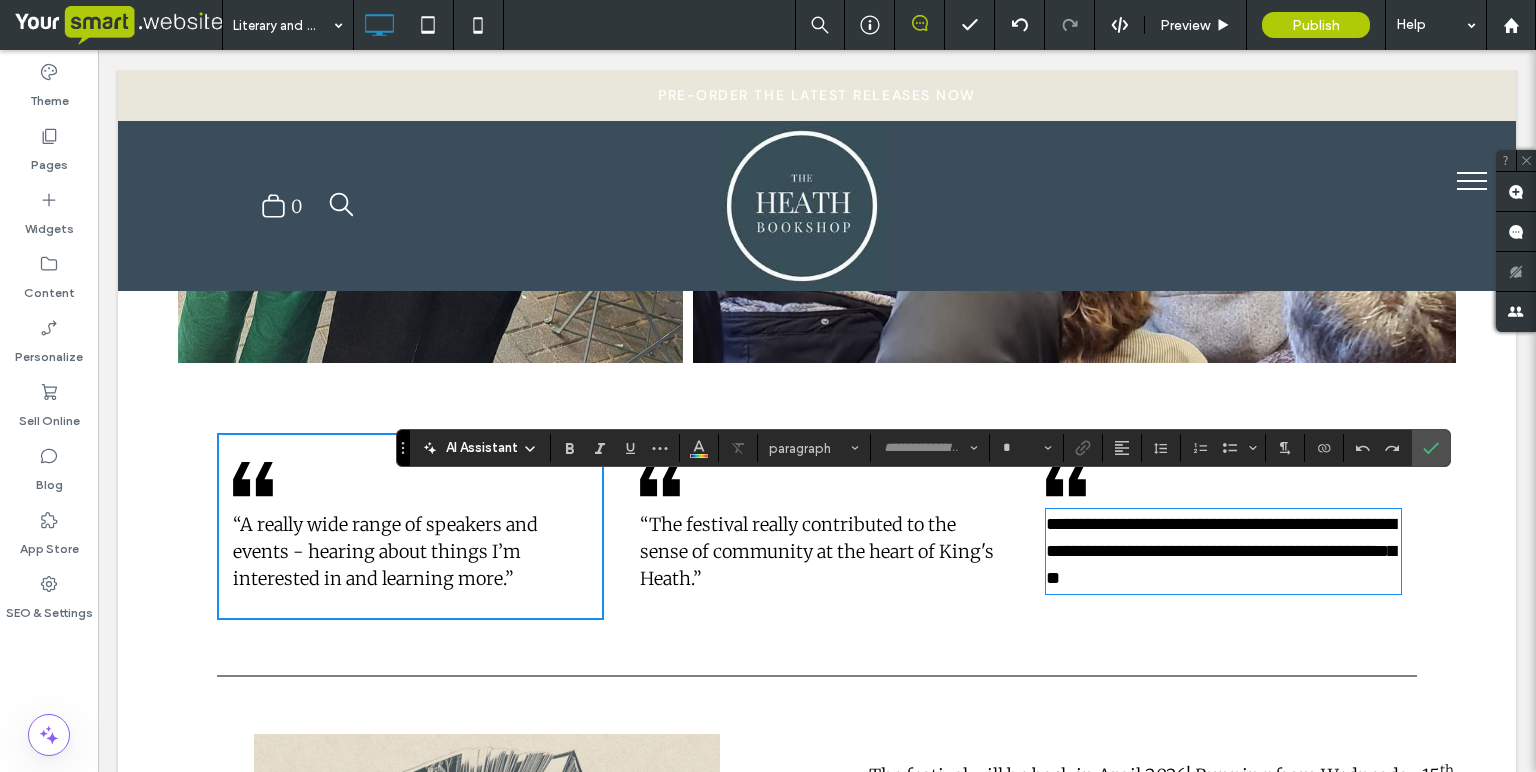 type on "**********" 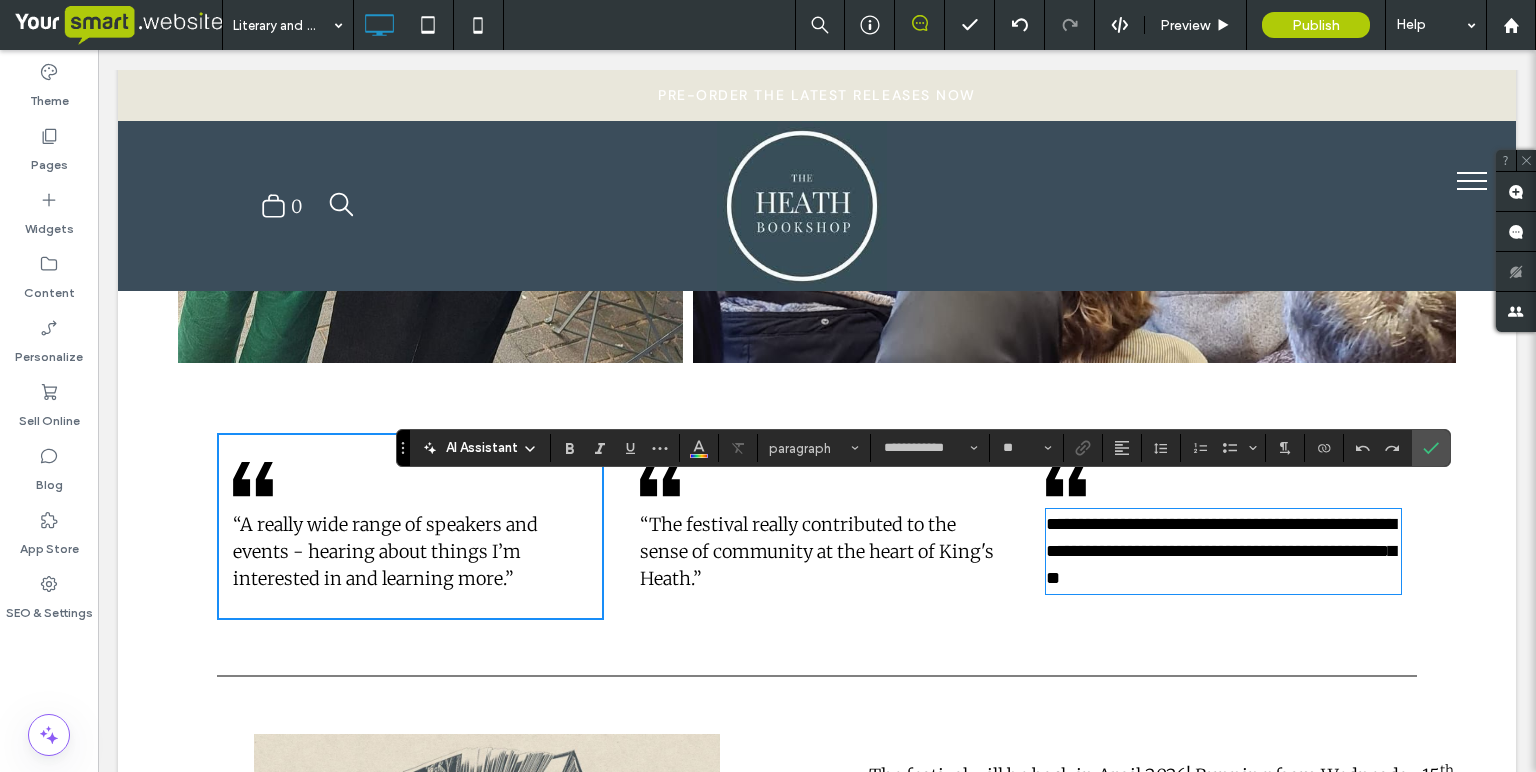 click on "**********" at bounding box center (1221, 551) 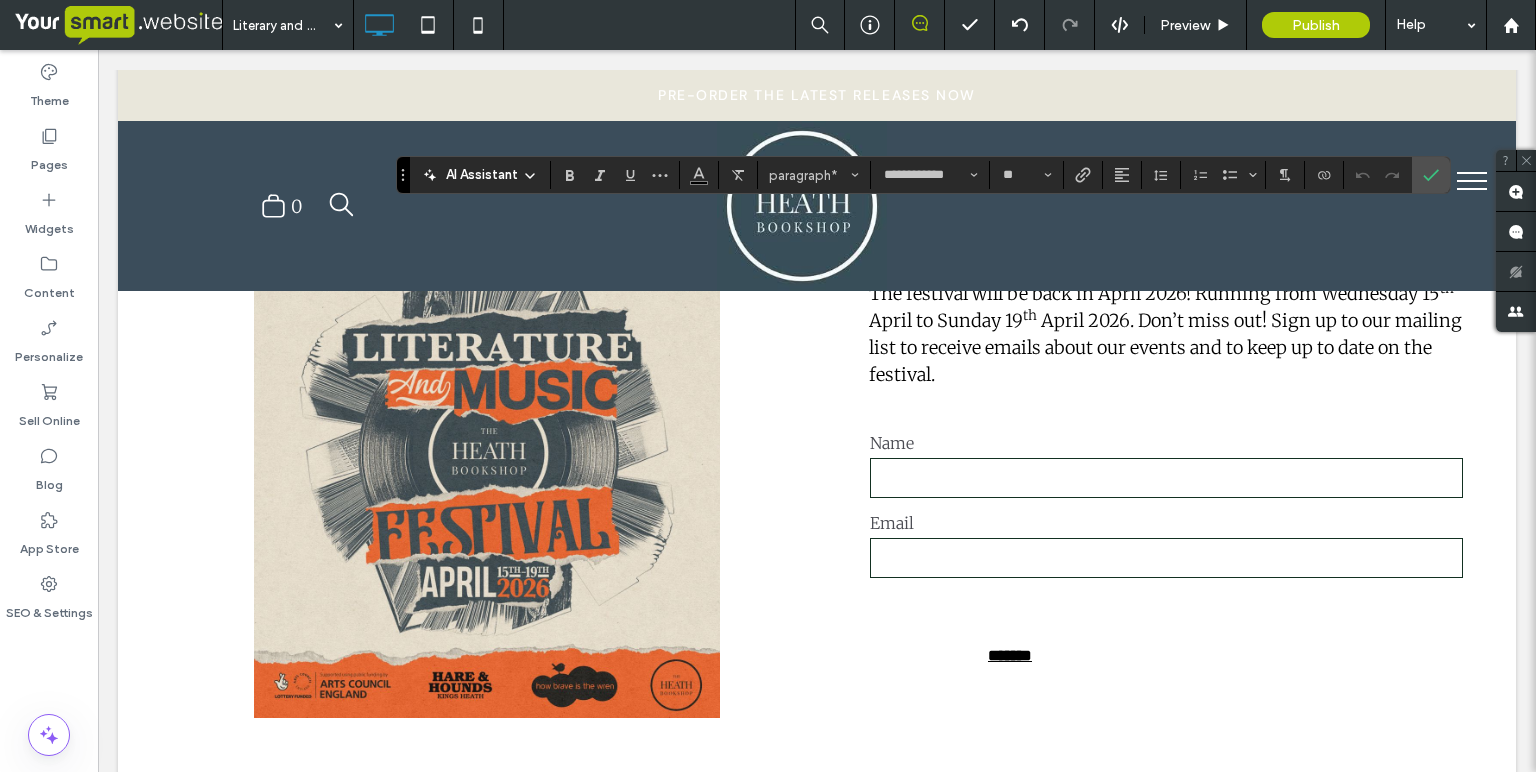 scroll, scrollTop: 2983, scrollLeft: 0, axis: vertical 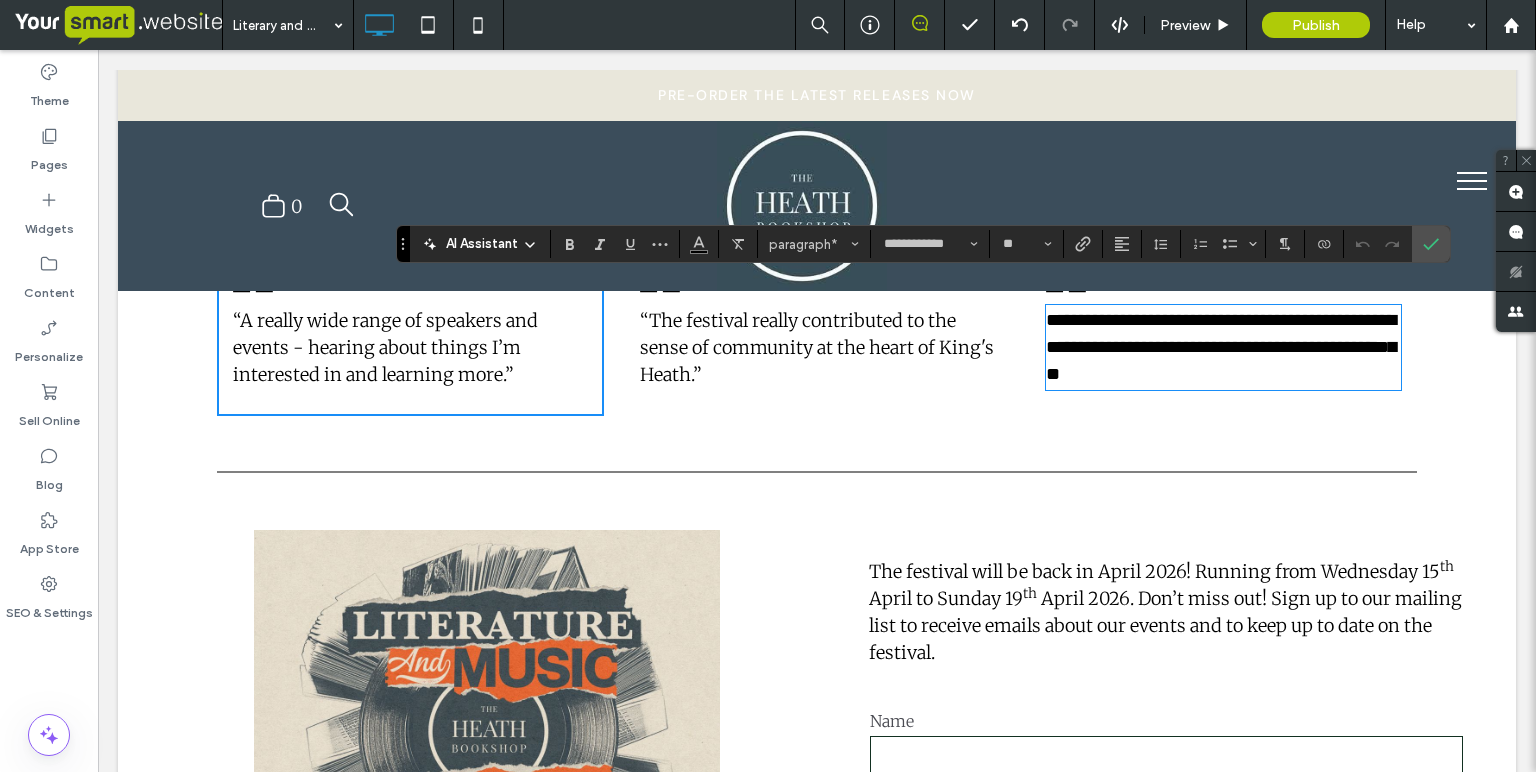 click on "Click To Paste
The festival will be back in April 2026! Running from Wednesday 15 th   April to Sunday 19 th   April 2026. Don’t miss out! Sign up to our mailing list to receive emails about our events and to keep up to date on the festival. ﻿
Click To Paste
Contact Us
Name
Email
*******
Thank you for contacting us. We will get back to you as soon as possible.
Oops, there was an error sending your message. Please try again later.
Click To Paste
Row + Add Section" at bounding box center (817, 798) 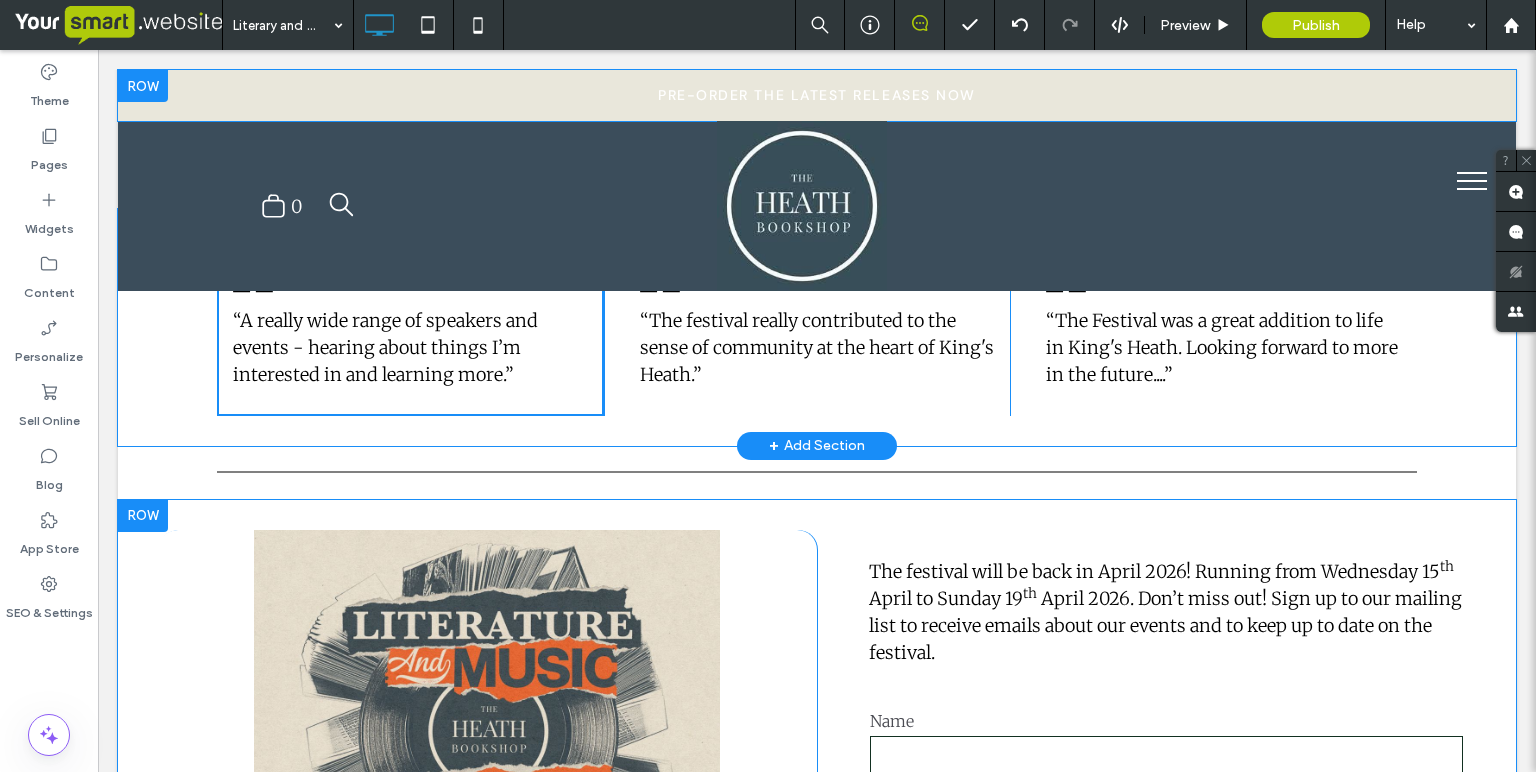 click on "Click To Paste" at bounding box center (487, 763) 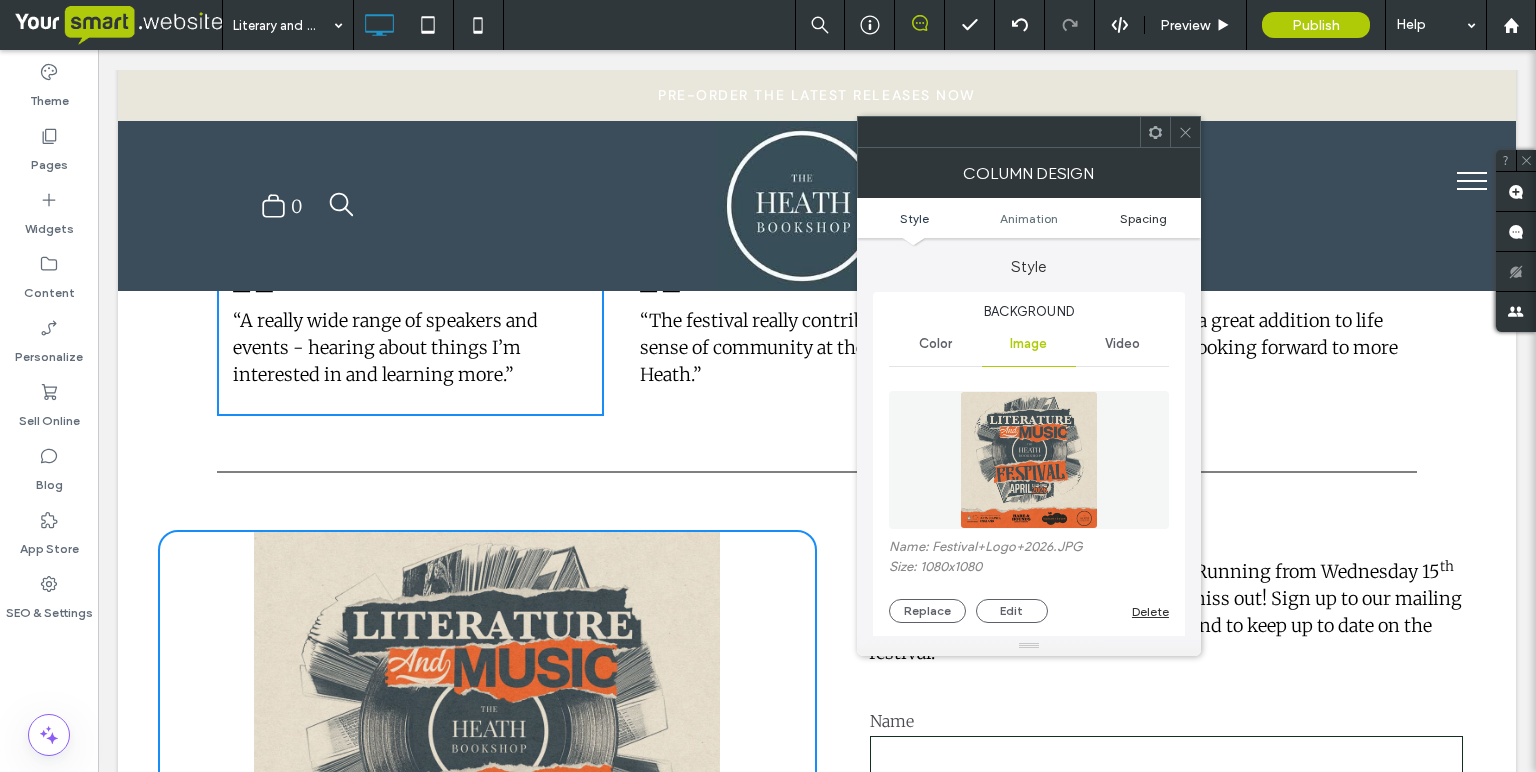 click on "Spacing" at bounding box center (1143, 218) 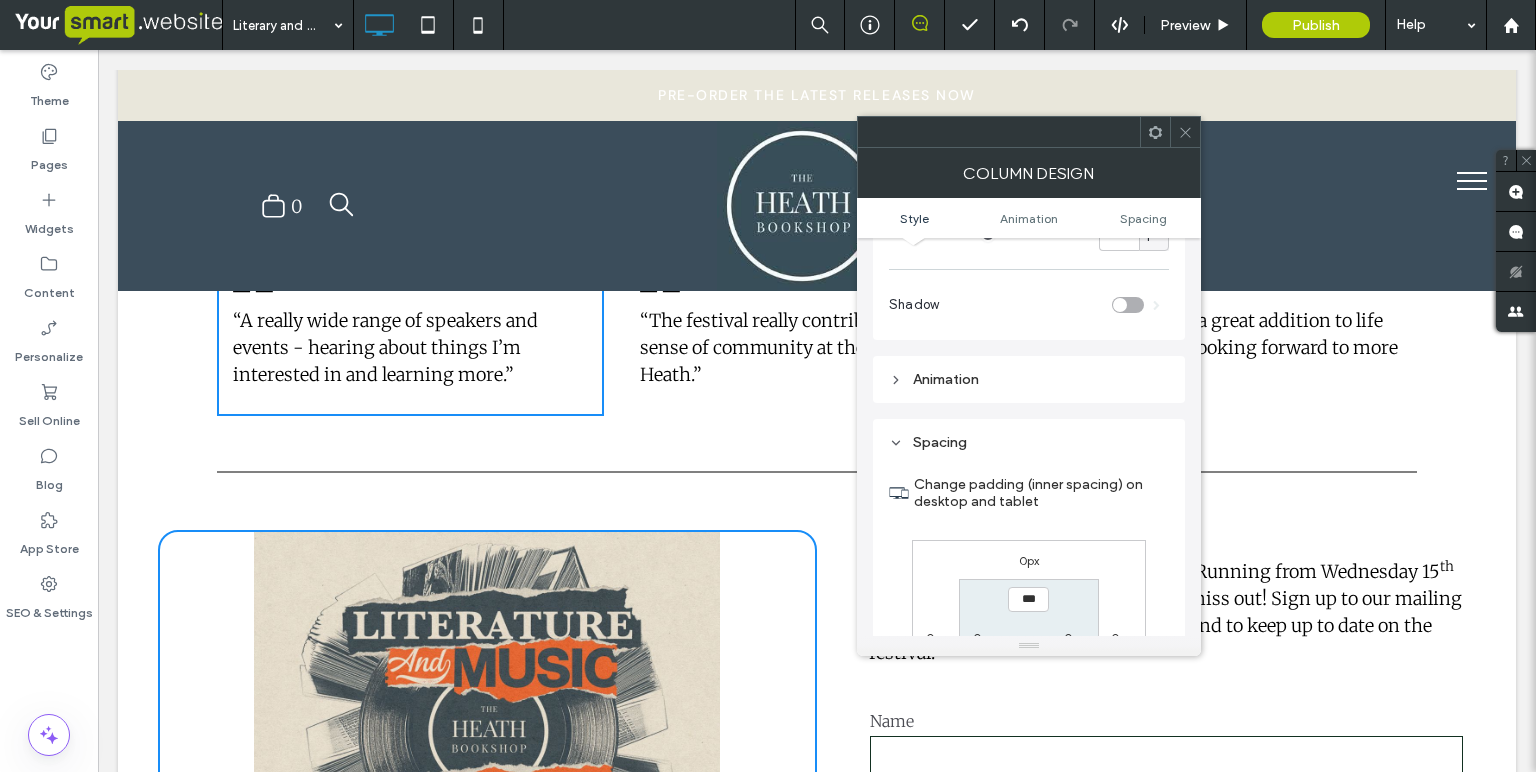 scroll, scrollTop: 1056, scrollLeft: 0, axis: vertical 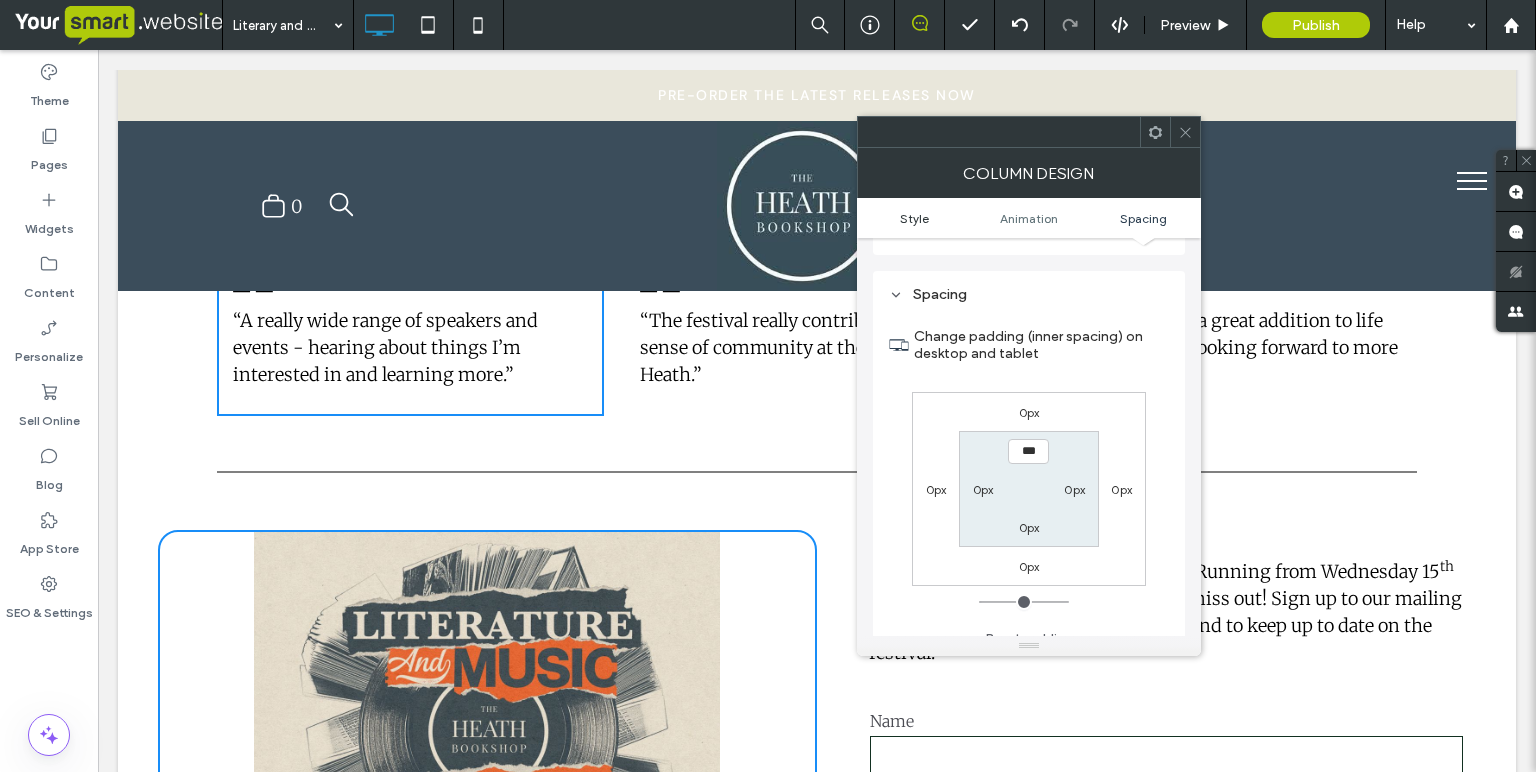 click on "Style" at bounding box center (914, 218) 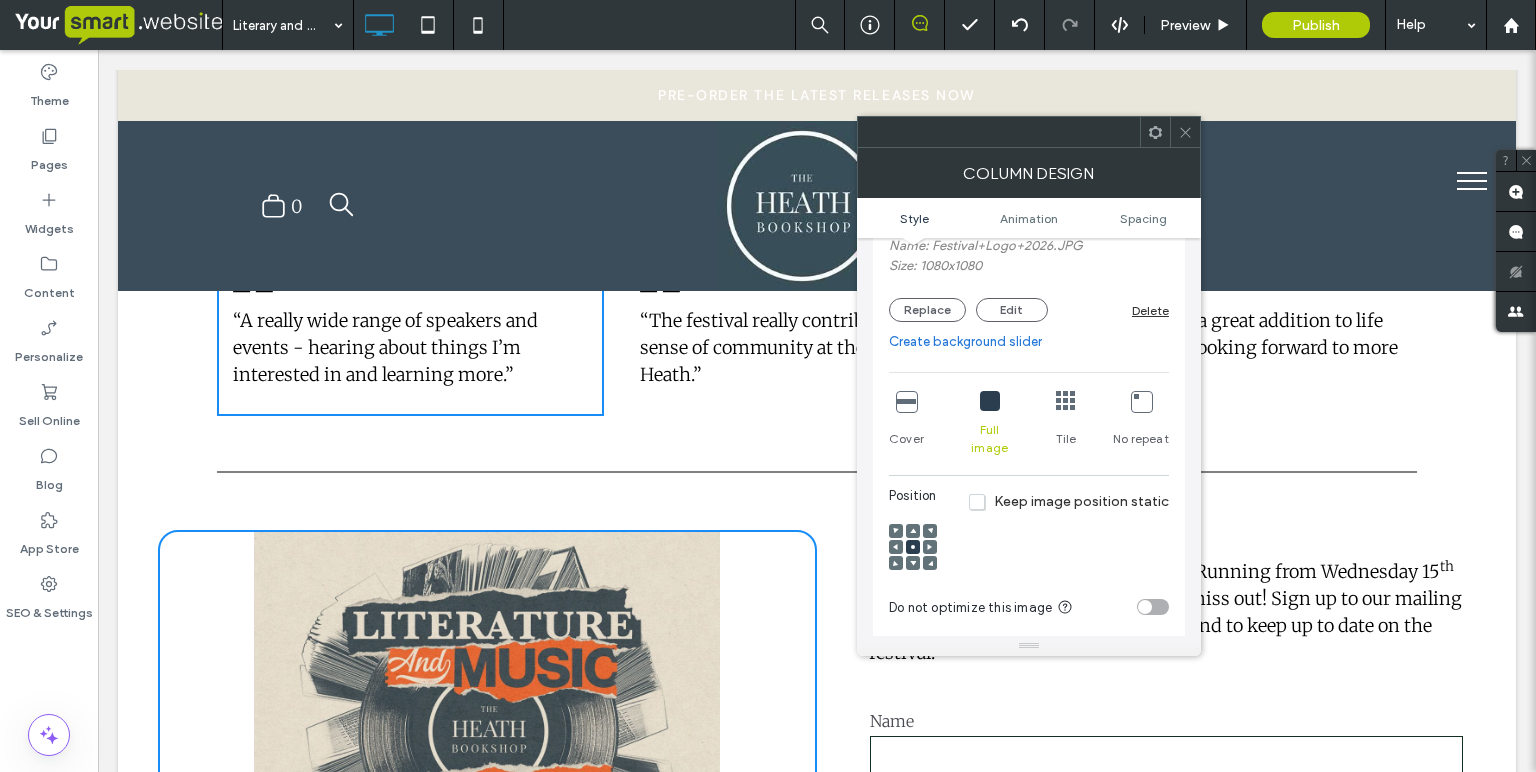 scroll, scrollTop: 302, scrollLeft: 0, axis: vertical 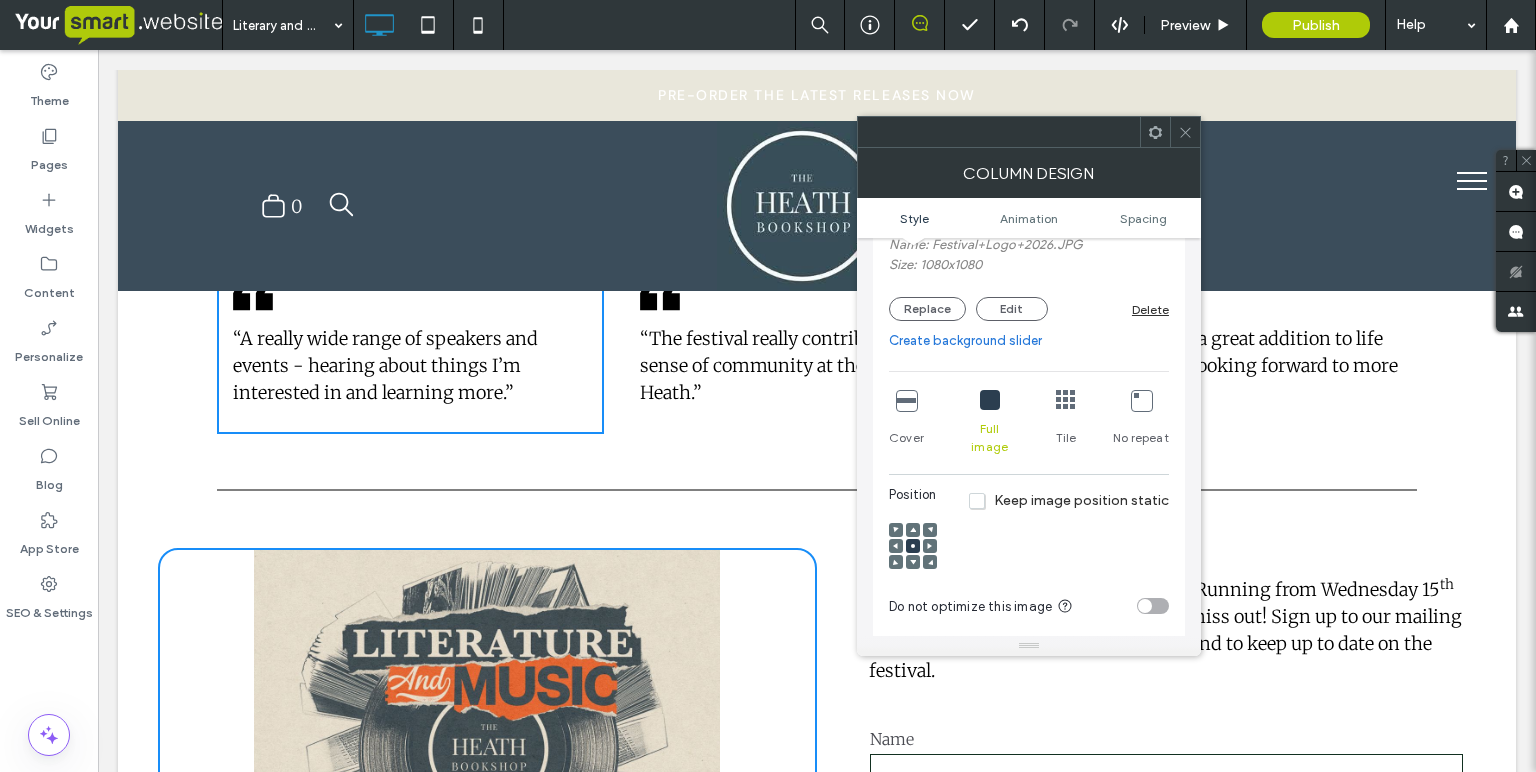click on "The festival will be back in April 2026! Running from Wednesday 15" at bounding box center [1154, 589] 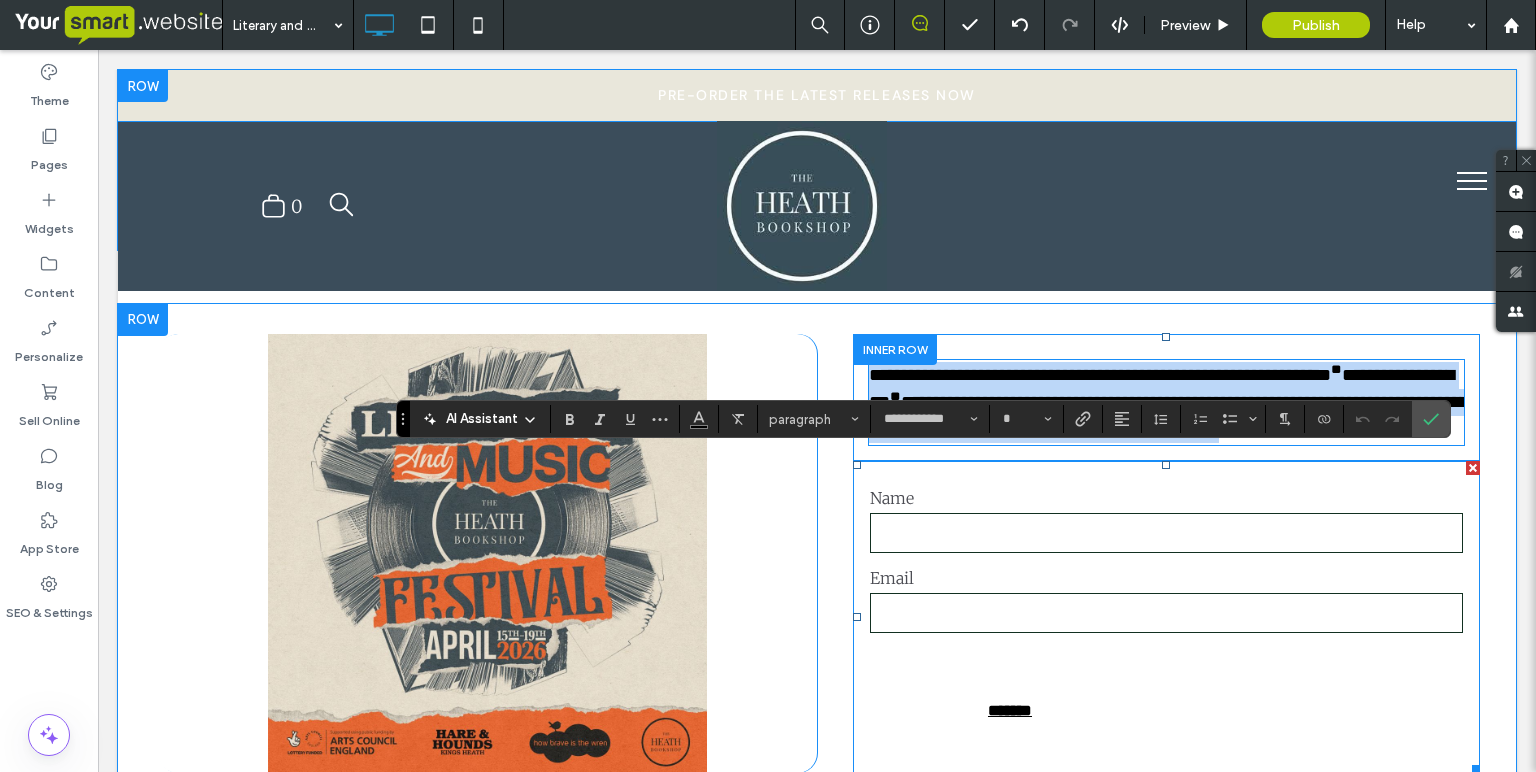 scroll, scrollTop: 2895, scrollLeft: 0, axis: vertical 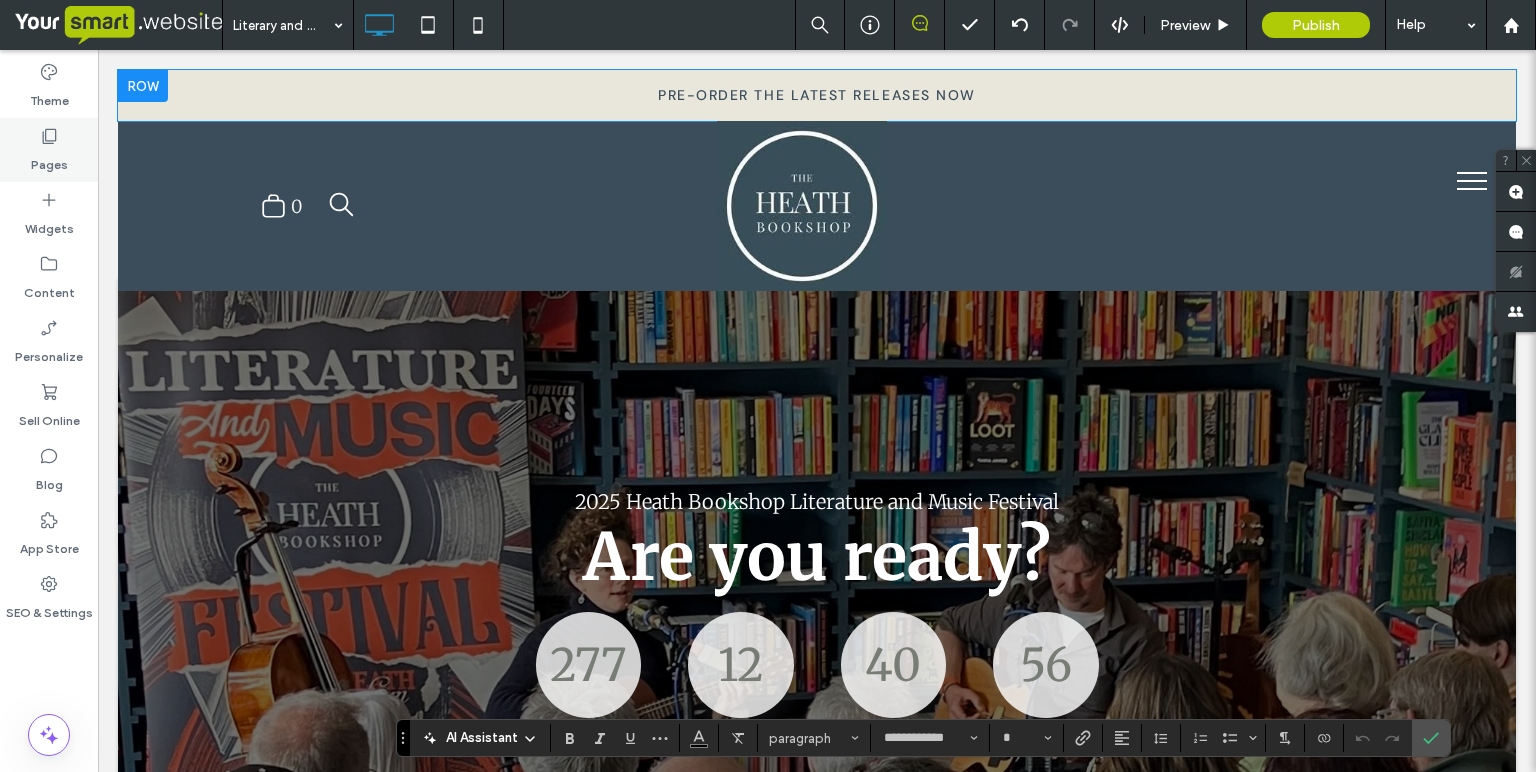 click 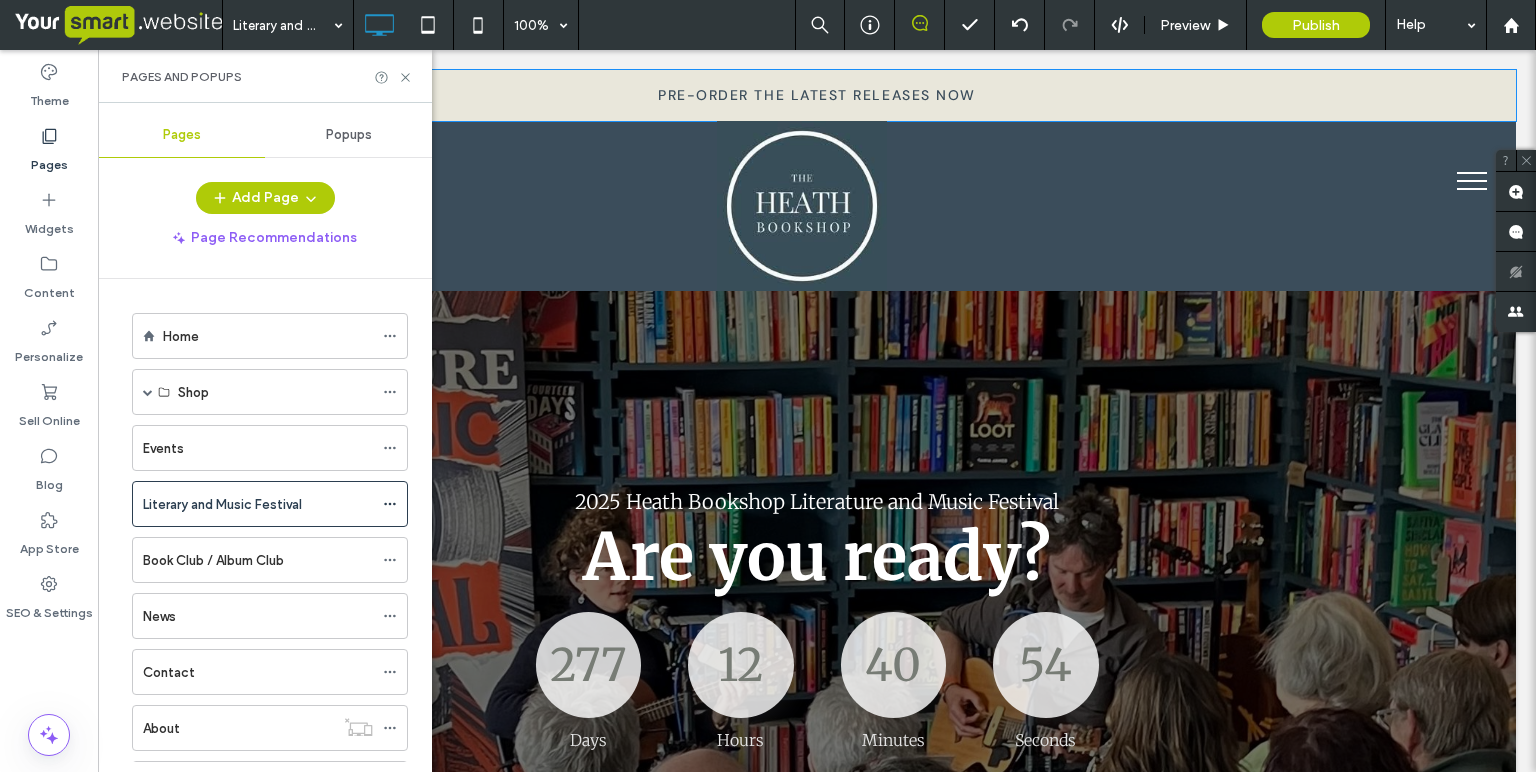 click on "Book Club / Album Club" at bounding box center [213, 560] 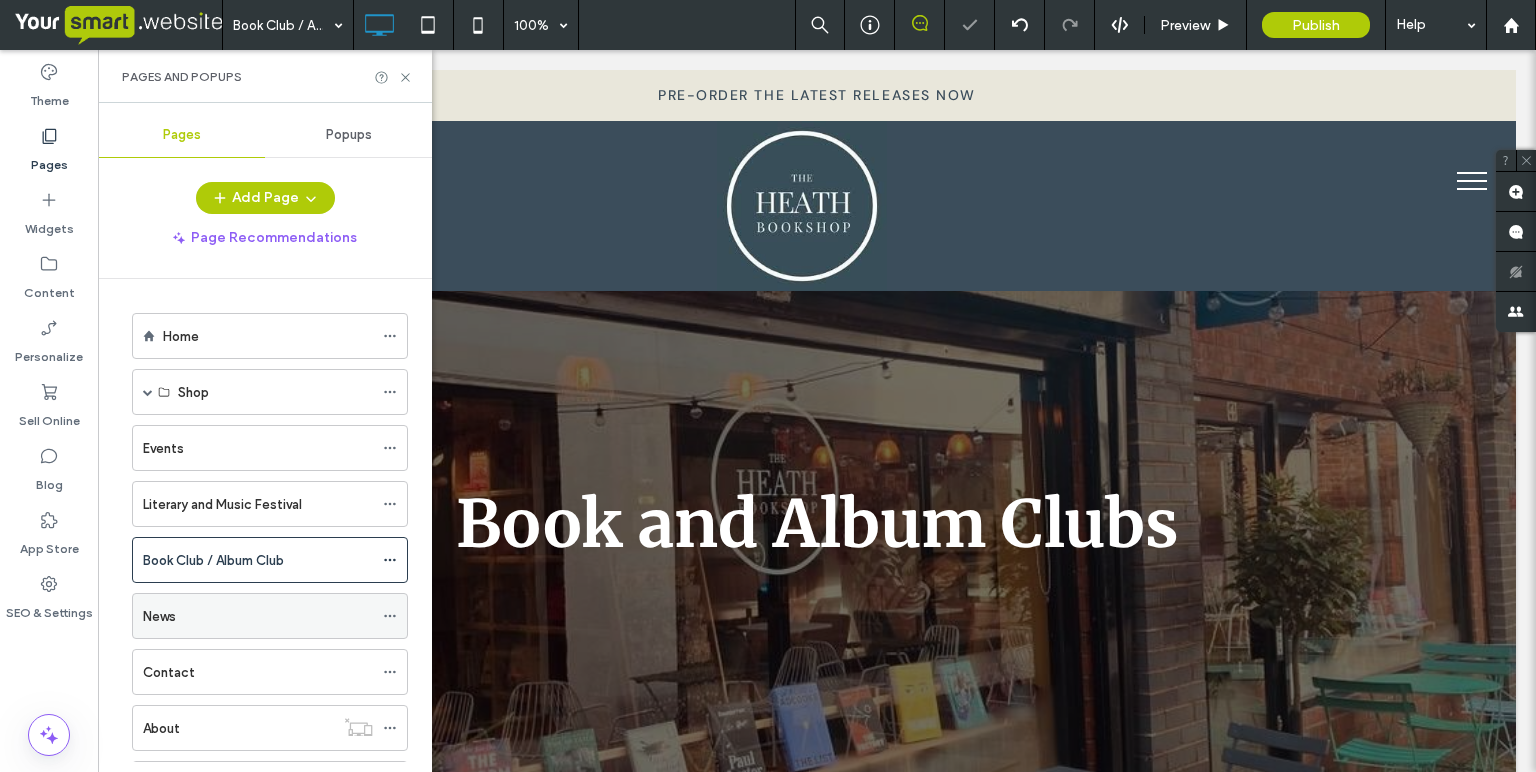 scroll, scrollTop: 0, scrollLeft: 0, axis: both 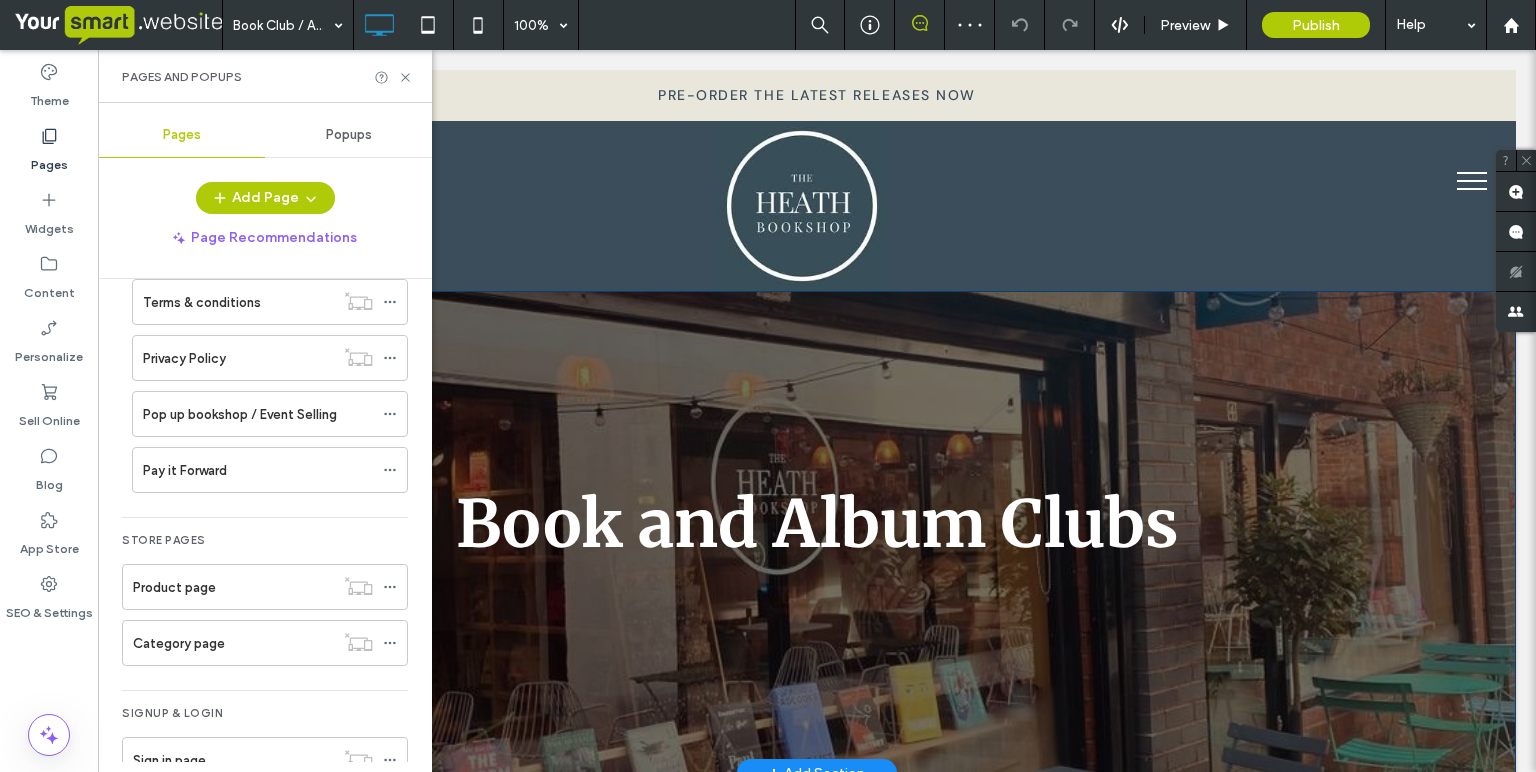 click on "Book and Album Clubs
Click To Paste
Row + Add Section" at bounding box center [817, 532] 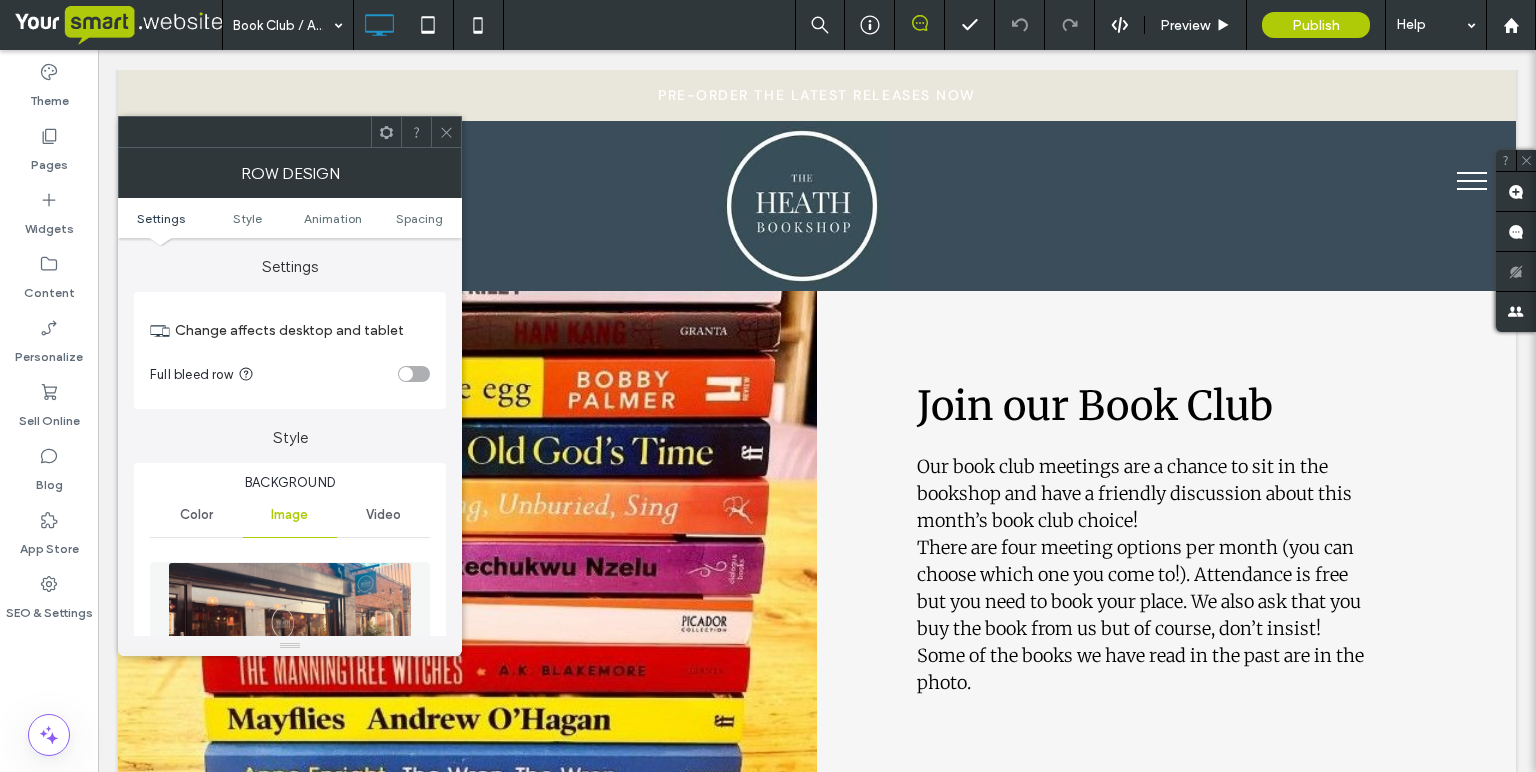 scroll, scrollTop: 495, scrollLeft: 0, axis: vertical 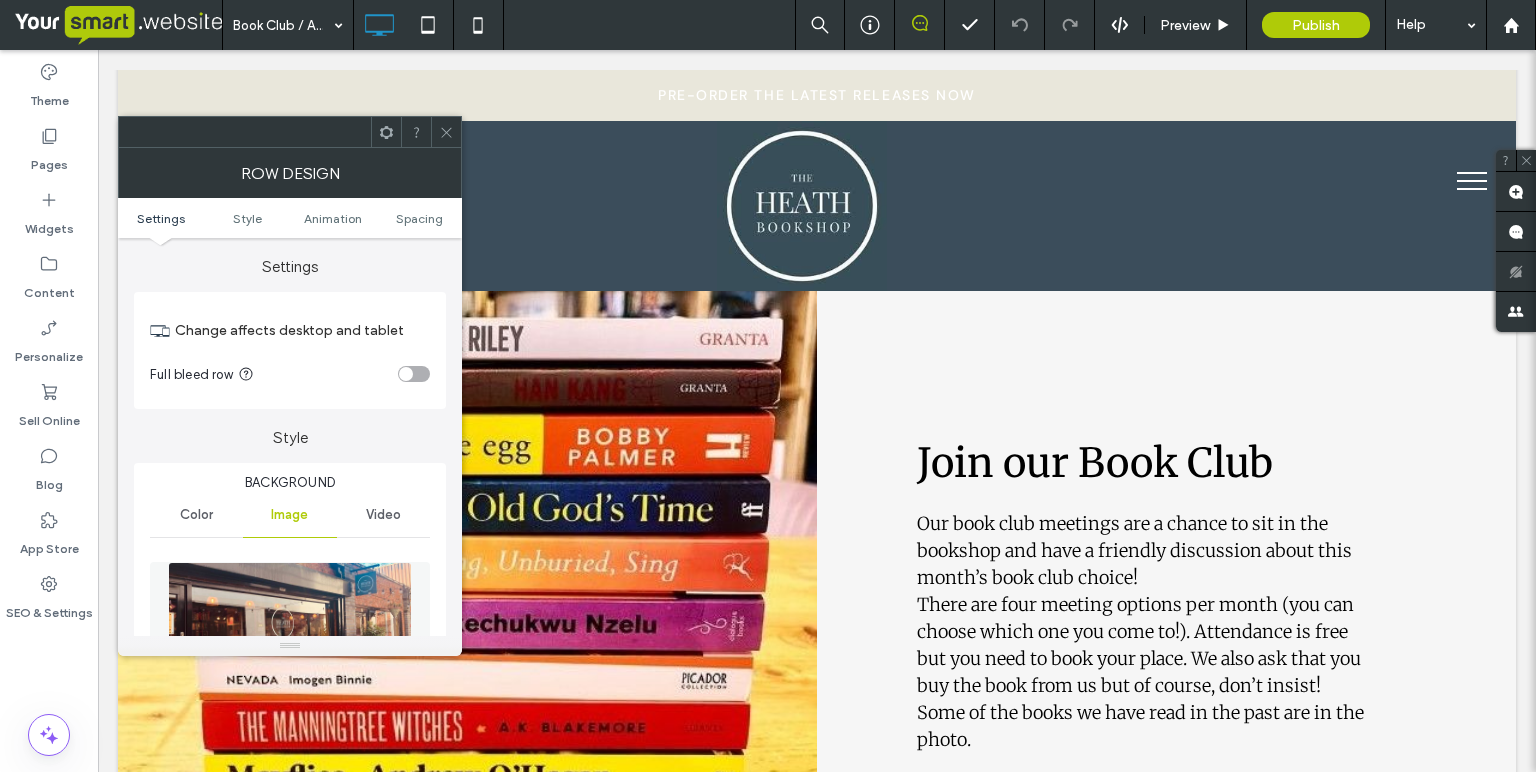 click 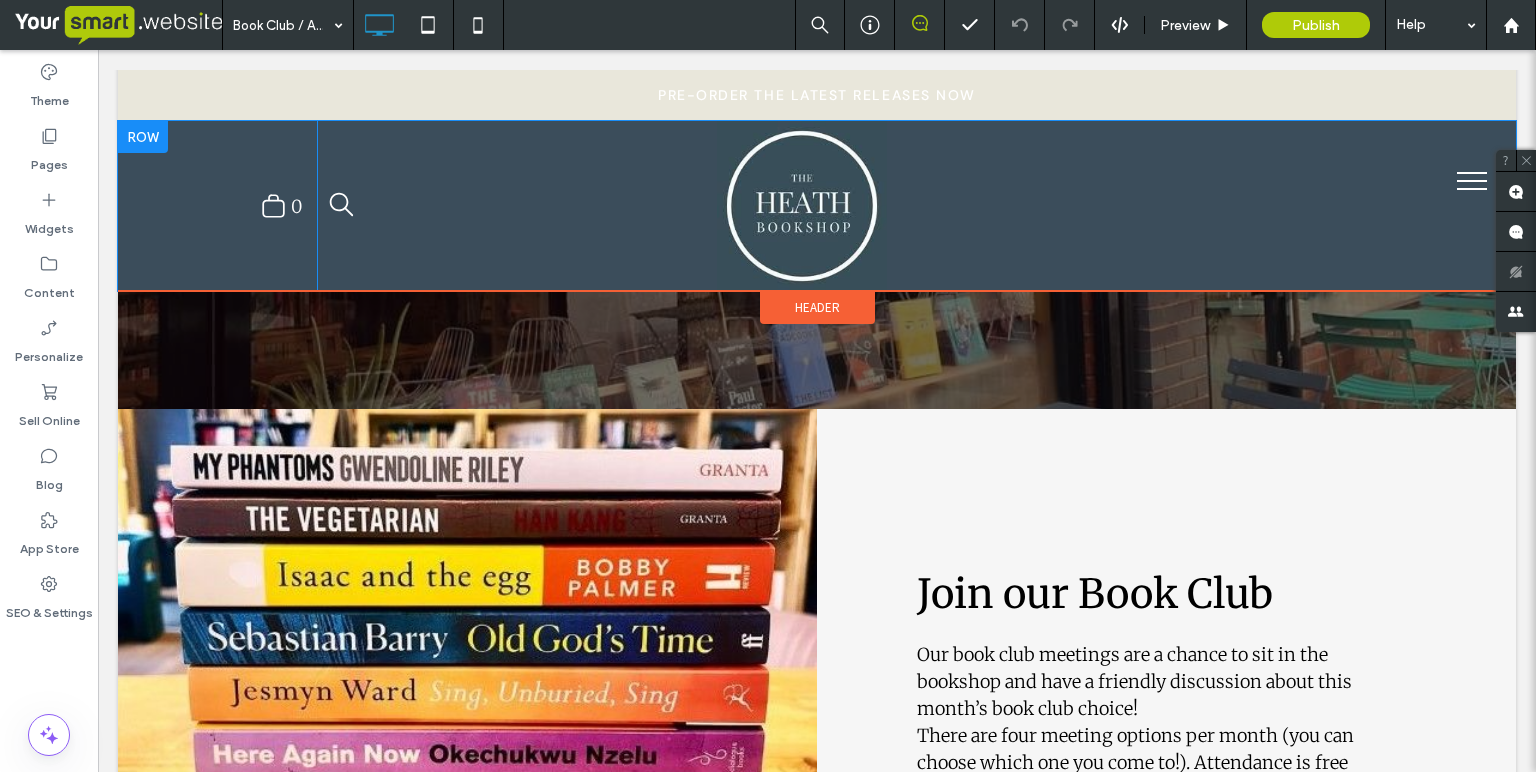scroll, scrollTop: 0, scrollLeft: 0, axis: both 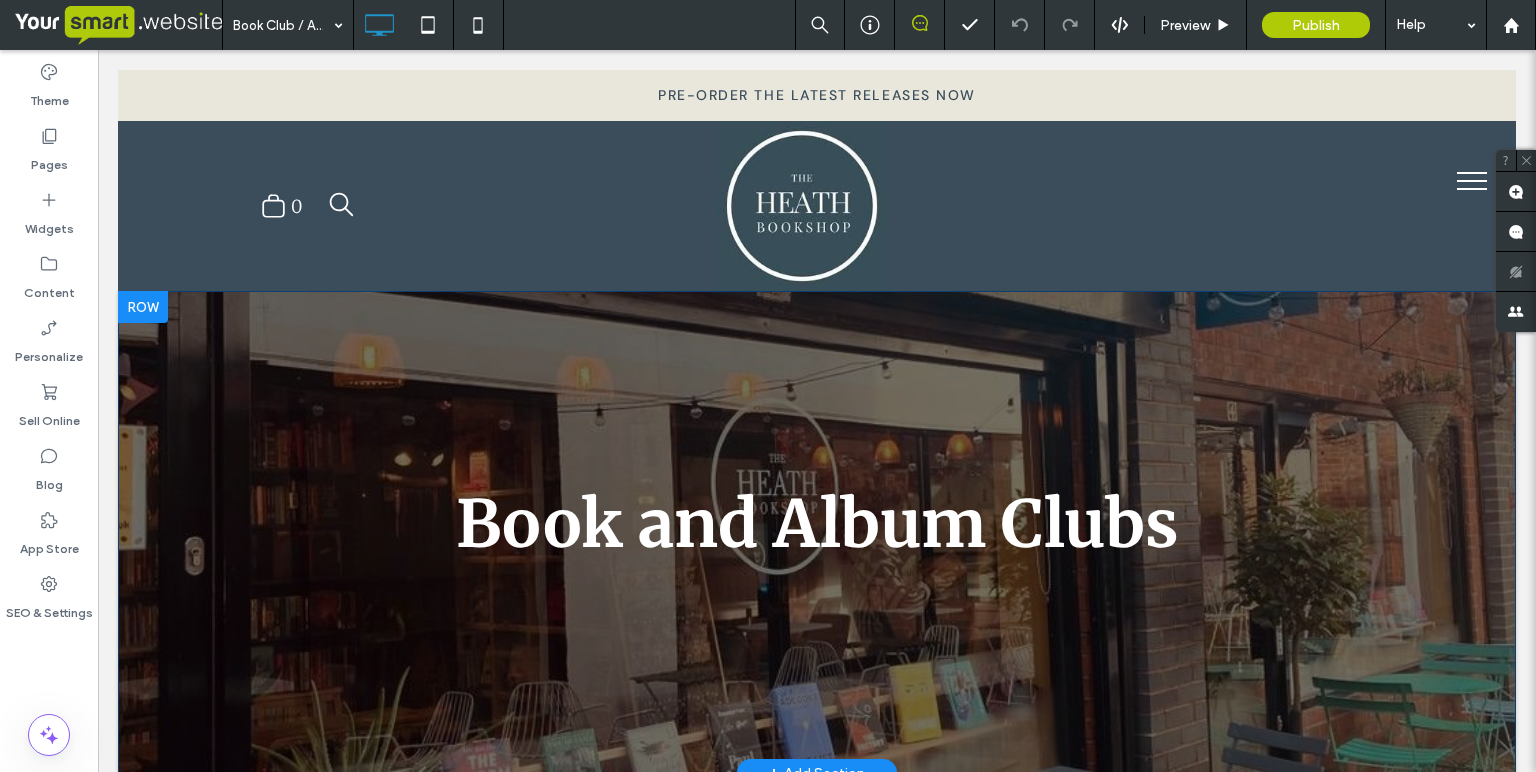 click on "Book and Album Clubs
Click To Paste
Row + Add Section" at bounding box center [817, 532] 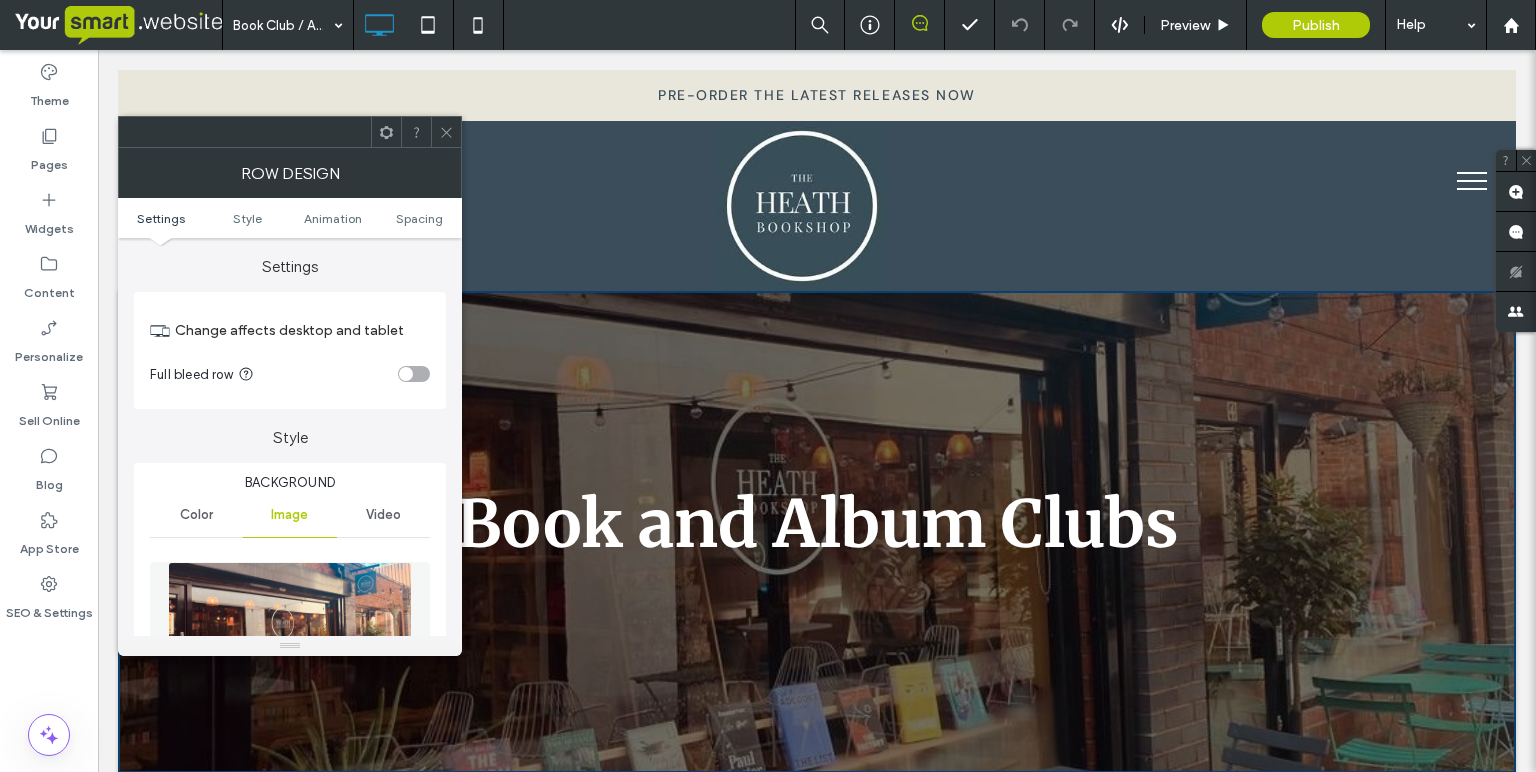 click on "Settings Style Animation Spacing" at bounding box center (290, 218) 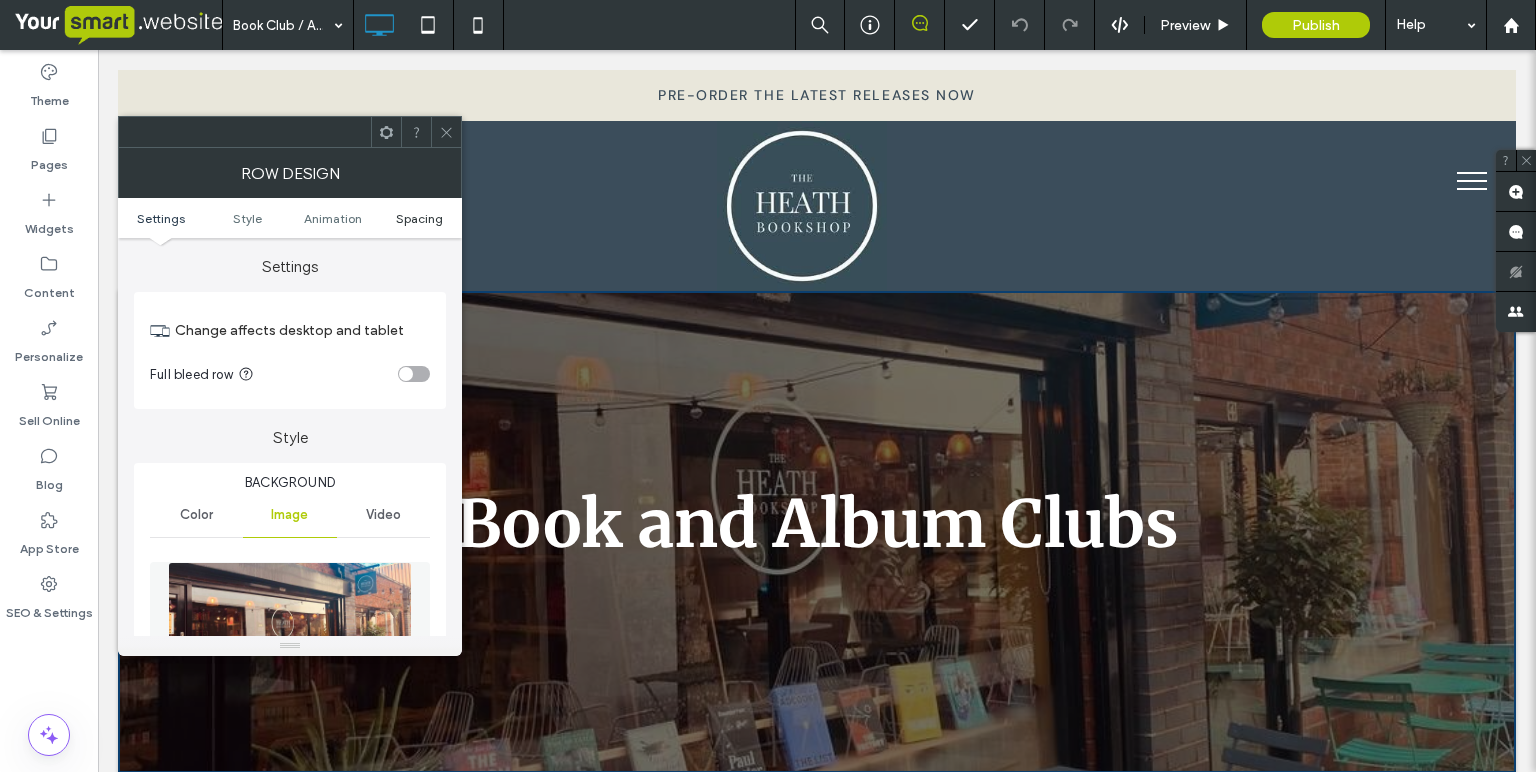click on "Spacing" at bounding box center (419, 218) 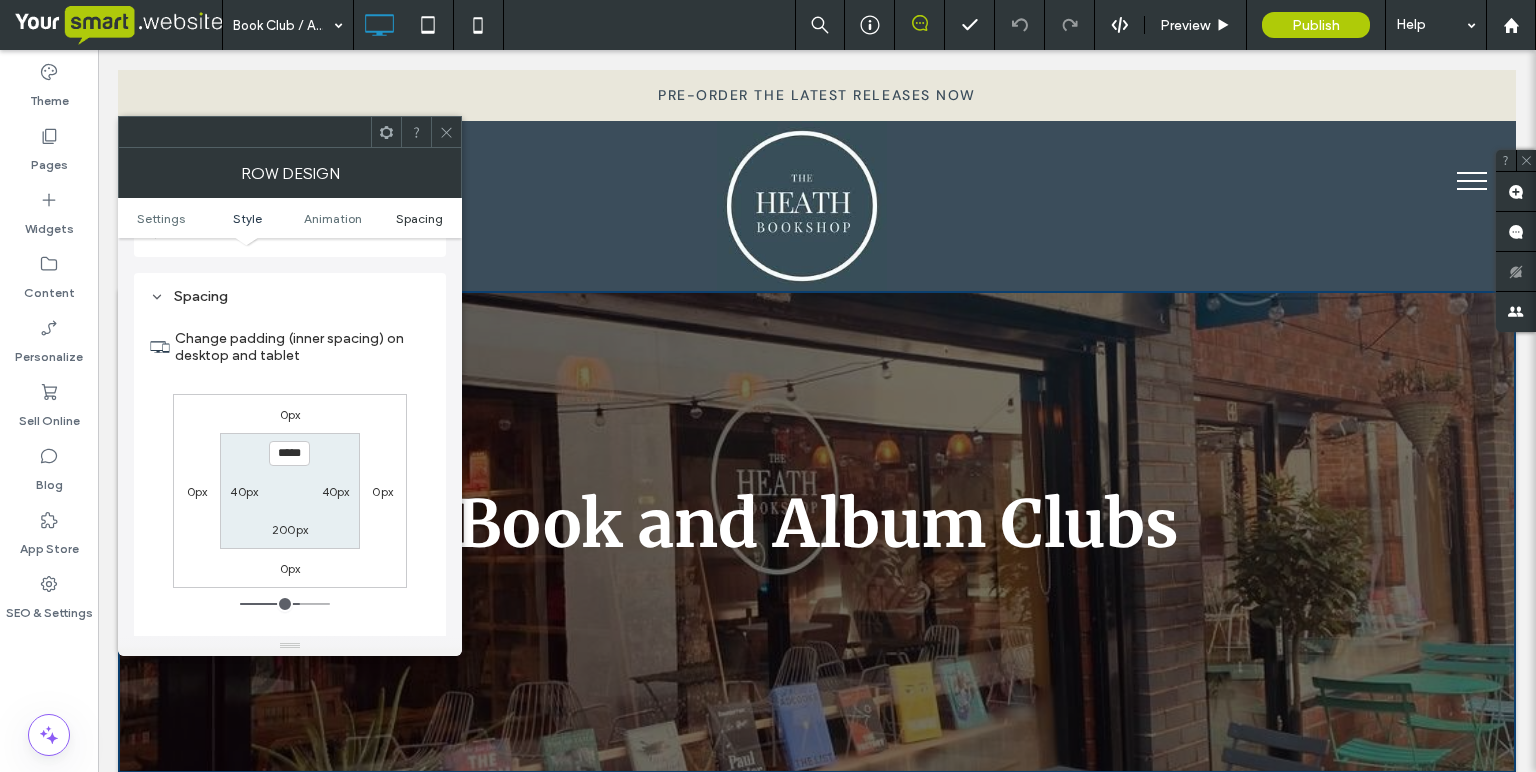 scroll, scrollTop: 1302, scrollLeft: 0, axis: vertical 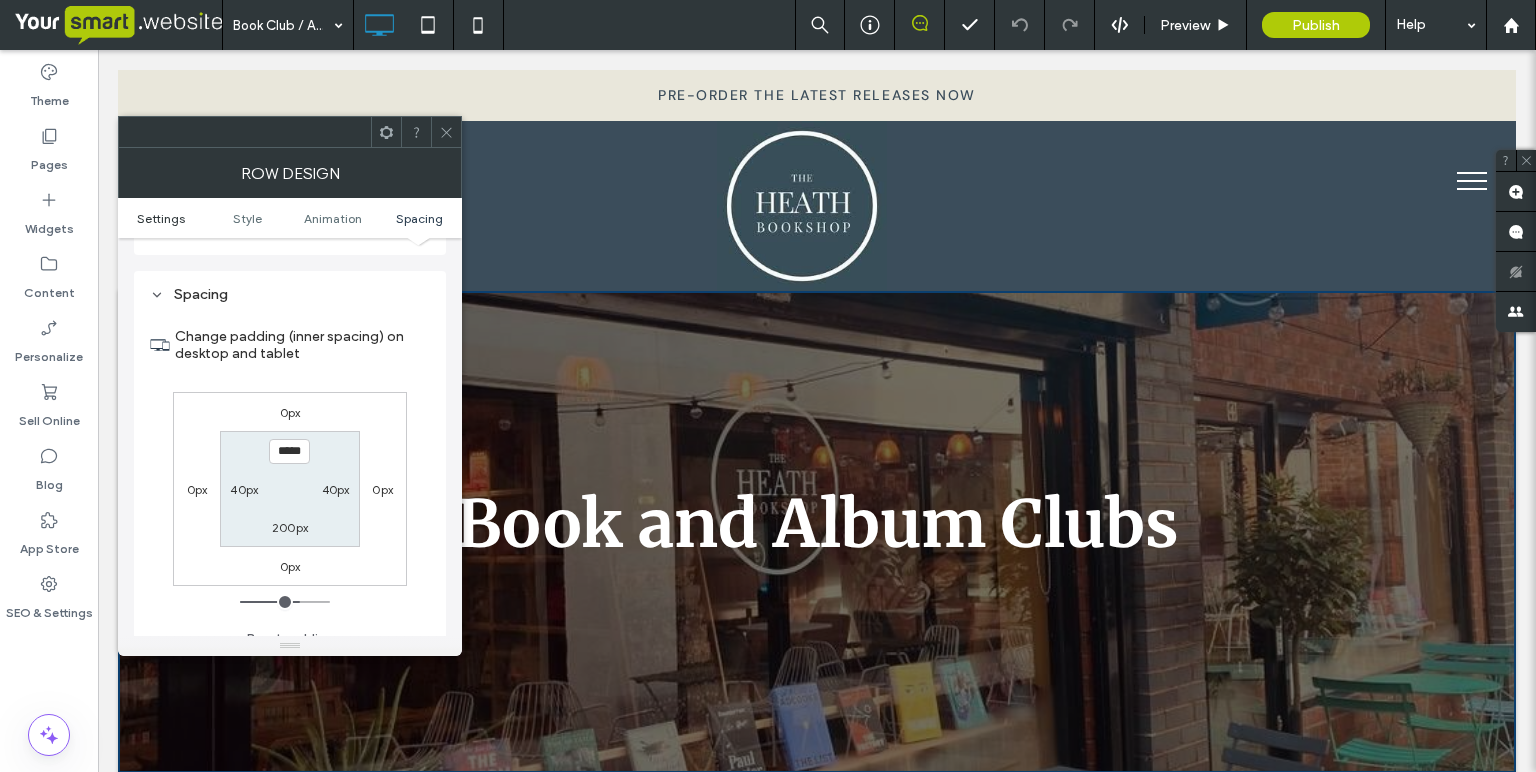 click on "Settings" at bounding box center (161, 218) 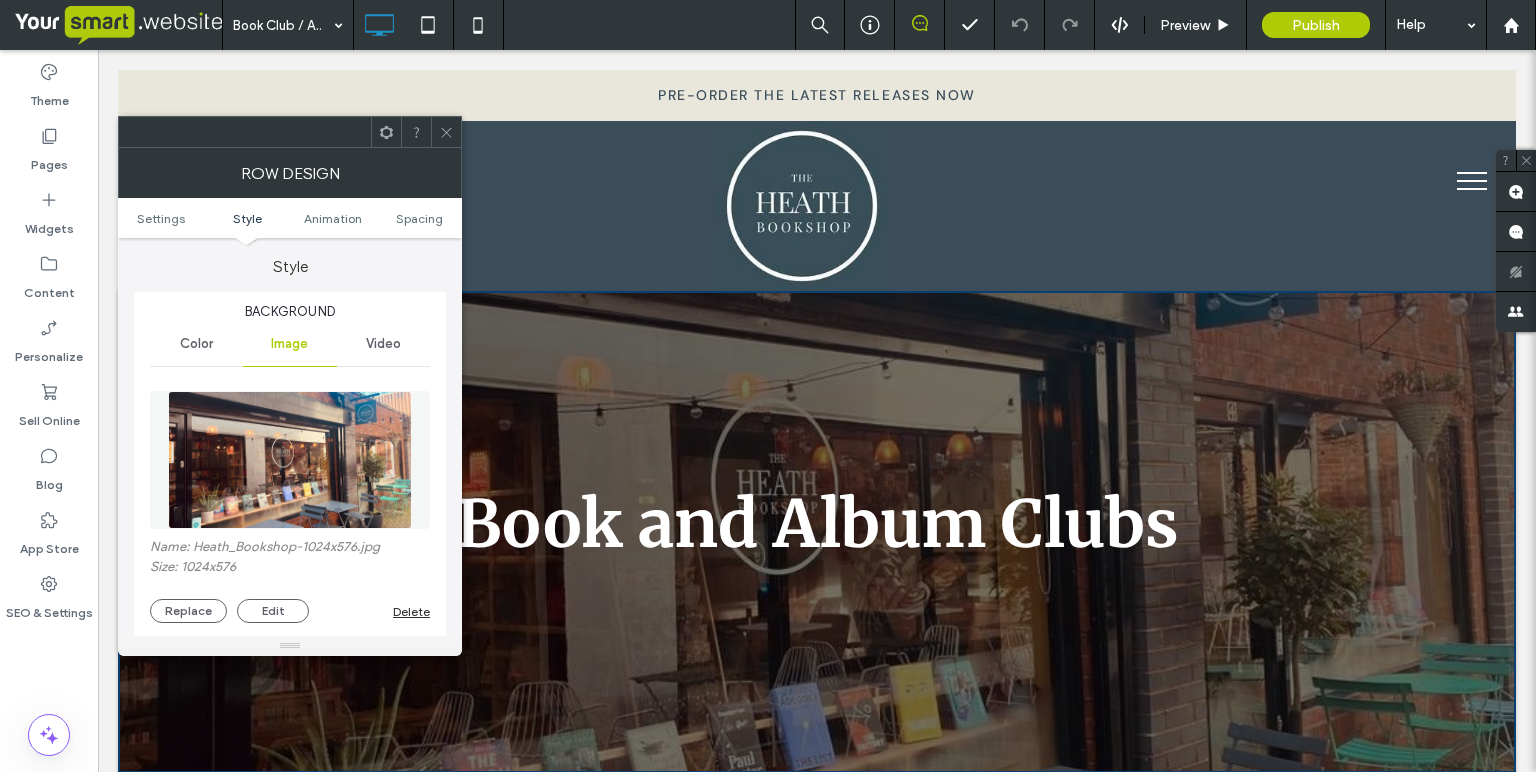scroll, scrollTop: 174, scrollLeft: 0, axis: vertical 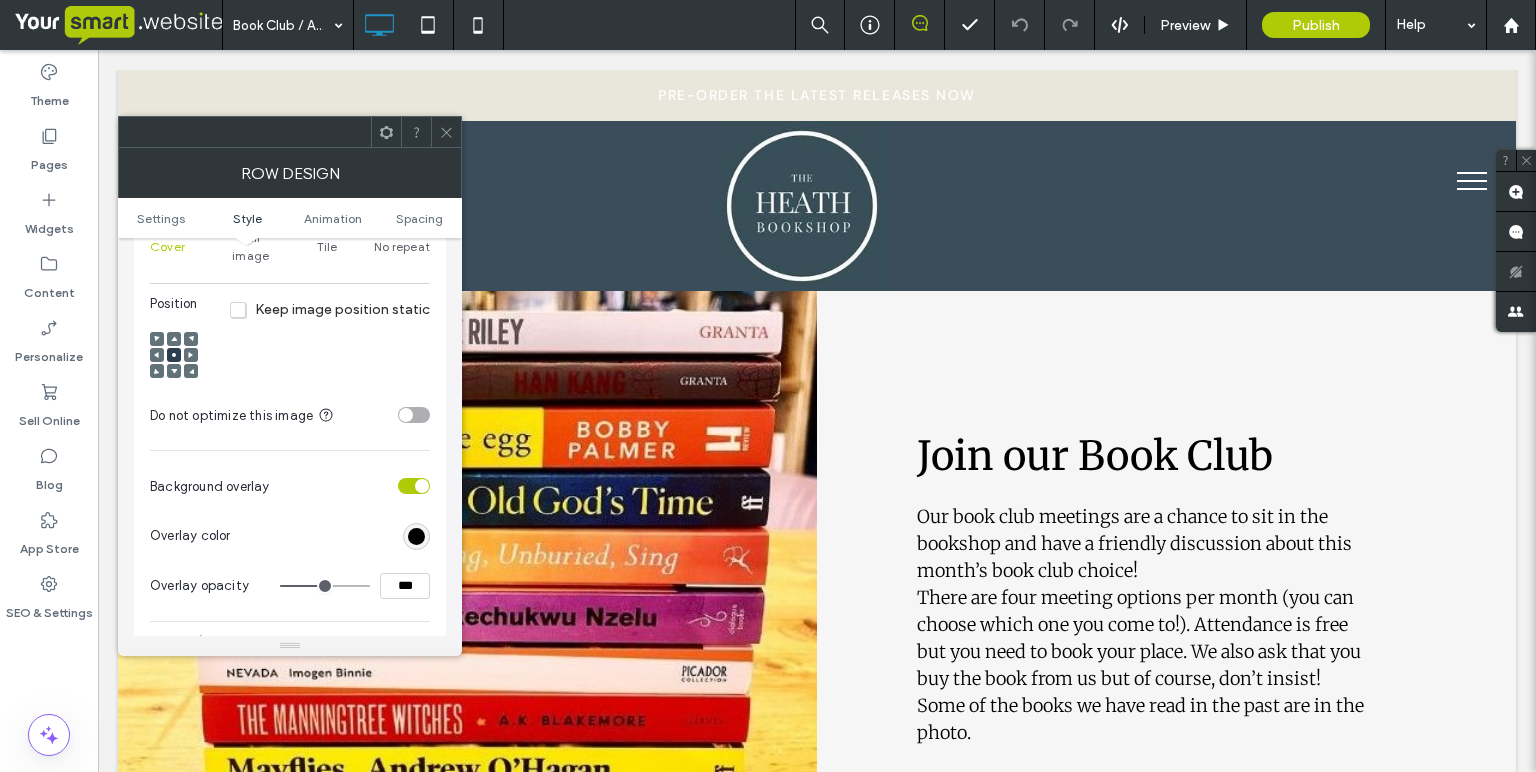 drag, startPoint x: 446, startPoint y: 131, endPoint x: 458, endPoint y: 166, distance: 37 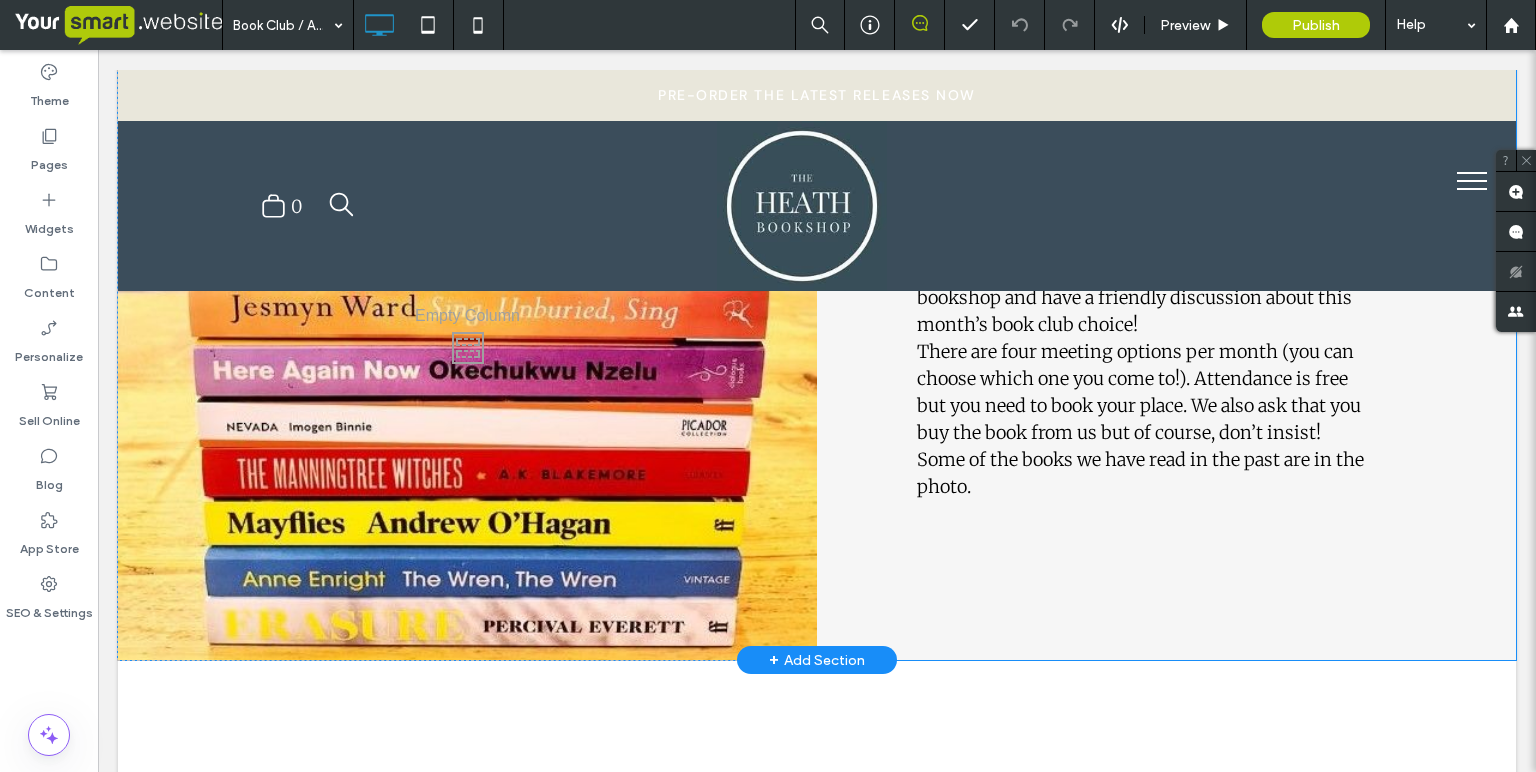 scroll, scrollTop: 748, scrollLeft: 0, axis: vertical 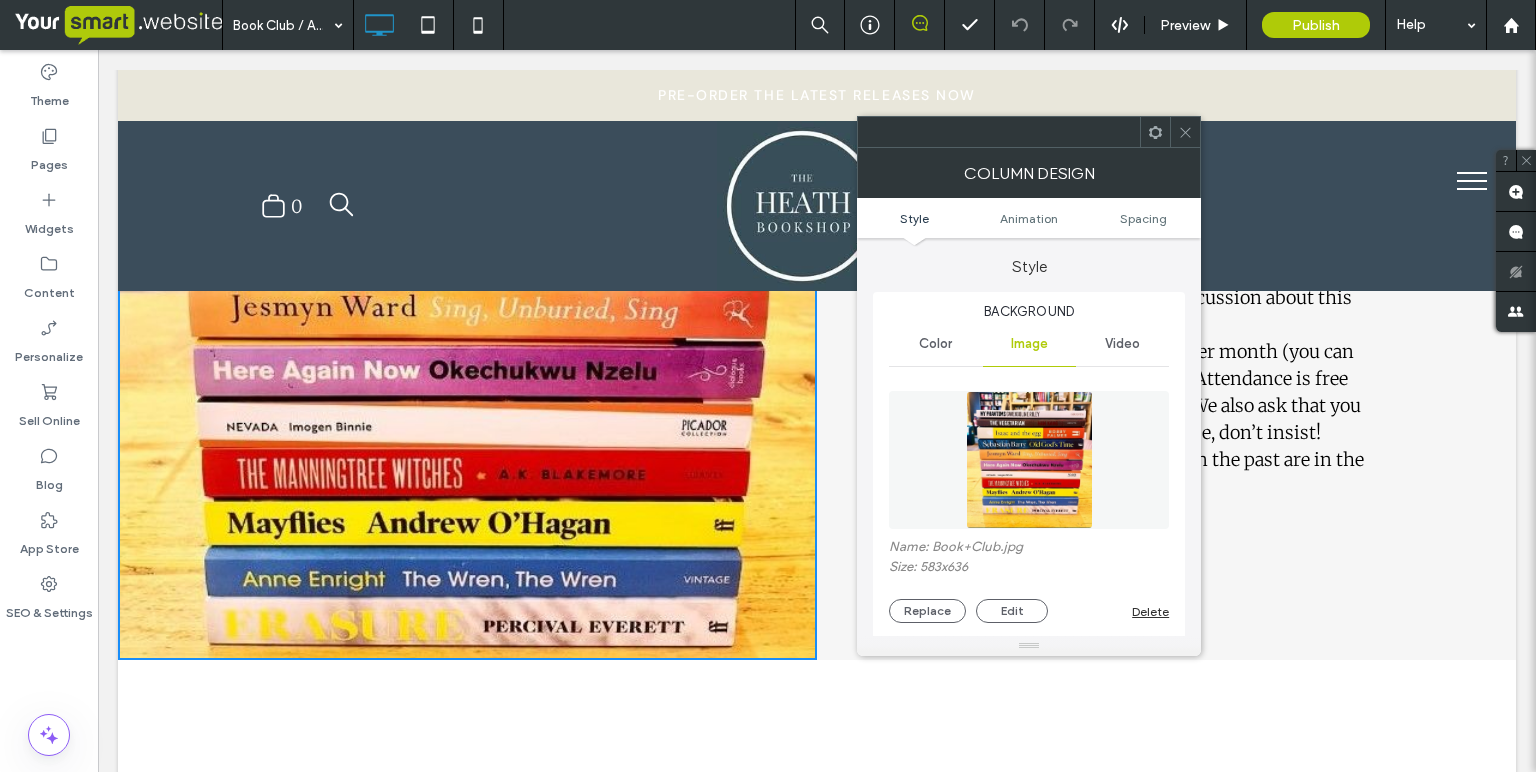 click on "Our book club meetings are a chance to sit in the bookshop and have a friendly discussion about this month’s book club choice!" at bounding box center [1141, 297] 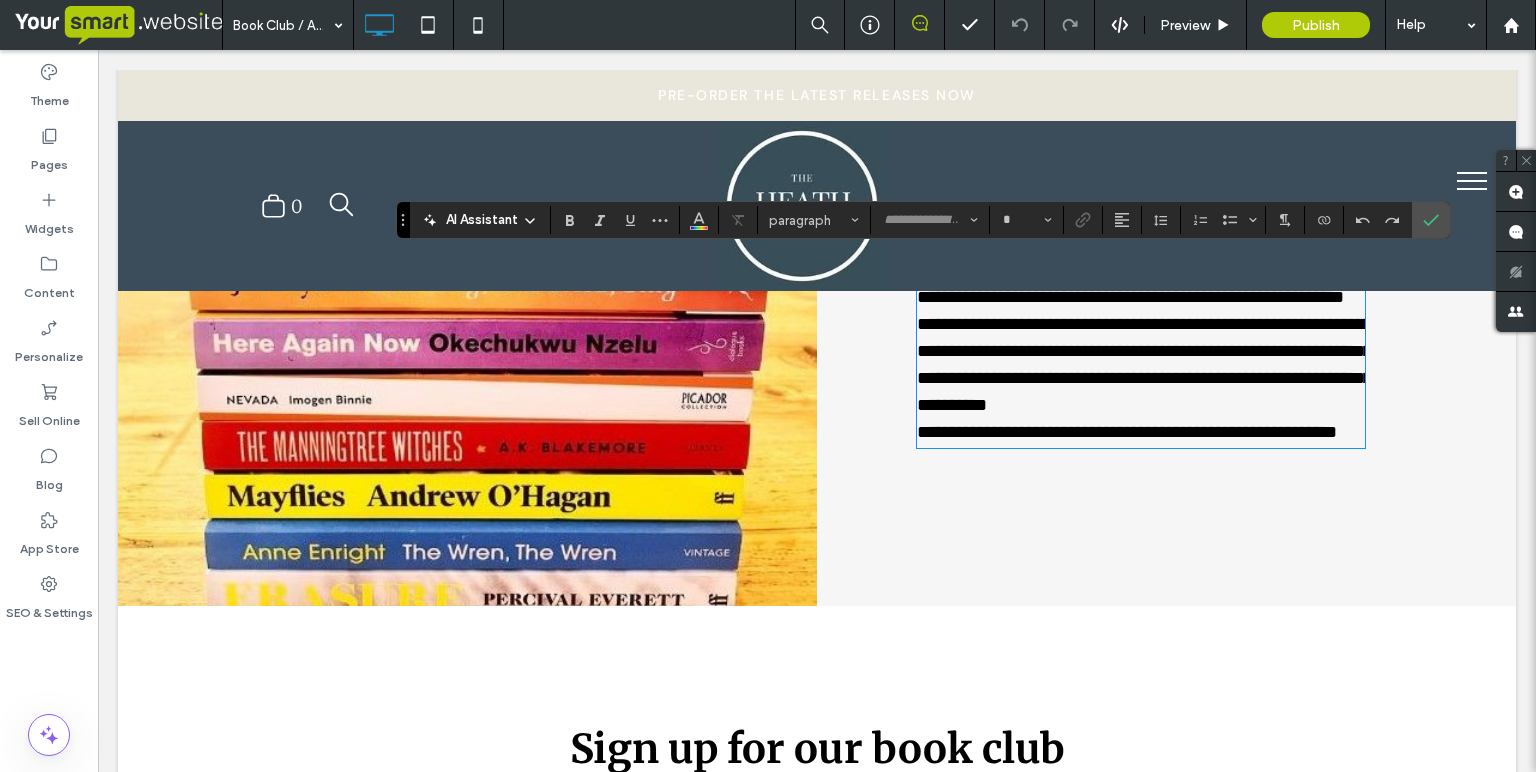 type on "**********" 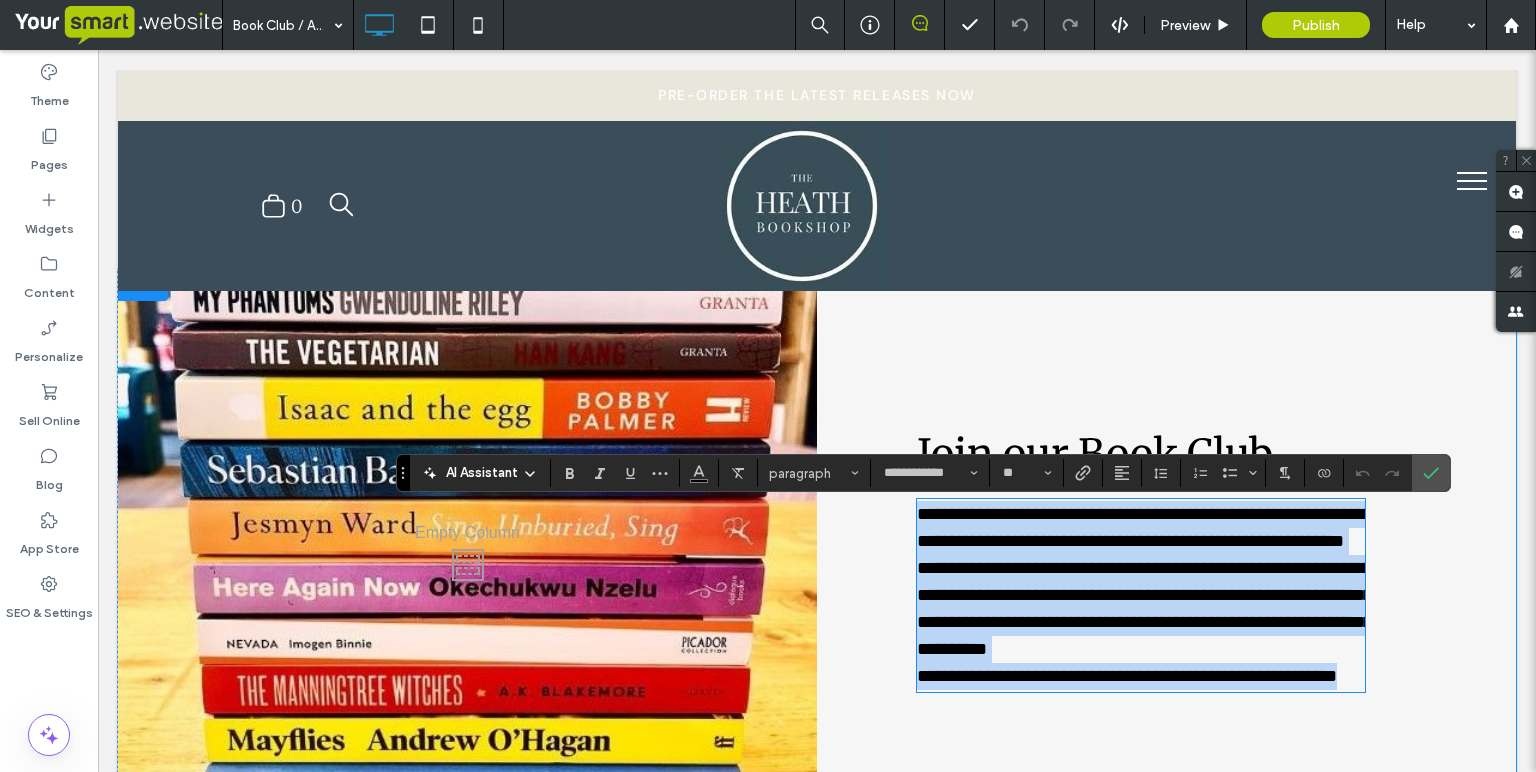 scroll, scrollTop: 495, scrollLeft: 0, axis: vertical 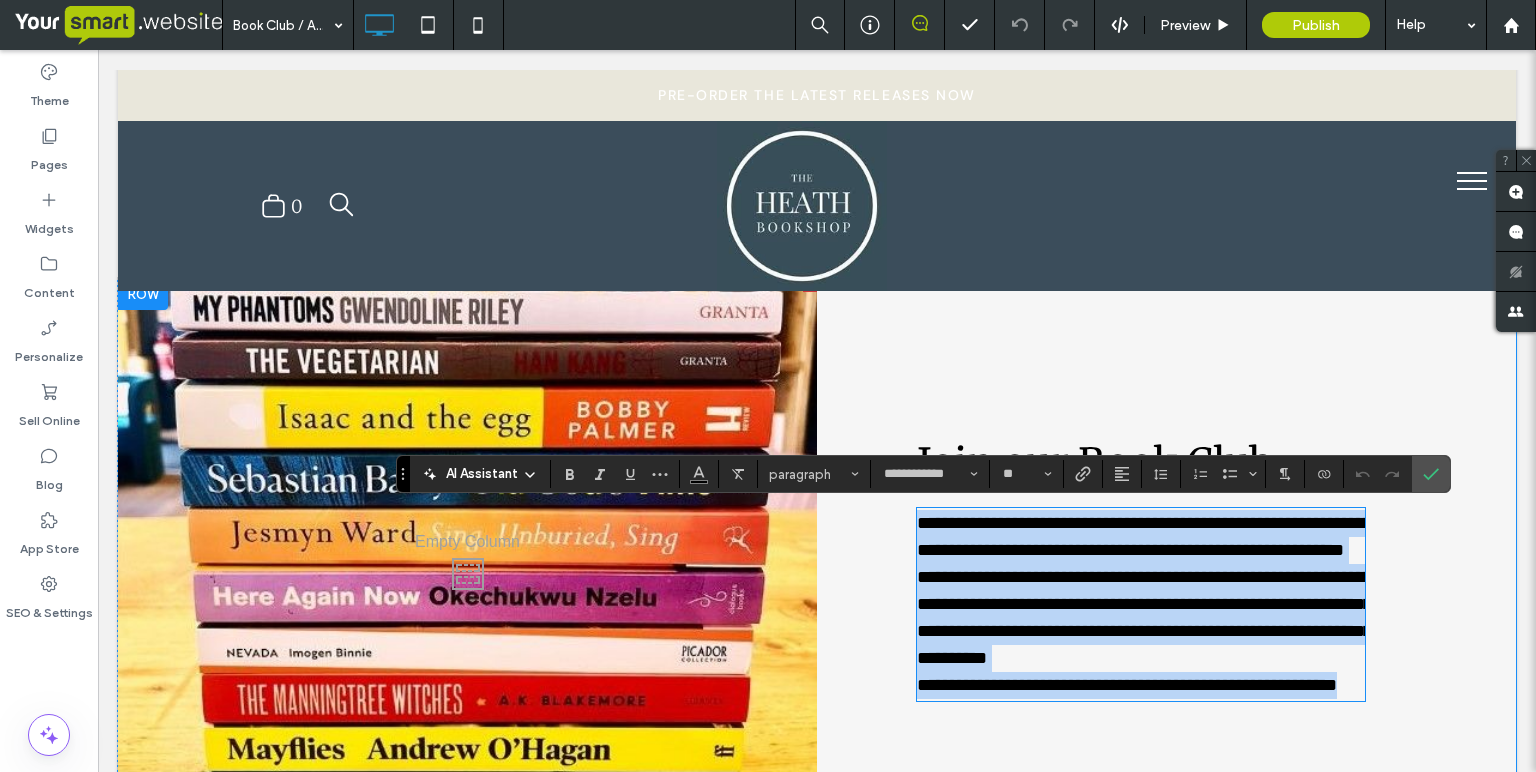 click on "**********" at bounding box center [1166, 568] 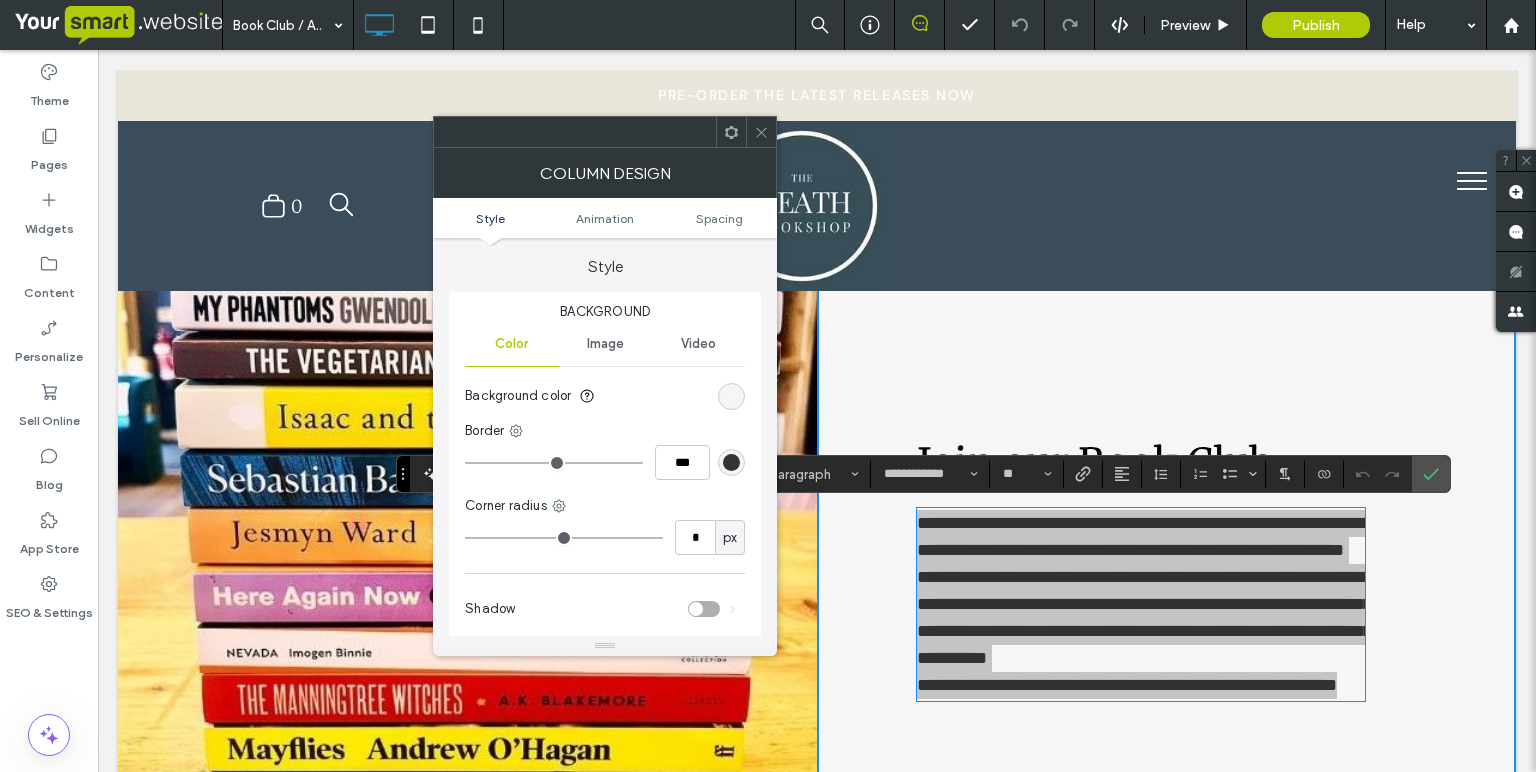 click 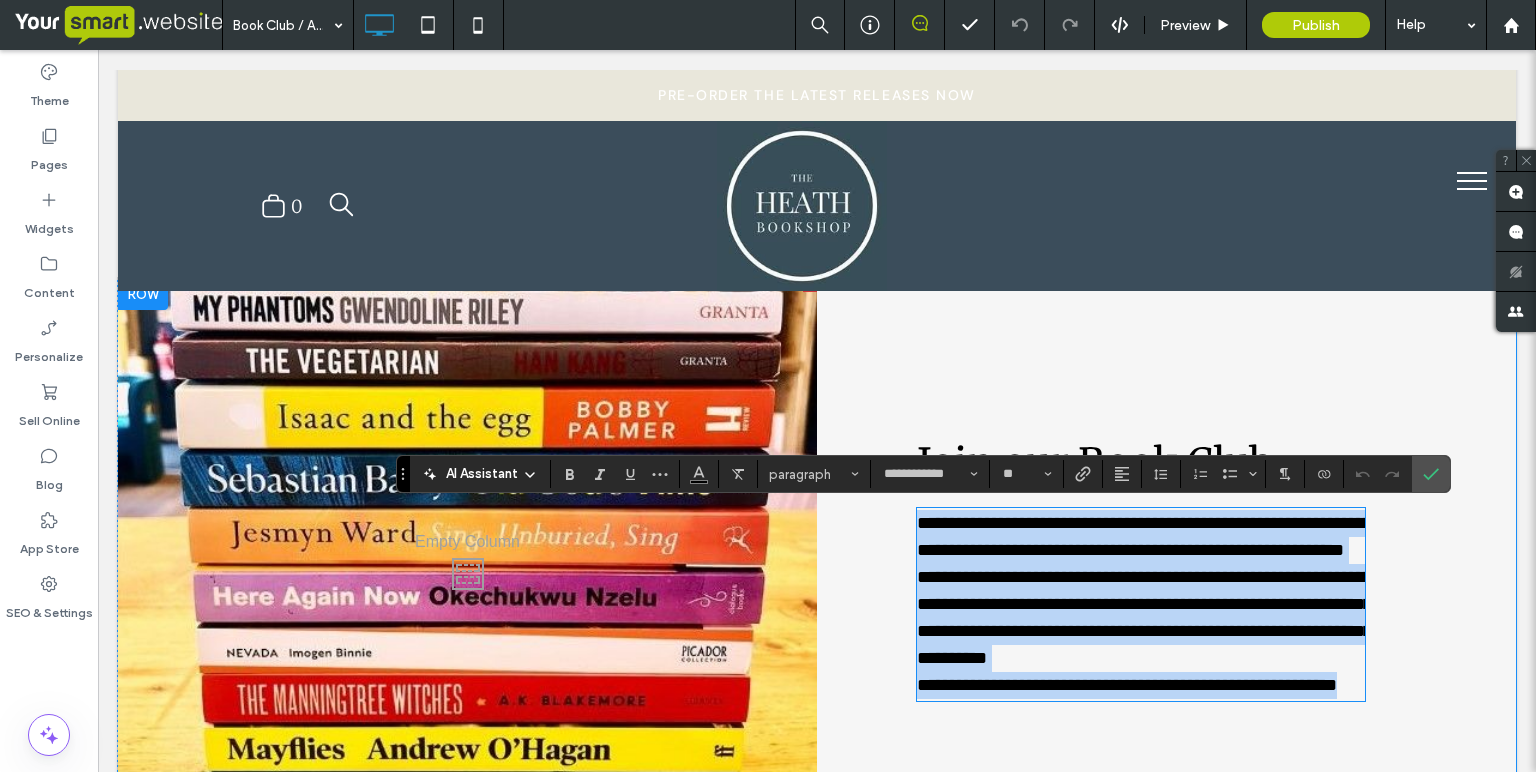 click on "**********" at bounding box center [1166, 568] 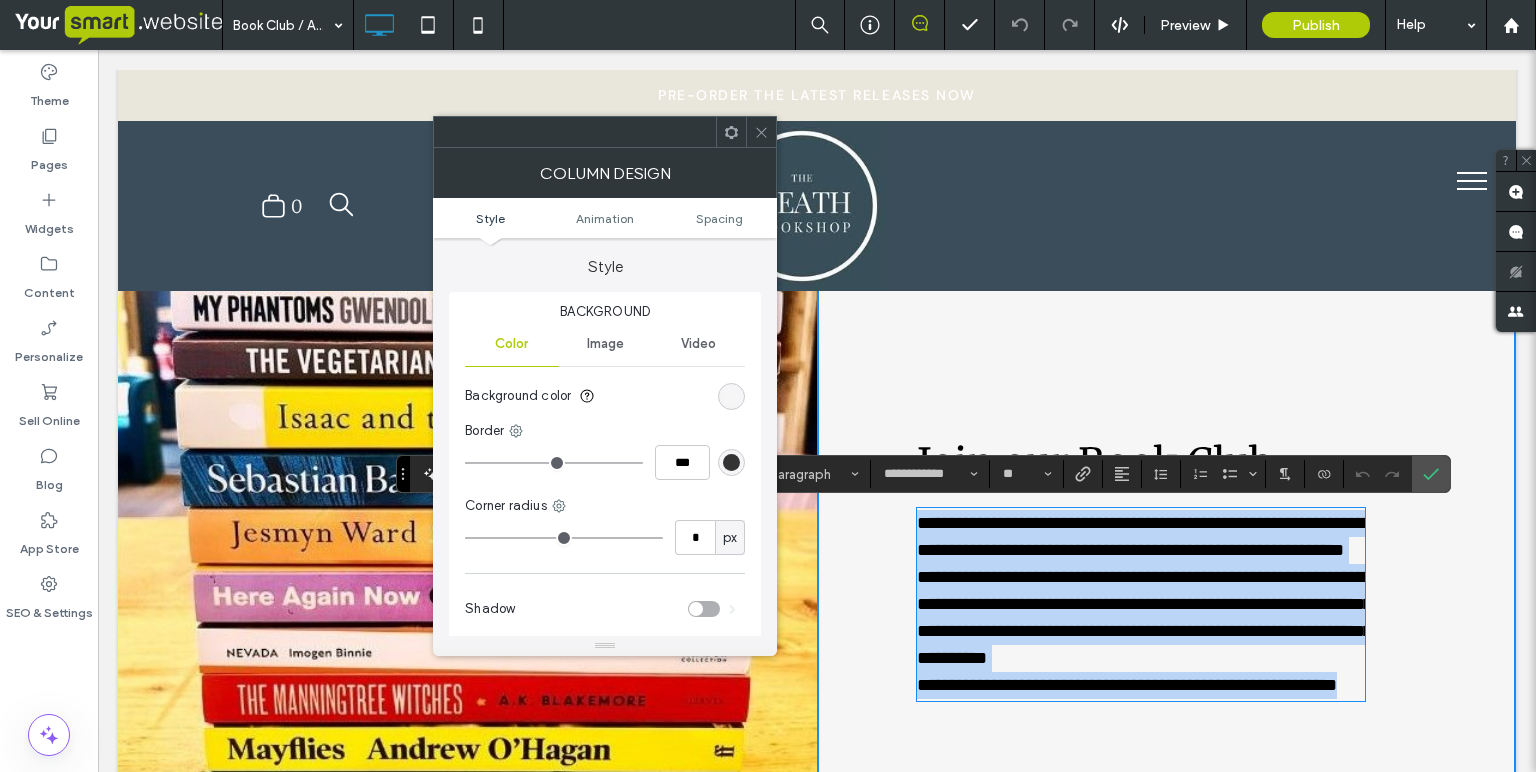 scroll, scrollTop: 136, scrollLeft: 0, axis: vertical 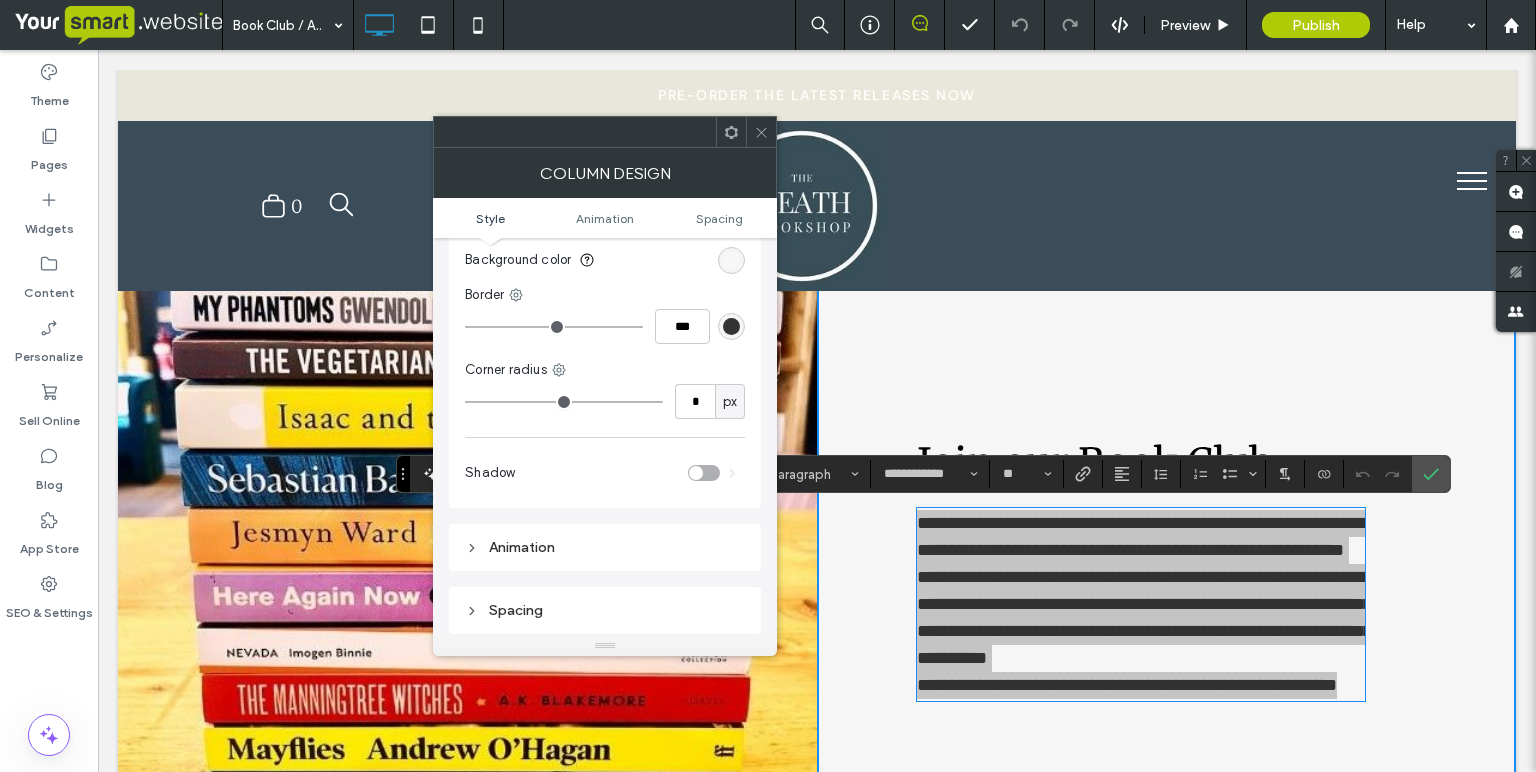 click at bounding box center (731, 260) 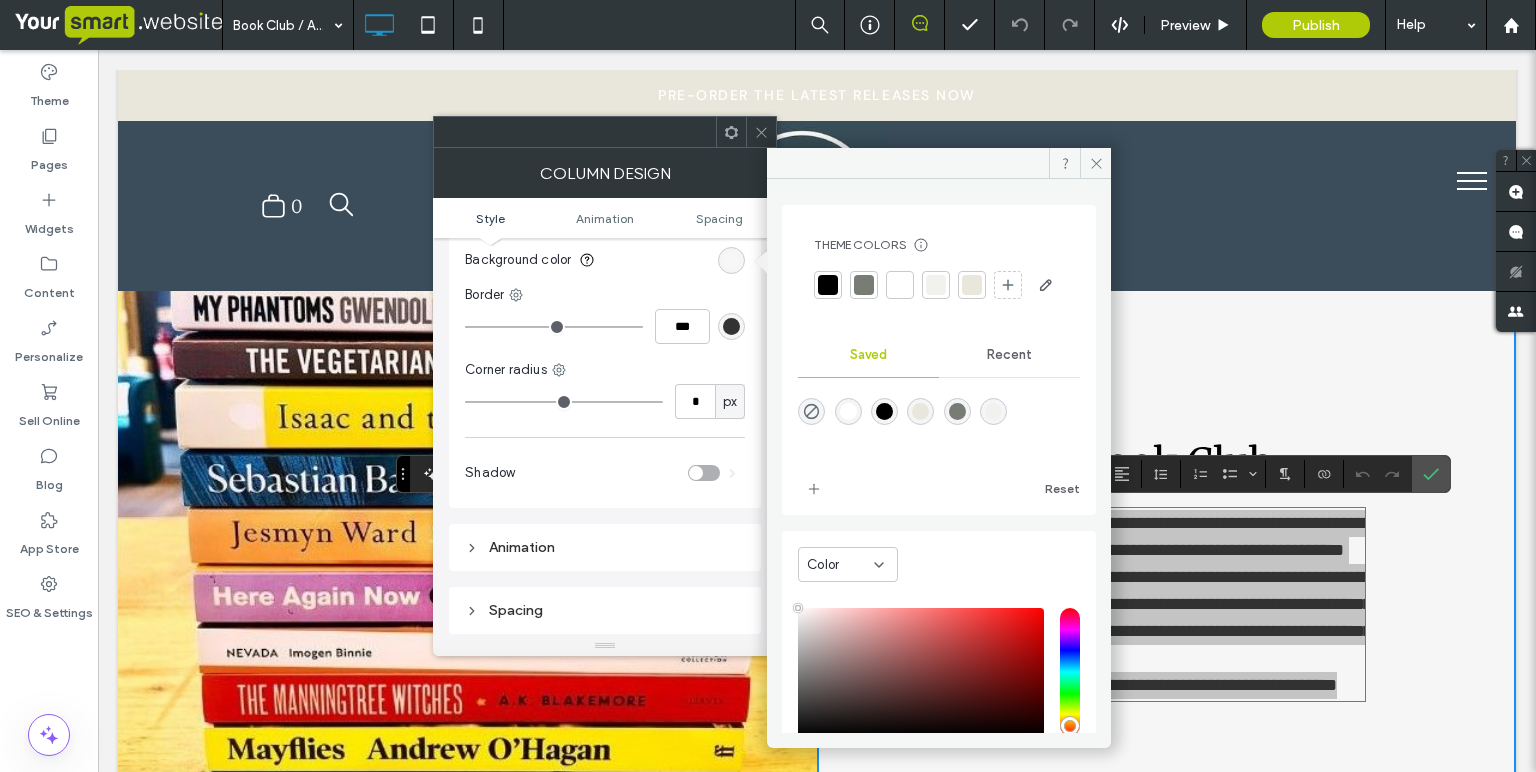 type on "****" 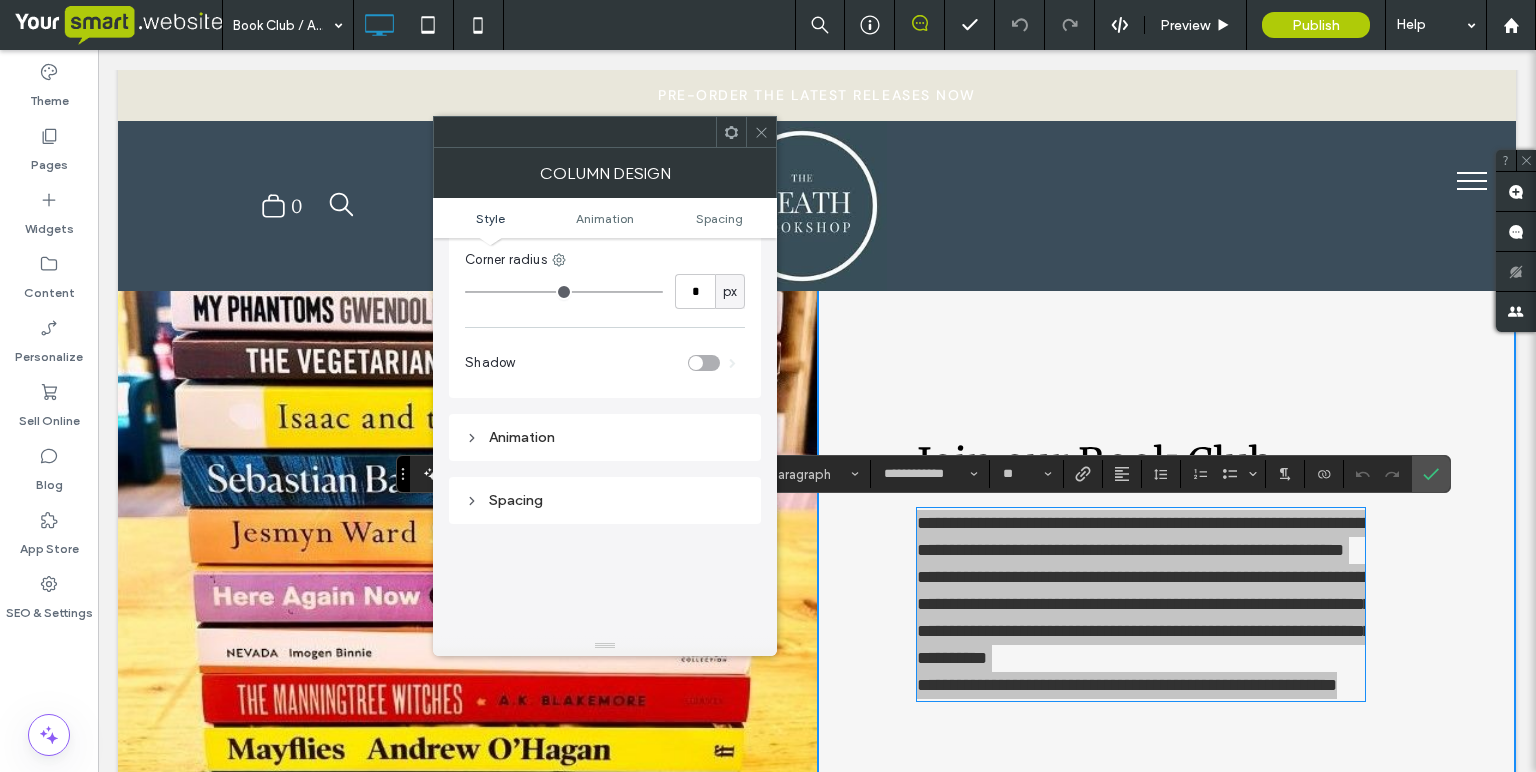 scroll, scrollTop: 0, scrollLeft: 0, axis: both 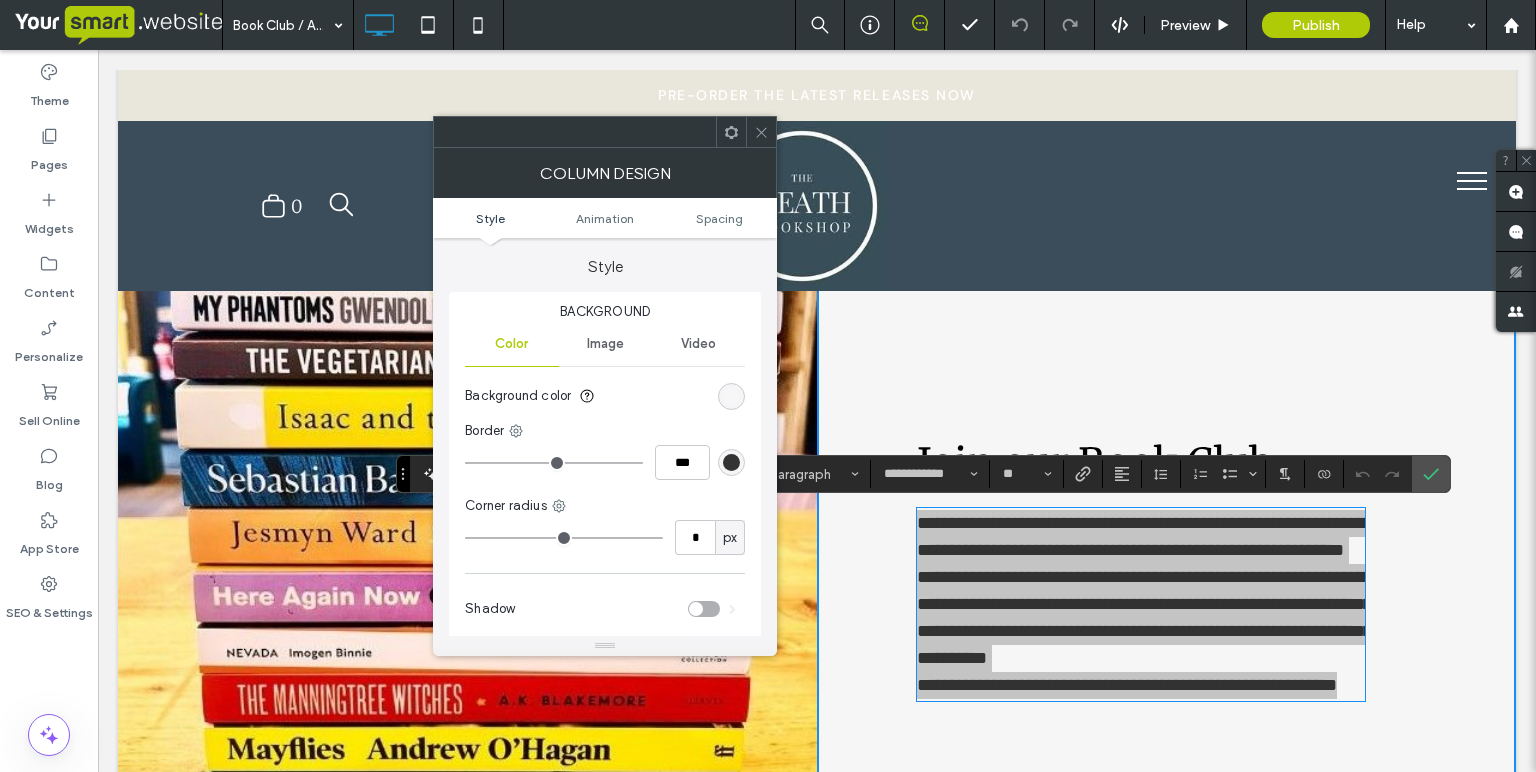 click at bounding box center [731, 396] 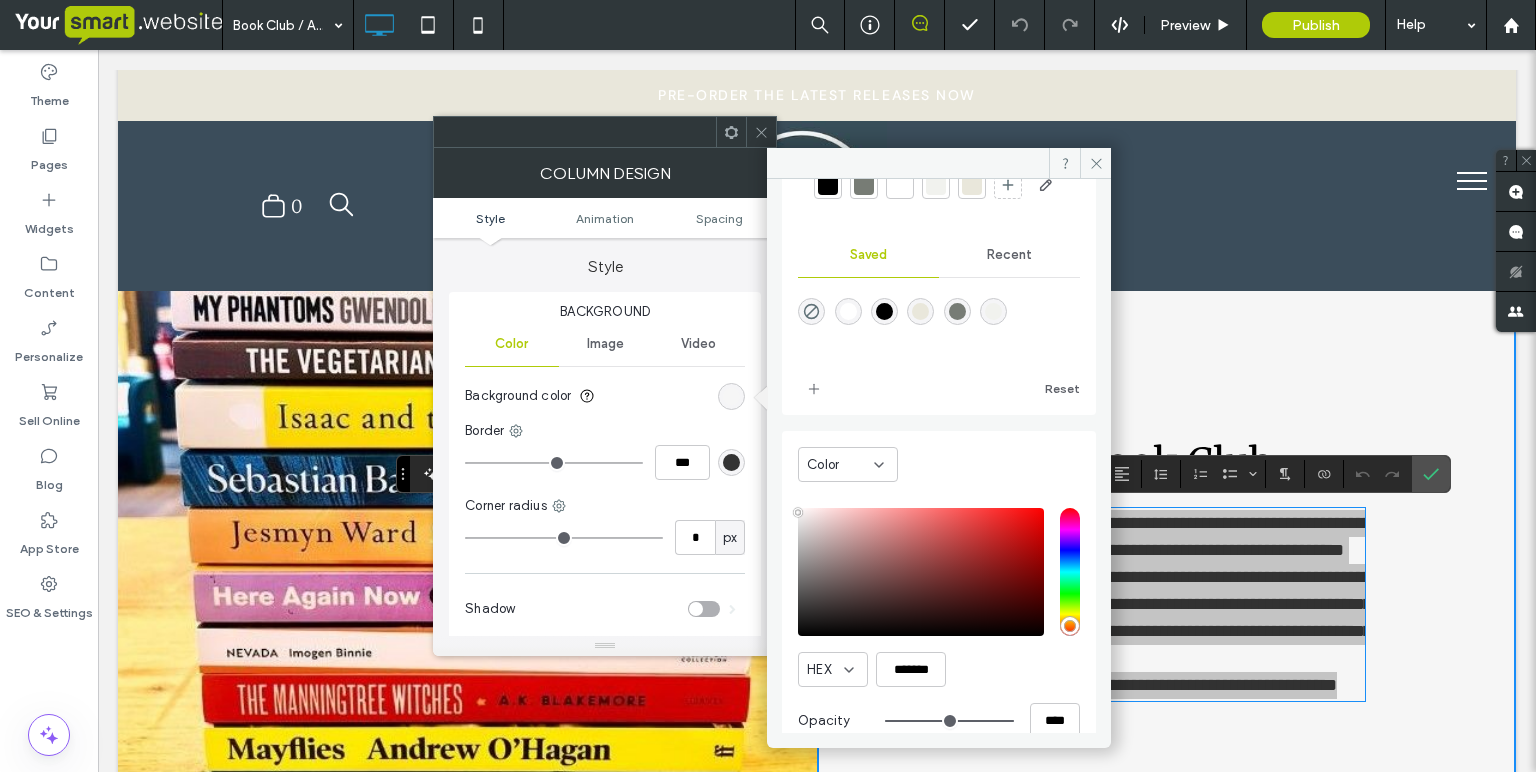 scroll, scrollTop: 130, scrollLeft: 0, axis: vertical 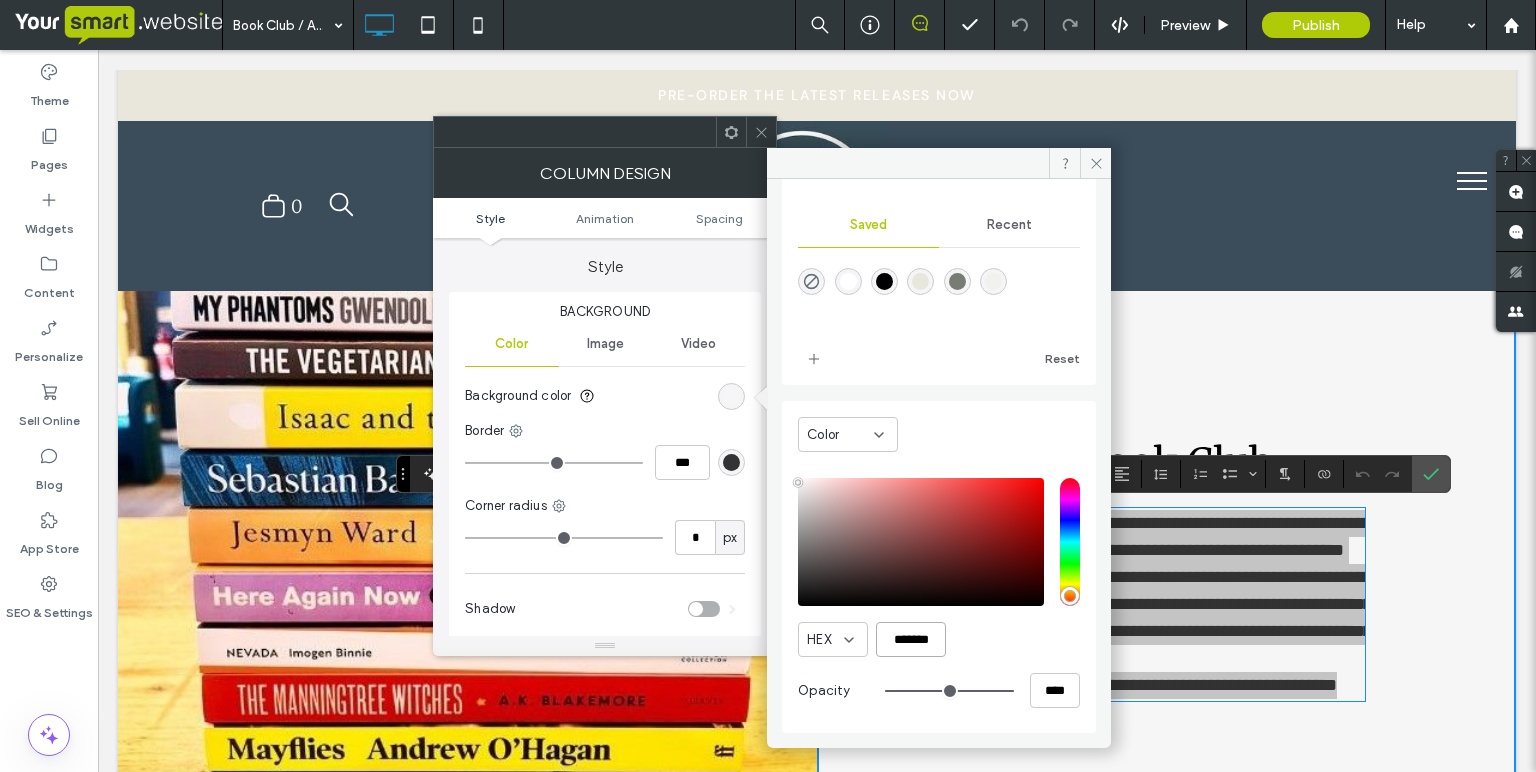 click on "*******" at bounding box center (911, 639) 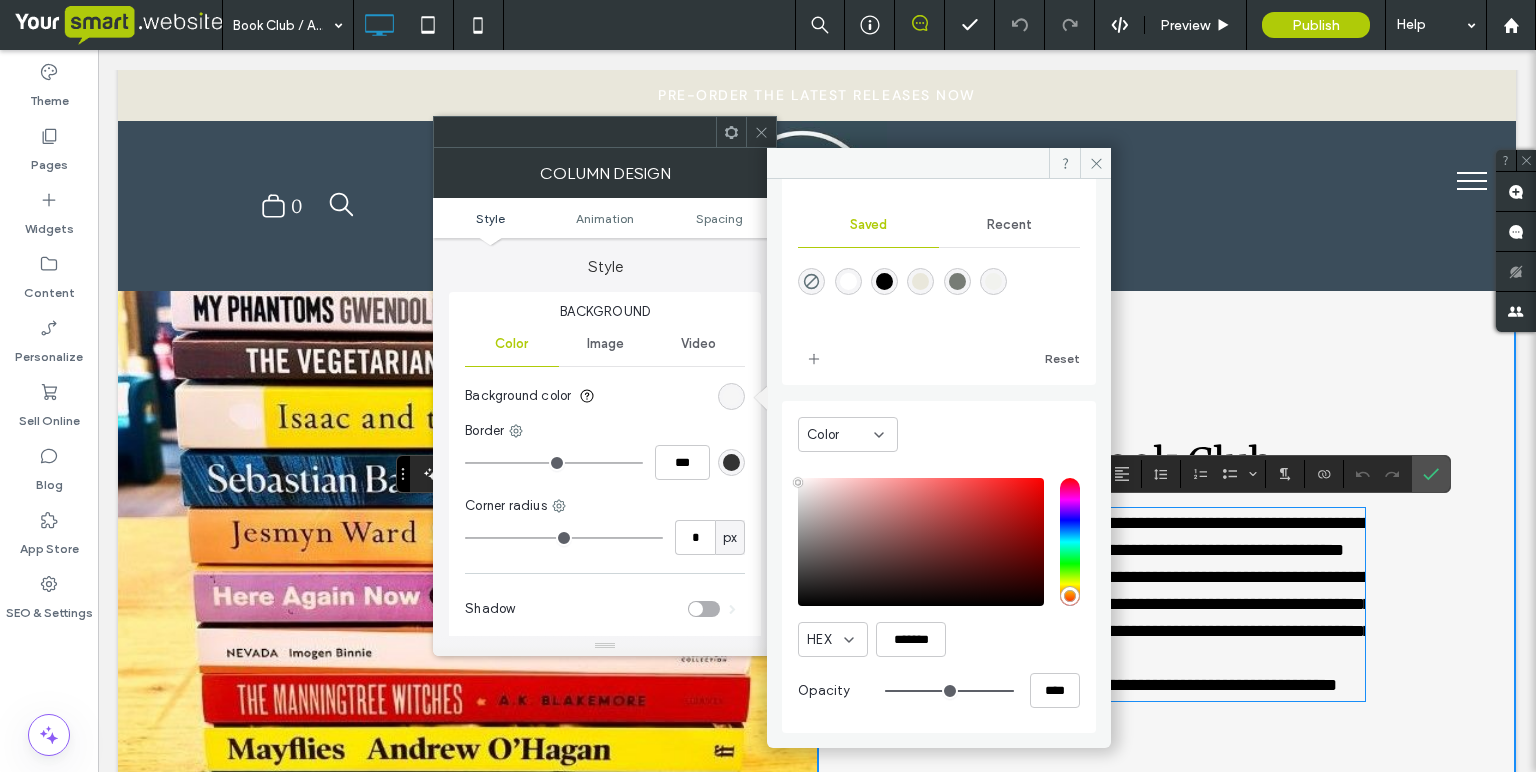 click on "**********" at bounding box center (1166, 568) 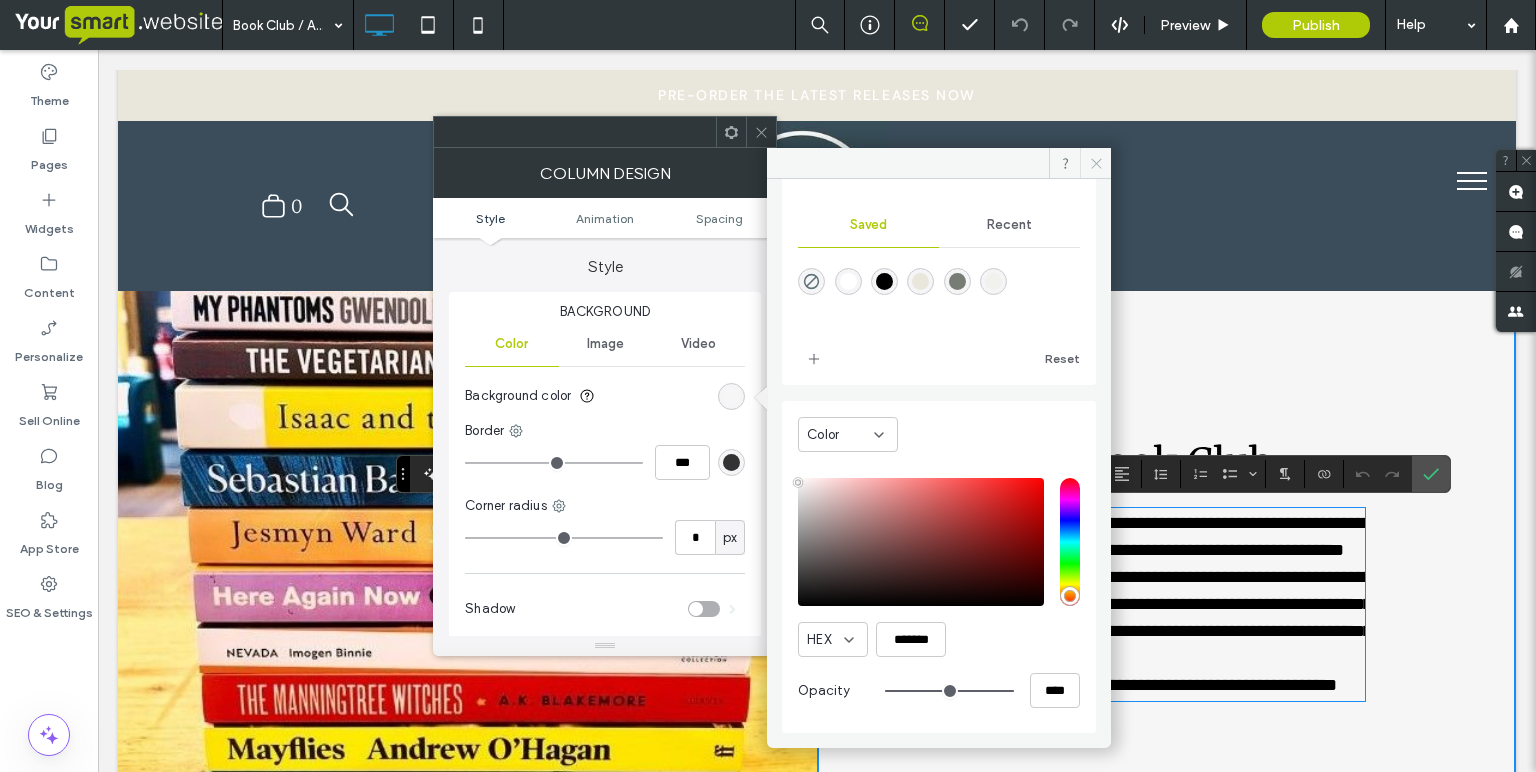 drag, startPoint x: 1101, startPoint y: 168, endPoint x: 996, endPoint y: 118, distance: 116.297035 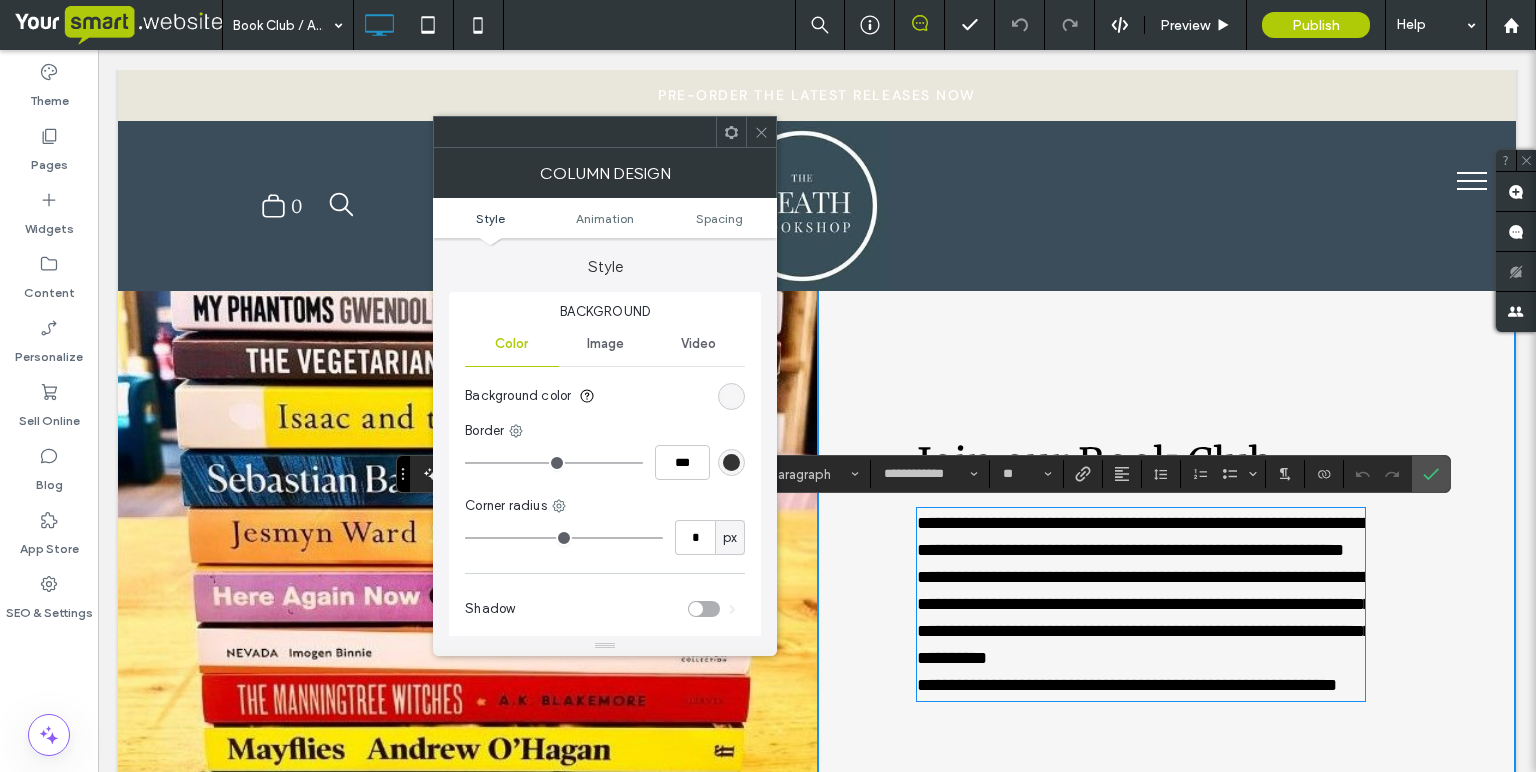 click on "Style Animation Spacing" at bounding box center [605, 218] 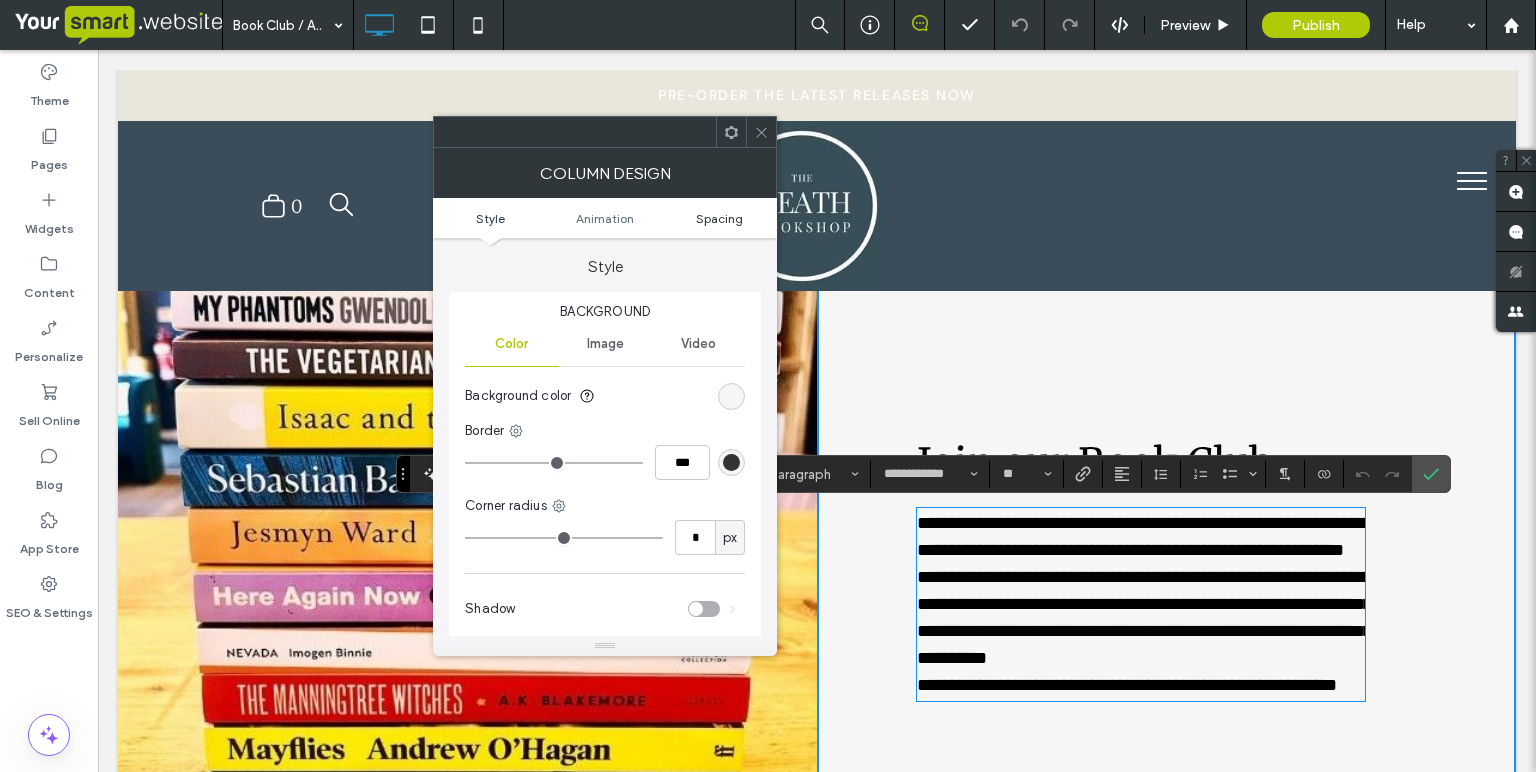 click on "Spacing" at bounding box center (719, 218) 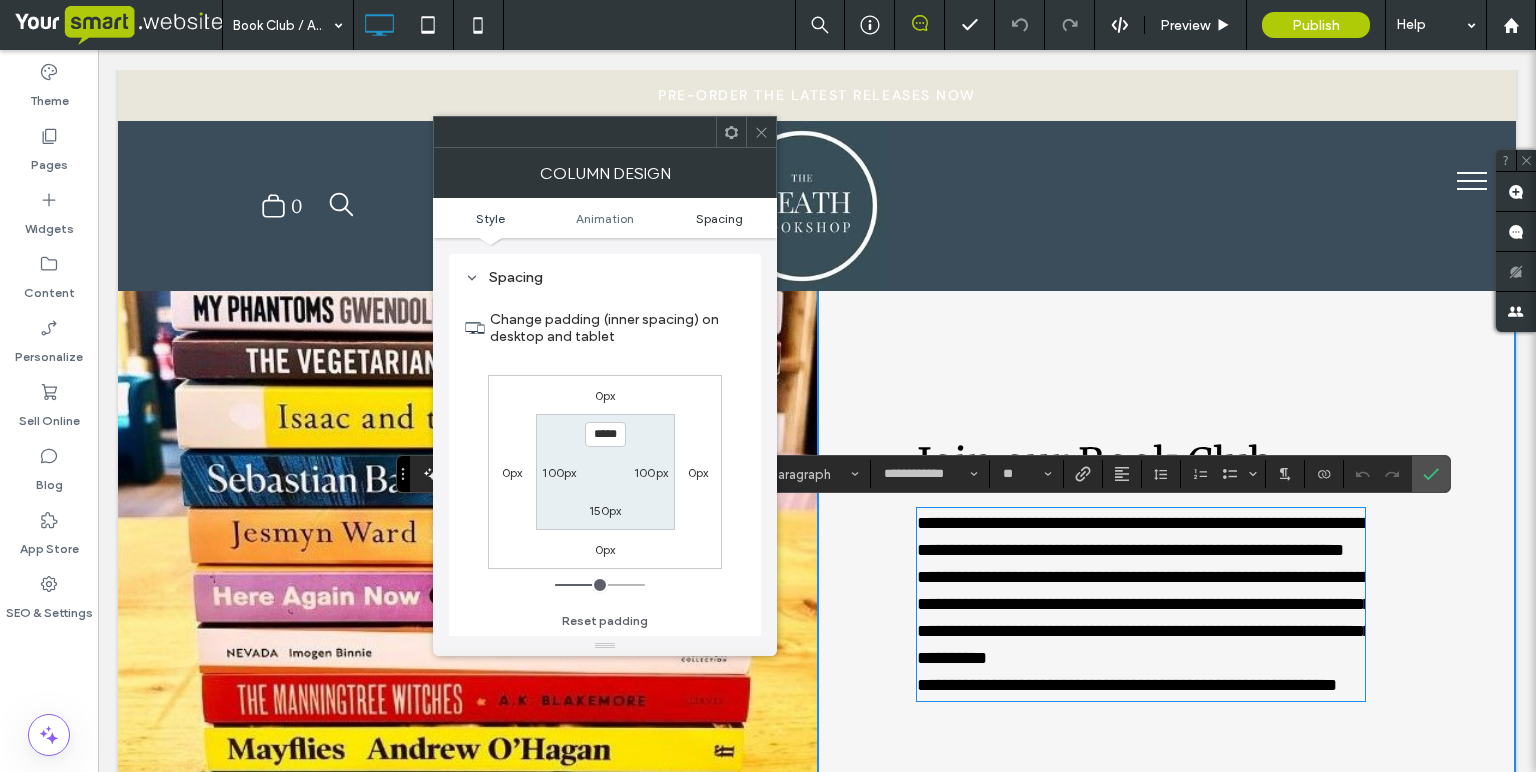 scroll, scrollTop: 469, scrollLeft: 0, axis: vertical 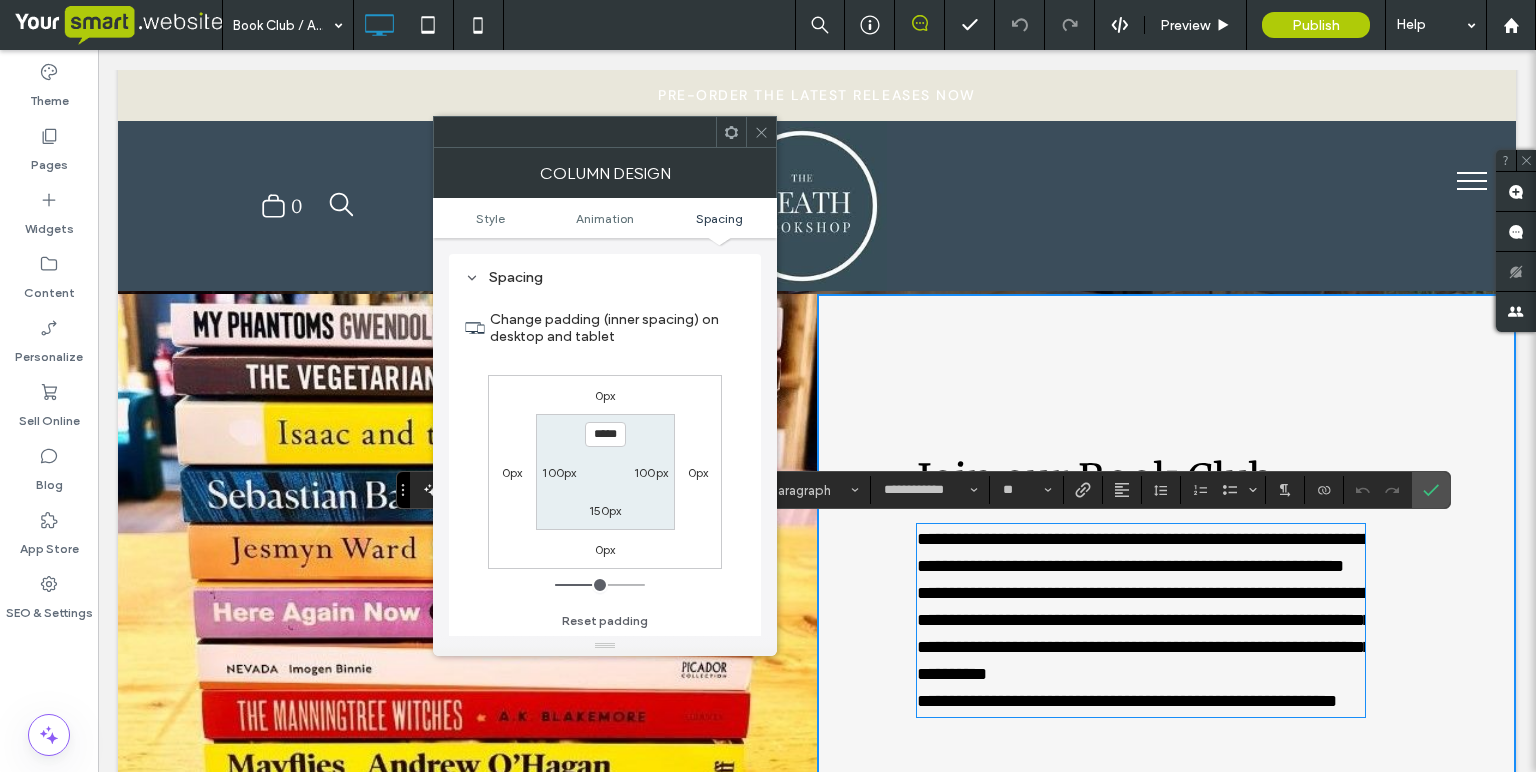 click on "**********" at bounding box center [1166, 584] 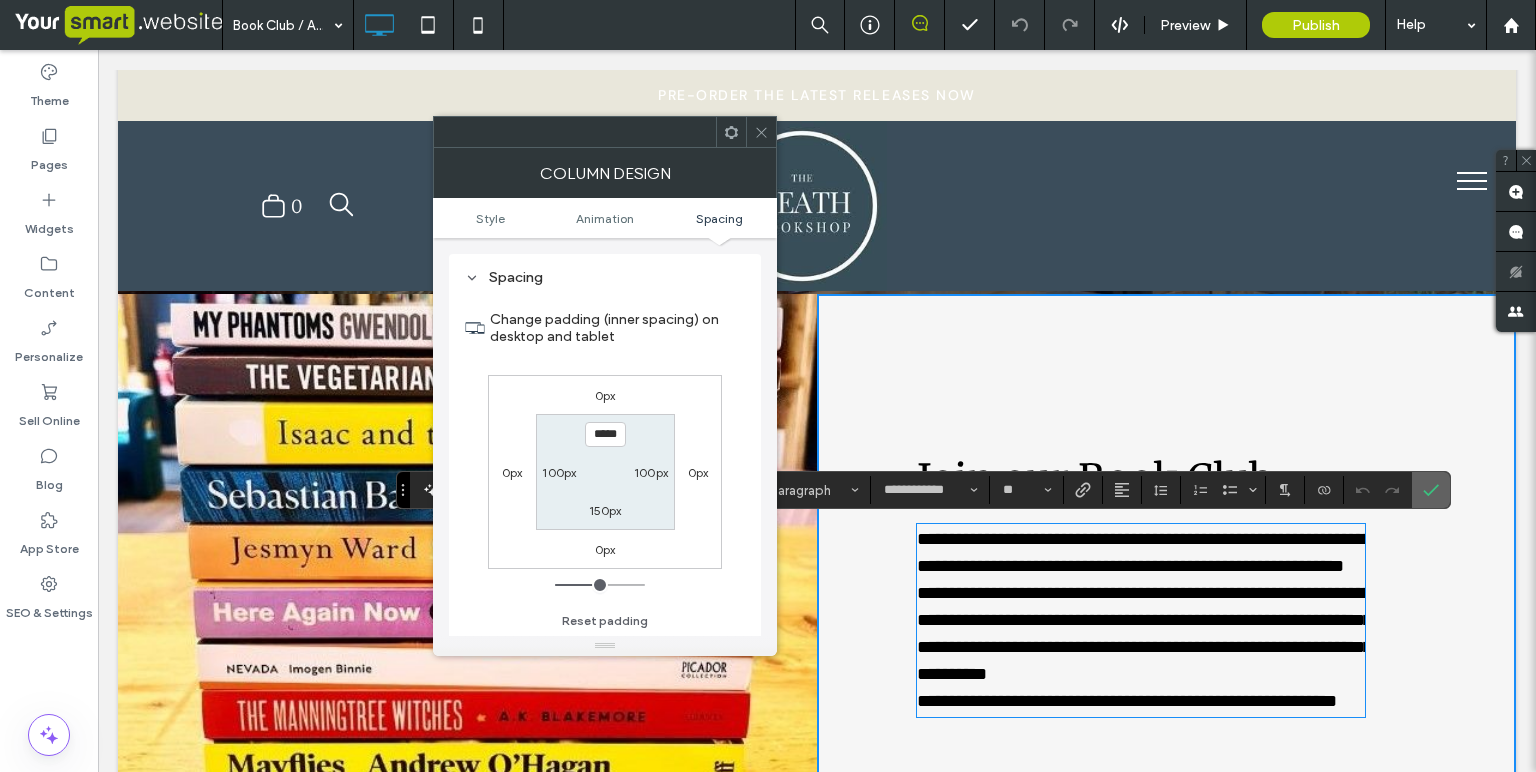 click at bounding box center (1427, 490) 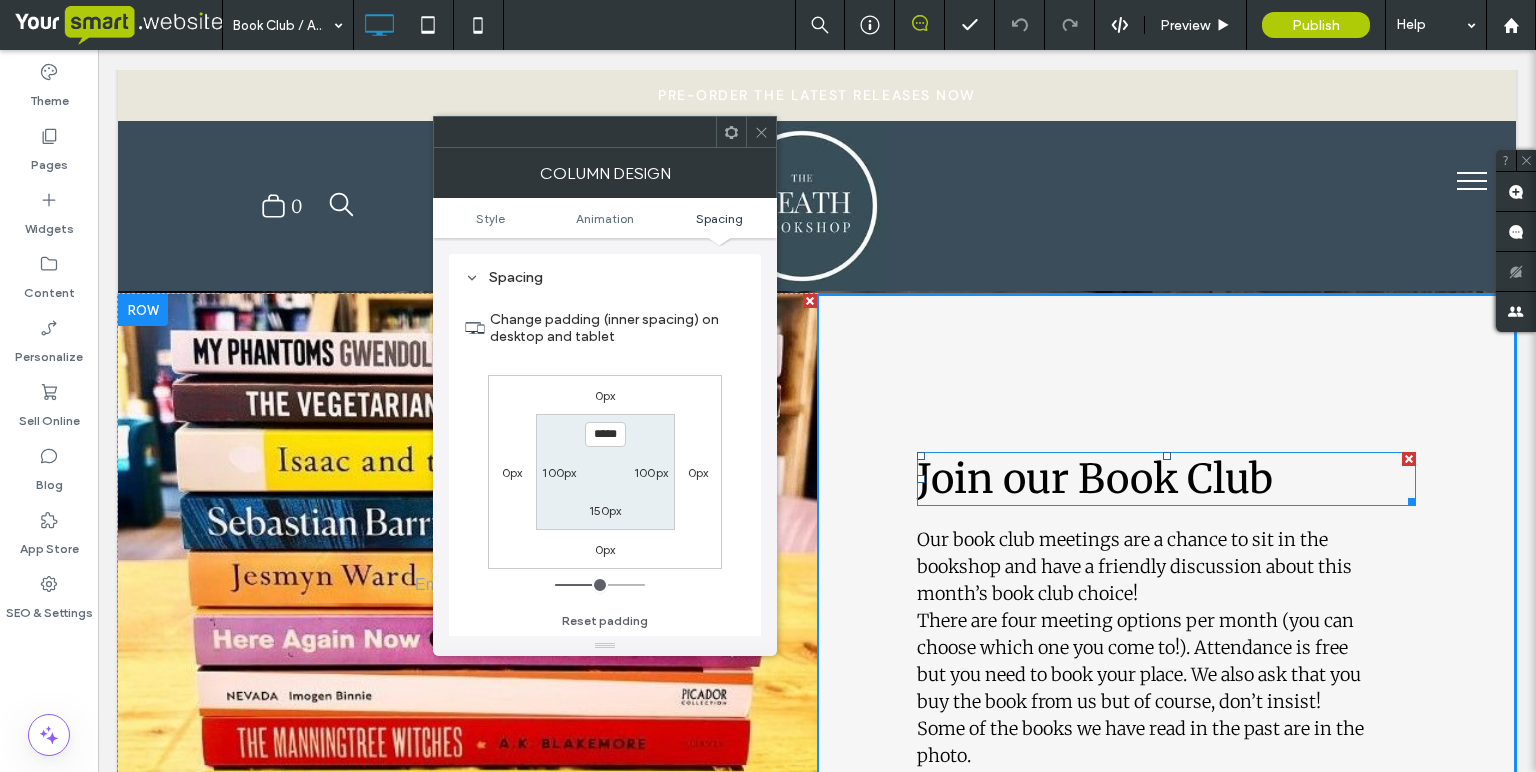 click on "Join our Book Club" at bounding box center [1095, 479] 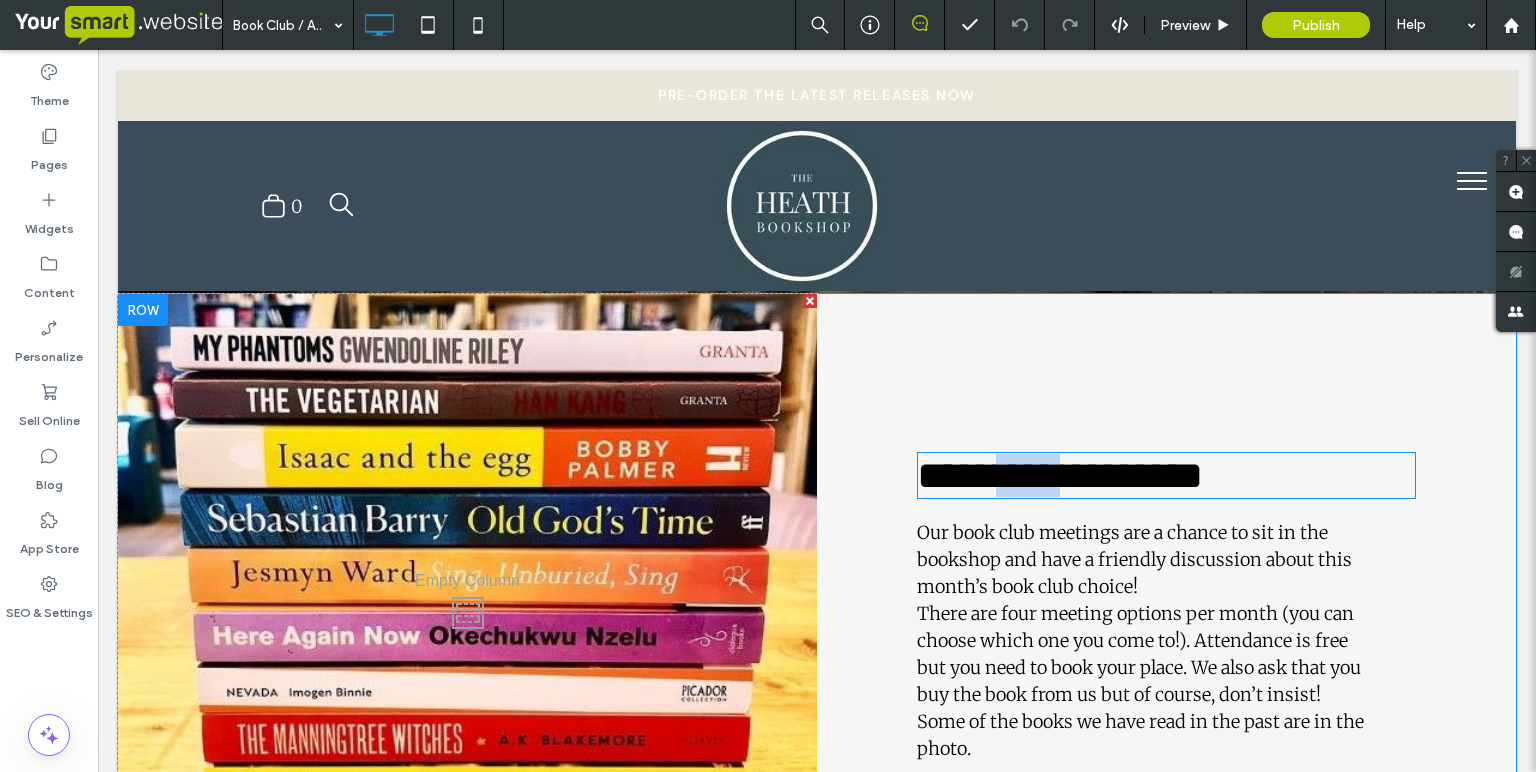 click on "**********" at bounding box center (1060, 475) 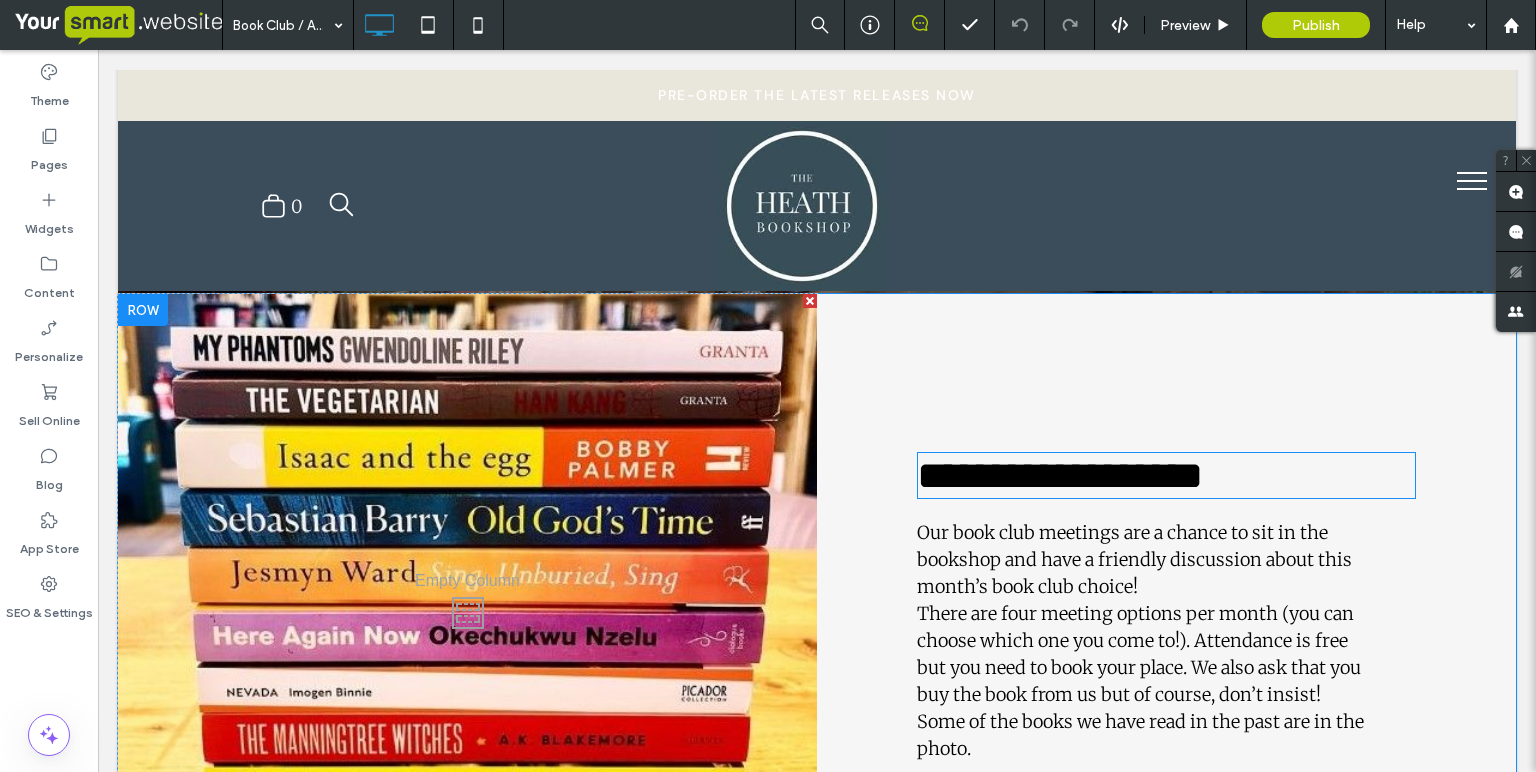 click on "**********" at bounding box center (1060, 475) 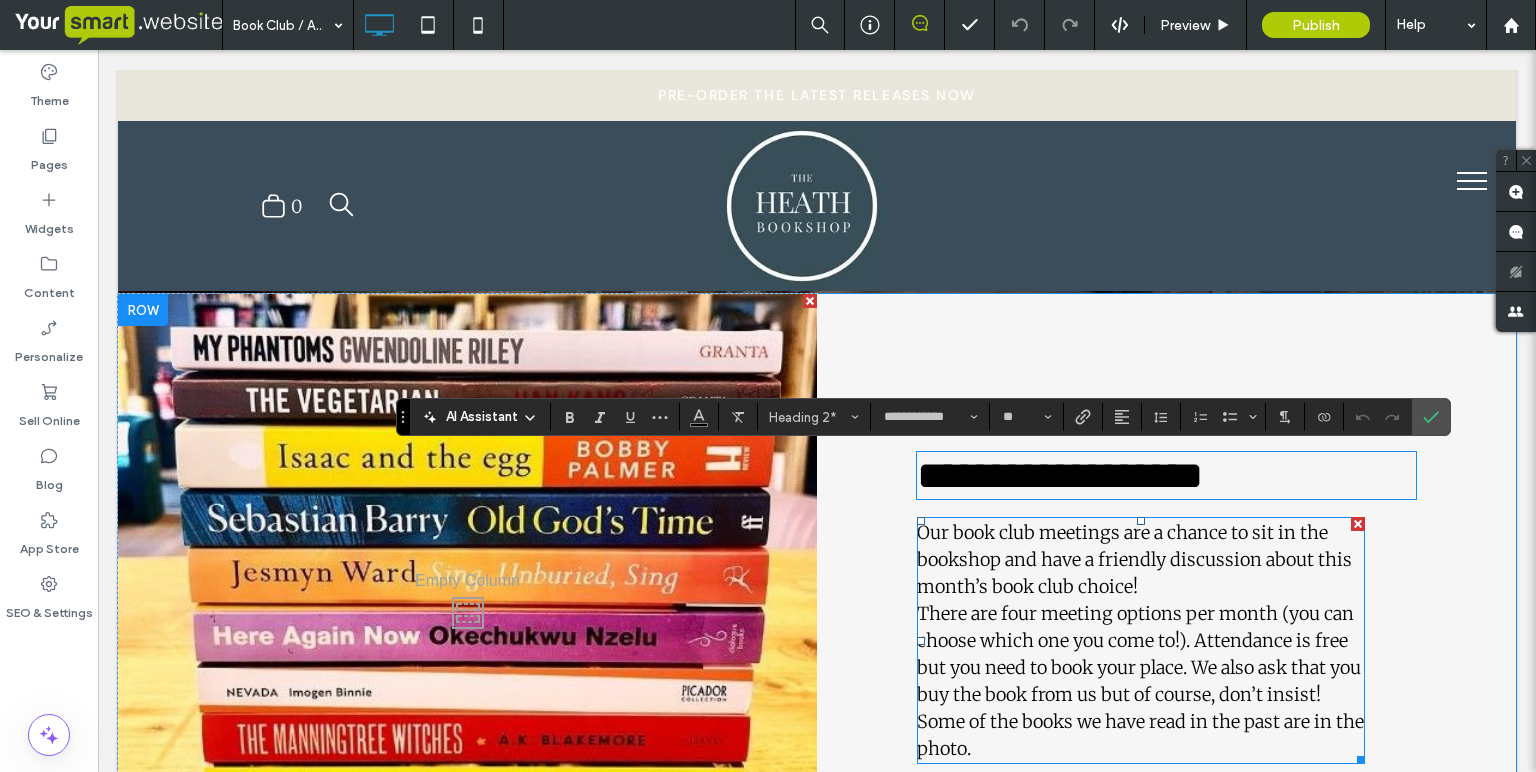click on "Our book club meetings are a chance to sit in the bookshop and have a friendly discussion about this month’s book club choice!" at bounding box center [1134, 559] 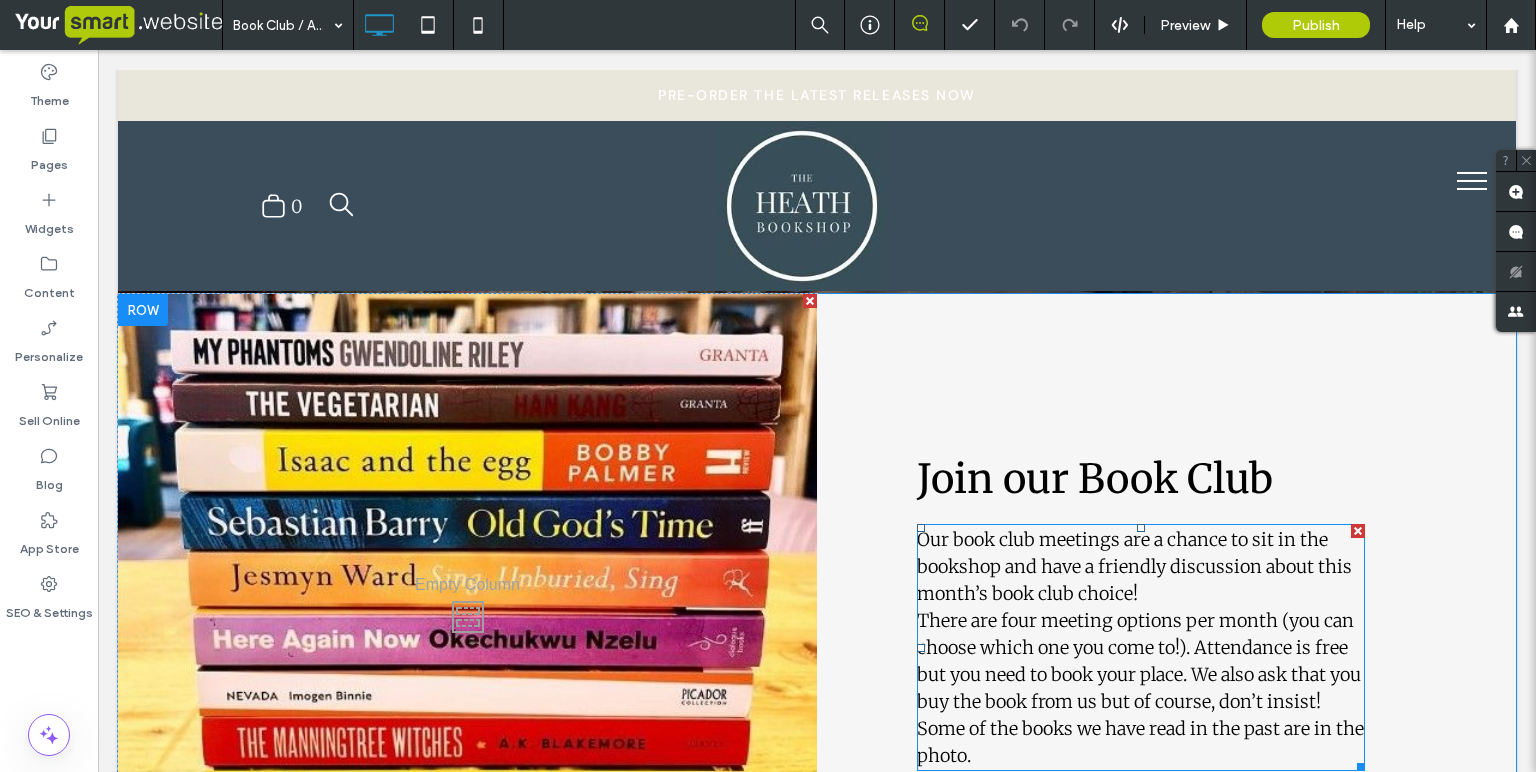 click on "Our book club meetings are a chance to sit in the bookshop and have a friendly discussion about this month’s book club choice!" at bounding box center [1134, 566] 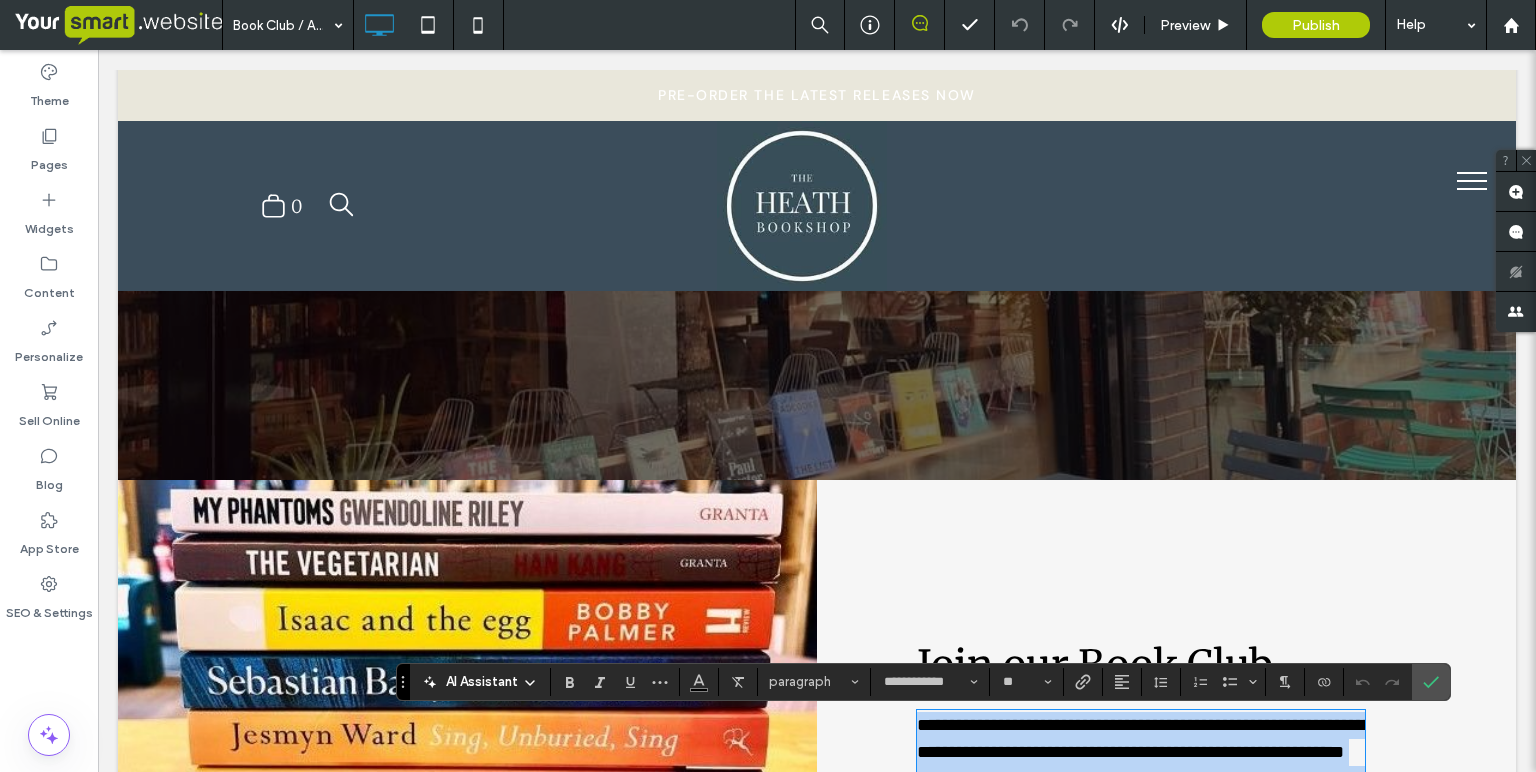 scroll, scrollTop: 275, scrollLeft: 0, axis: vertical 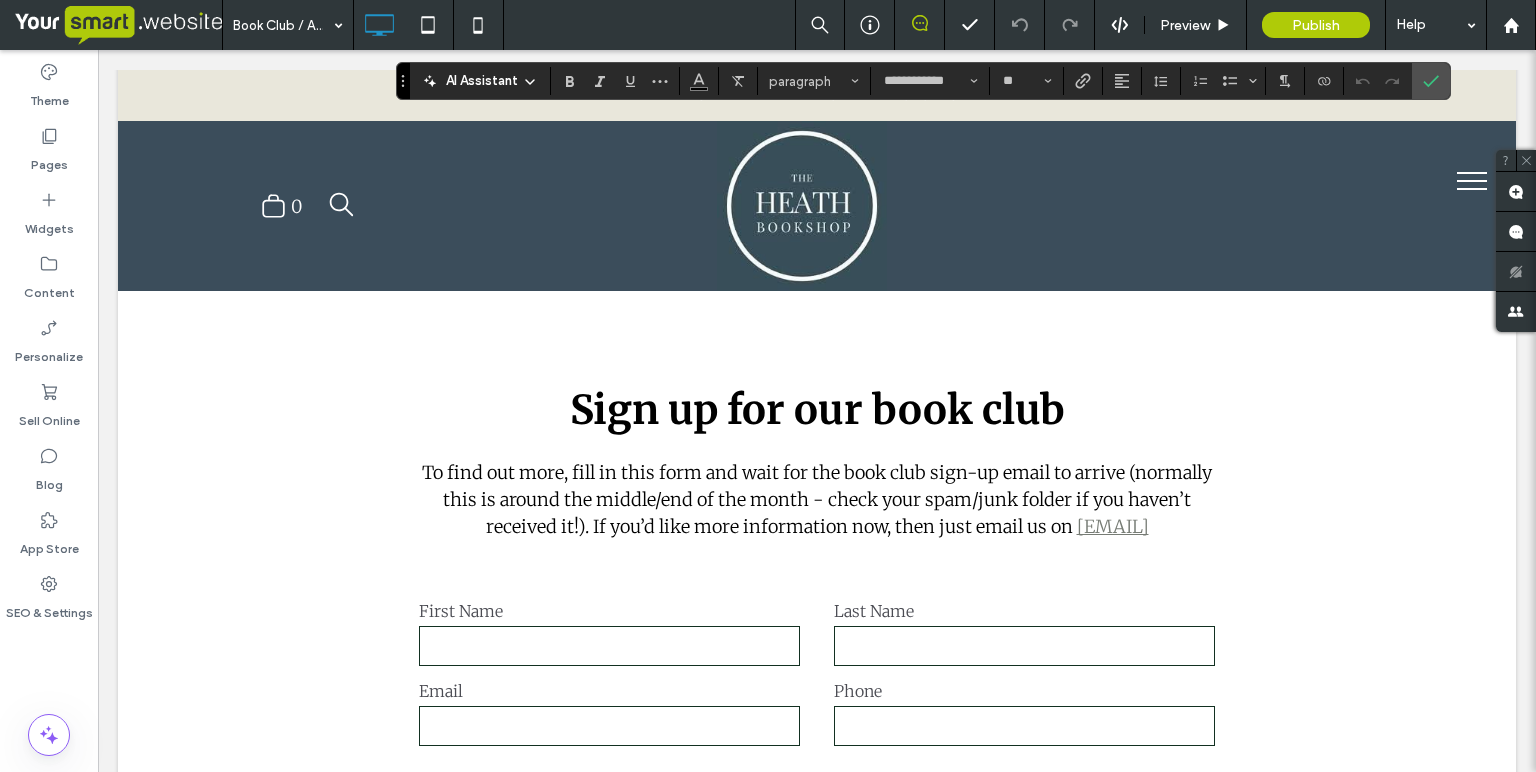 click on "Sign up for our book club" at bounding box center (817, 410) 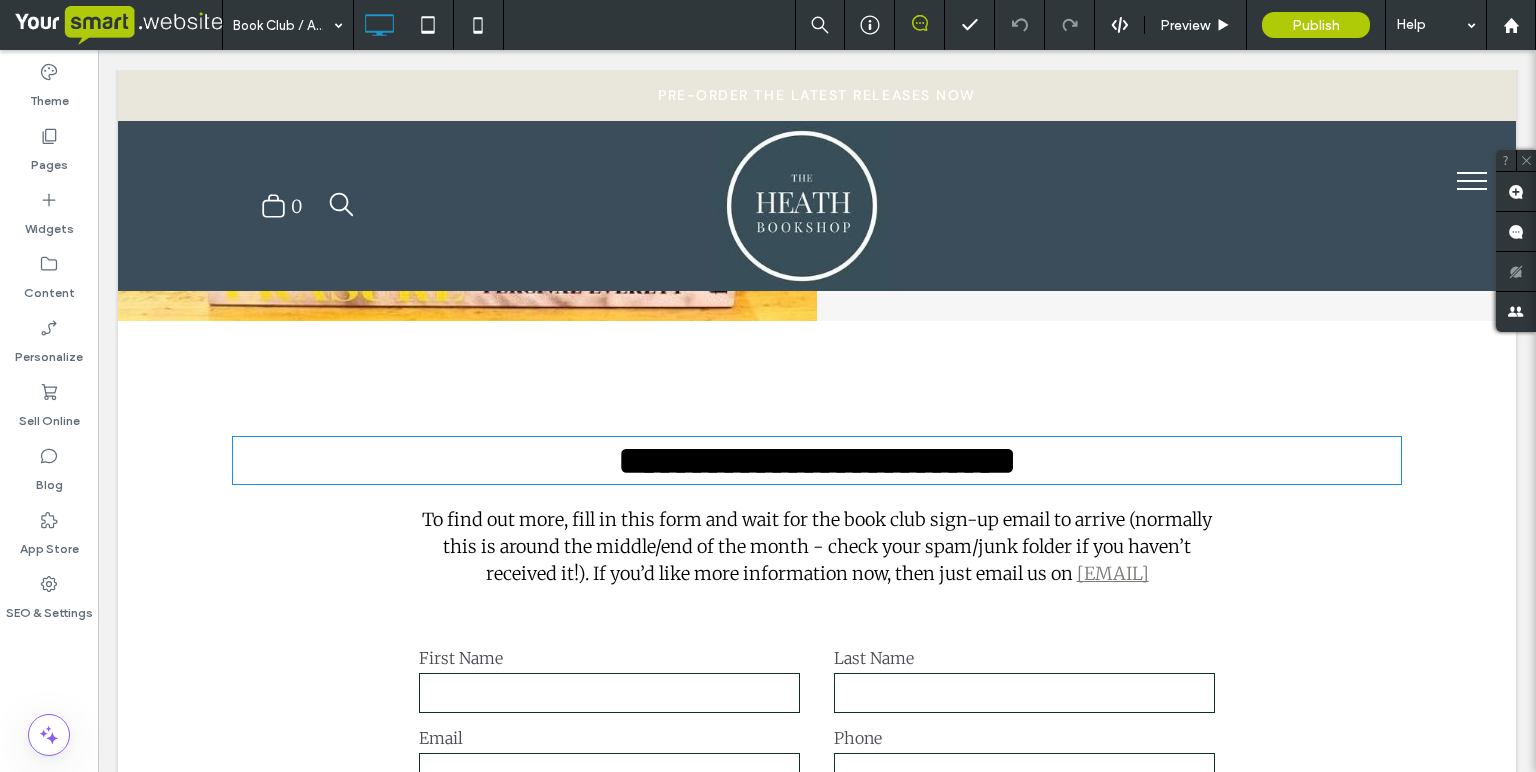 type on "**********" 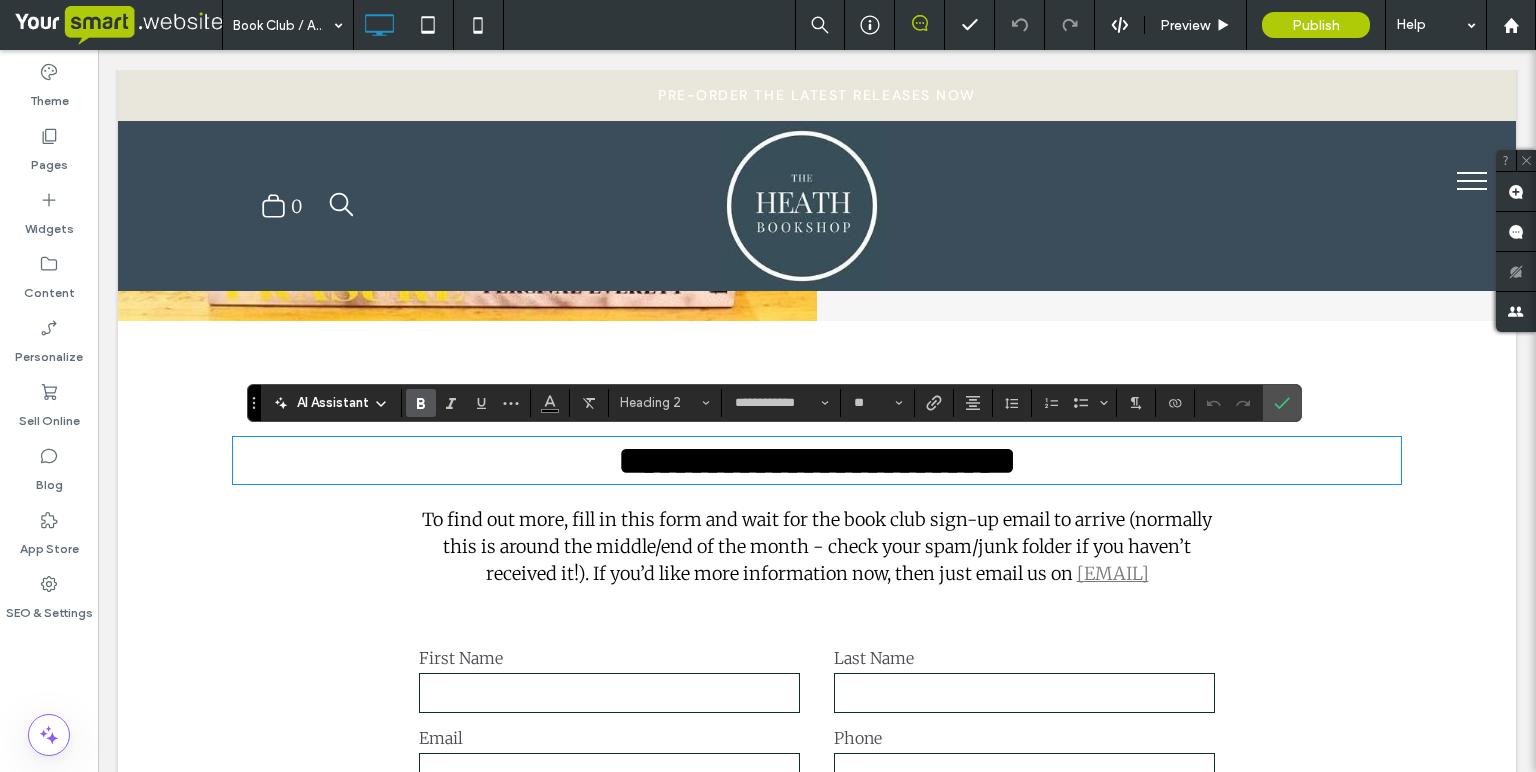 click on "To find out more, fill in this form and wait for the book club sign-up email to arrive (normally this is around the middle/end of the month - check your spam/junk folder if you haven’t received it!). If you’d like more information now, then just email us on" at bounding box center [817, 546] 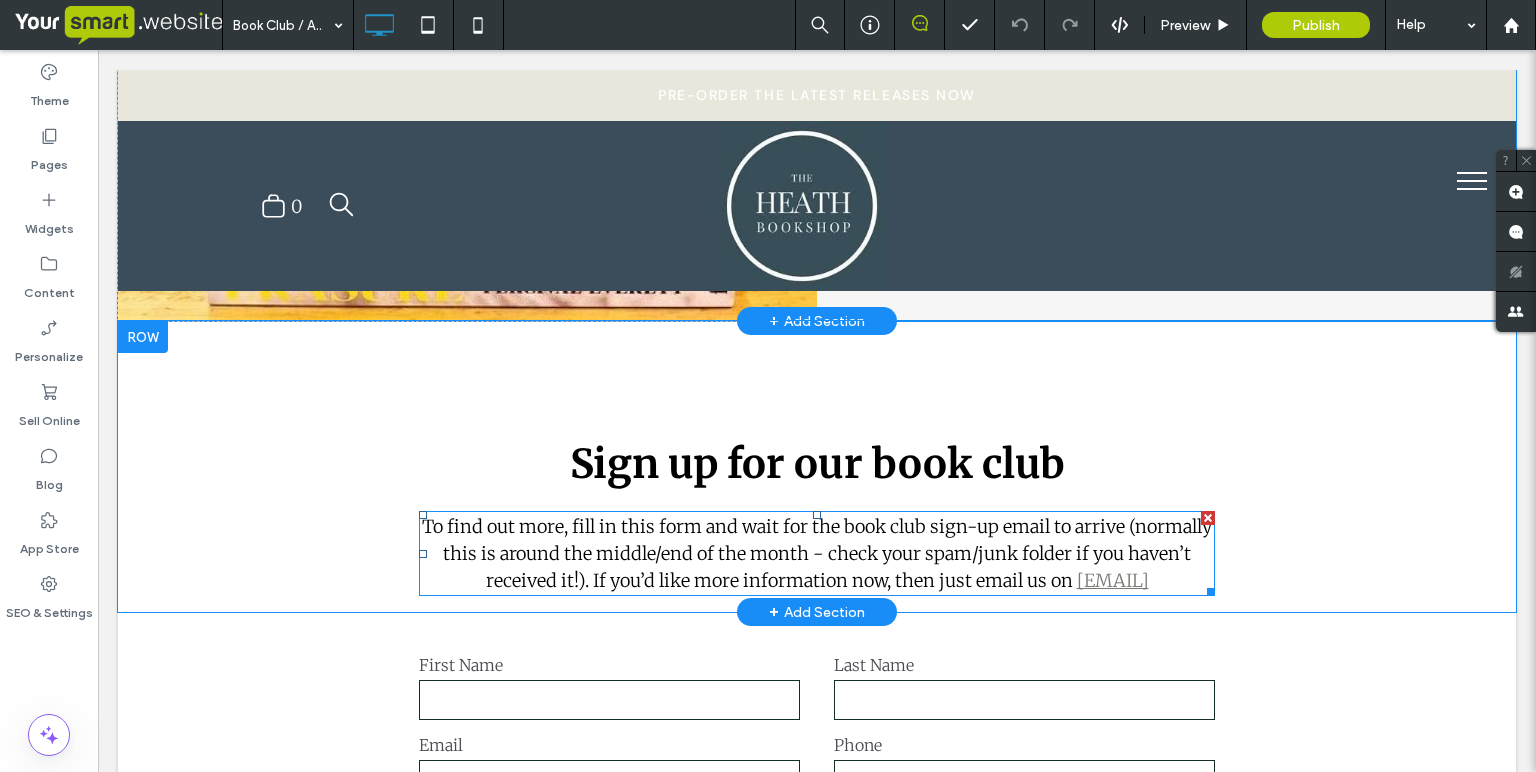 click on "To find out more, fill in this form and wait for the book club sign-up email to arrive (normally this is around the middle/end of the month - check your spam/junk folder if you haven’t received it!). If you’d like more information now, then just email us on" at bounding box center (817, 553) 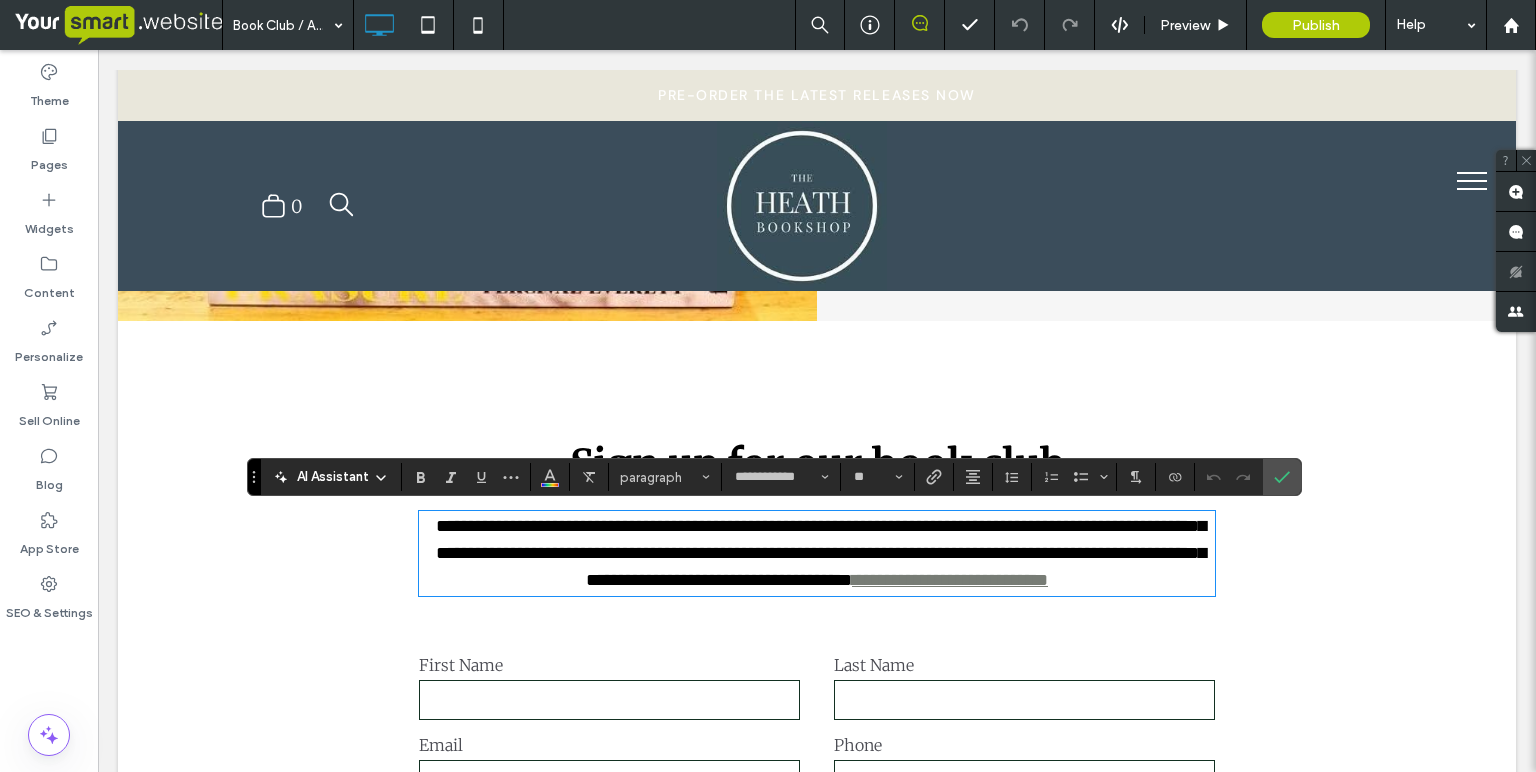 click on "**********" at bounding box center [817, 516] 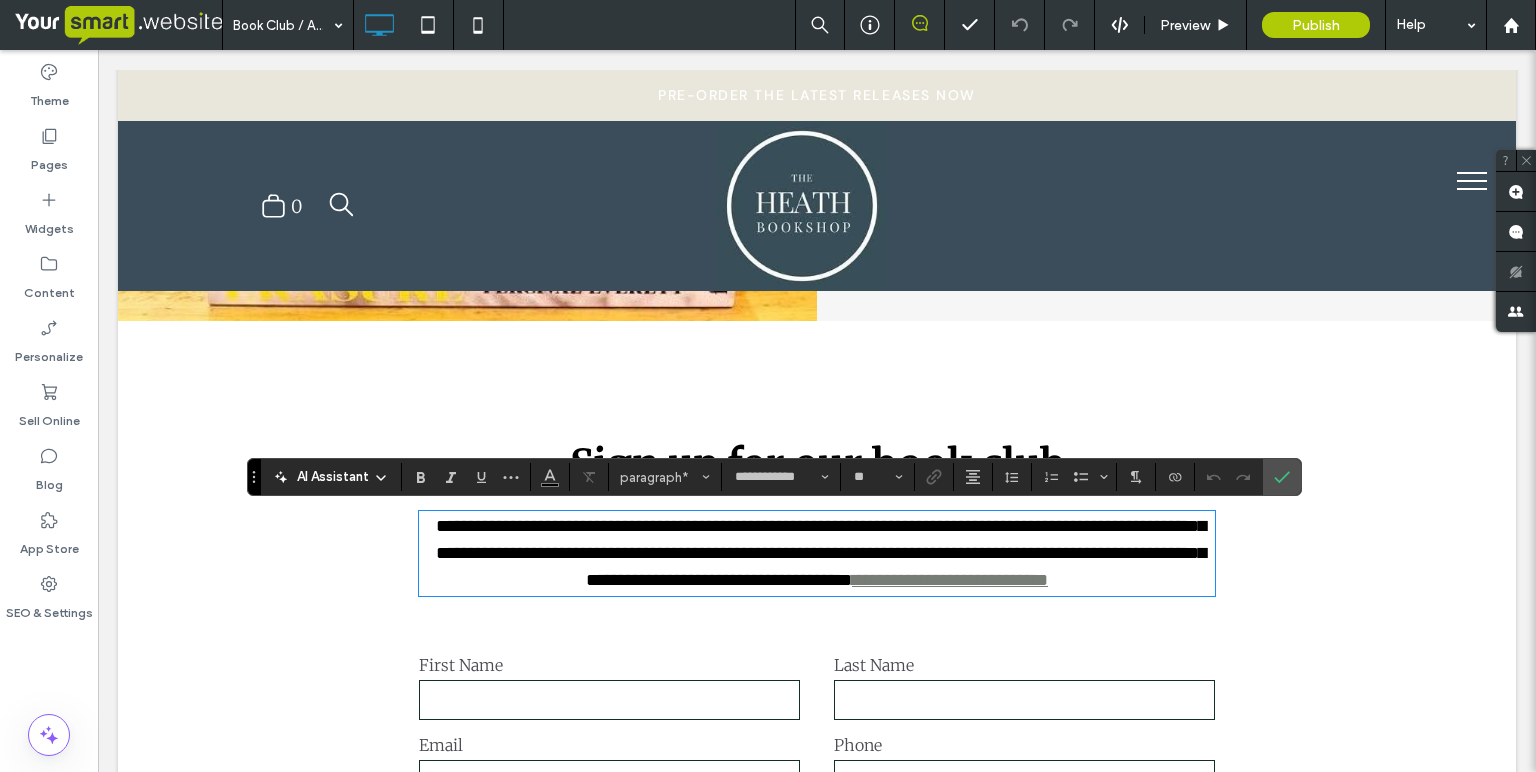 click on "**********" at bounding box center (817, 516) 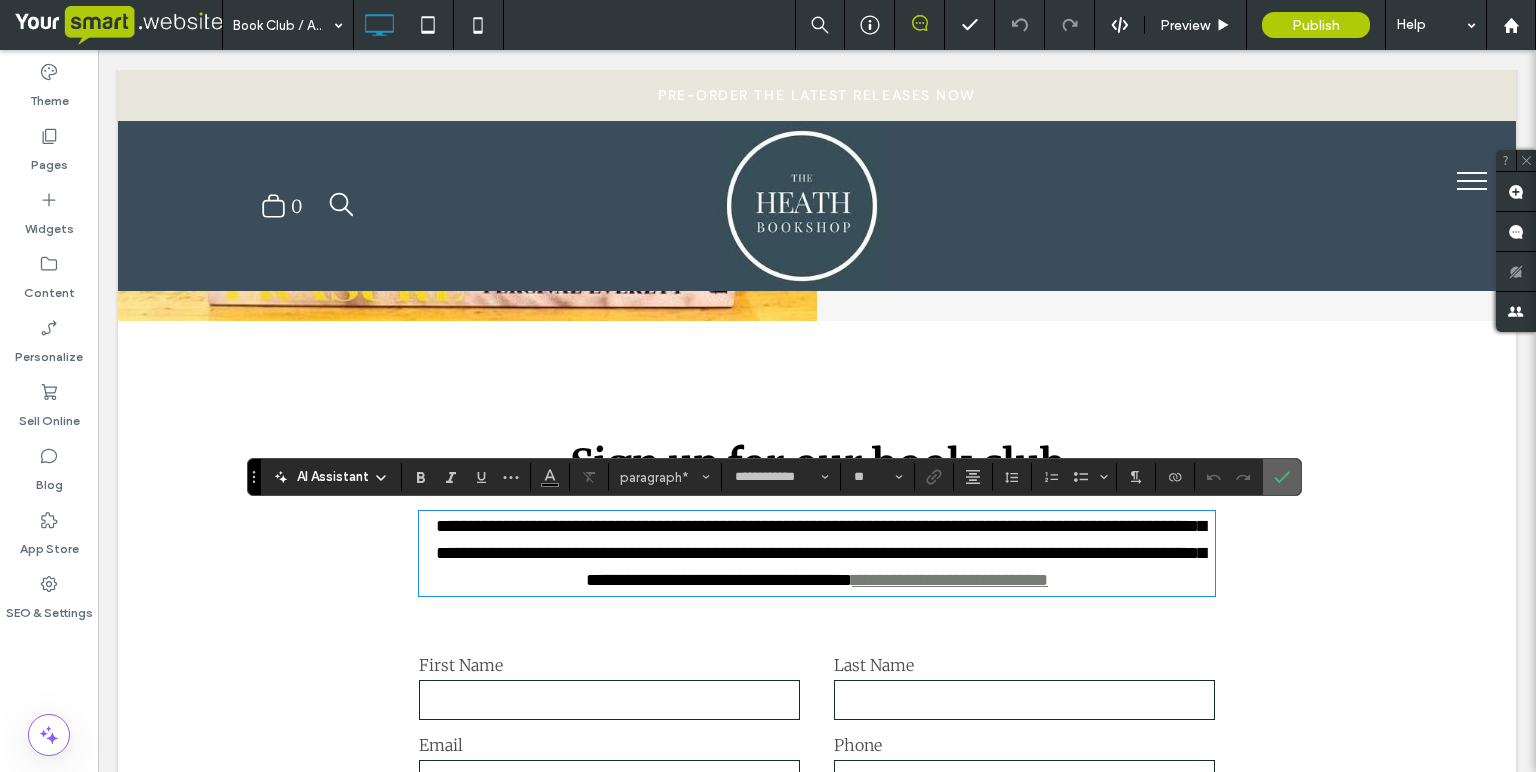 click 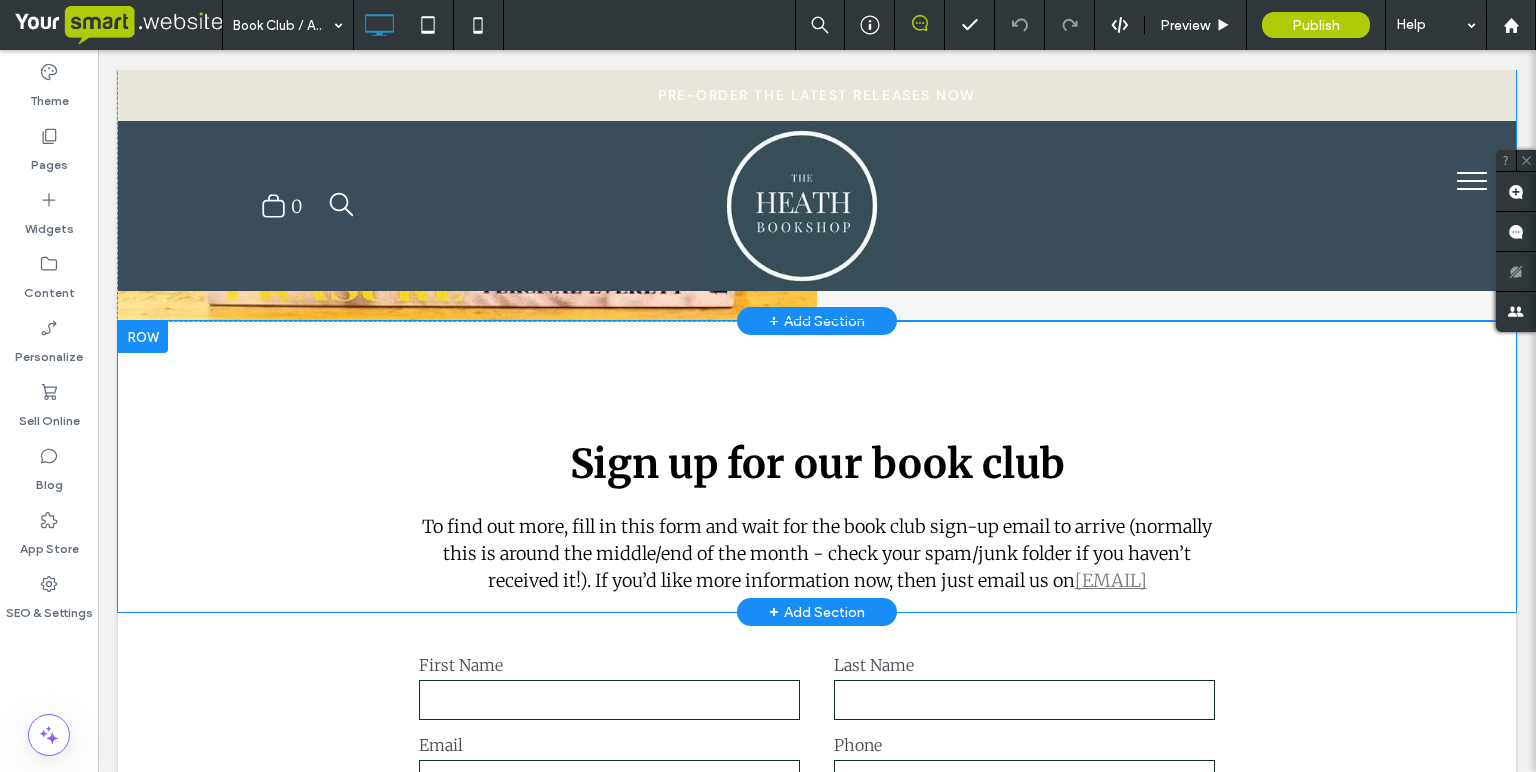 click on "Sign up for our book club
To find out more, fill in this form and wait for the book club sign-up email to arrive (normally this is around the middle/end of the month - check your spam/junk folder if you haven’t received it!). If you’d like more information now, then just email us on  [EMAIL]
Click To Paste" at bounding box center (817, 516) 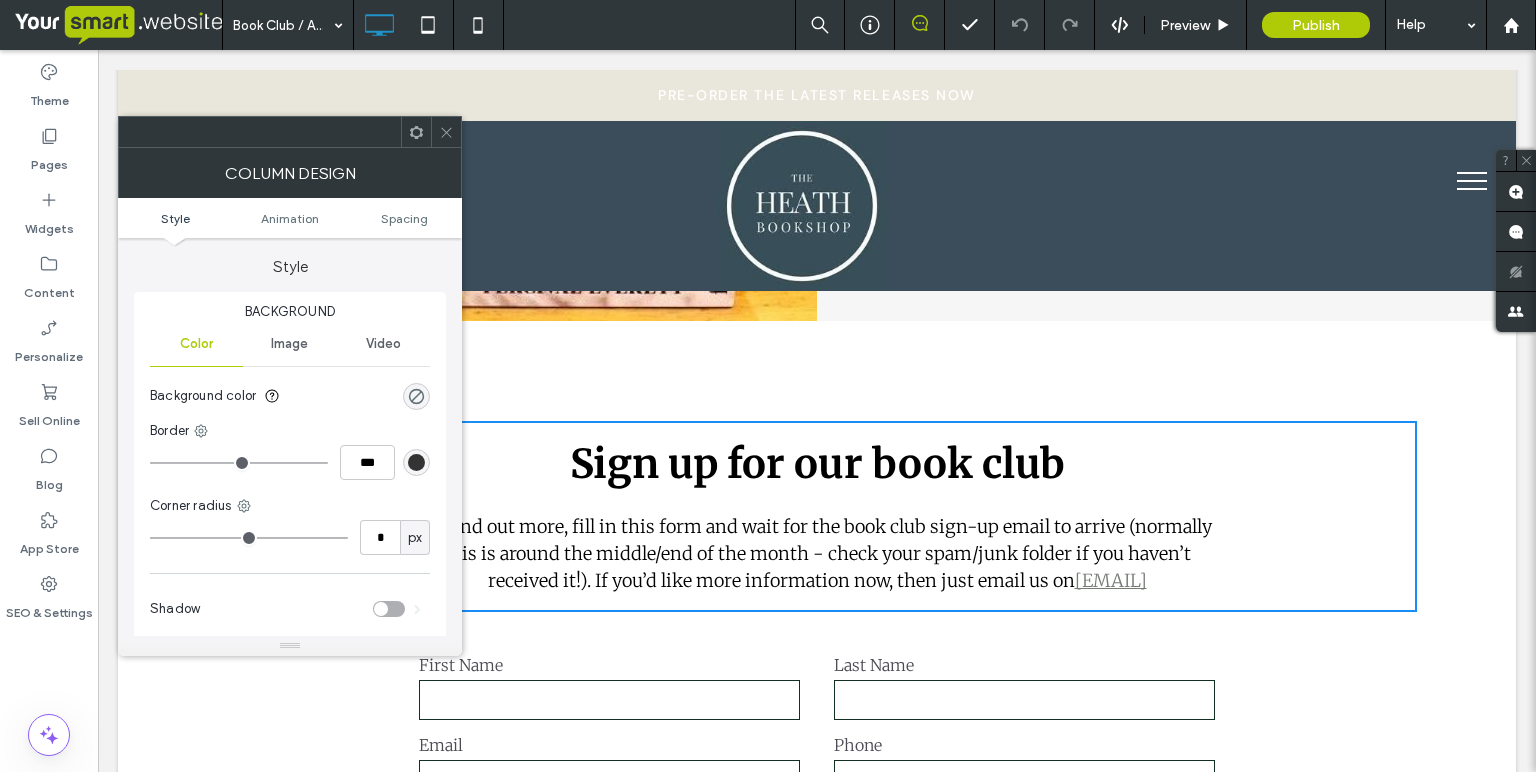 click on "Style Animation Spacing" at bounding box center (290, 218) 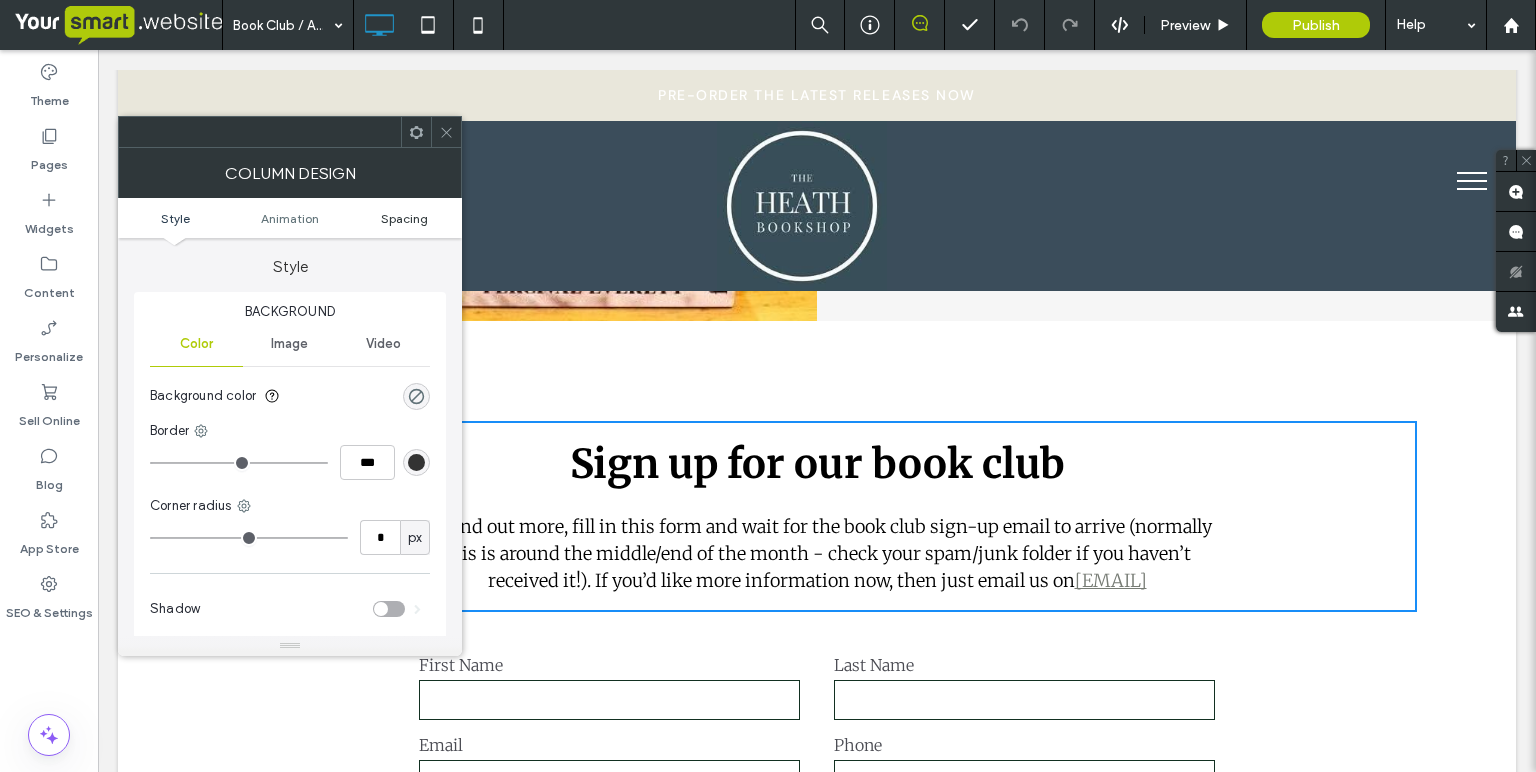 click on "Spacing" at bounding box center (404, 218) 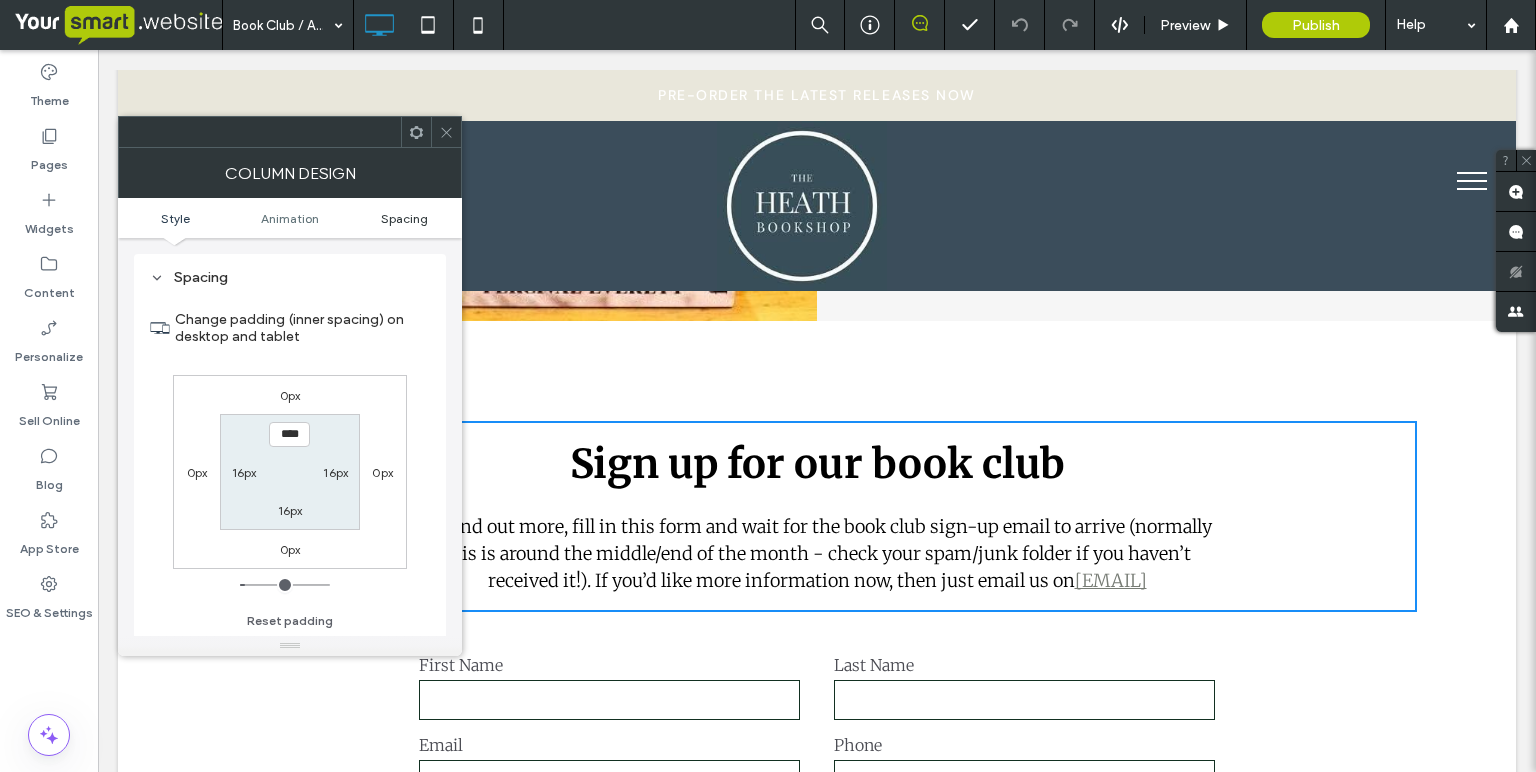scroll, scrollTop: 469, scrollLeft: 0, axis: vertical 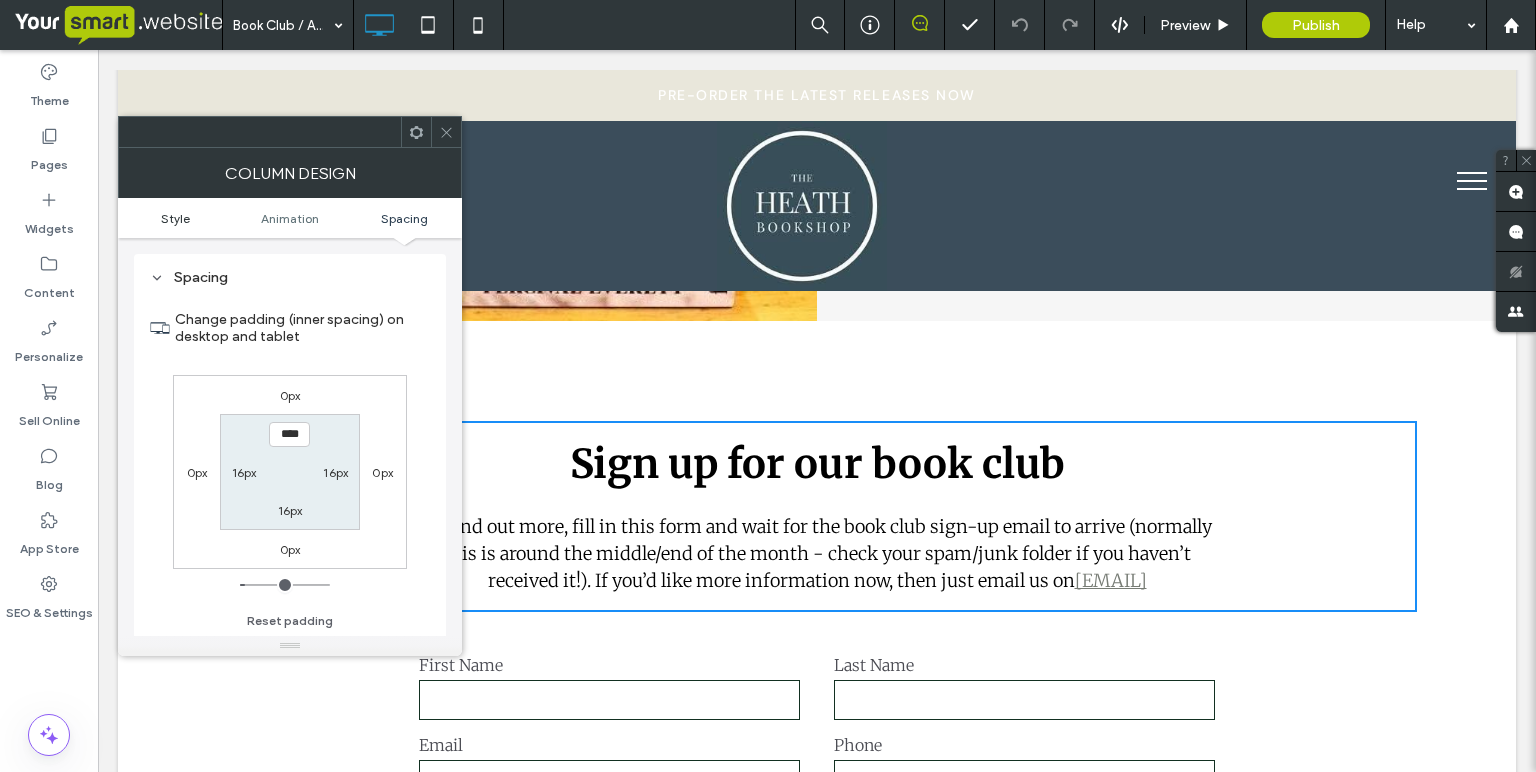click on "Style" at bounding box center (175, 218) 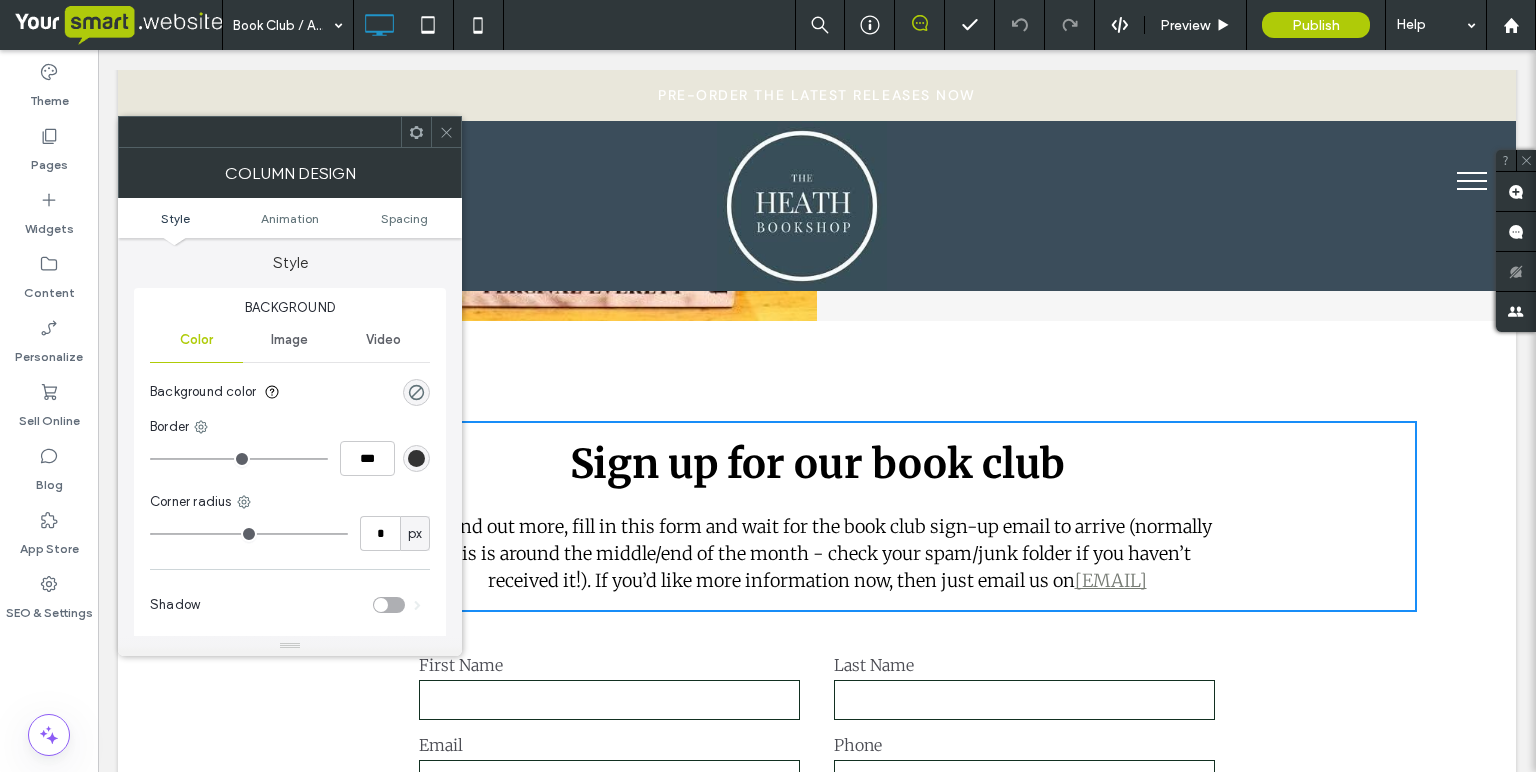 scroll, scrollTop: 0, scrollLeft: 0, axis: both 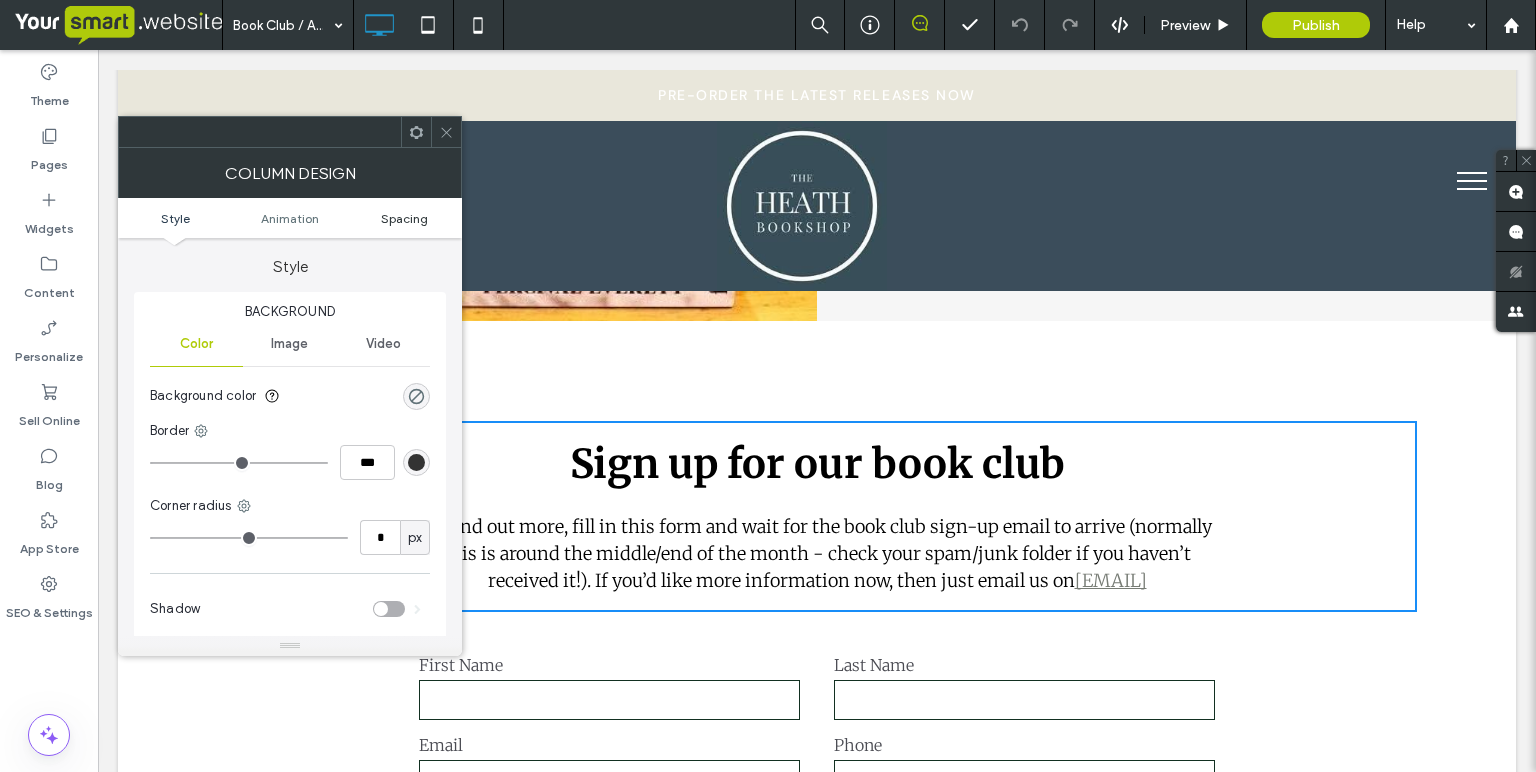 click on "Spacing" at bounding box center (404, 218) 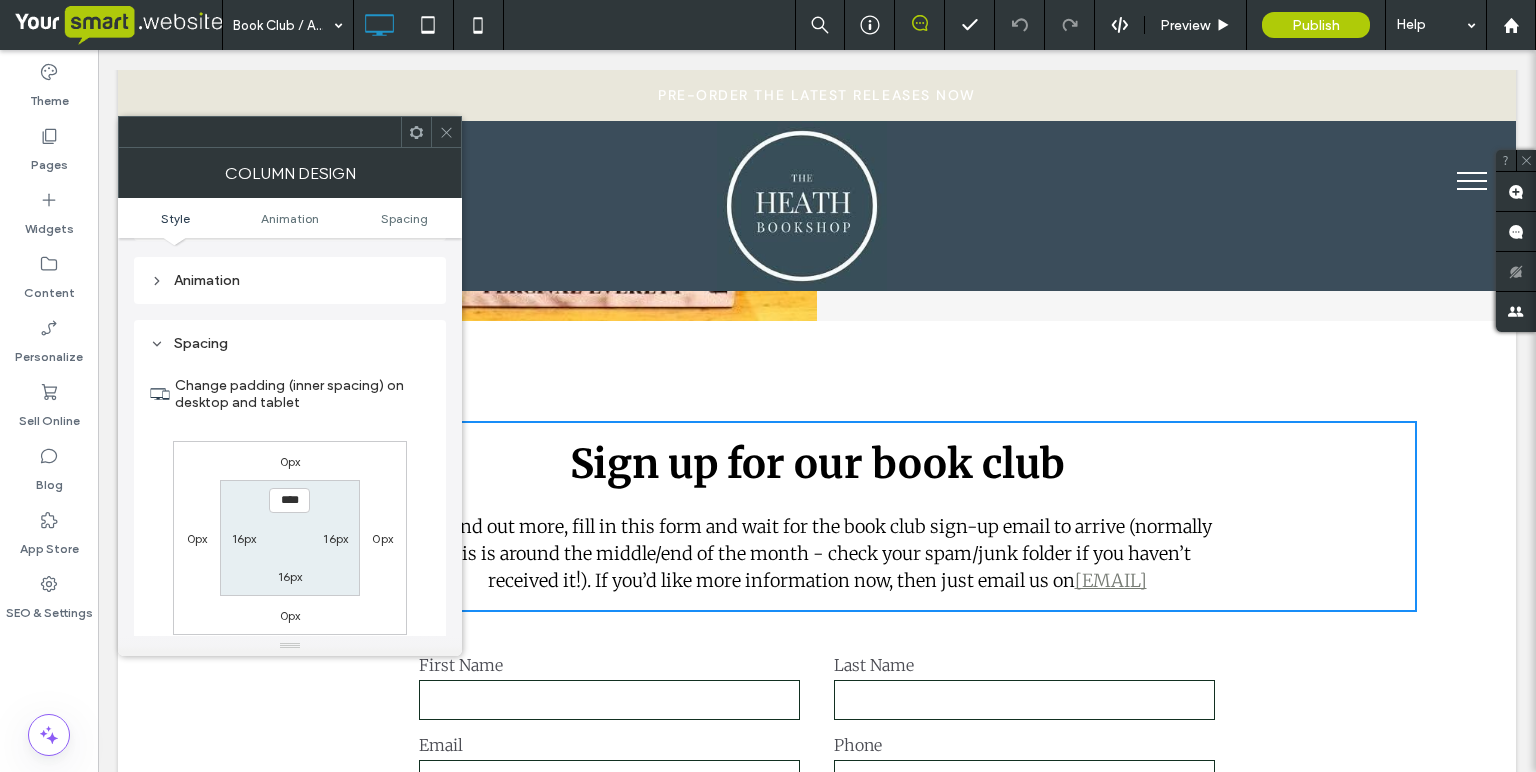 scroll, scrollTop: 469, scrollLeft: 0, axis: vertical 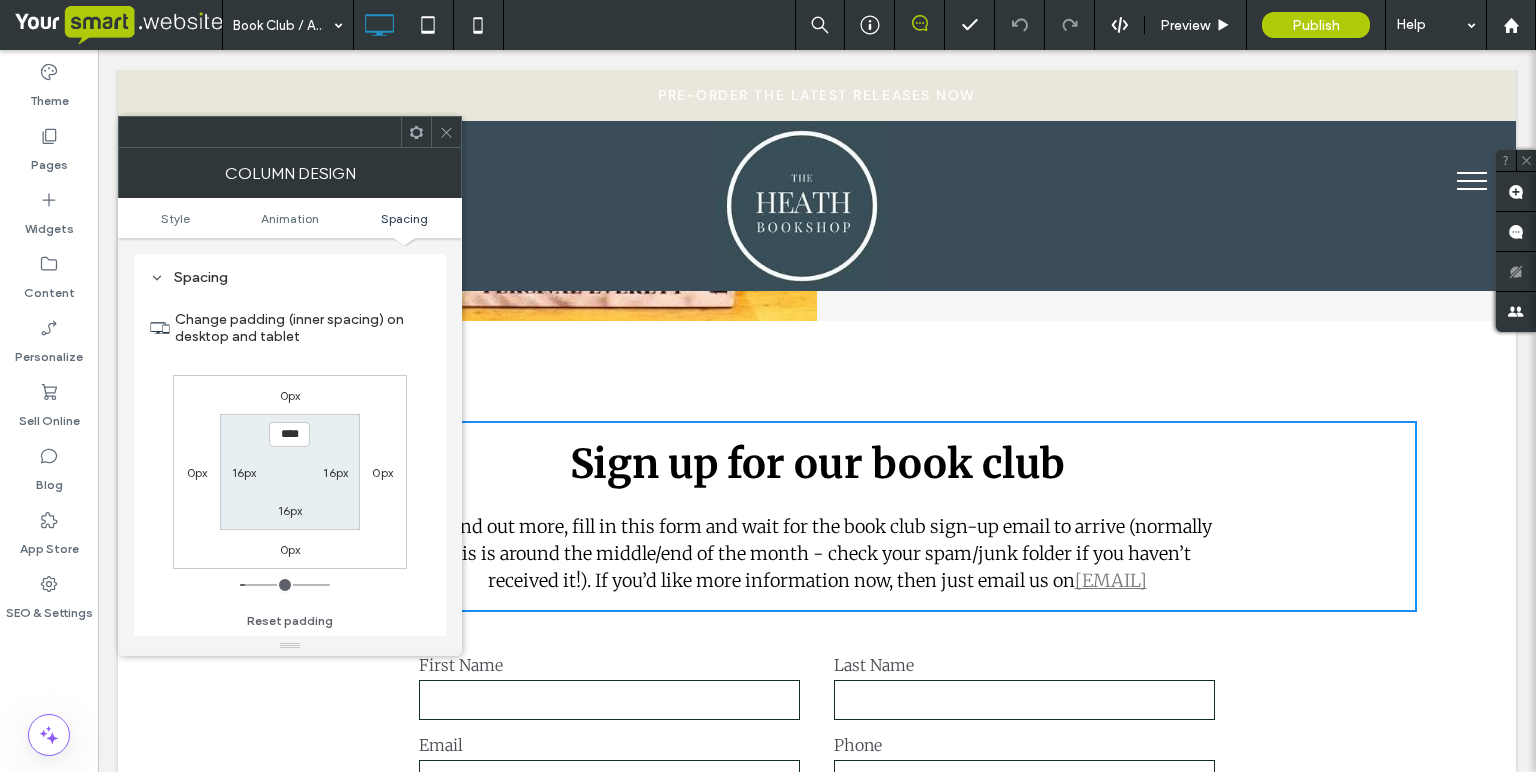 click on "Sign up for our book club
To find out more, fill in this form and wait for the book club sign-up email to arrive (normally this is around the middle/end of the month - check your spam/junk folder if you haven’t received it!). If you’d like more information now, then just email us on  [EMAIL]
Click To Paste" at bounding box center [817, 516] 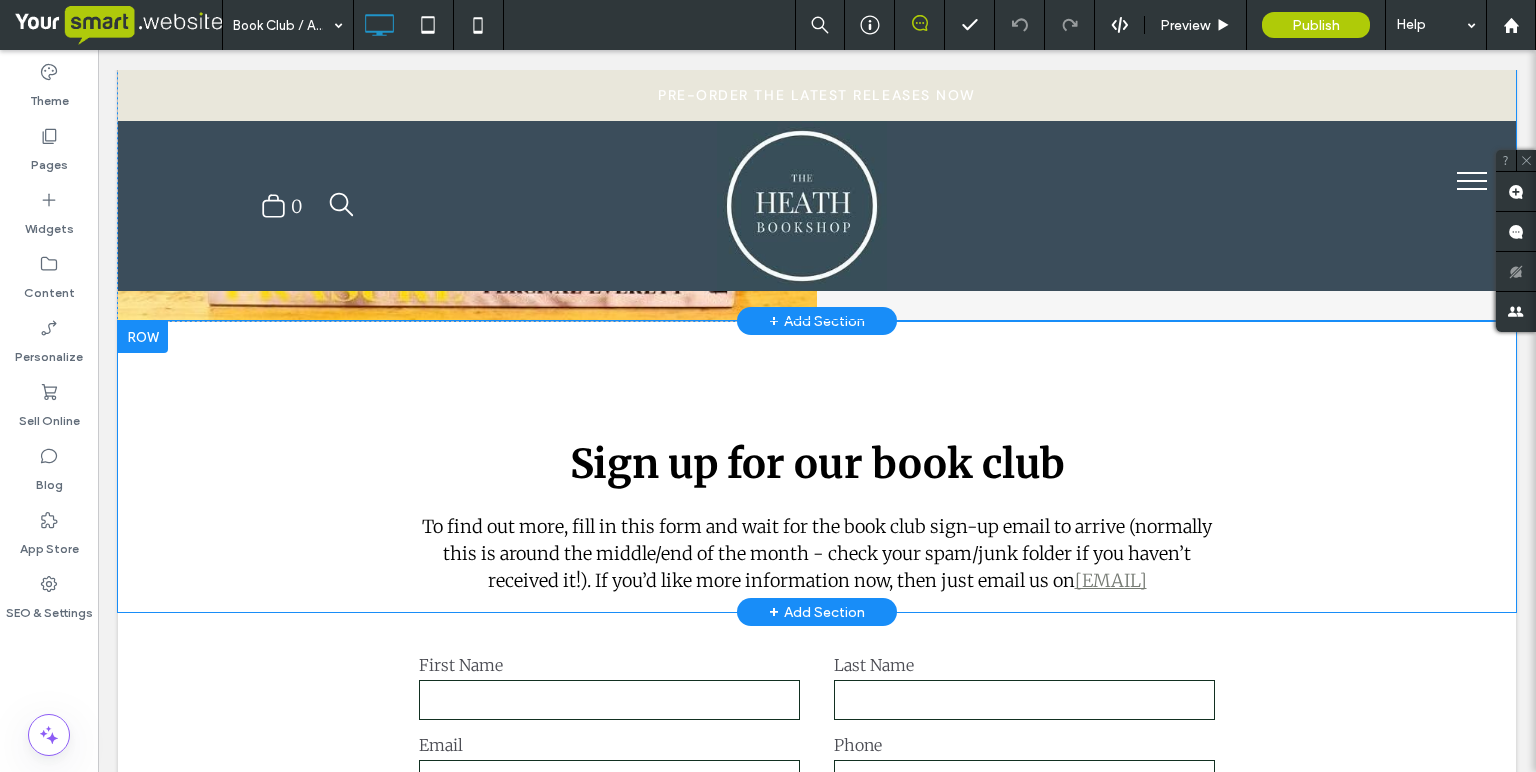 click on "Sign up for our book club
To find out more, fill in this form and wait for the book club sign-up email to arrive (normally this is around the middle/end of the month - check your spam/junk folder if you haven’t received it!). If you’d like more information now, then just email us on  [EMAIL]
Click To Paste" at bounding box center (817, 516) 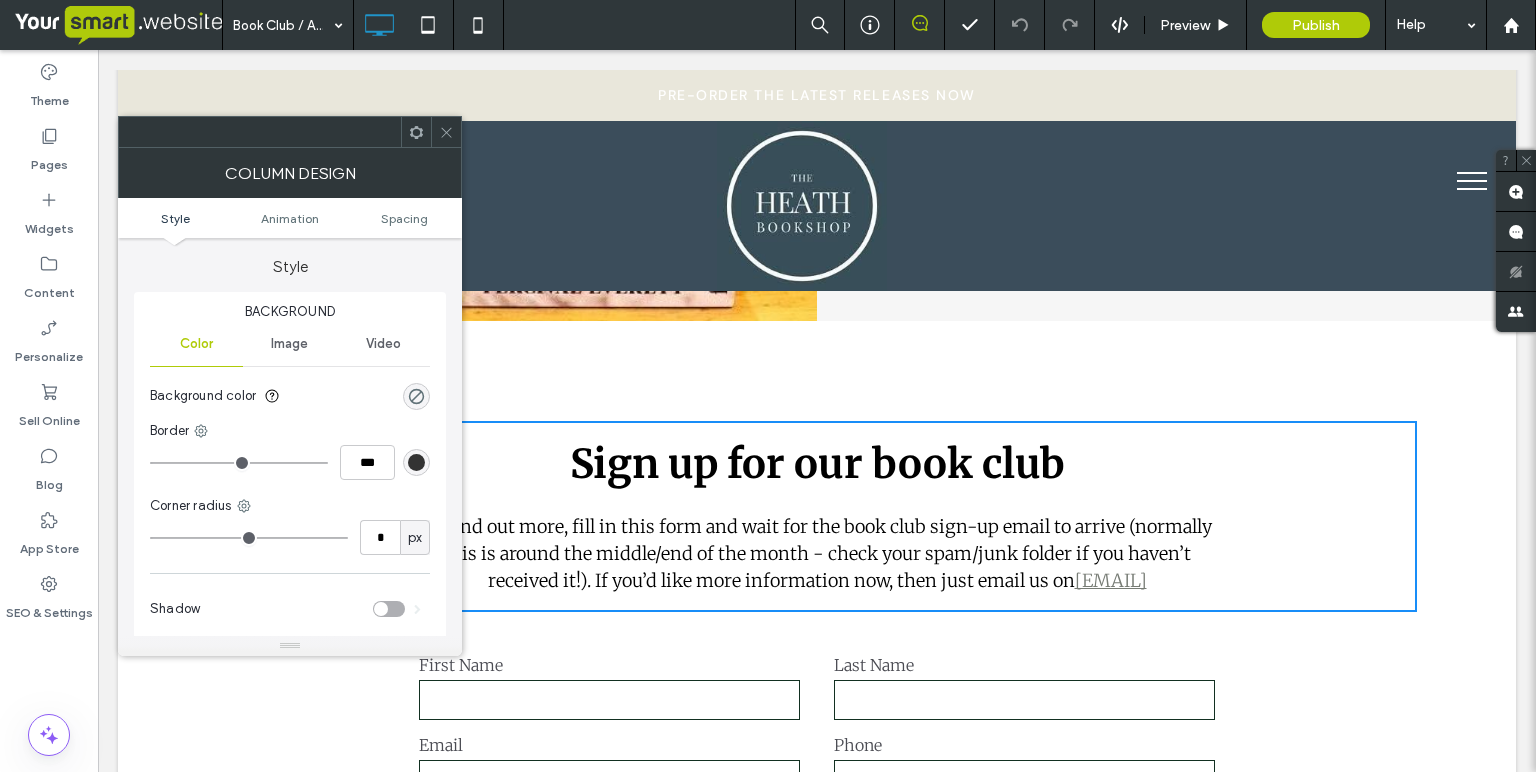 click at bounding box center [446, 132] 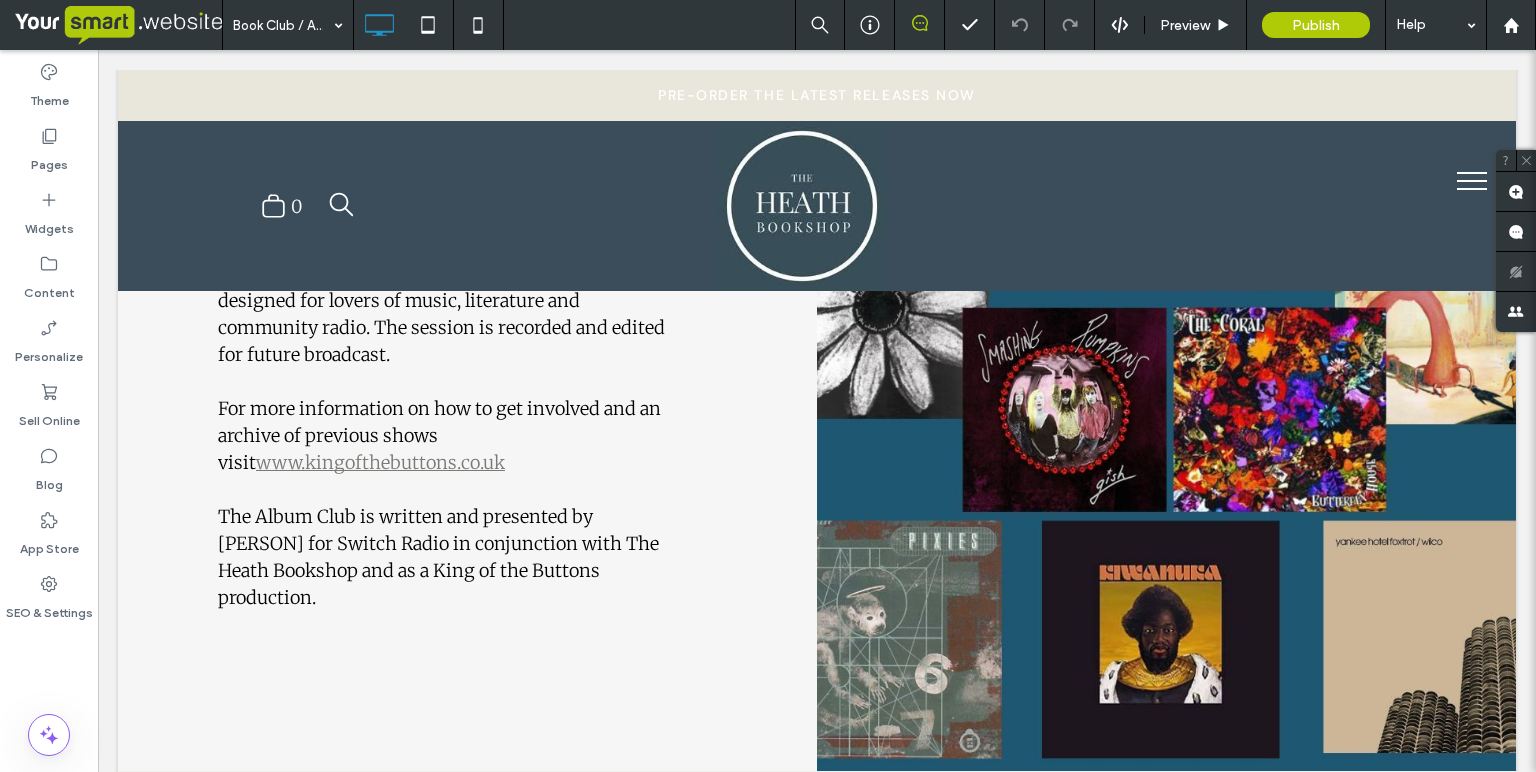 scroll, scrollTop: 2143, scrollLeft: 0, axis: vertical 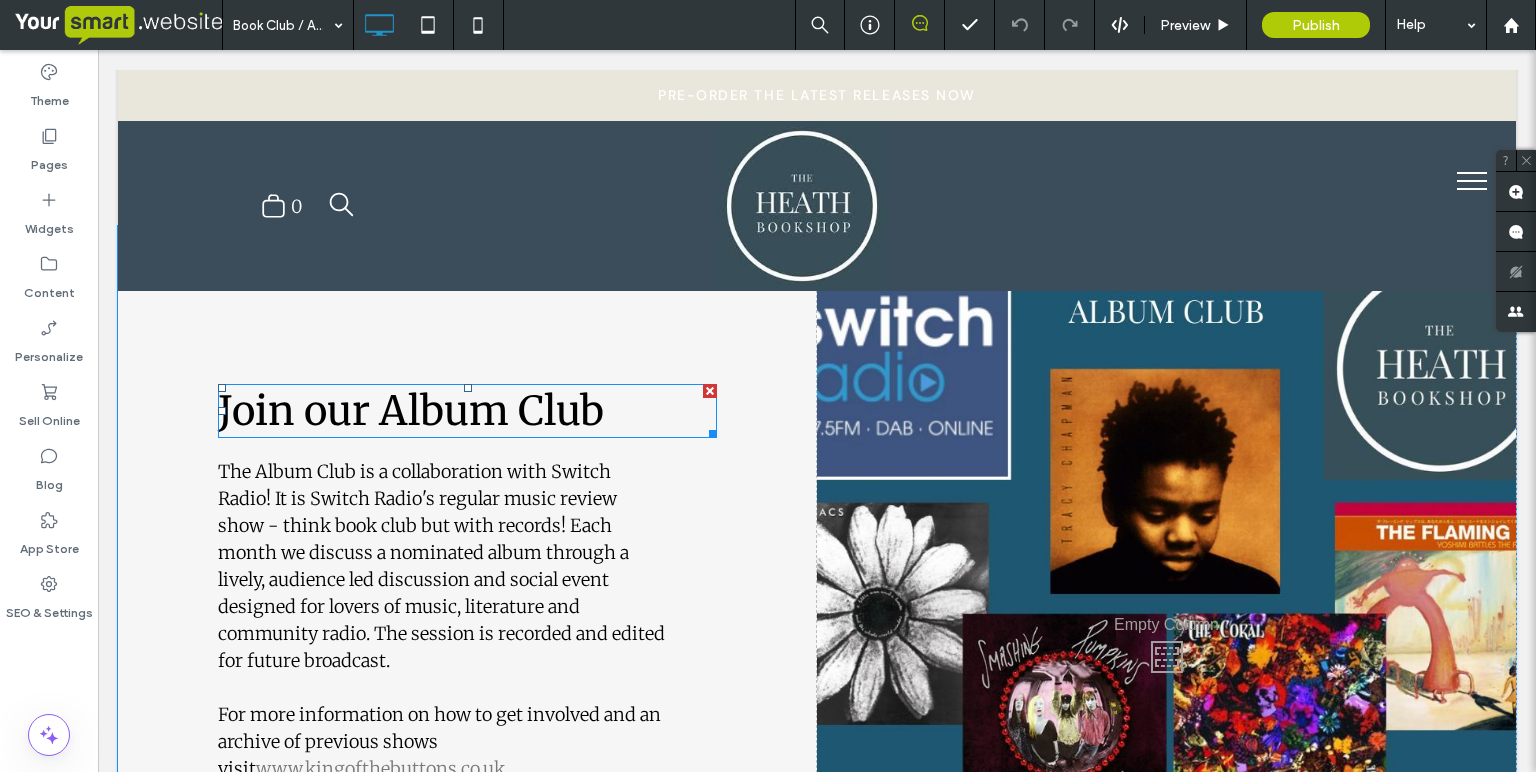 click on "Join our Album Club" at bounding box center [411, 411] 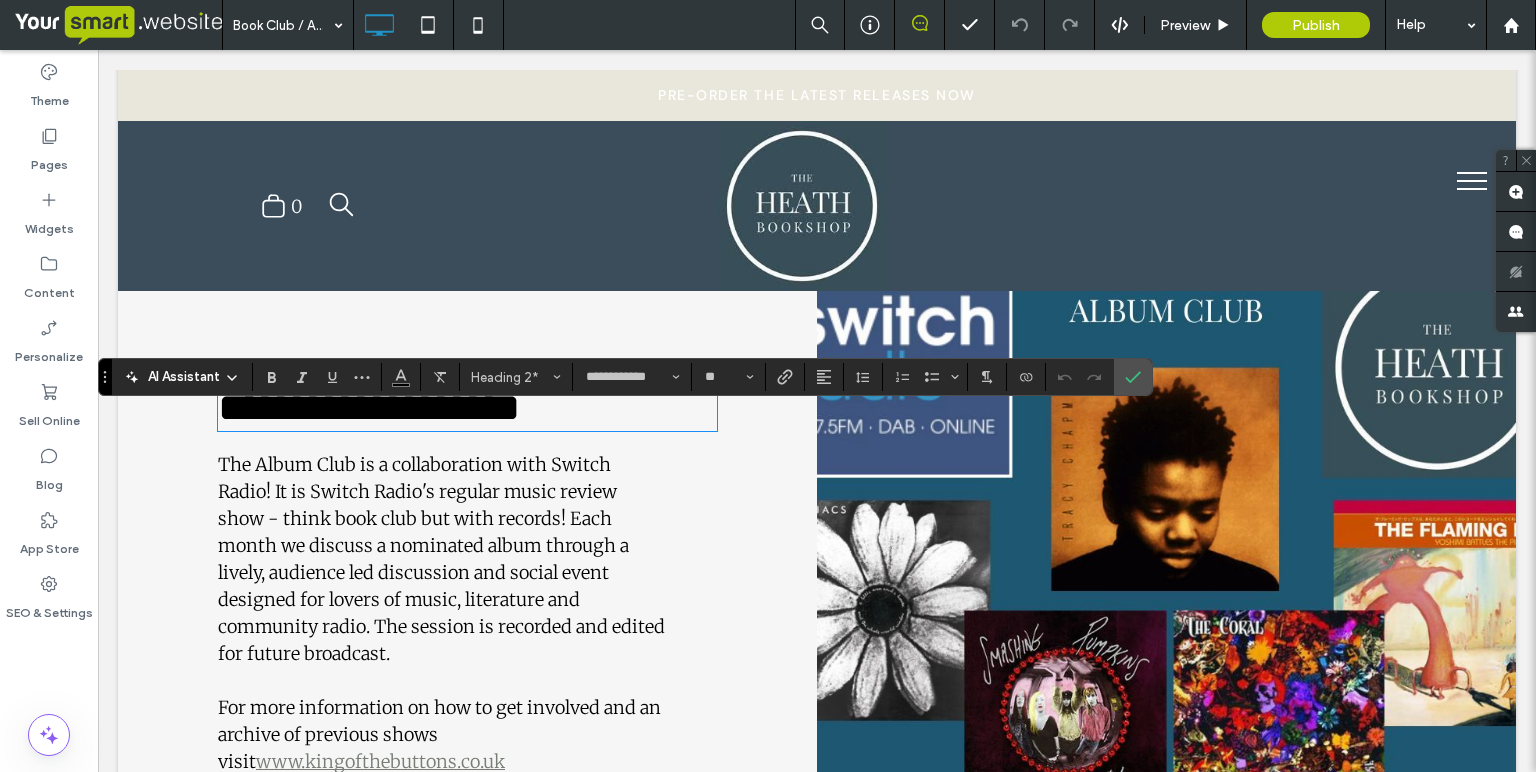 click on "**********" at bounding box center (369, 407) 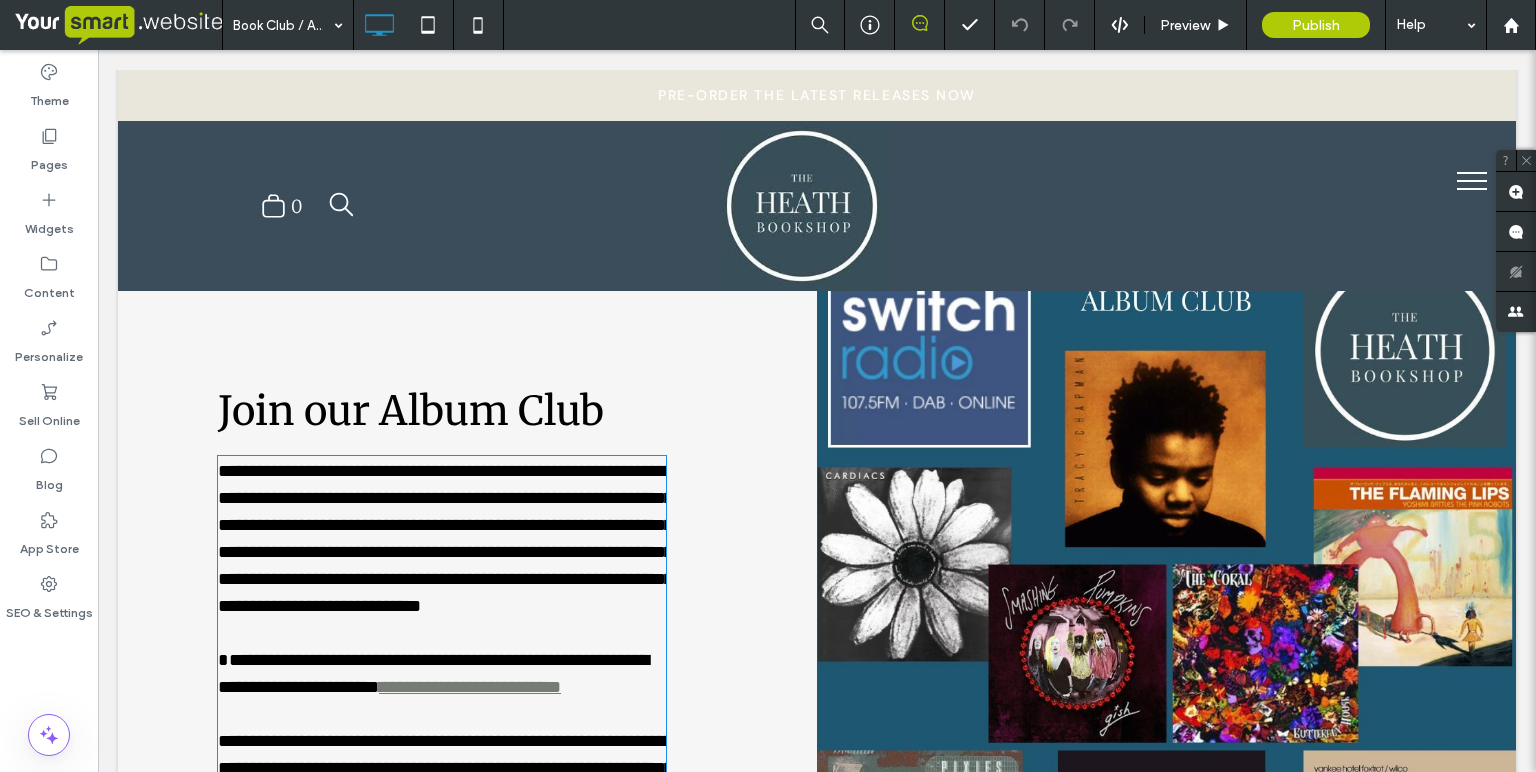 type on "**********" 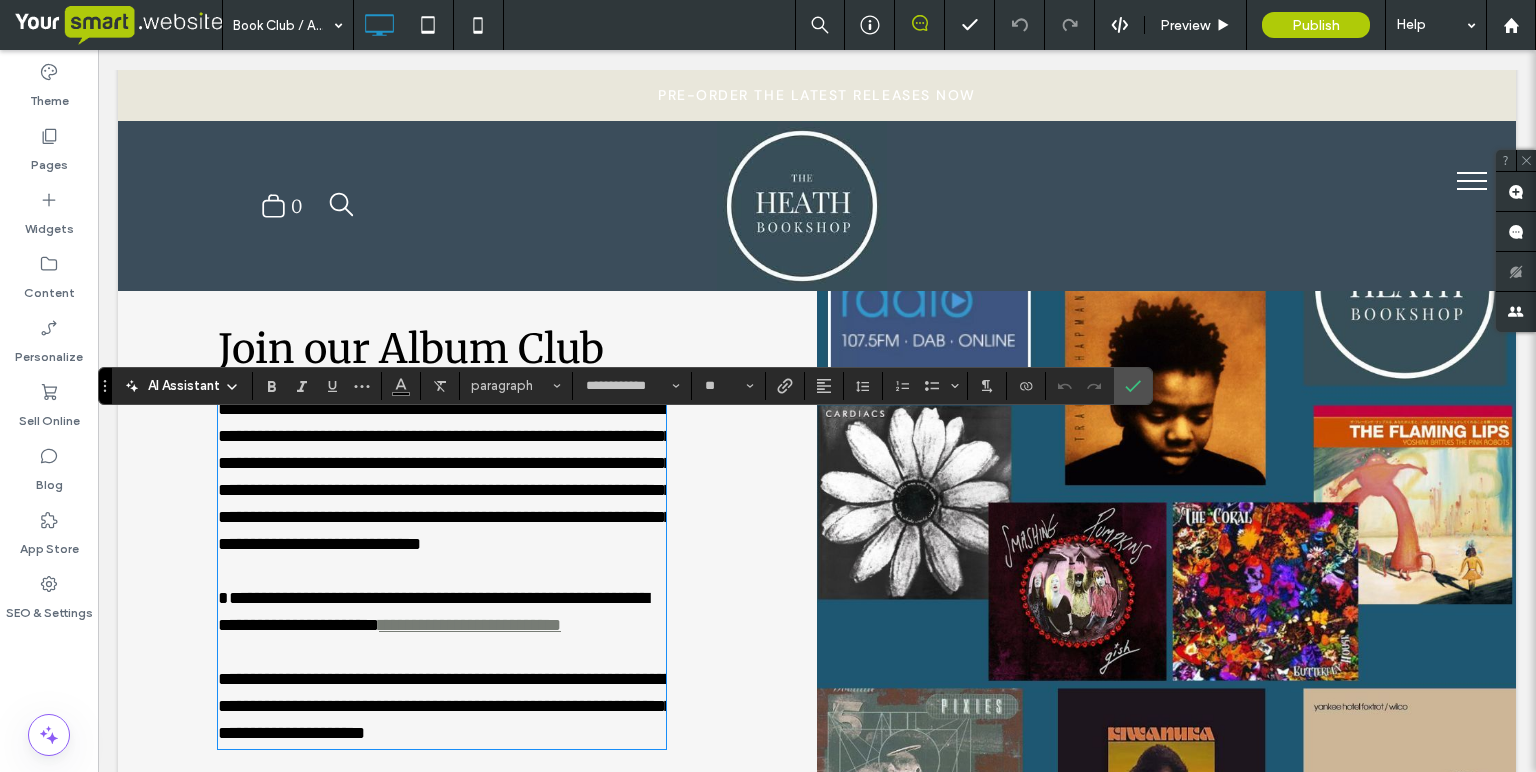 scroll, scrollTop: 1928, scrollLeft: 0, axis: vertical 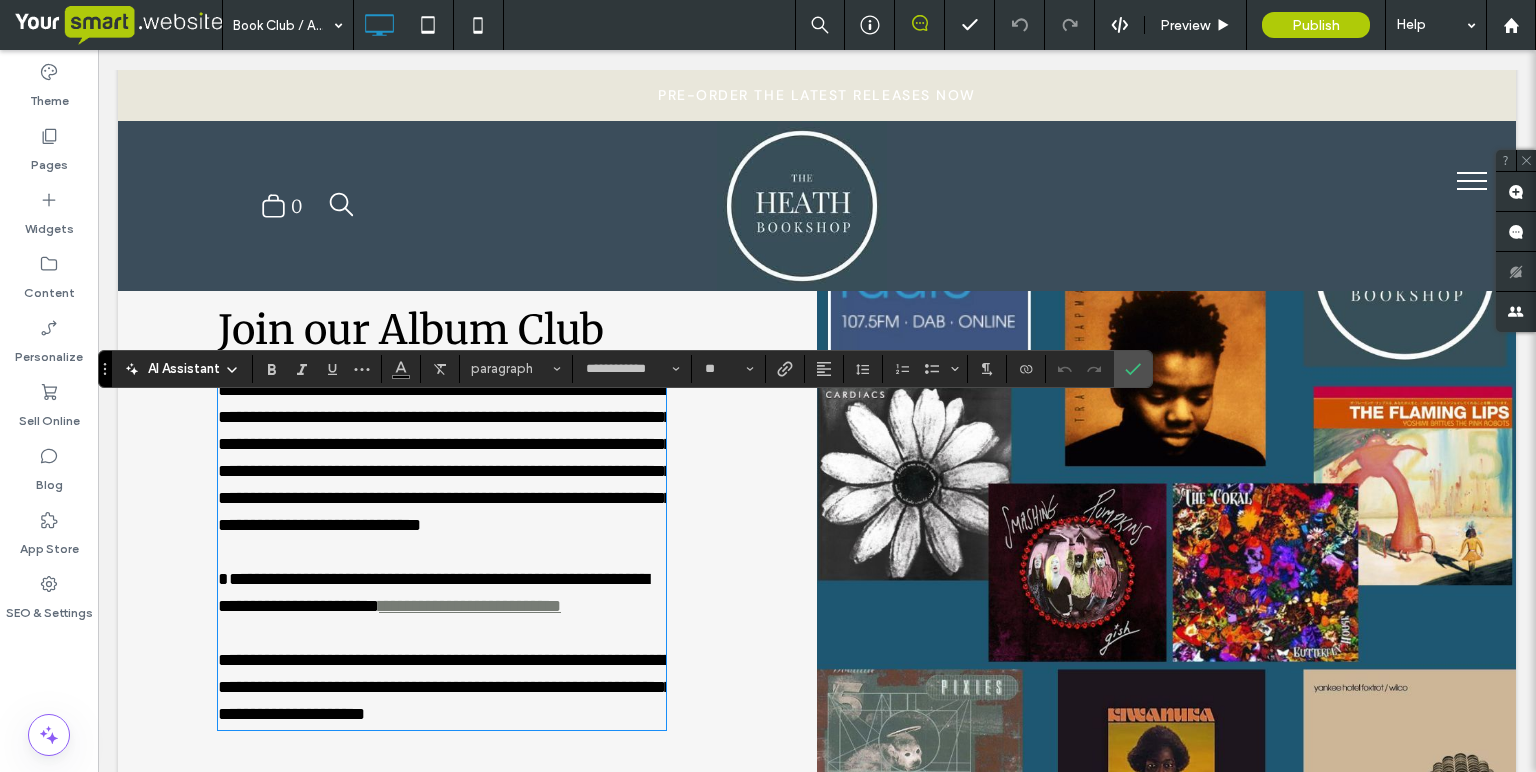 click on "**********" at bounding box center [467, 516] 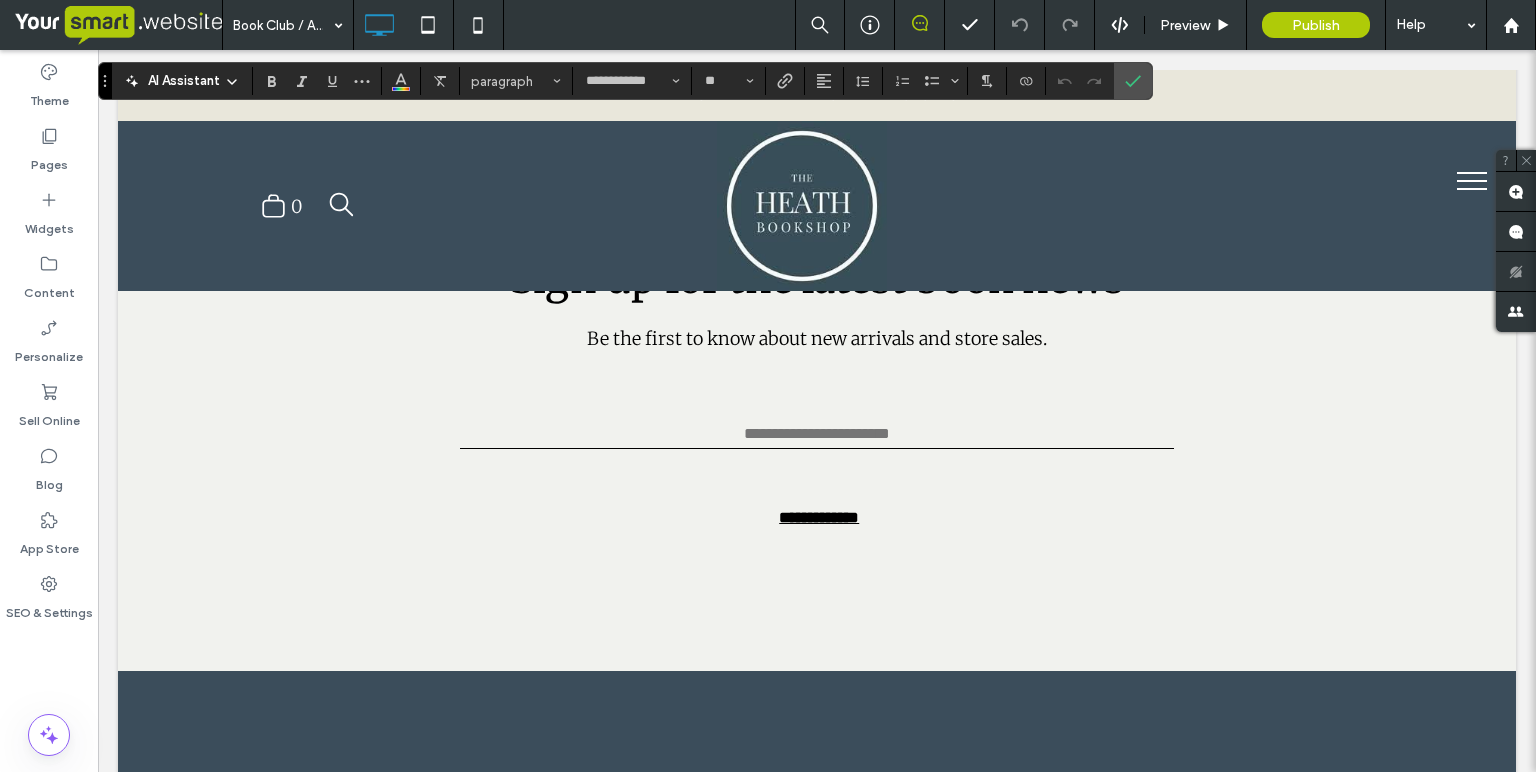 drag, startPoint x: 221, startPoint y: 414, endPoint x: 444, endPoint y: 294, distance: 253.23705 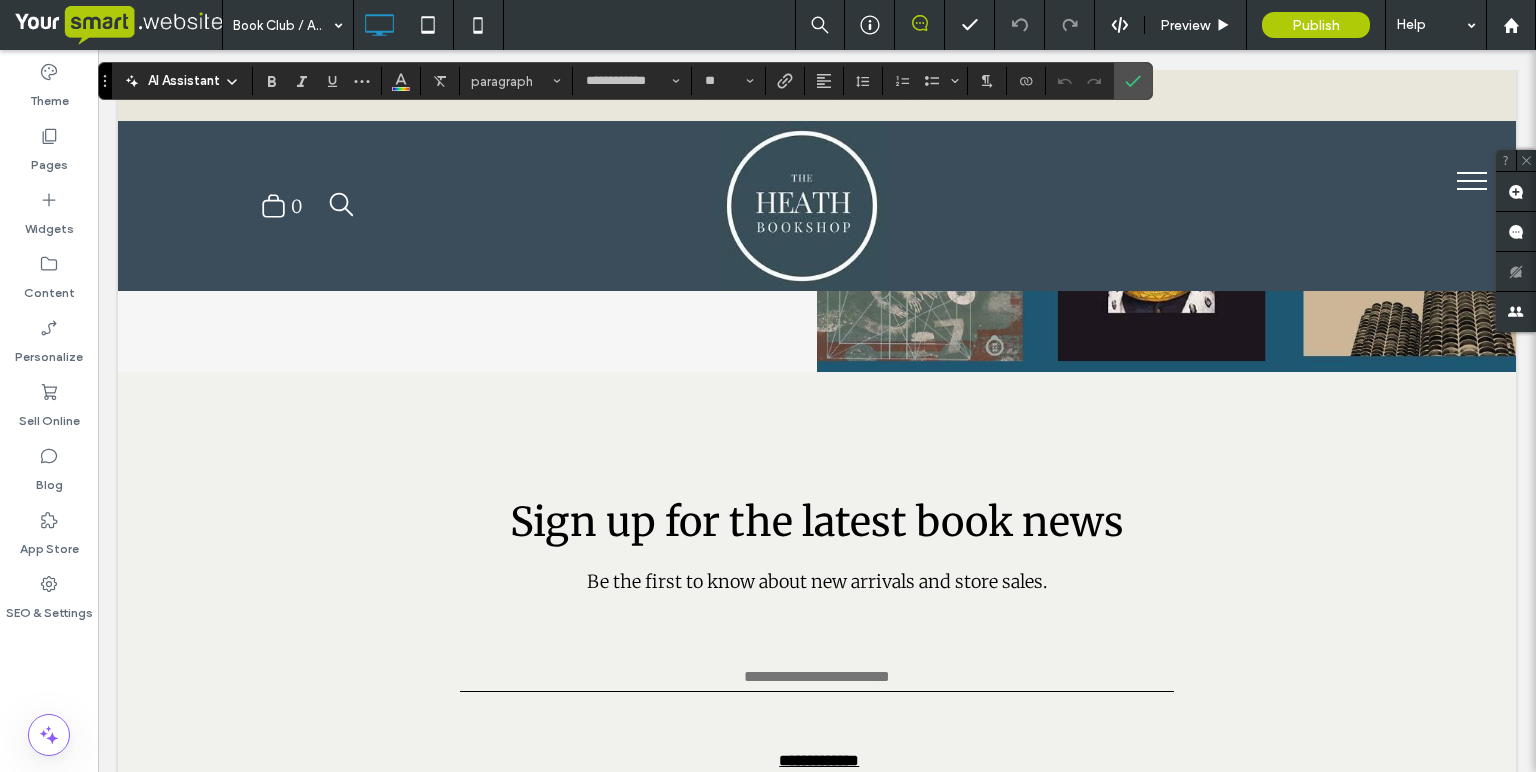 scroll, scrollTop: 2466, scrollLeft: 0, axis: vertical 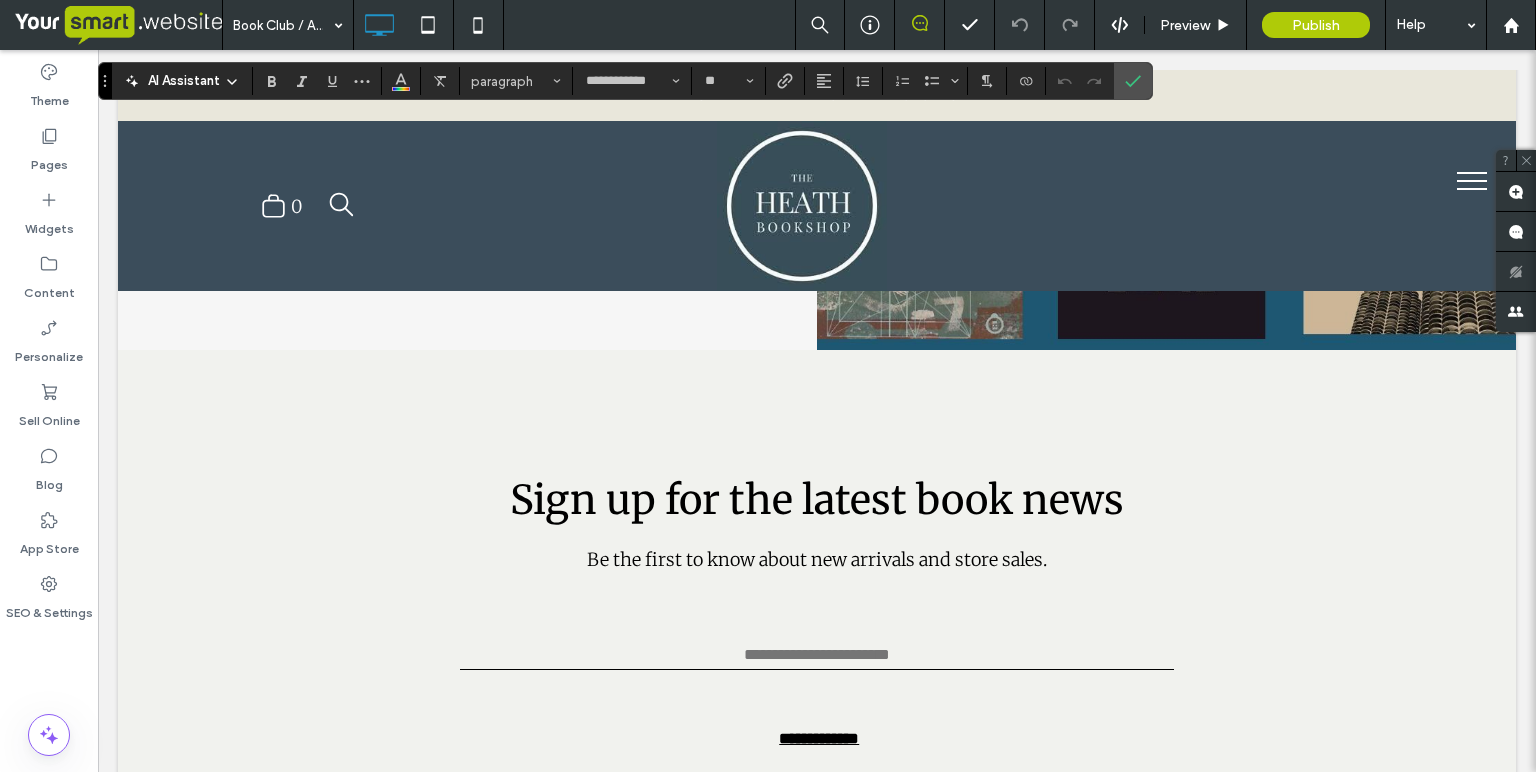 copy on "**********" 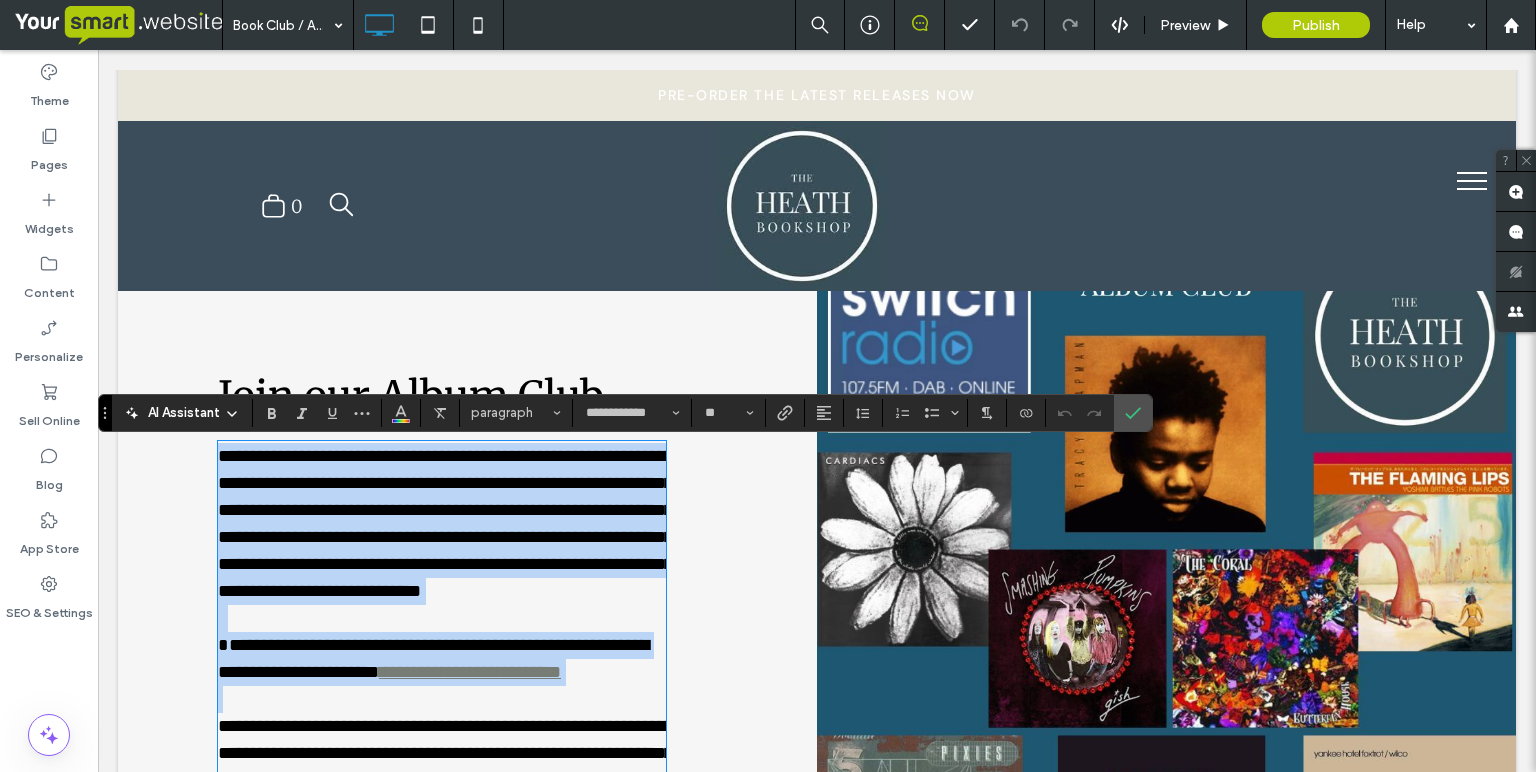 scroll, scrollTop: 1835, scrollLeft: 0, axis: vertical 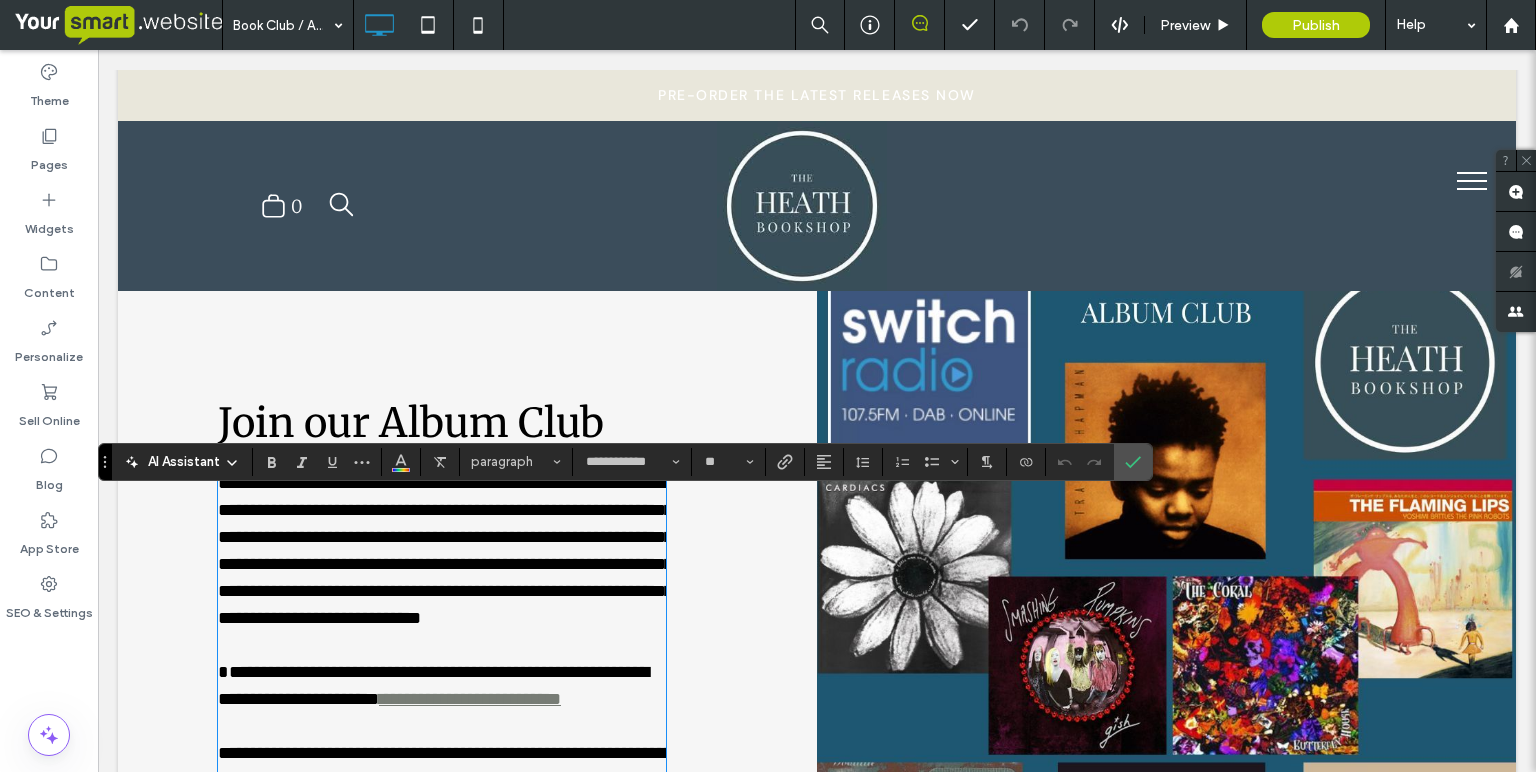 click on "Click To Paste" at bounding box center [1166, 609] 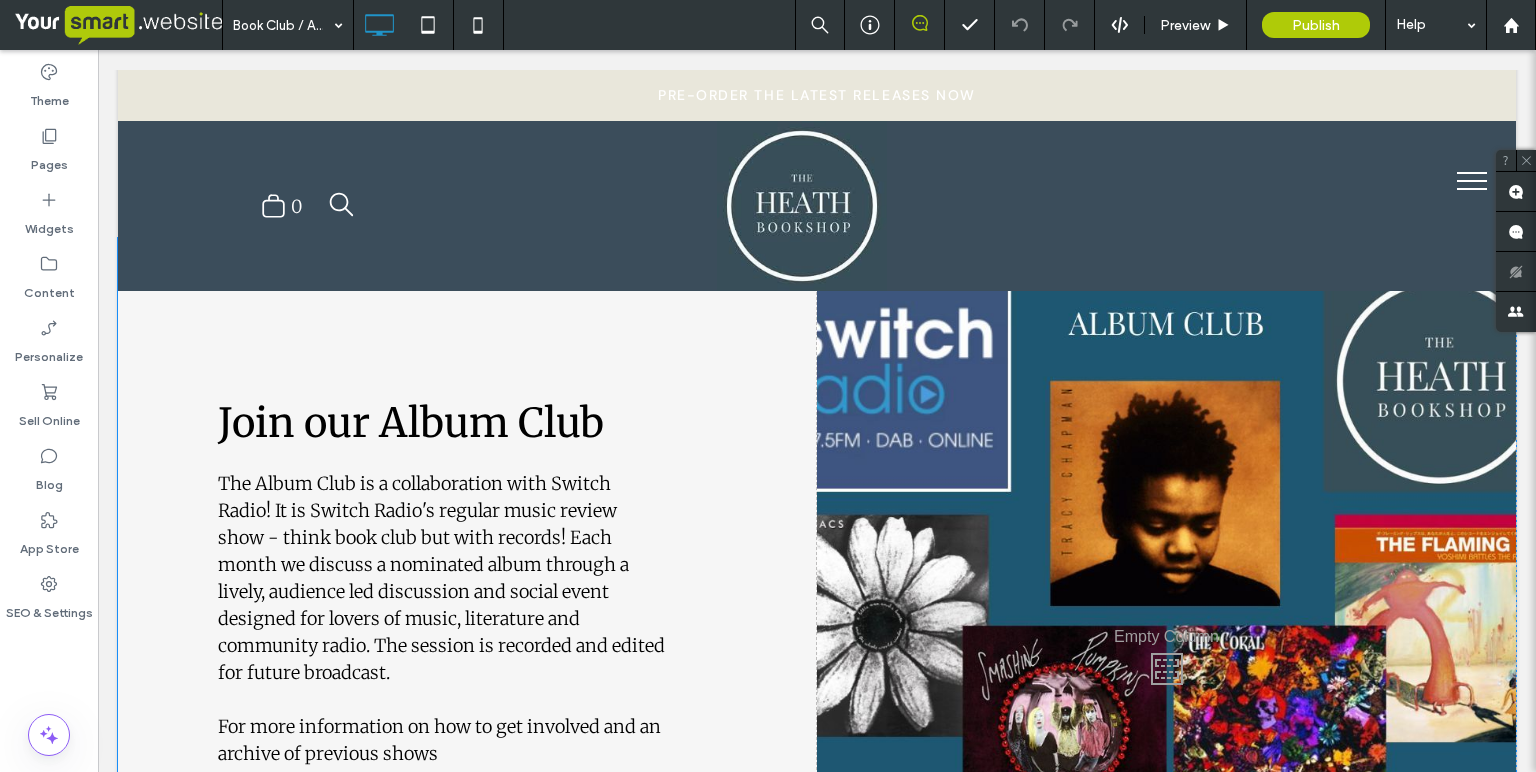 click on "Click To Paste" at bounding box center (1166, 663) 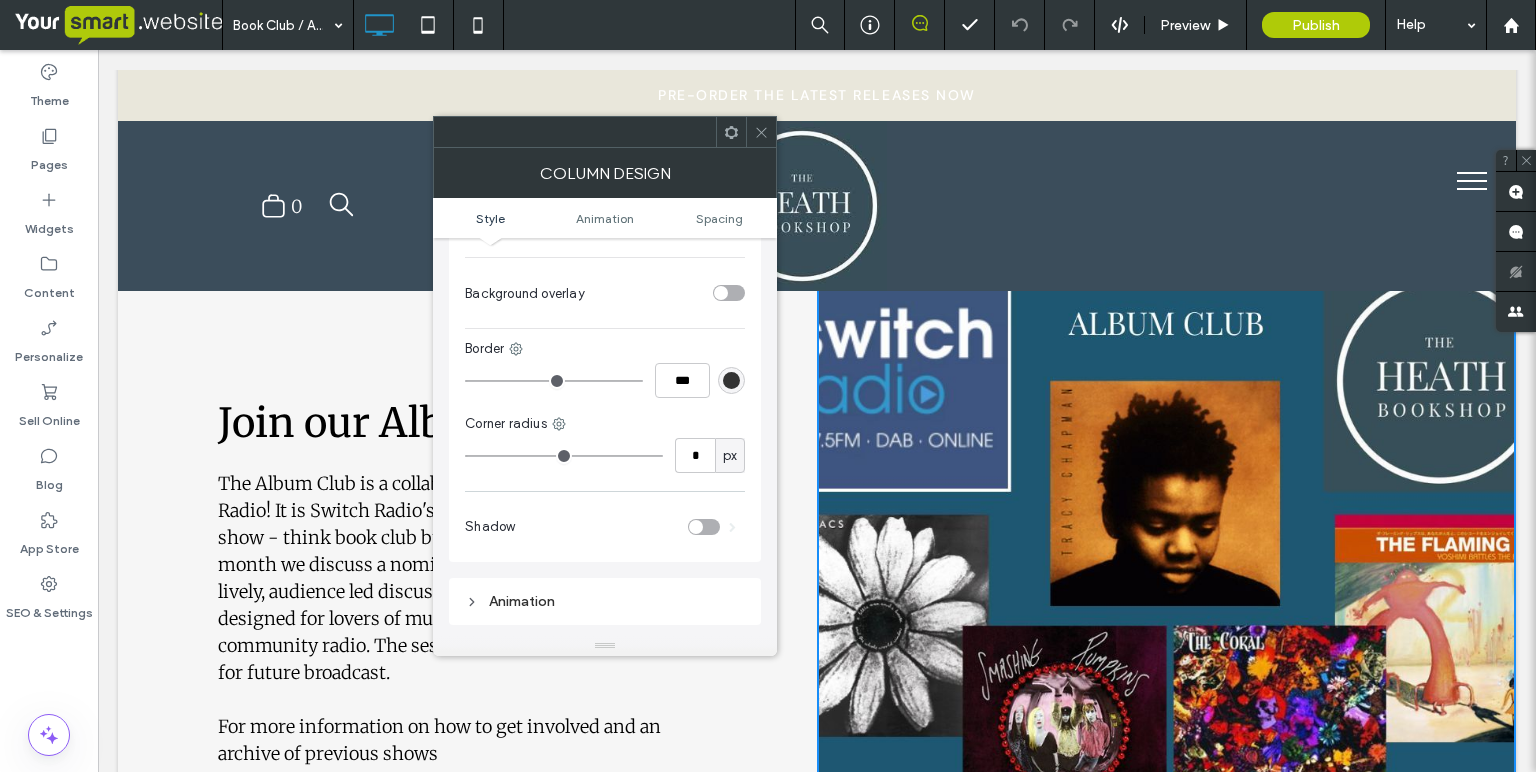 scroll, scrollTop: 858, scrollLeft: 0, axis: vertical 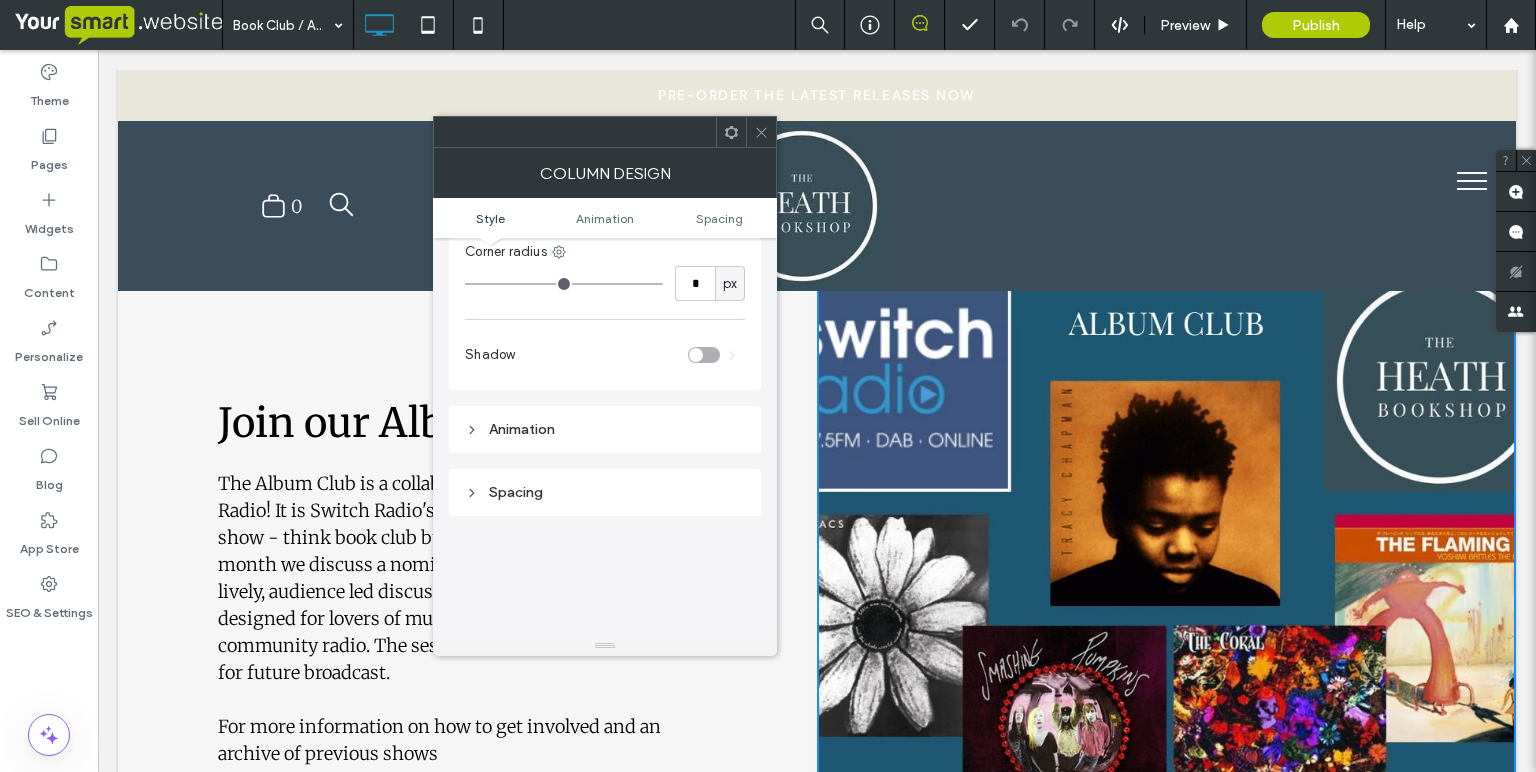 click on "The Album Club is a collaboration with Switch Radio! It is Switch Radio's regular music review show - think book club but with records! Each month we discuss a nominated album through a lively, audience led discussion and social event designed for lovers of music, literature and community radio. The session is recorded and edited for future broadcast." at bounding box center [441, 578] 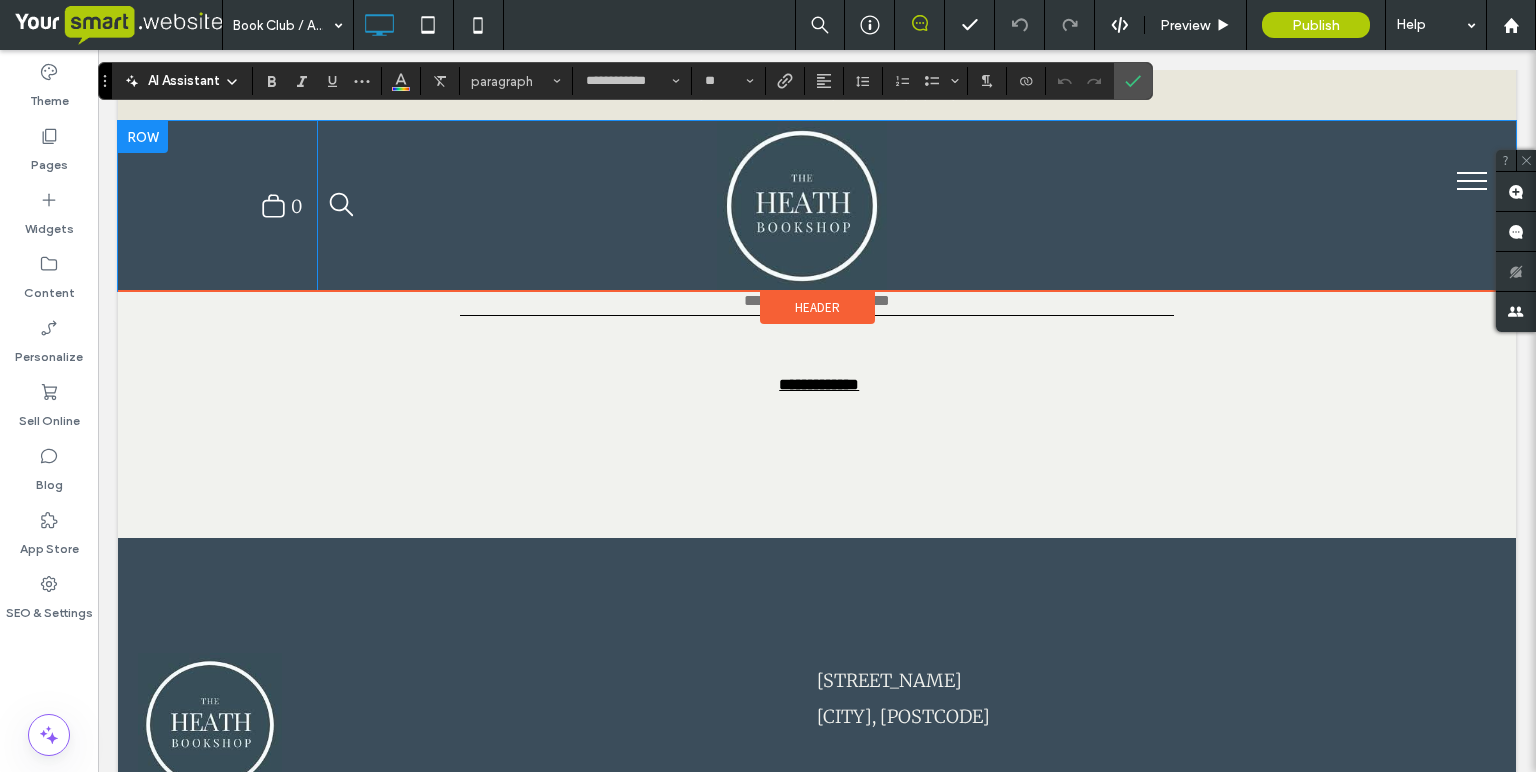 scroll, scrollTop: 2805, scrollLeft: 0, axis: vertical 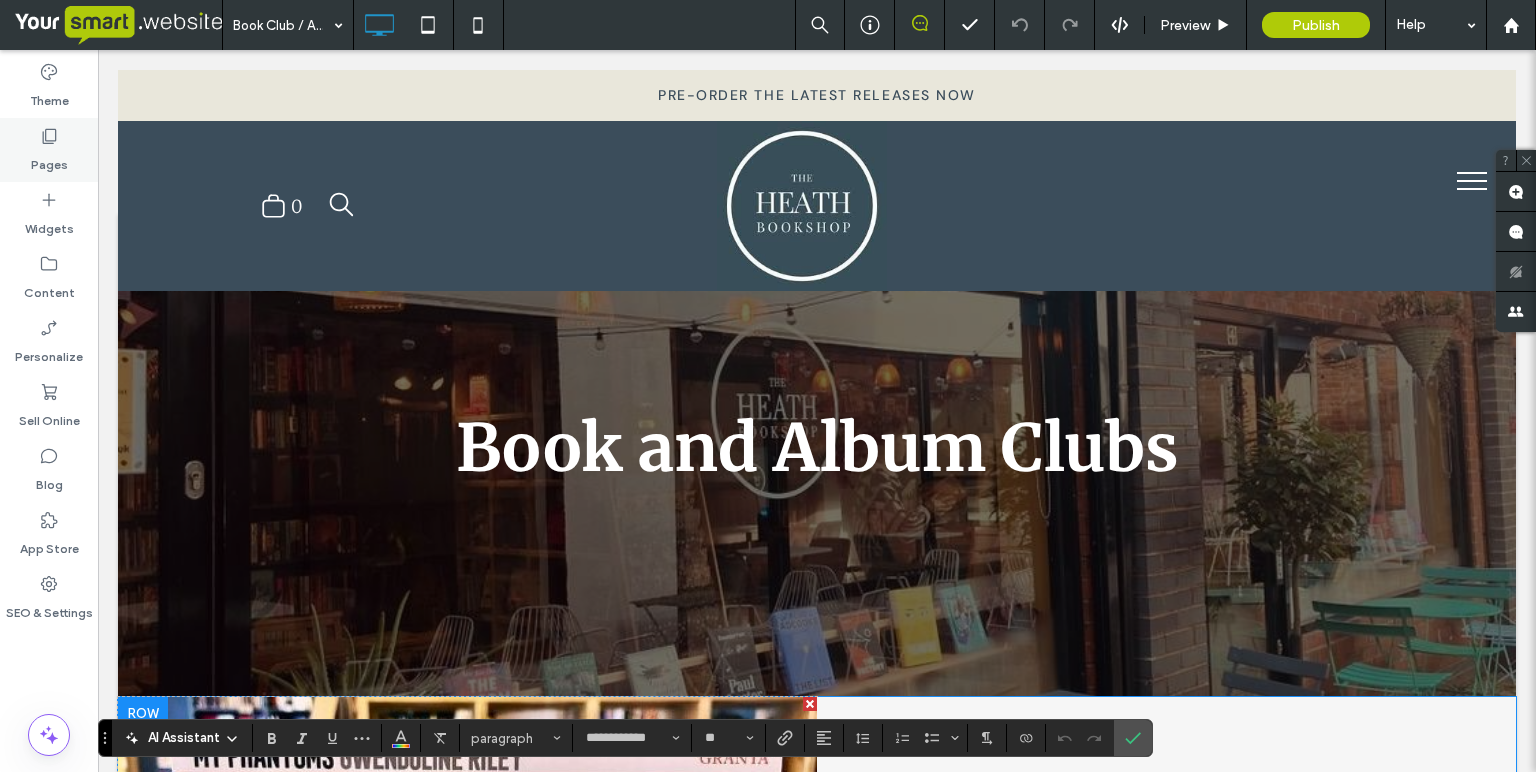 click on "Pages" at bounding box center [49, 160] 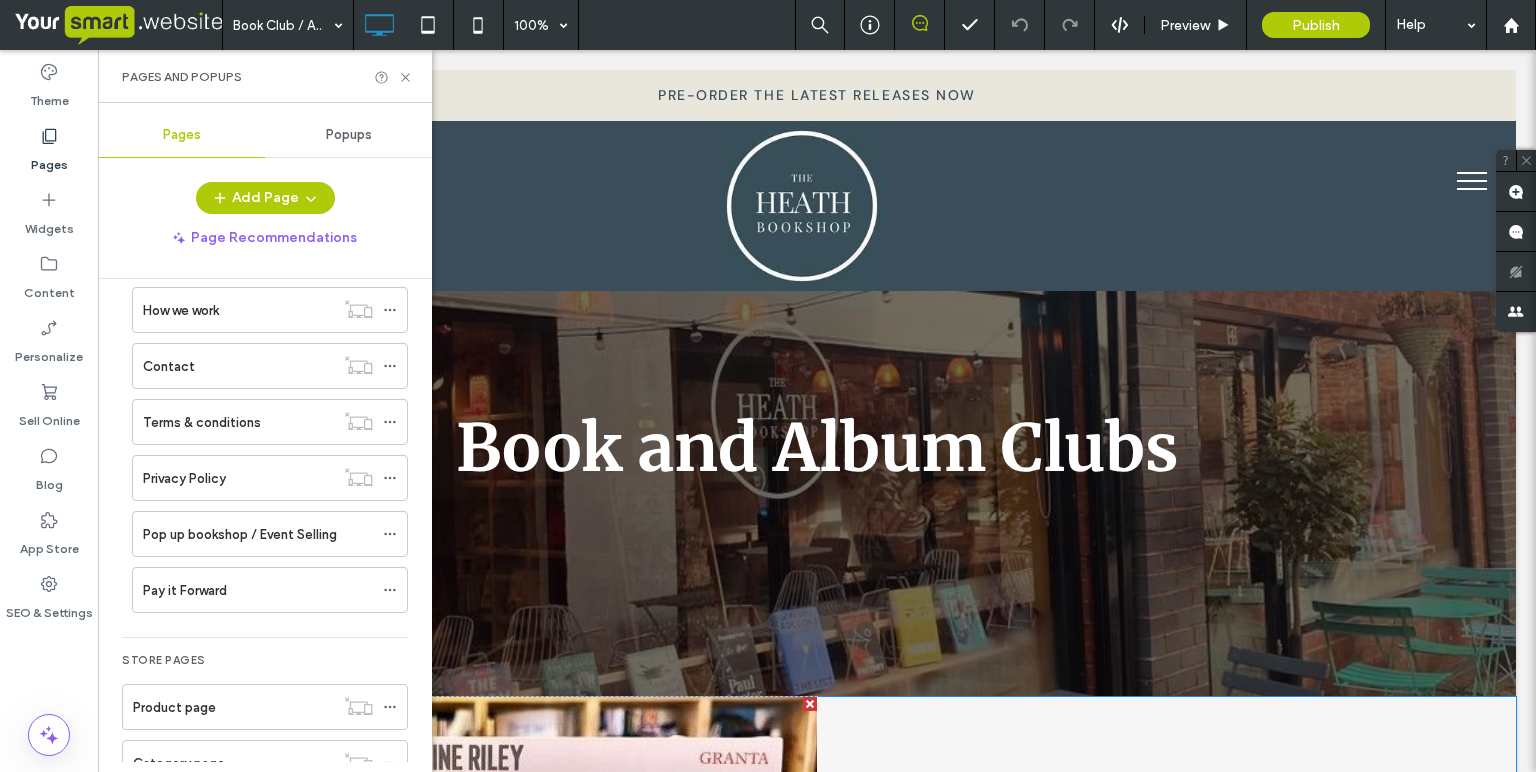 scroll, scrollTop: 478, scrollLeft: 0, axis: vertical 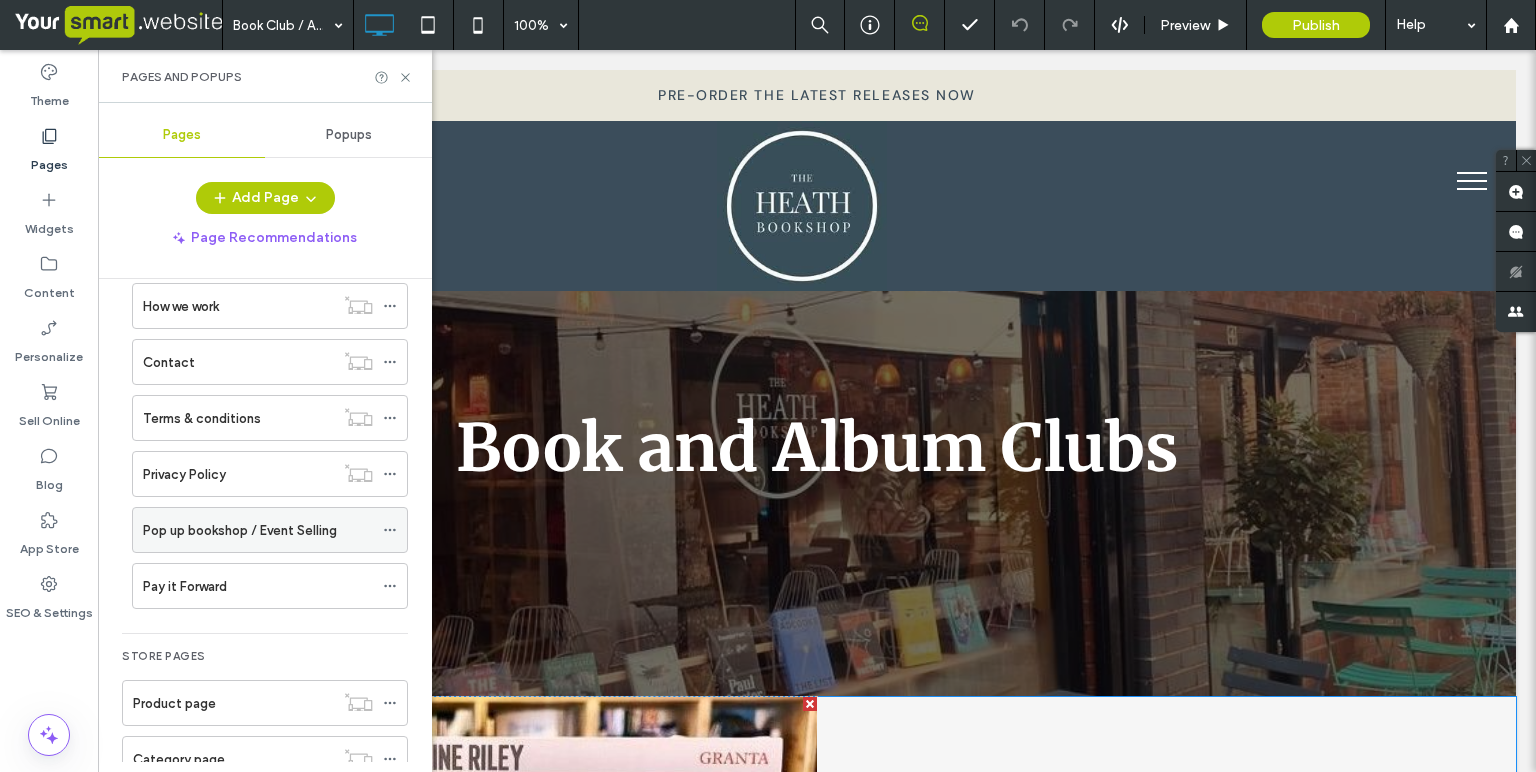click on "Pop up bookshop / Event Selling" at bounding box center [240, 530] 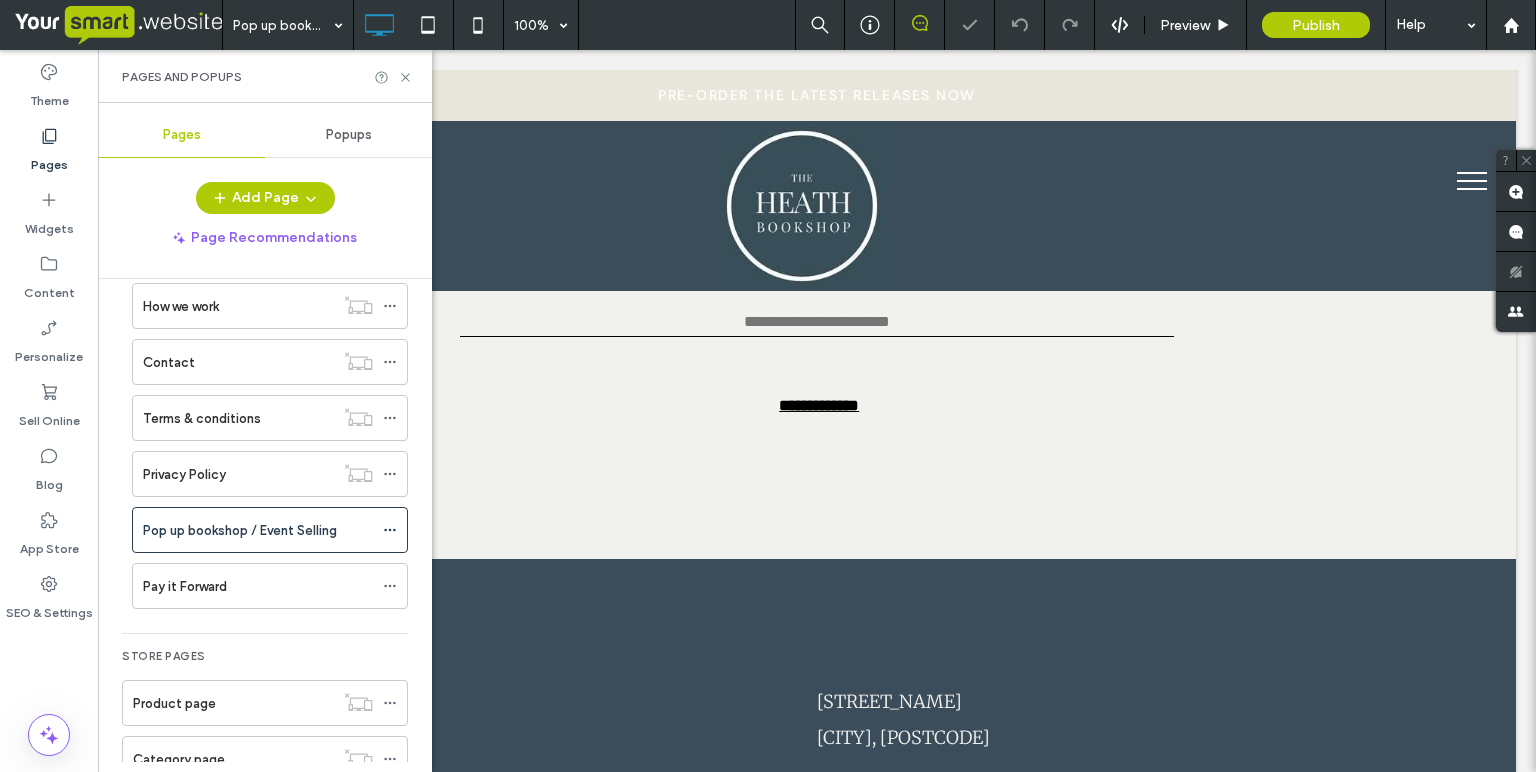 scroll, scrollTop: 1720, scrollLeft: 0, axis: vertical 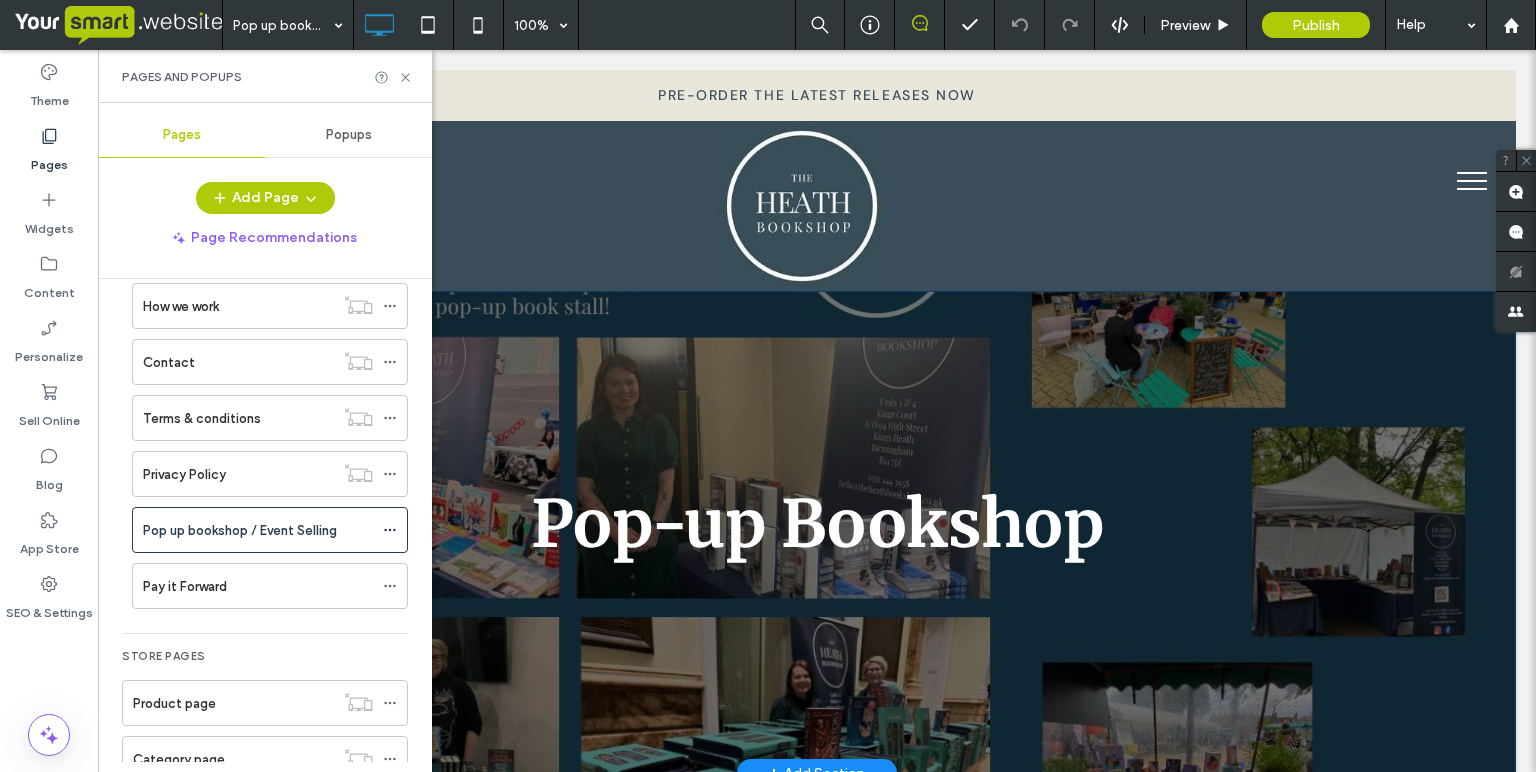 click on "Pop-up Bookshop
Click To Paste
Row + Add Section" at bounding box center [817, 532] 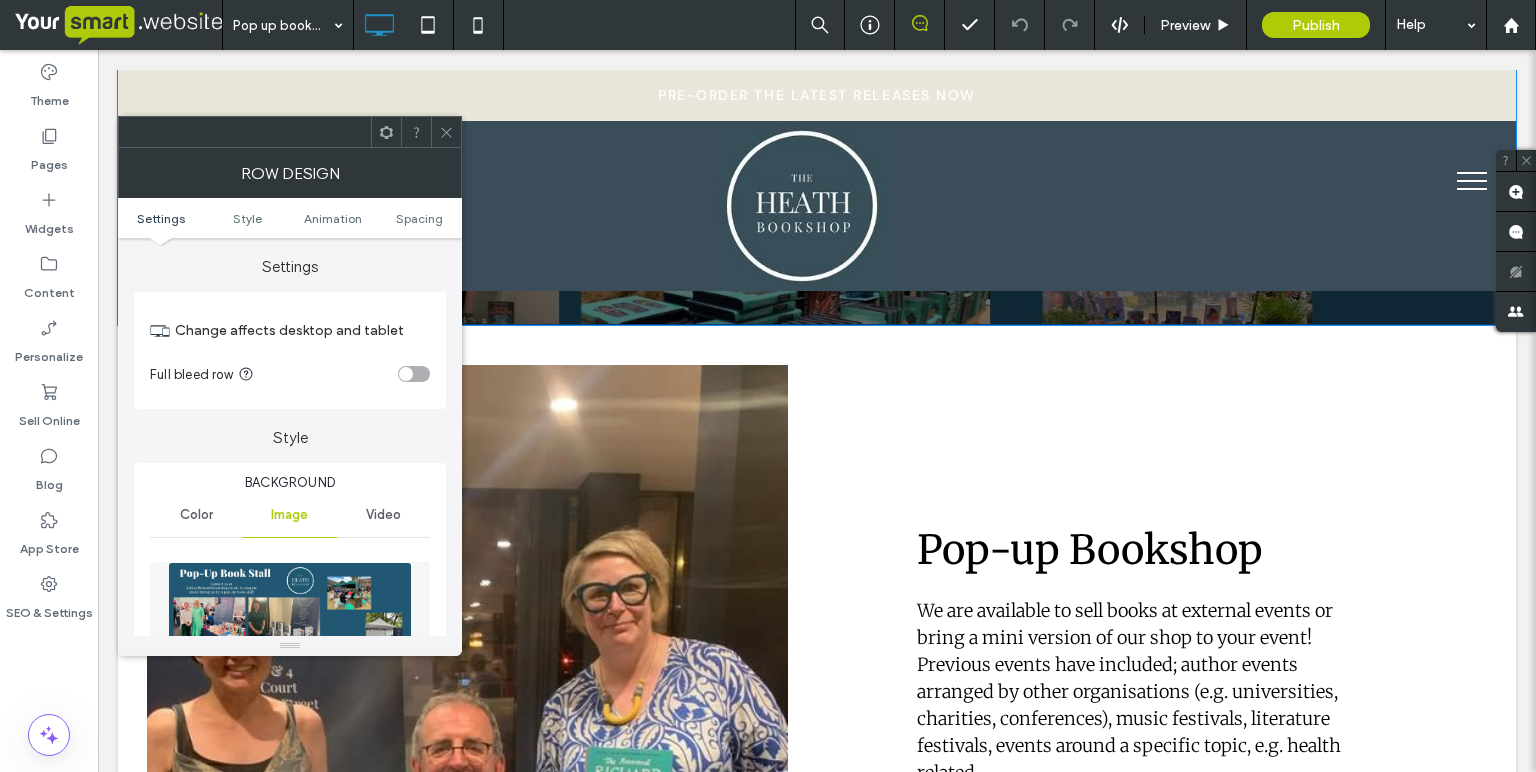 scroll, scrollTop: 460, scrollLeft: 0, axis: vertical 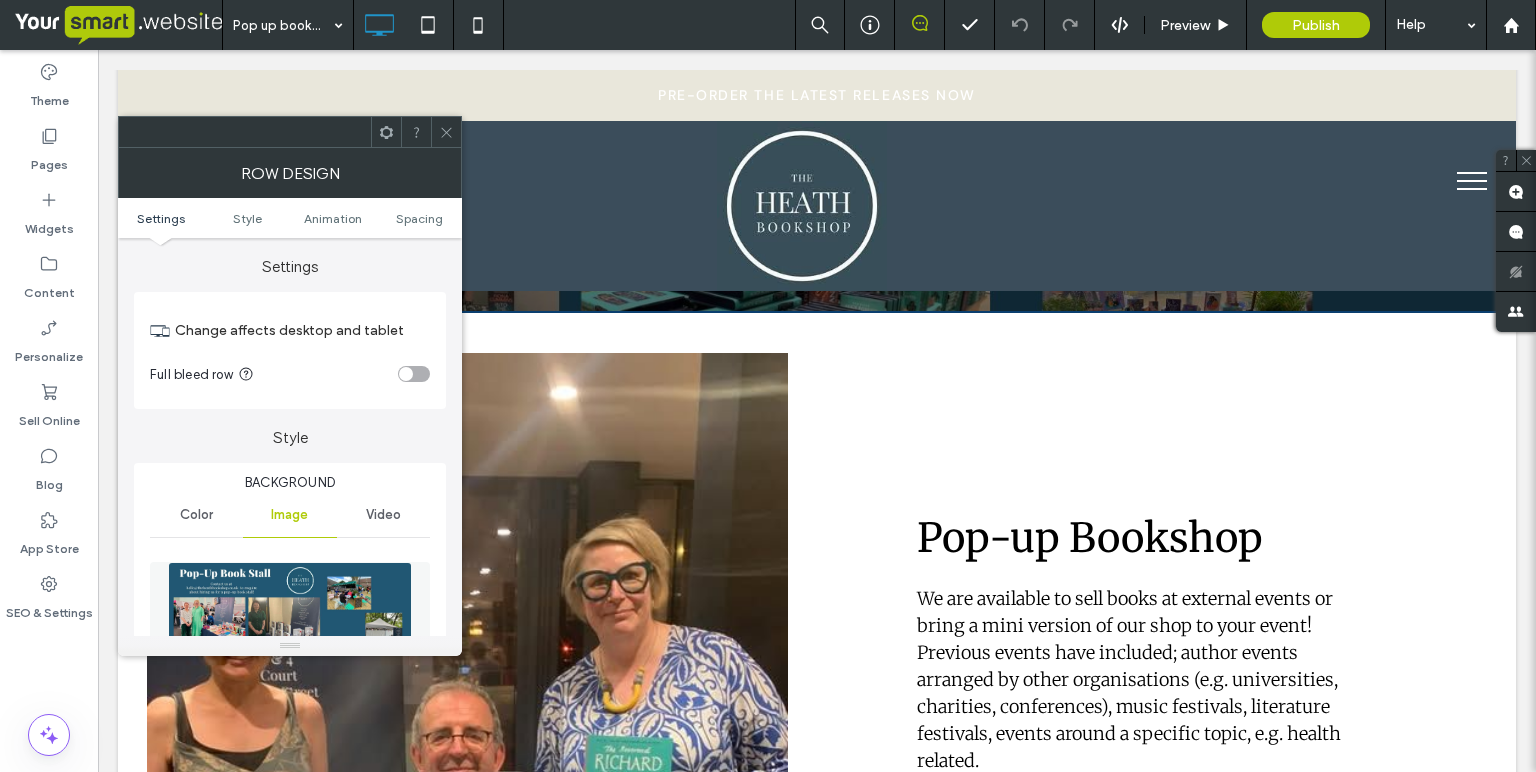 click on "Pop-up Bookshop
We are available to sell books at external events or bring a mini version of our shop to your event! Previous events have included; author events arranged by other organisations (e.g. universities, charities, conferences), music festivals, literature festivals, events around a specific topic, e.g. health related. ﻿ We are very experienced in sourcing a range of books required for an event to provide a pop-up shop, as well as bringing one author’s book to an event and arranging a book signing. We have also managed a number of book signings in one location, e.g. a music or literature festival across a weekend. If you would like a bookseller or pop-up shop for an event you are organising, please do contact us on
hello@theheathbookshop.co.uk Click To Paste" at bounding box center (1166, 778) 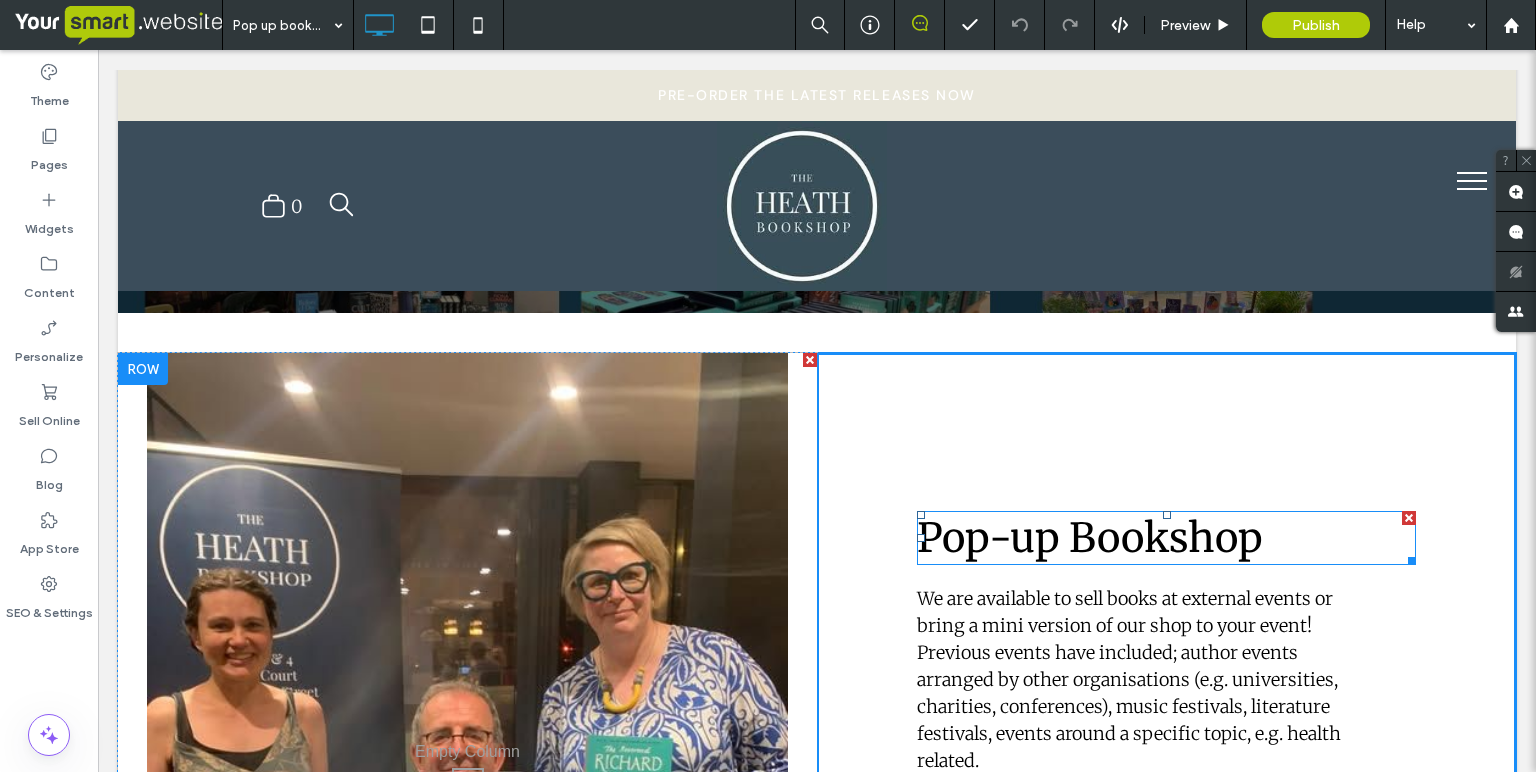 click on "Pop-up Bookshop" at bounding box center (1090, 538) 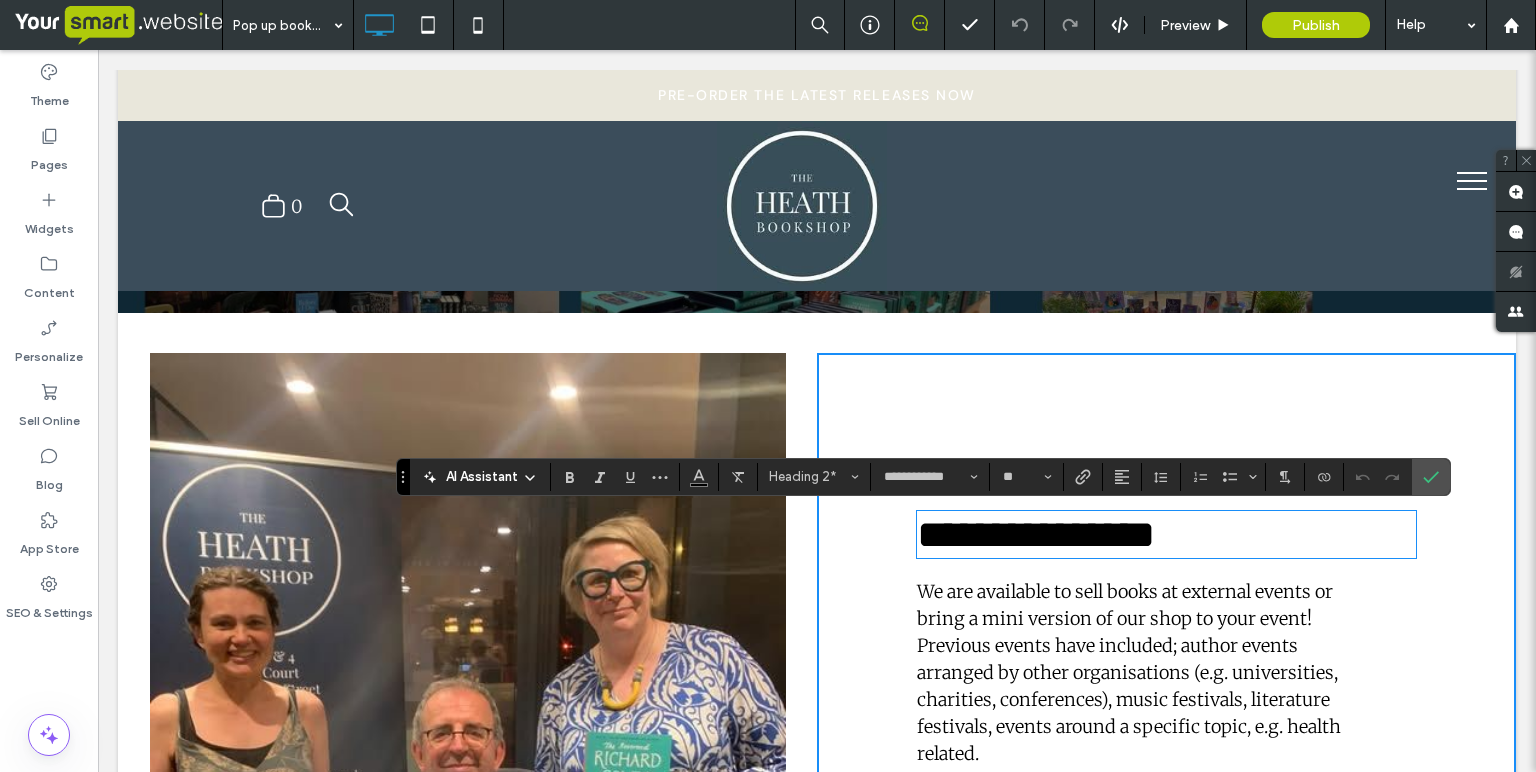 click on "Click To Paste" at bounding box center (467, 775) 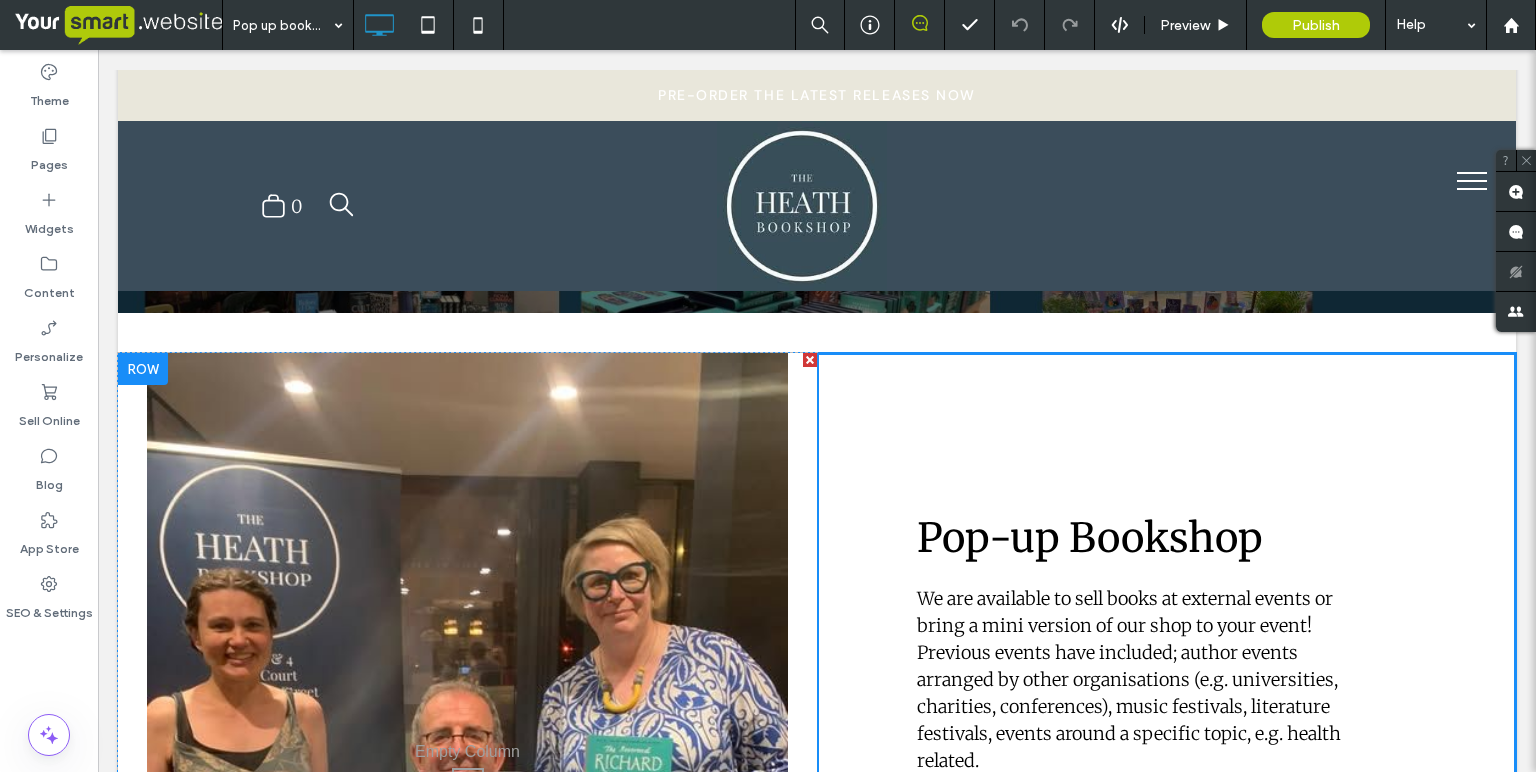 click on "Click To Paste" at bounding box center (467, 778) 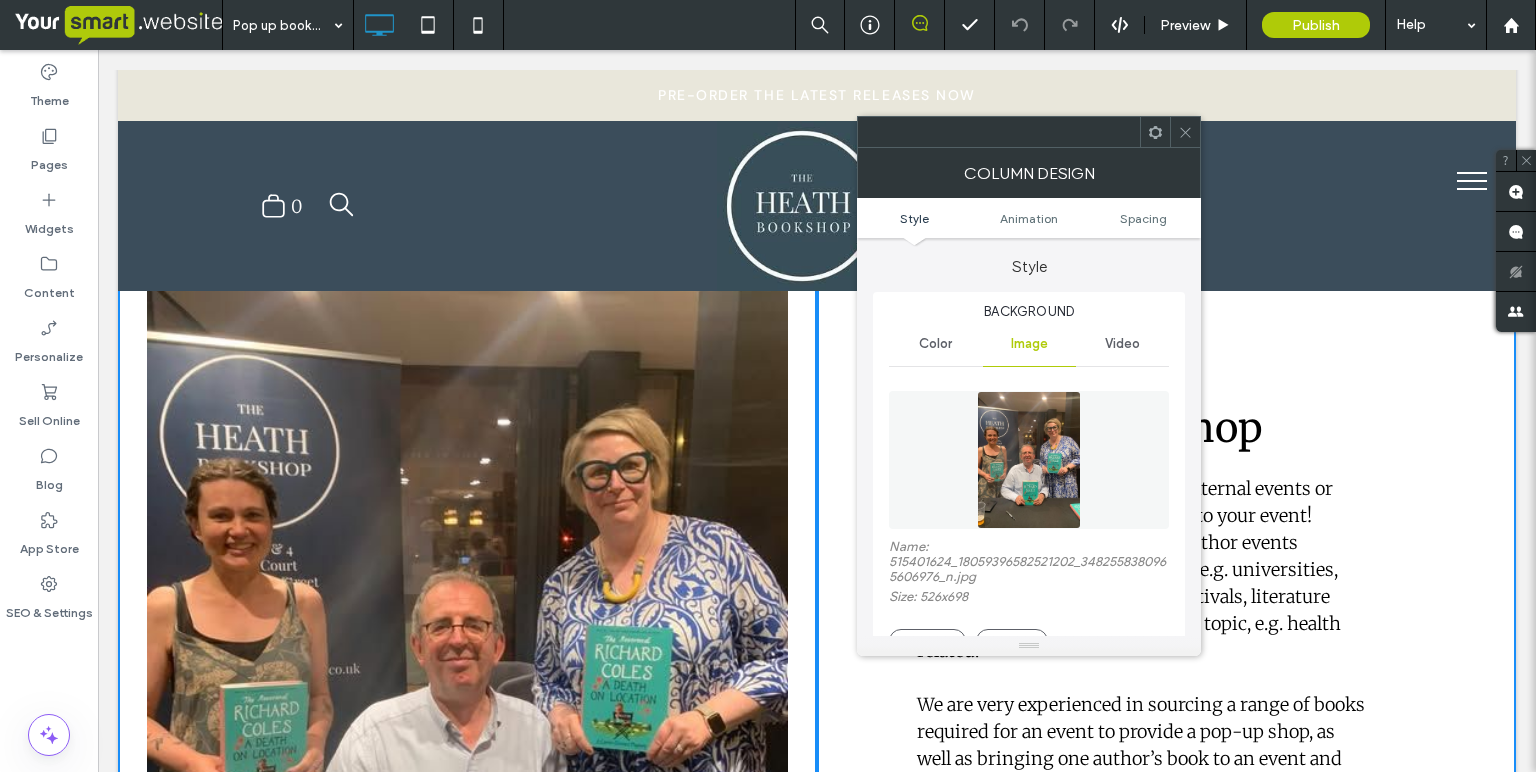 scroll, scrollTop: 645, scrollLeft: 0, axis: vertical 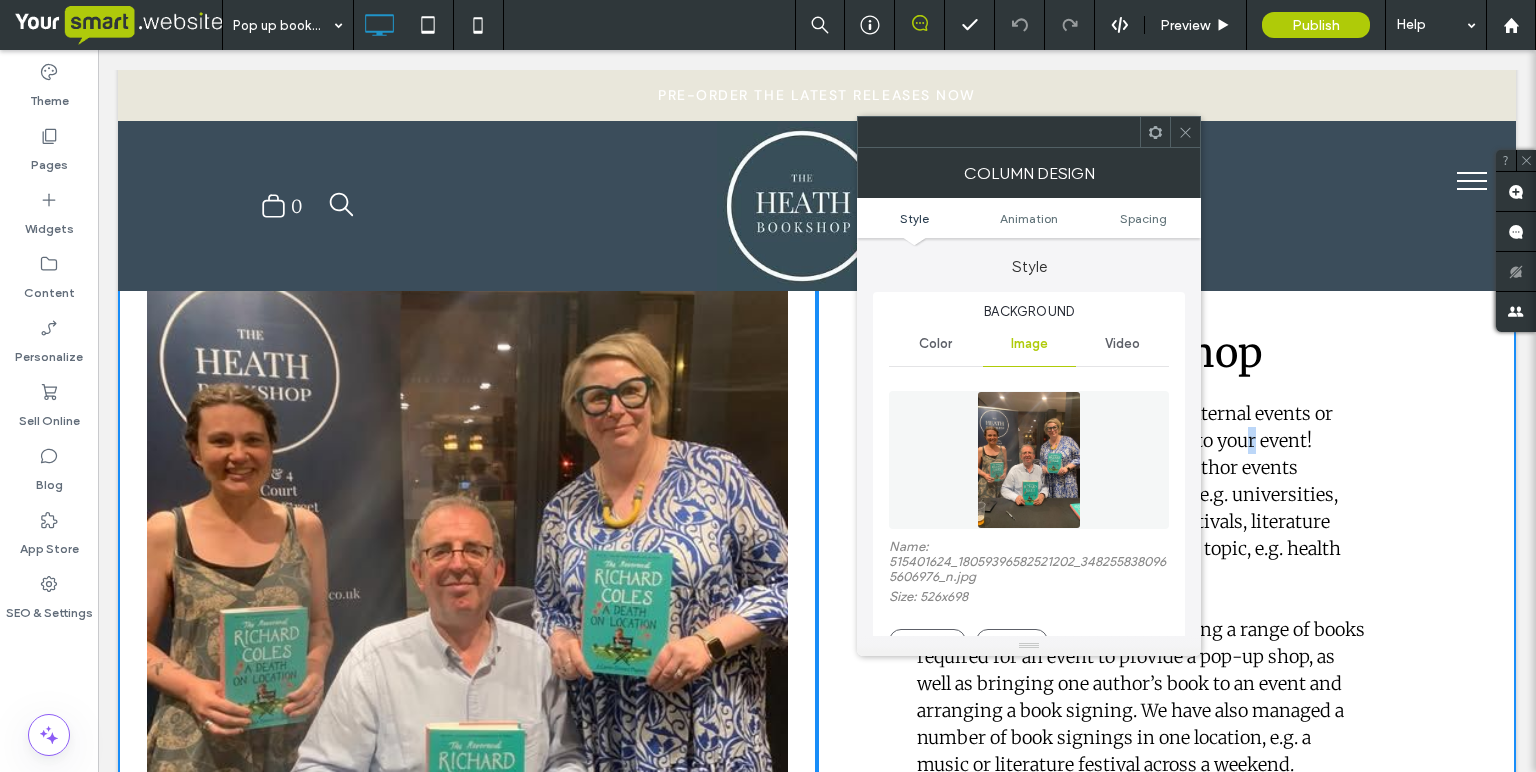click on "We are available to sell books at external events or bring a mini version of our shop to your event! Previous events have included; author events arranged by other organisations (e.g. universities, charities, conferences), music festivals, literature festivals, events around a specific topic, e.g. health related." at bounding box center [1129, 494] 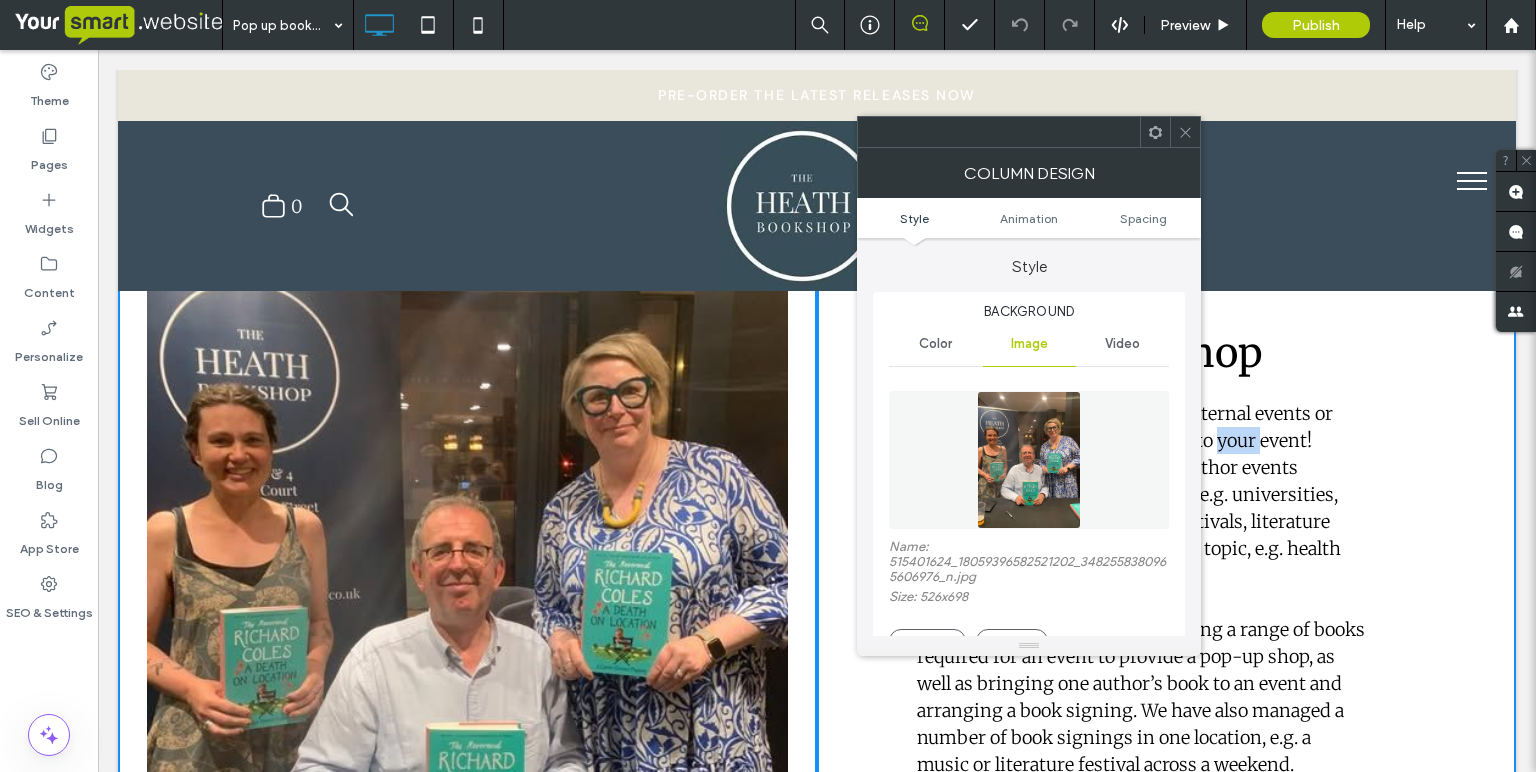 click on "We are available to sell books at external events or bring a mini version of our shop to your event! Previous events have included; author events arranged by other organisations (e.g. universities, charities, conferences), music festivals, literature festivals, events around a specific topic, e.g. health related." at bounding box center [1129, 494] 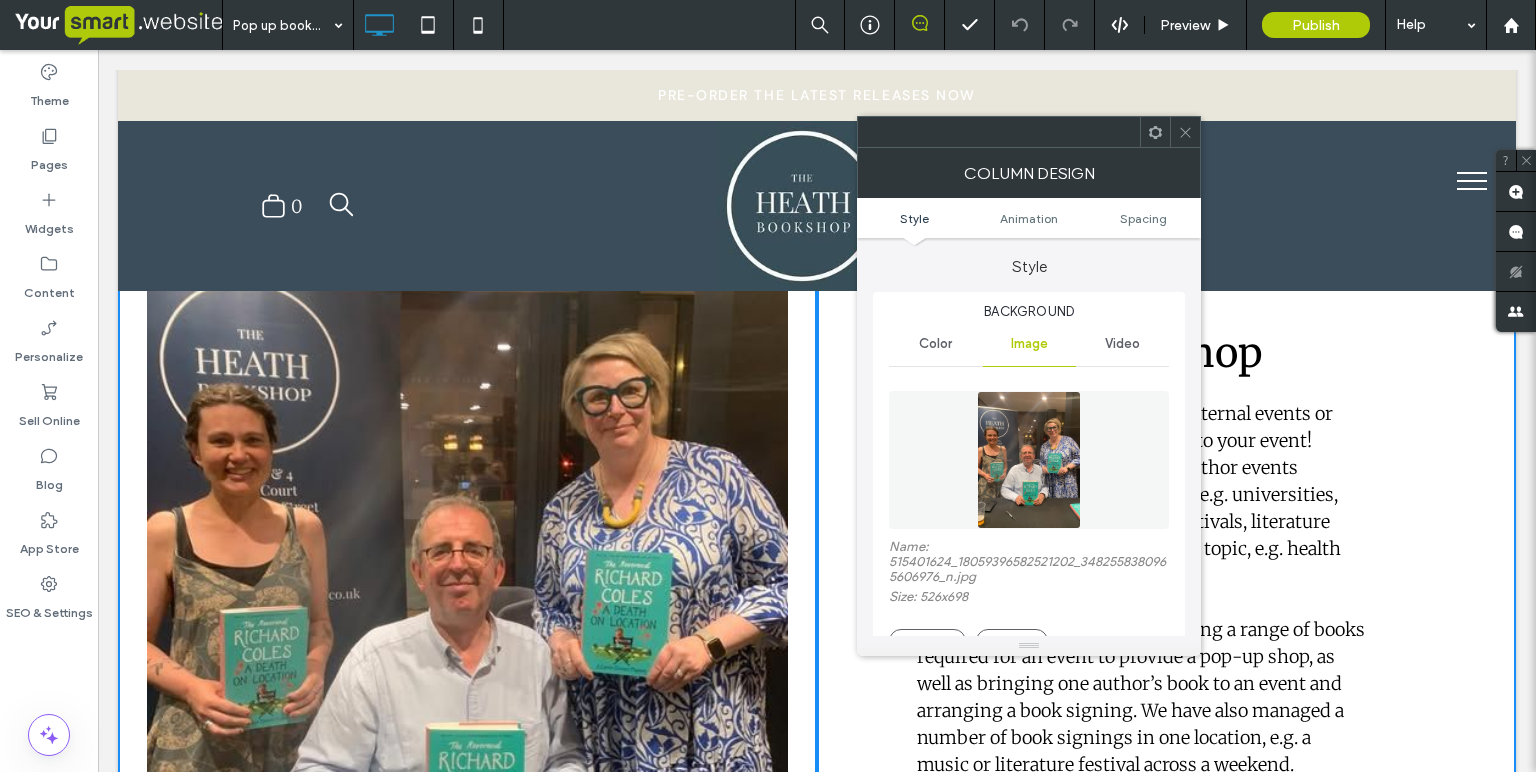 click on "We are available to sell books at external events or bring a mini version of our shop to your event! Previous events have included; author events arranged by other organisations (e.g. universities, charities, conferences), music festivals, literature festivals, events around a specific topic, e.g. health related." at bounding box center (1129, 494) 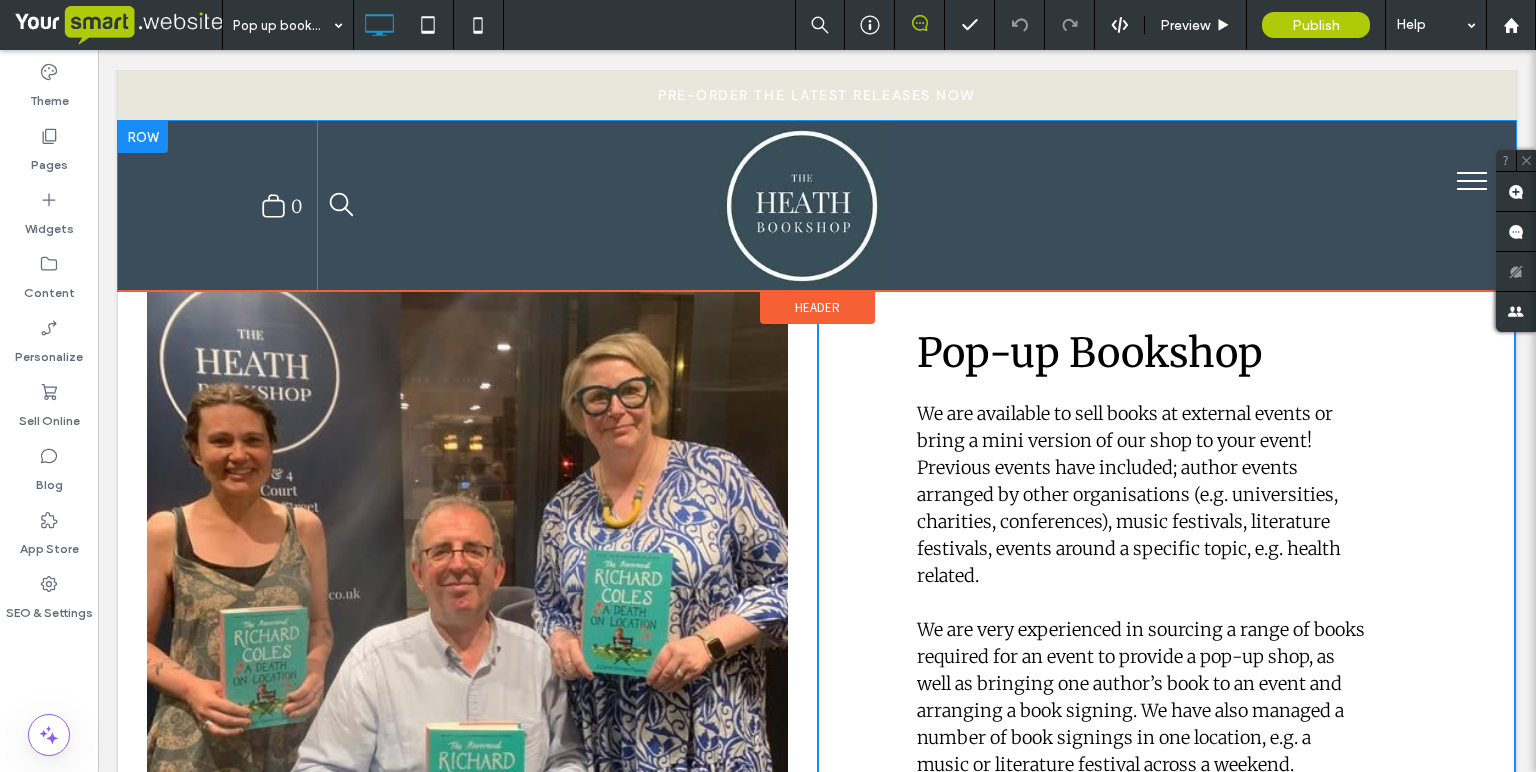 click on "Click To Paste" at bounding box center (1067, 206) 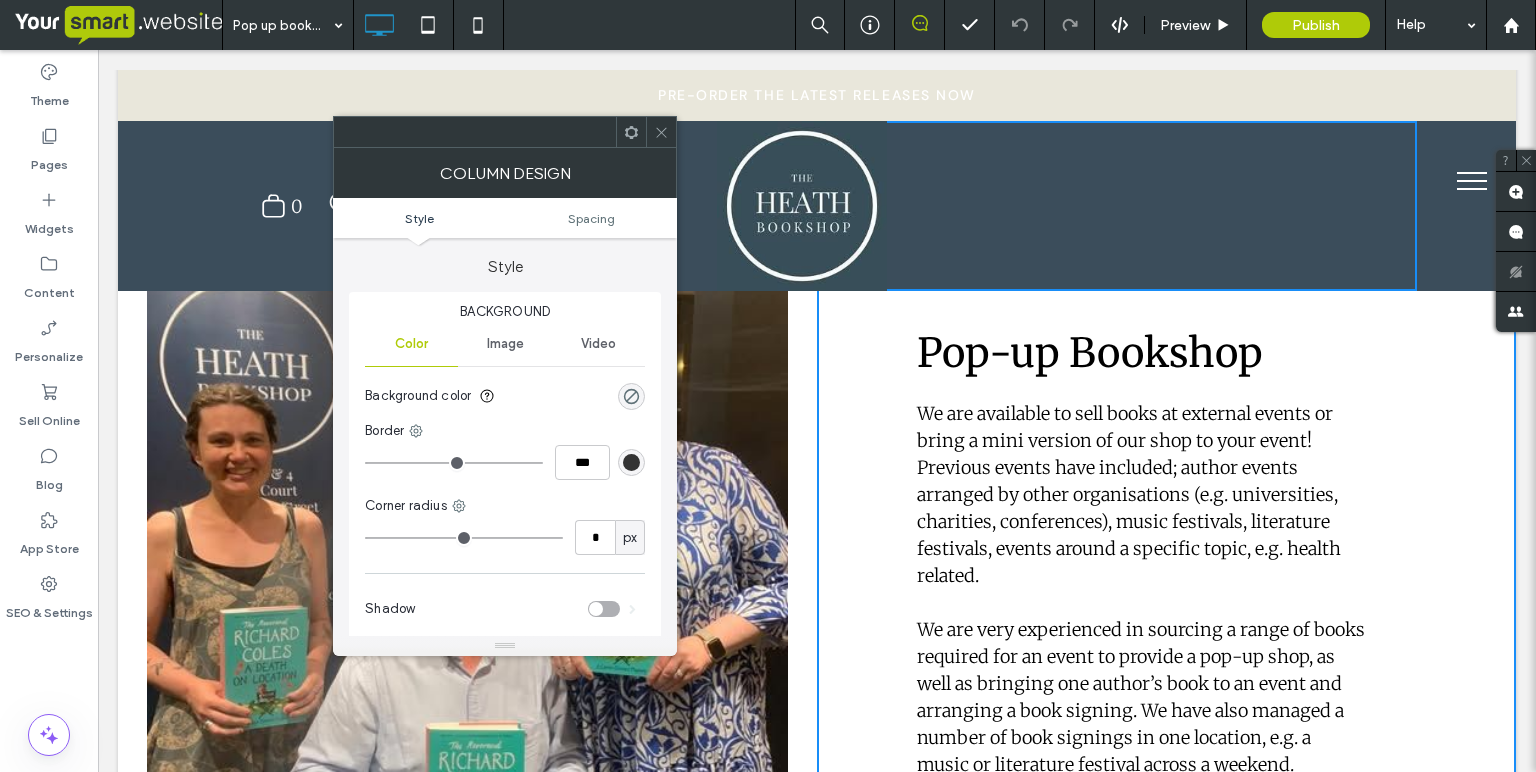 click on "We are available to sell books at external events or bring a mini version of our shop to your event! Previous events have included; author events arranged by other organisations (e.g. universities, charities, conferences), music festivals, literature festivals, events around a specific topic, e.g. health related." at bounding box center (1129, 494) 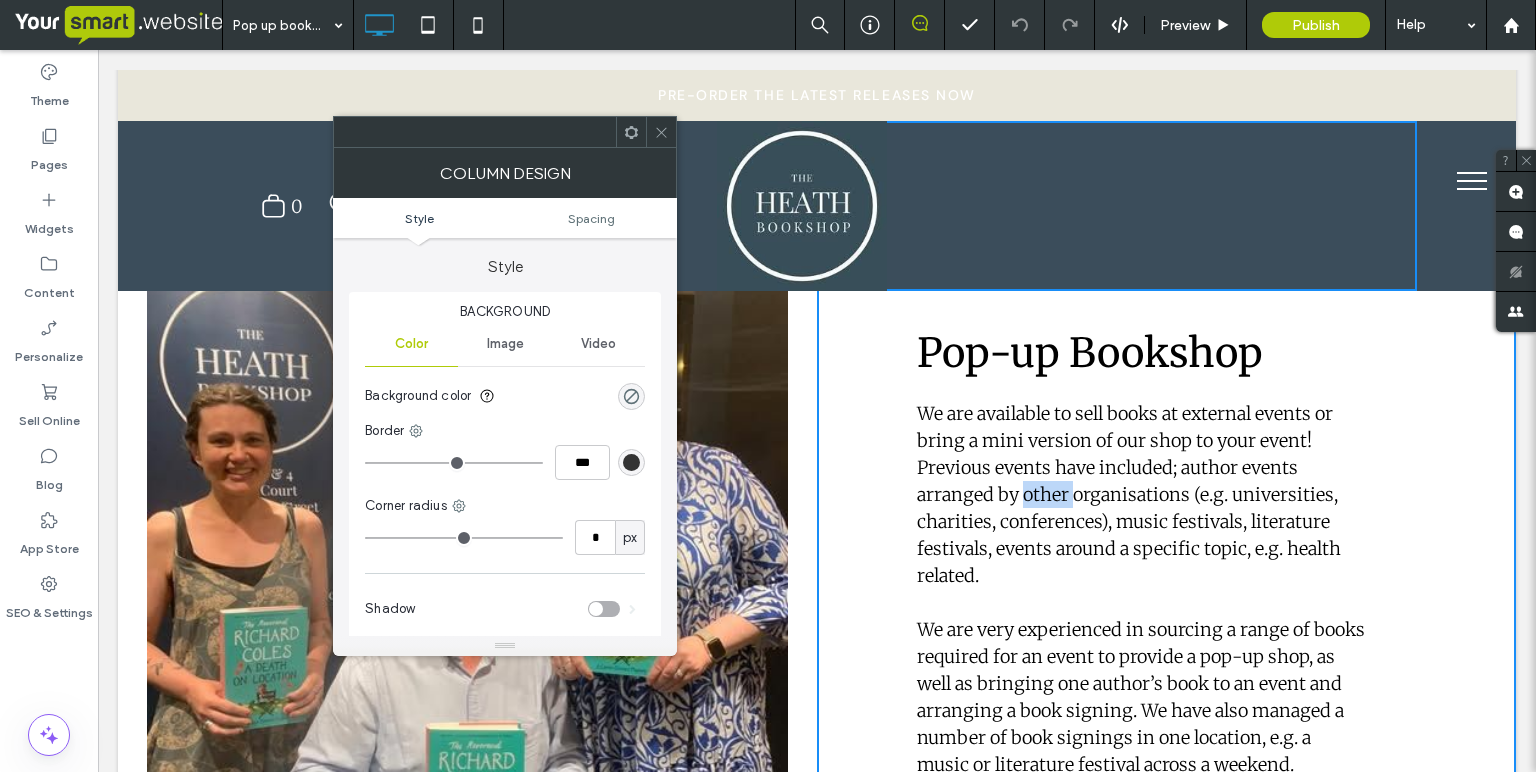click on "We are available to sell books at external events or bring a mini version of our shop to your event! Previous events have included; author events arranged by other organisations (e.g. universities, charities, conferences), music festivals, literature festivals, events around a specific topic, e.g. health related." at bounding box center (1129, 494) 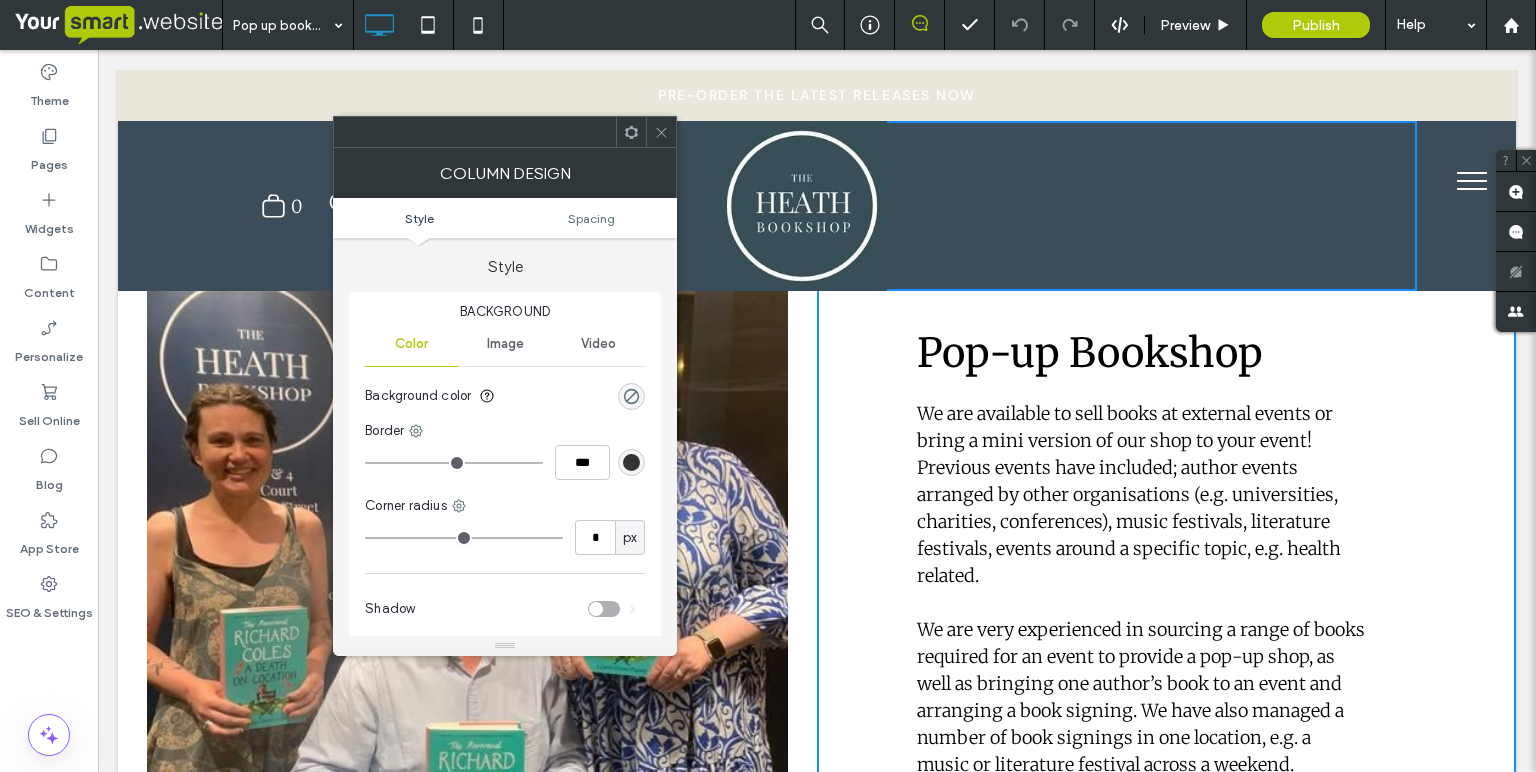 click on "We are available to sell books at external events or bring a mini version of our shop to your event! Previous events have included; author events arranged by other organisations (e.g. universities, charities, conferences), music festivals, literature festivals, events around a specific topic, e.g. health related." at bounding box center [1141, 494] 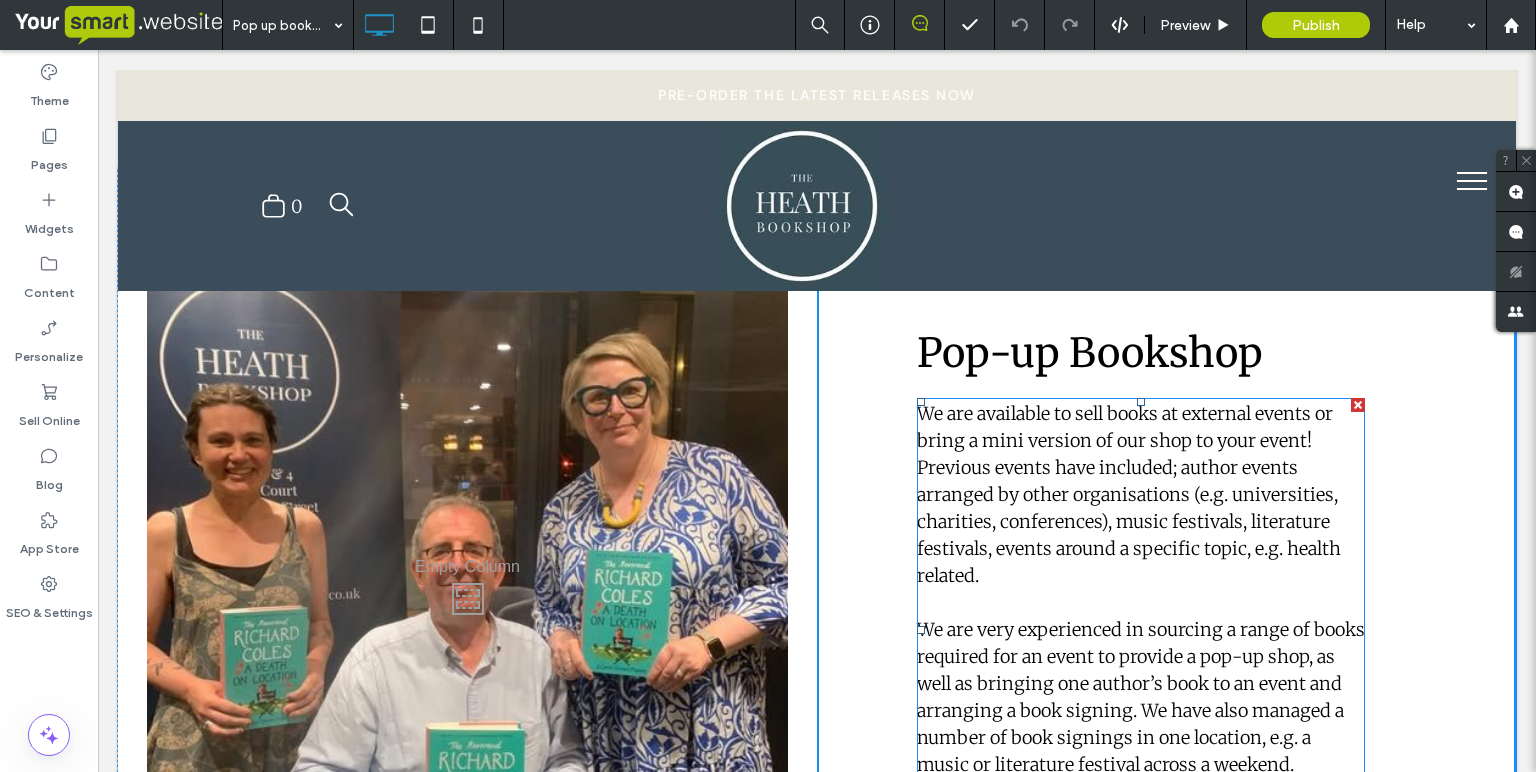 click on "We are available to sell books at external events or bring a mini version of our shop to your event! Previous events have included; author events arranged by other organisations (e.g. universities, charities, conferences), music festivals, literature festivals, events around a specific topic, e.g. health related." at bounding box center (1141, 494) 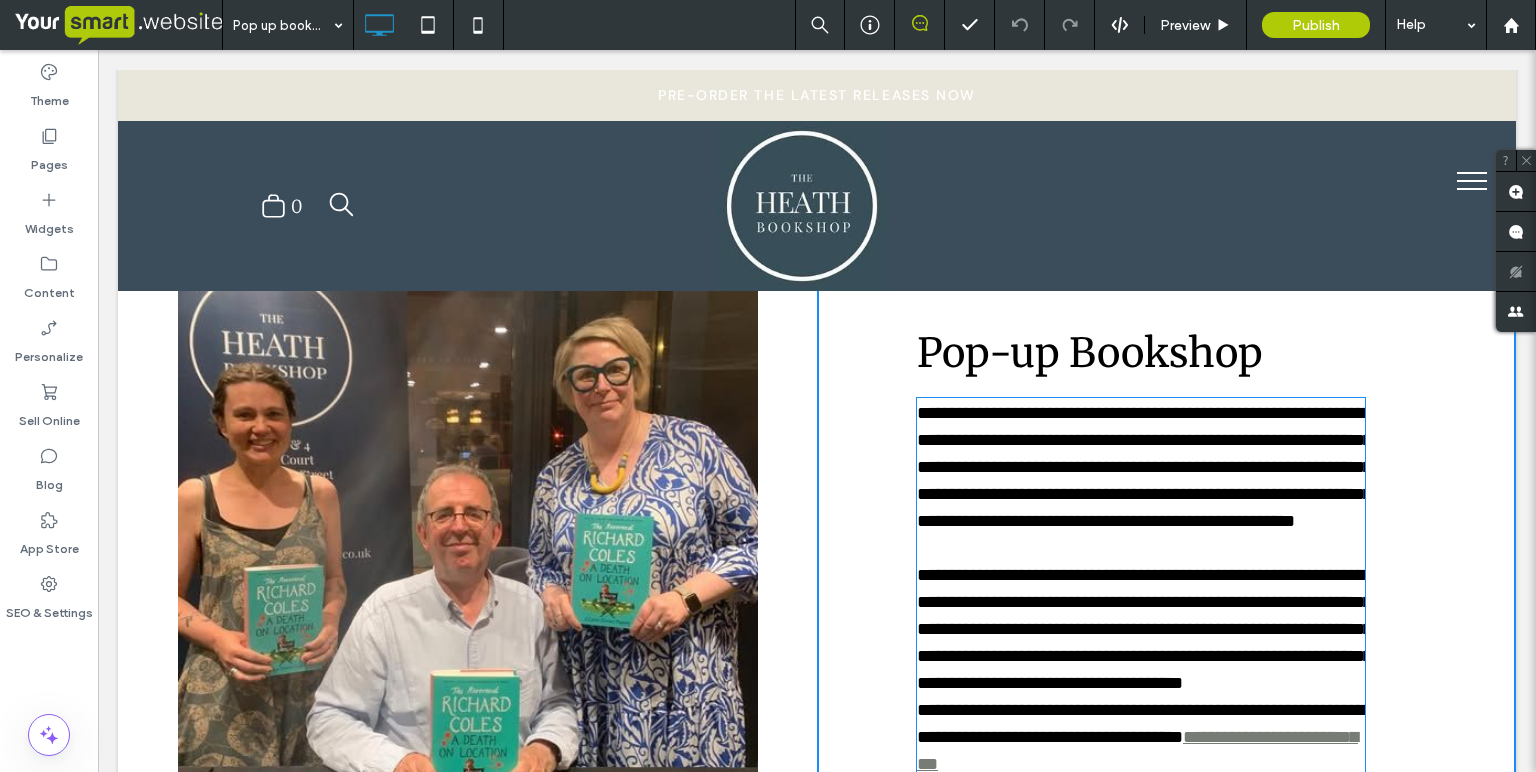 scroll, scrollTop: 863, scrollLeft: 0, axis: vertical 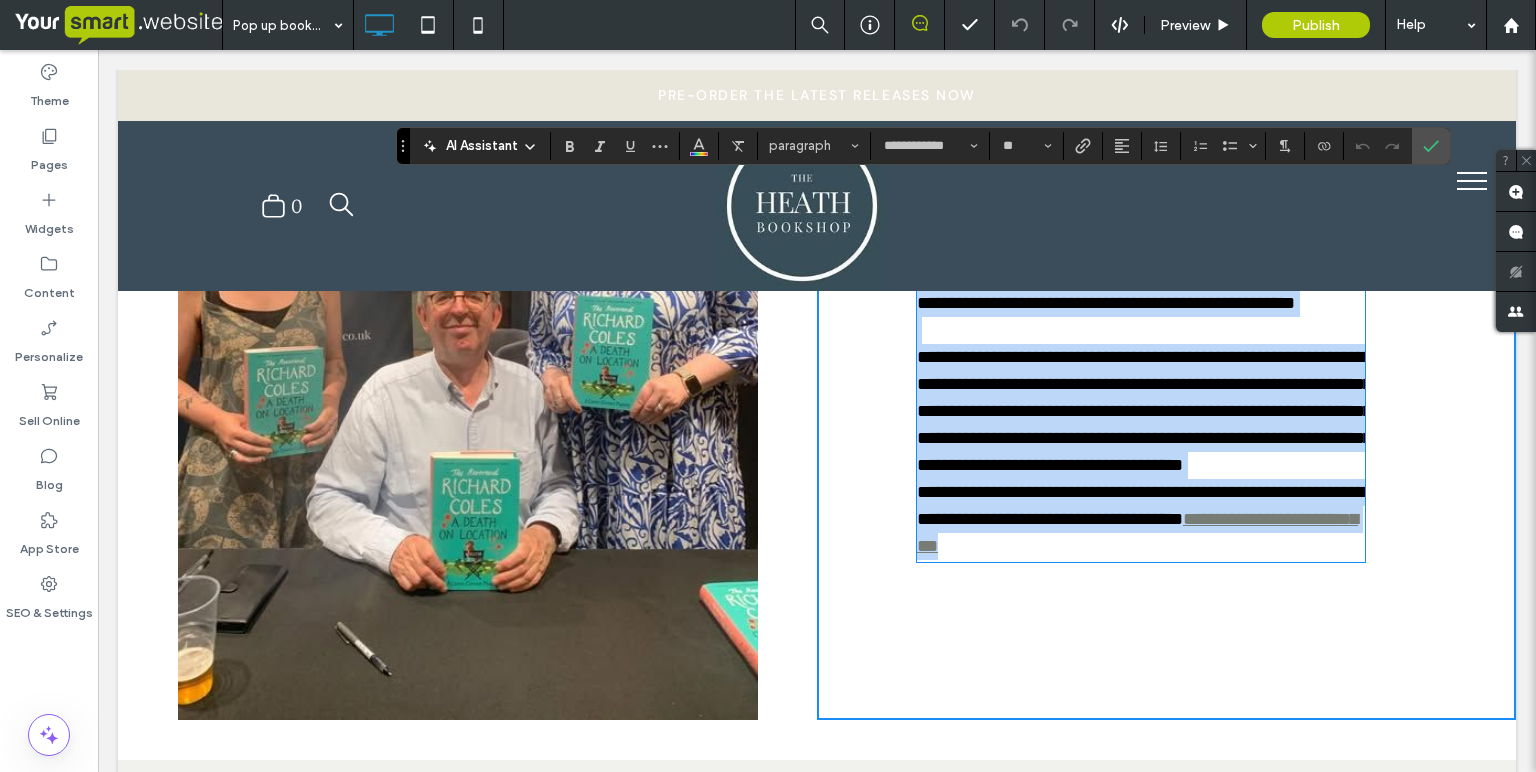 copy on "**********" 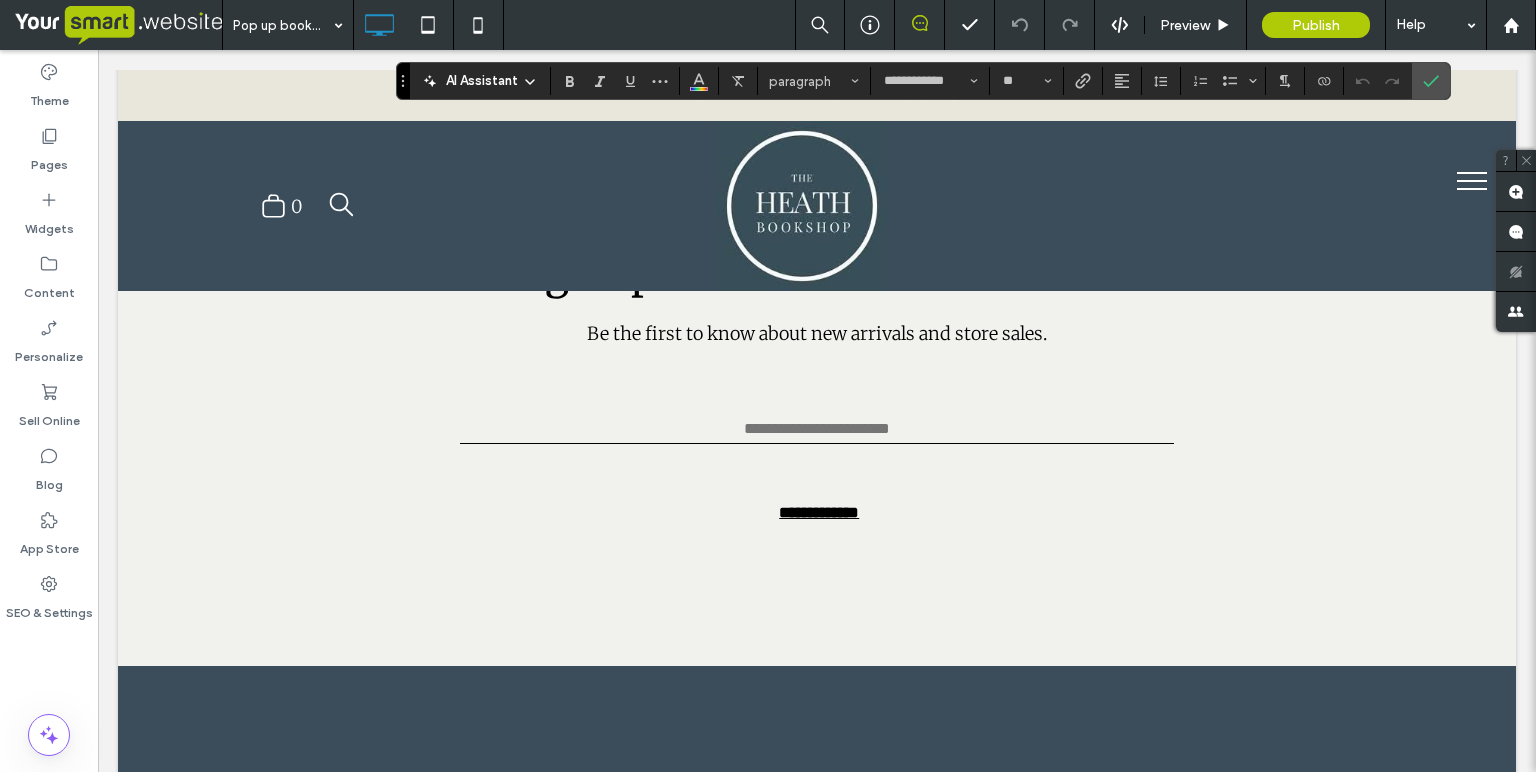 scroll, scrollTop: 1482, scrollLeft: 0, axis: vertical 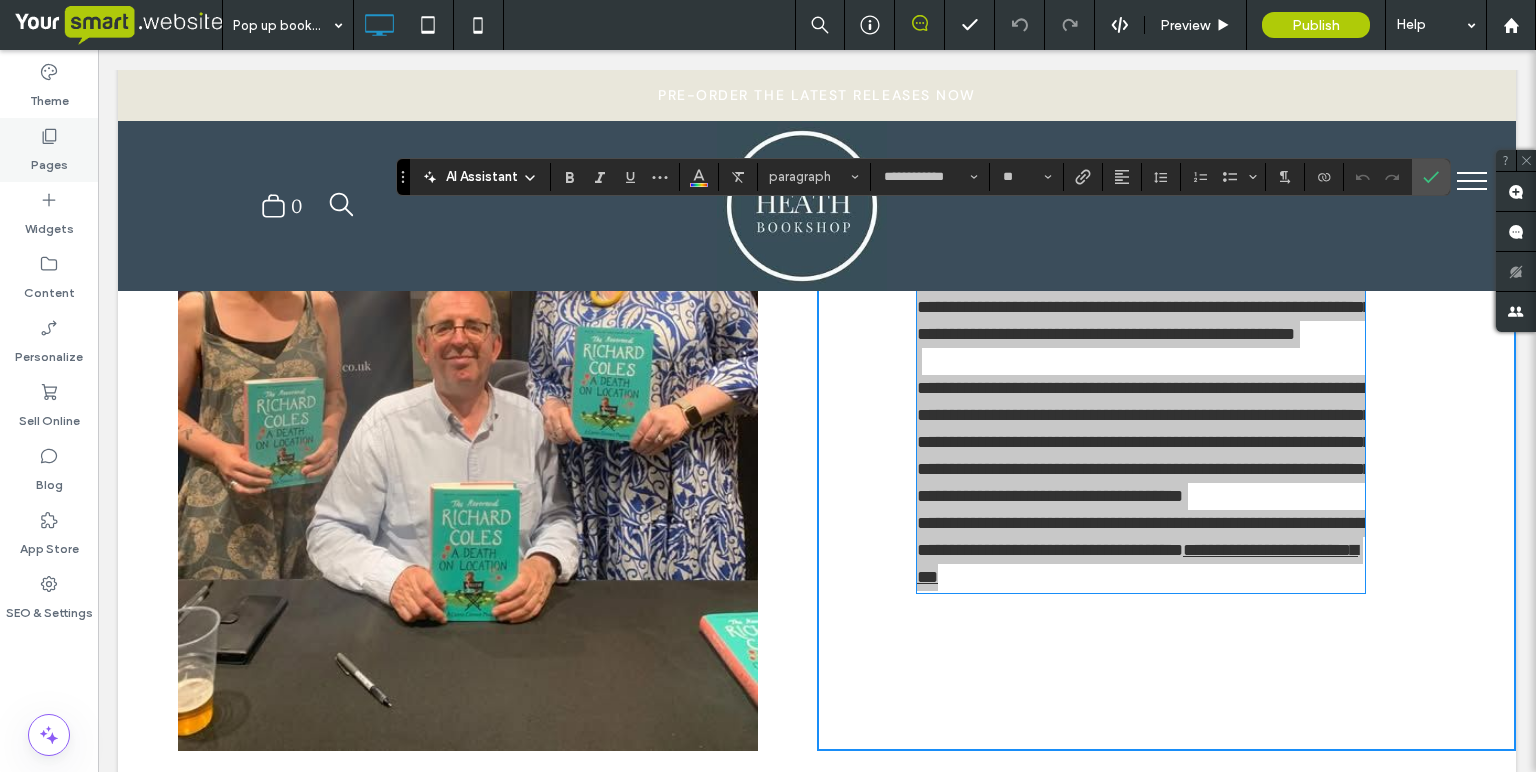 click 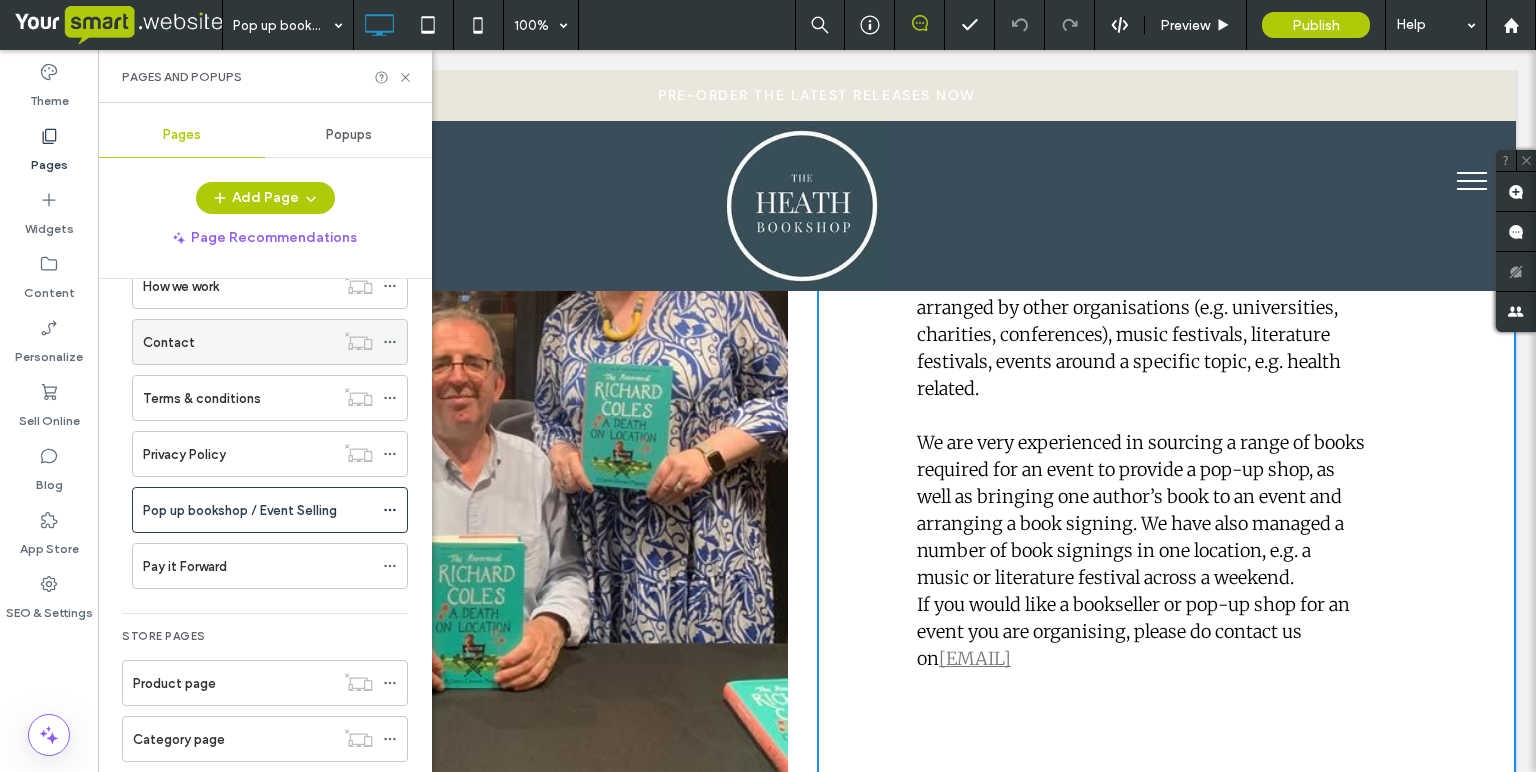 scroll, scrollTop: 514, scrollLeft: 0, axis: vertical 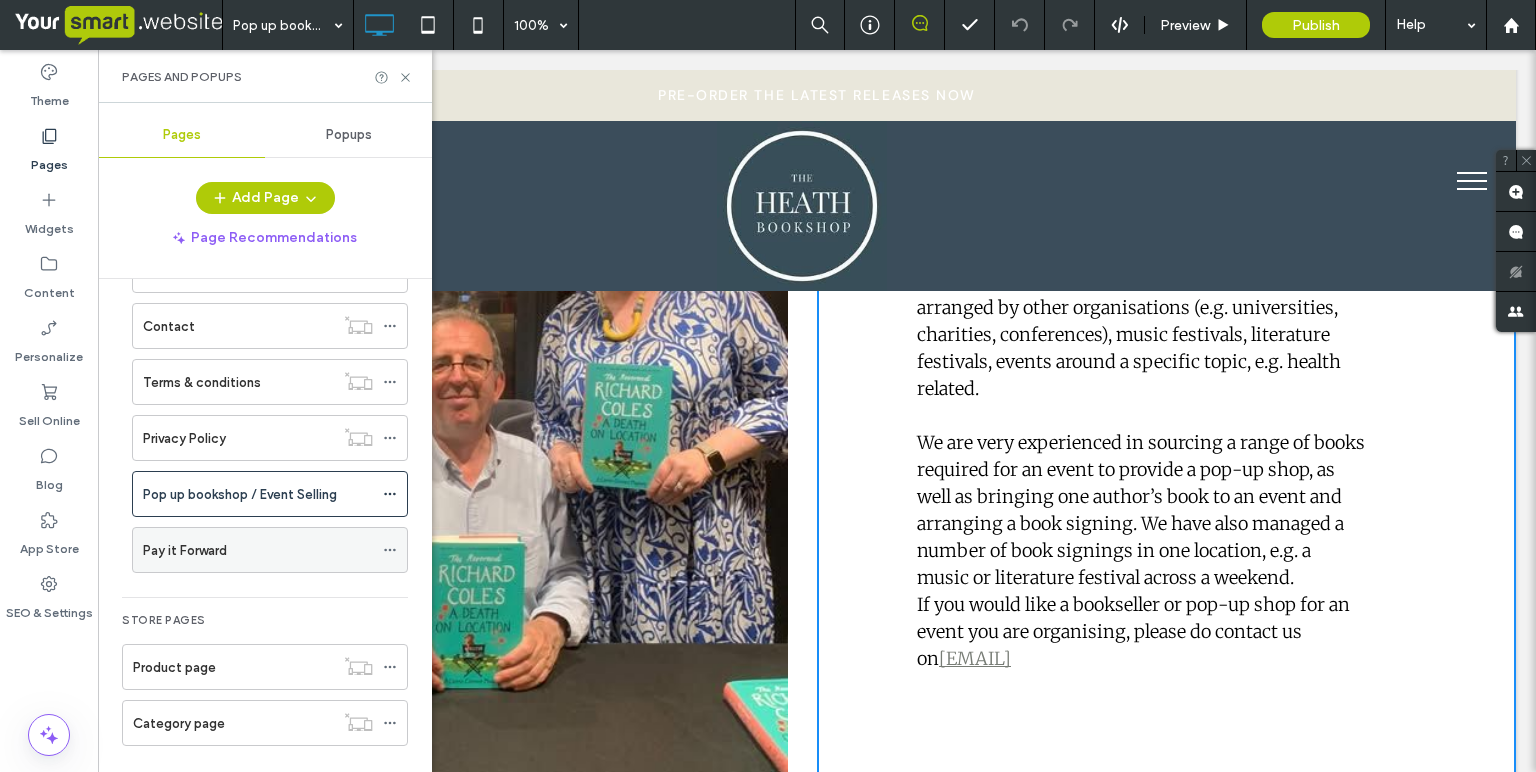 click on "Pay it Forward" at bounding box center [258, 550] 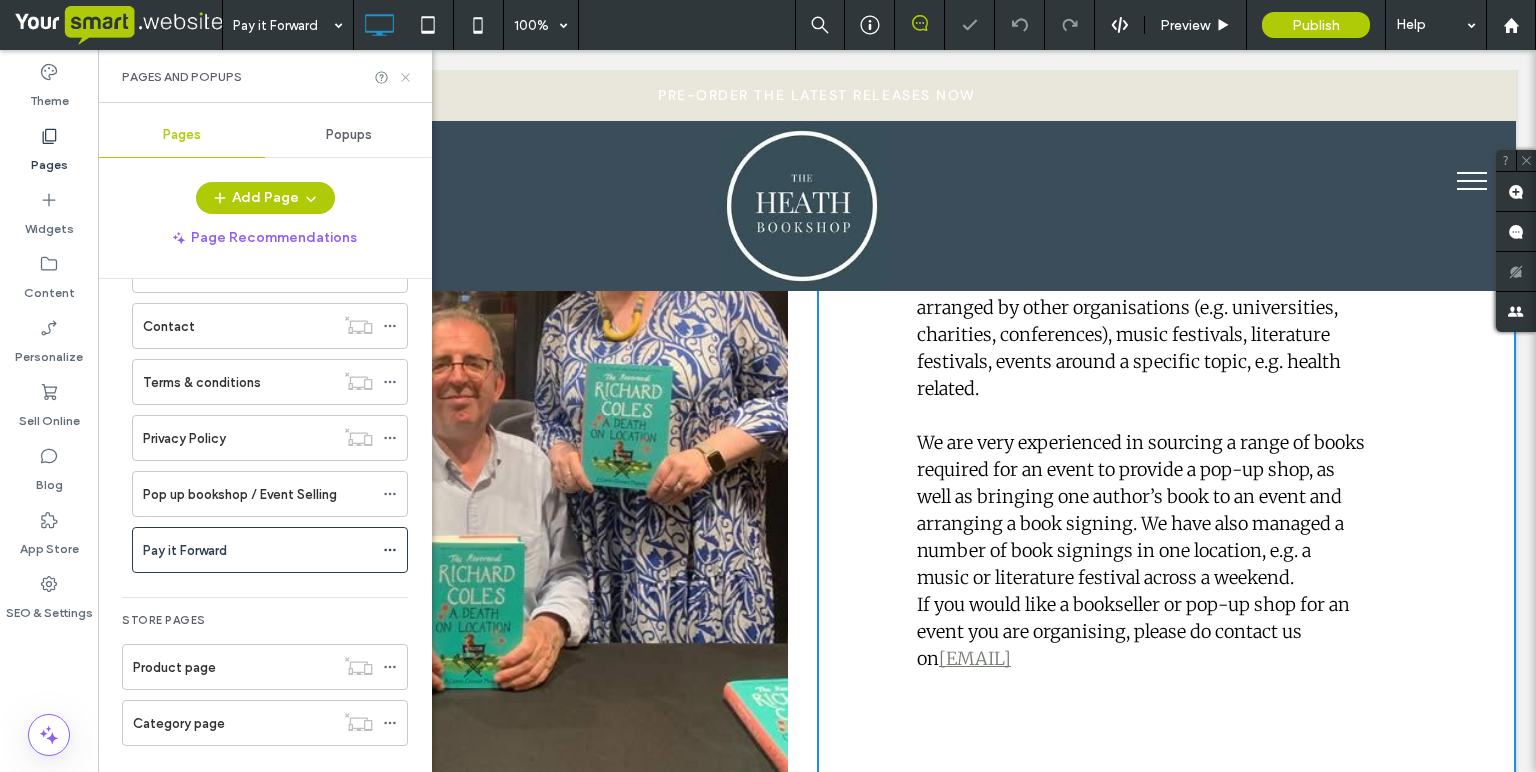click 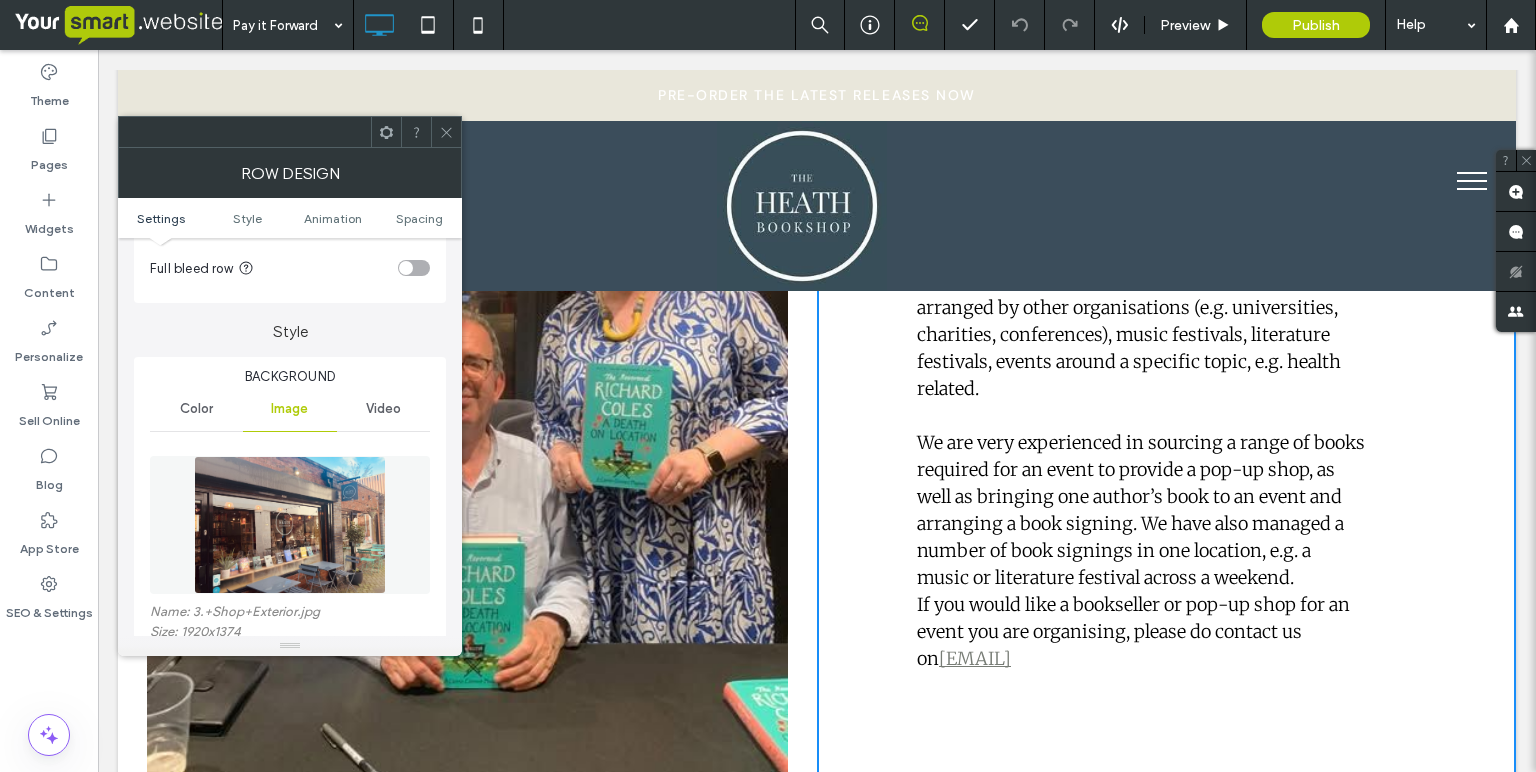 scroll, scrollTop: 113, scrollLeft: 0, axis: vertical 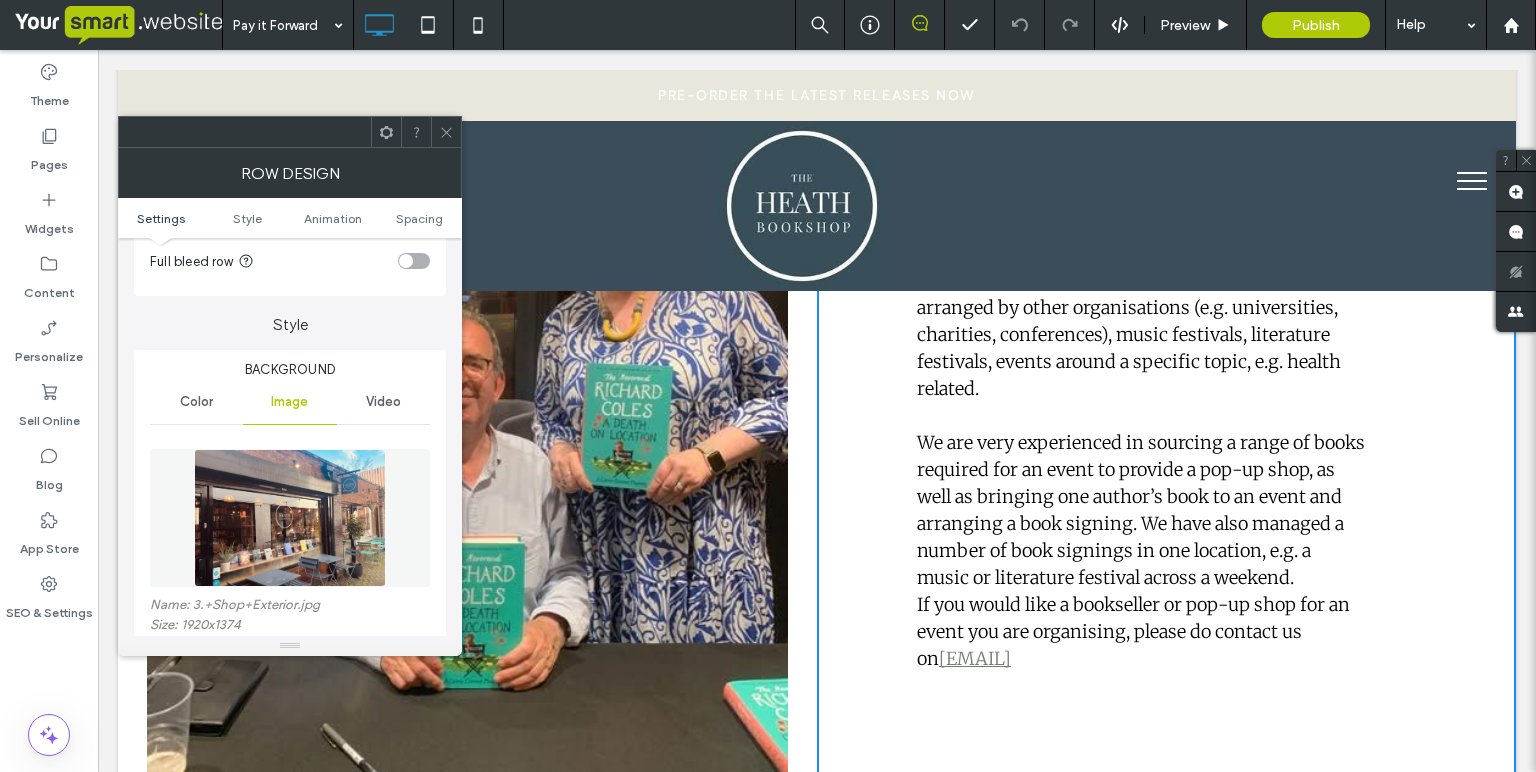 click at bounding box center [446, 132] 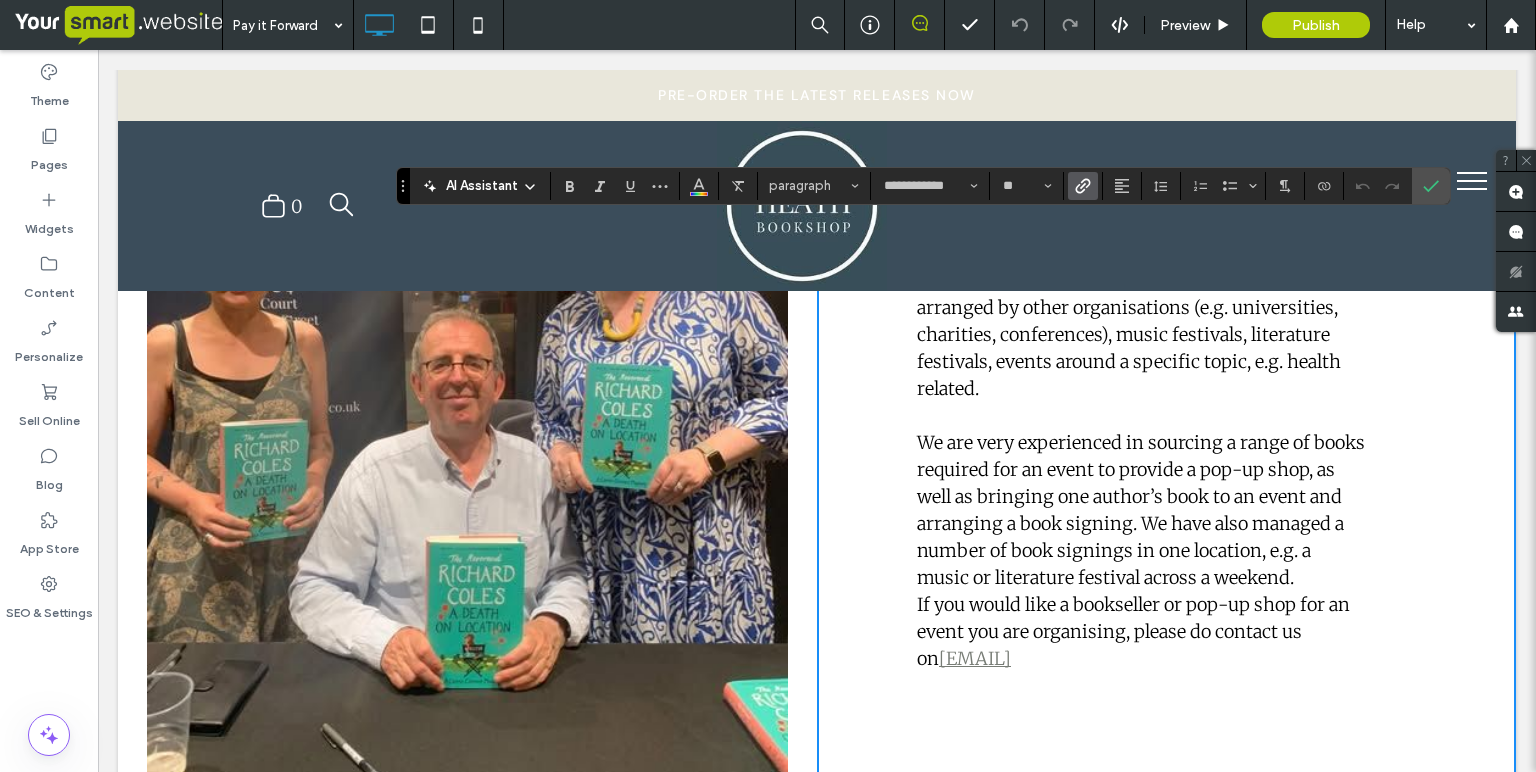 click 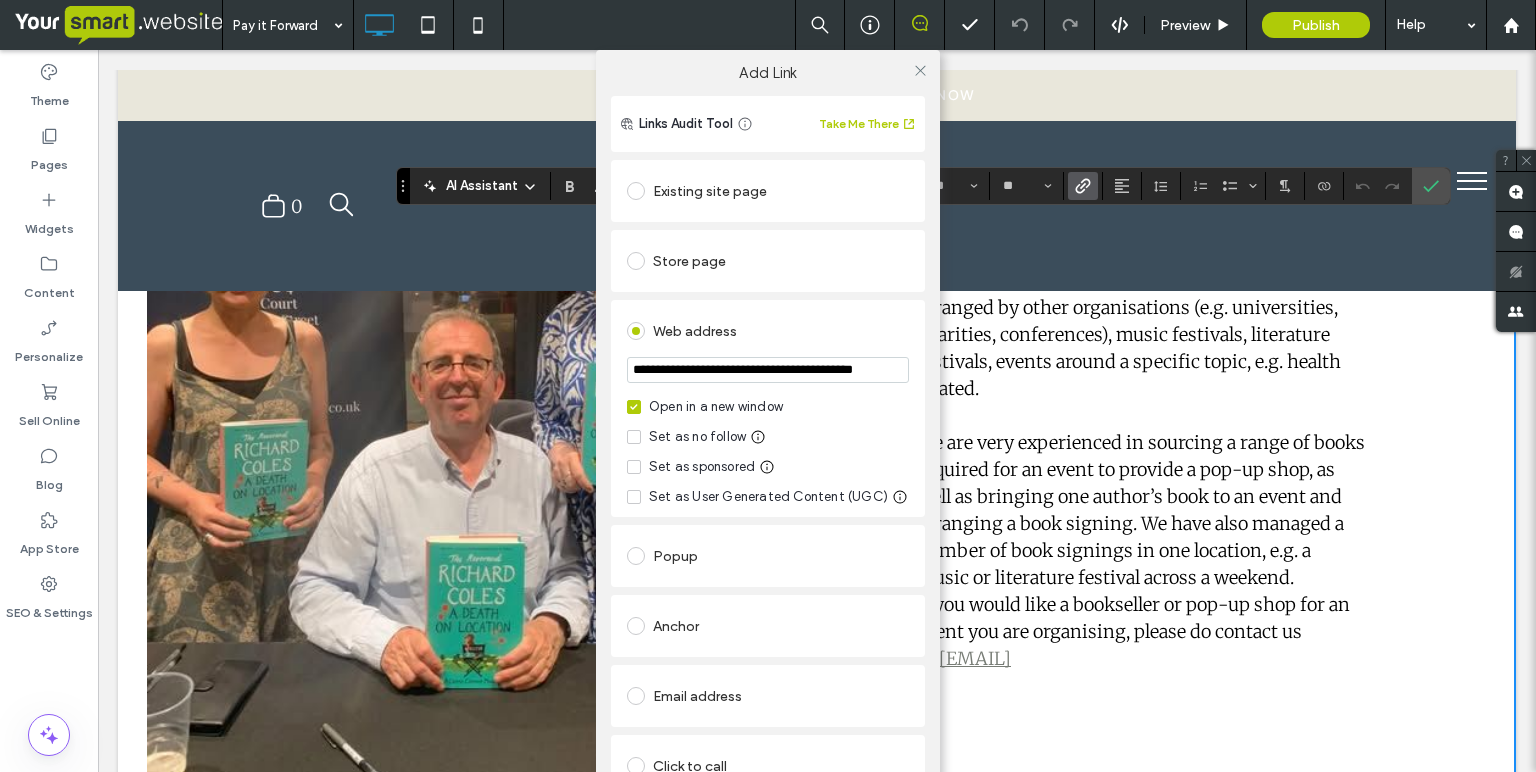 click on "**********" at bounding box center (768, 370) 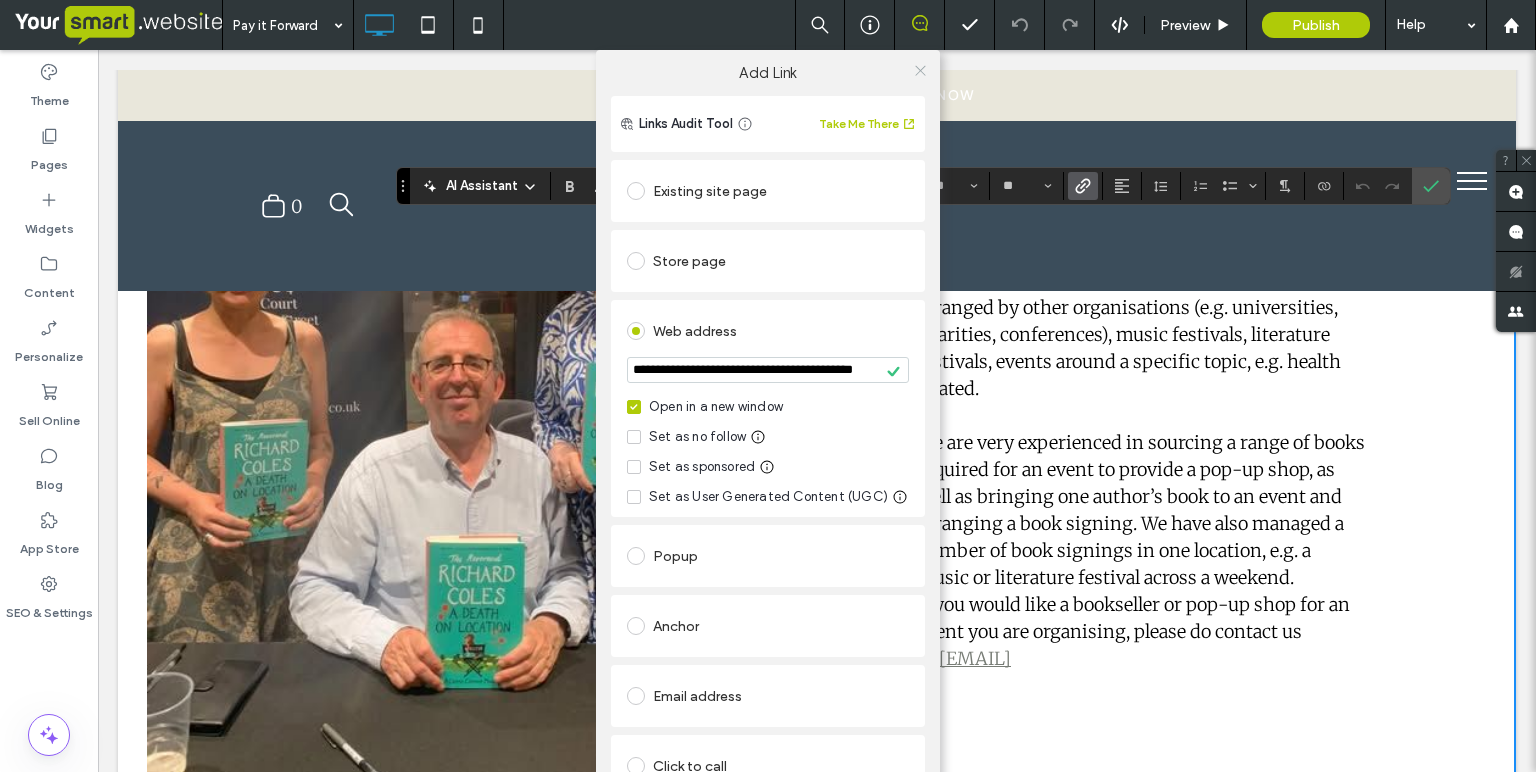 click at bounding box center [920, 70] 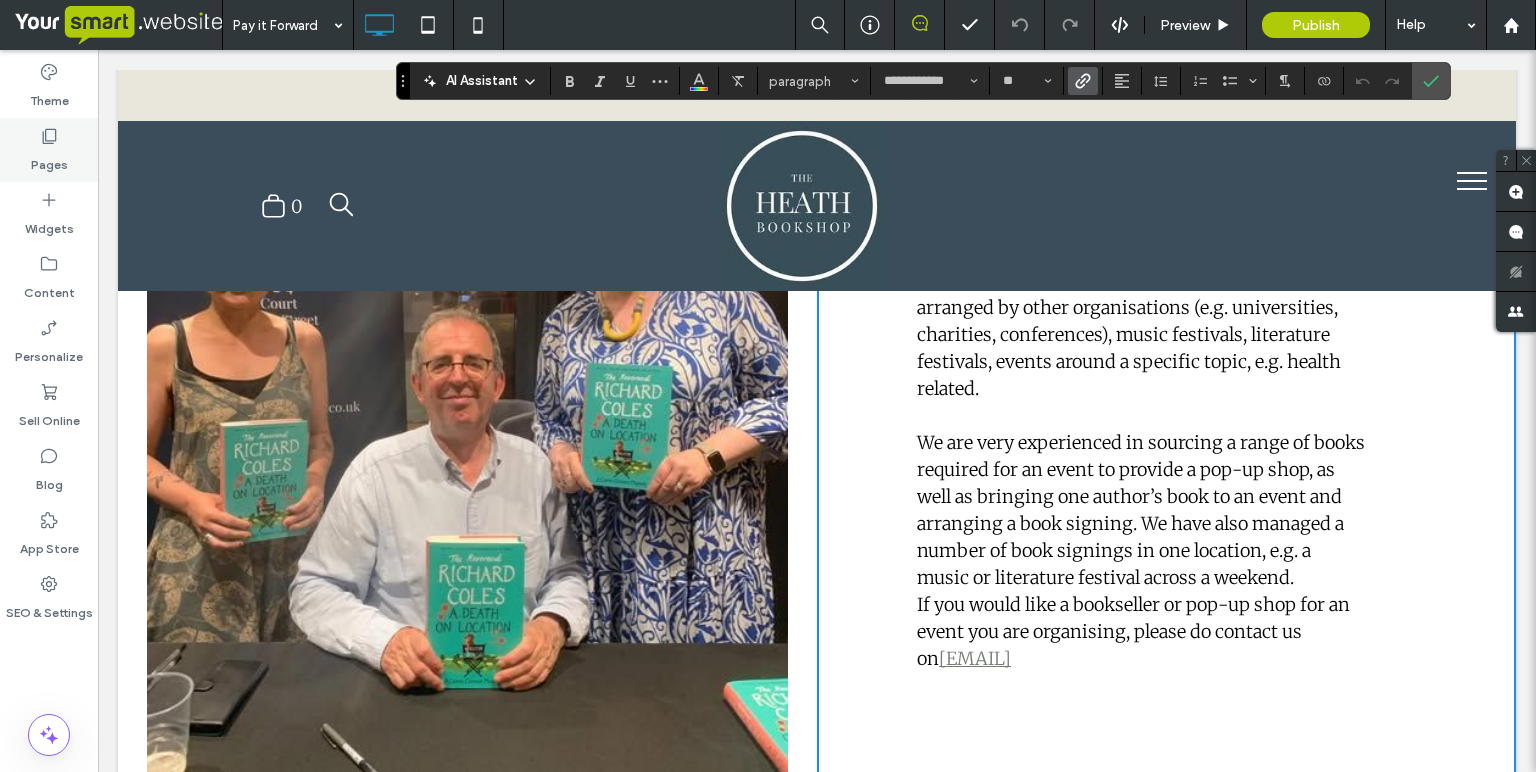 click on "Pages" at bounding box center (49, 160) 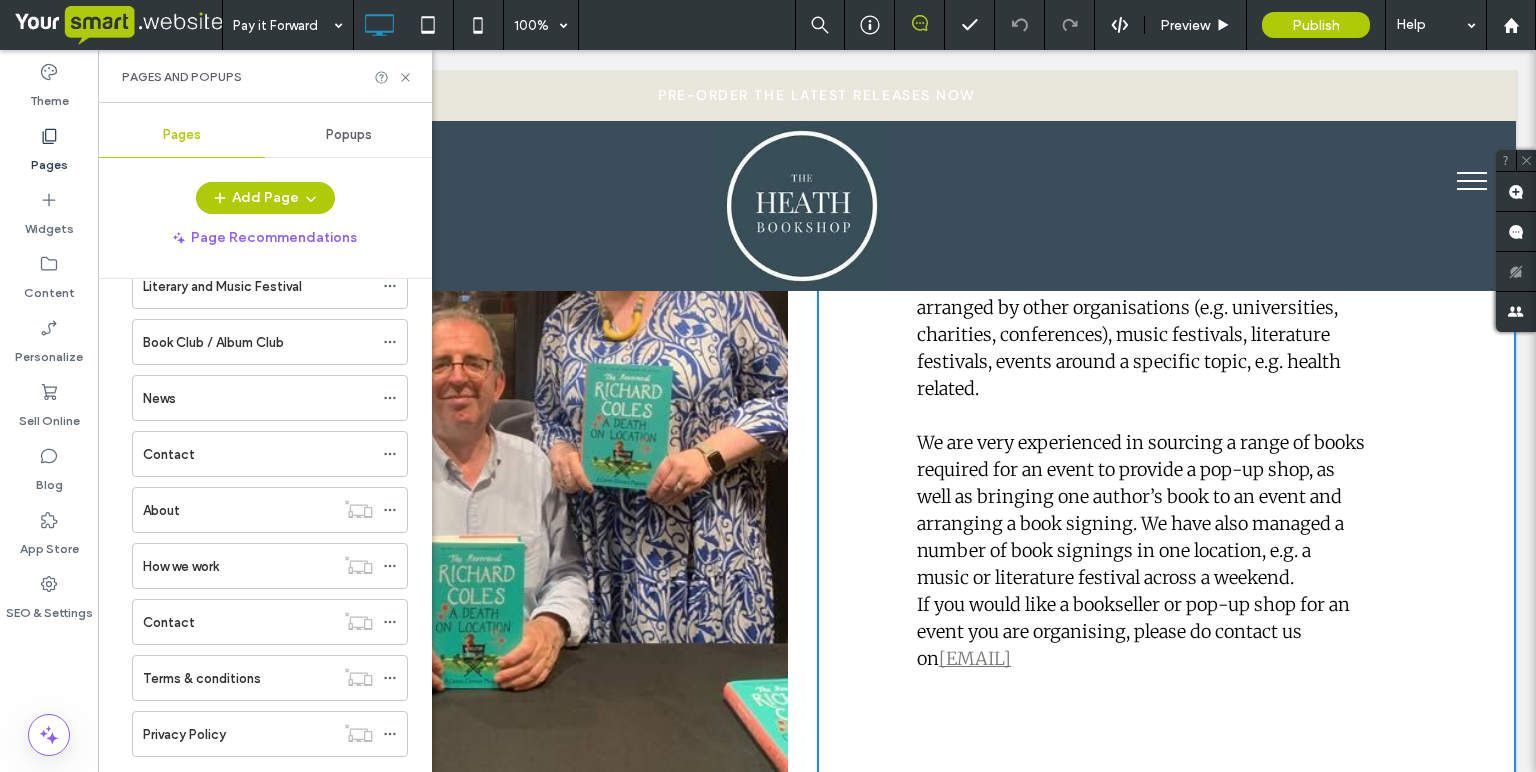 scroll, scrollTop: 215, scrollLeft: 0, axis: vertical 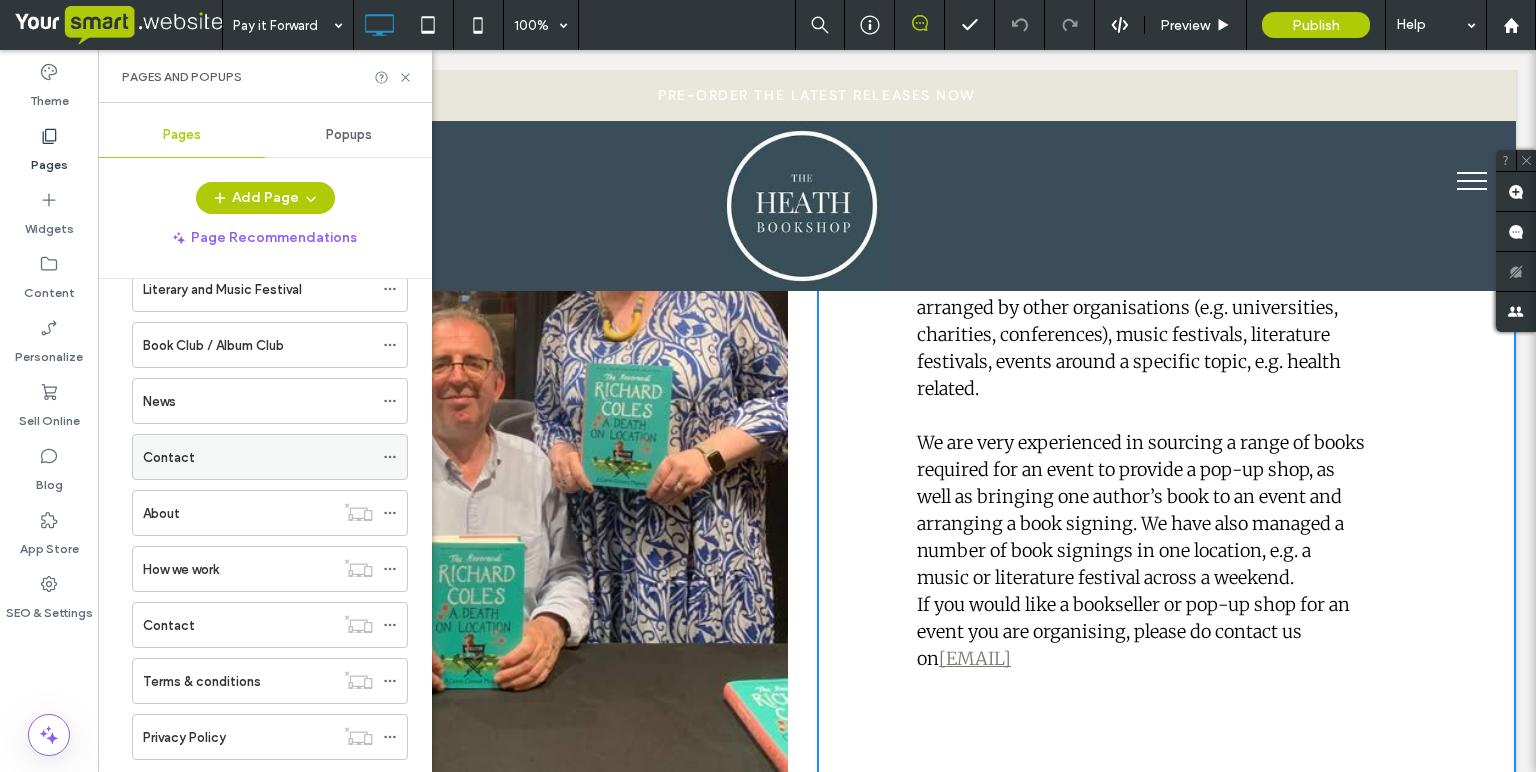 click on "Contact" at bounding box center (169, 457) 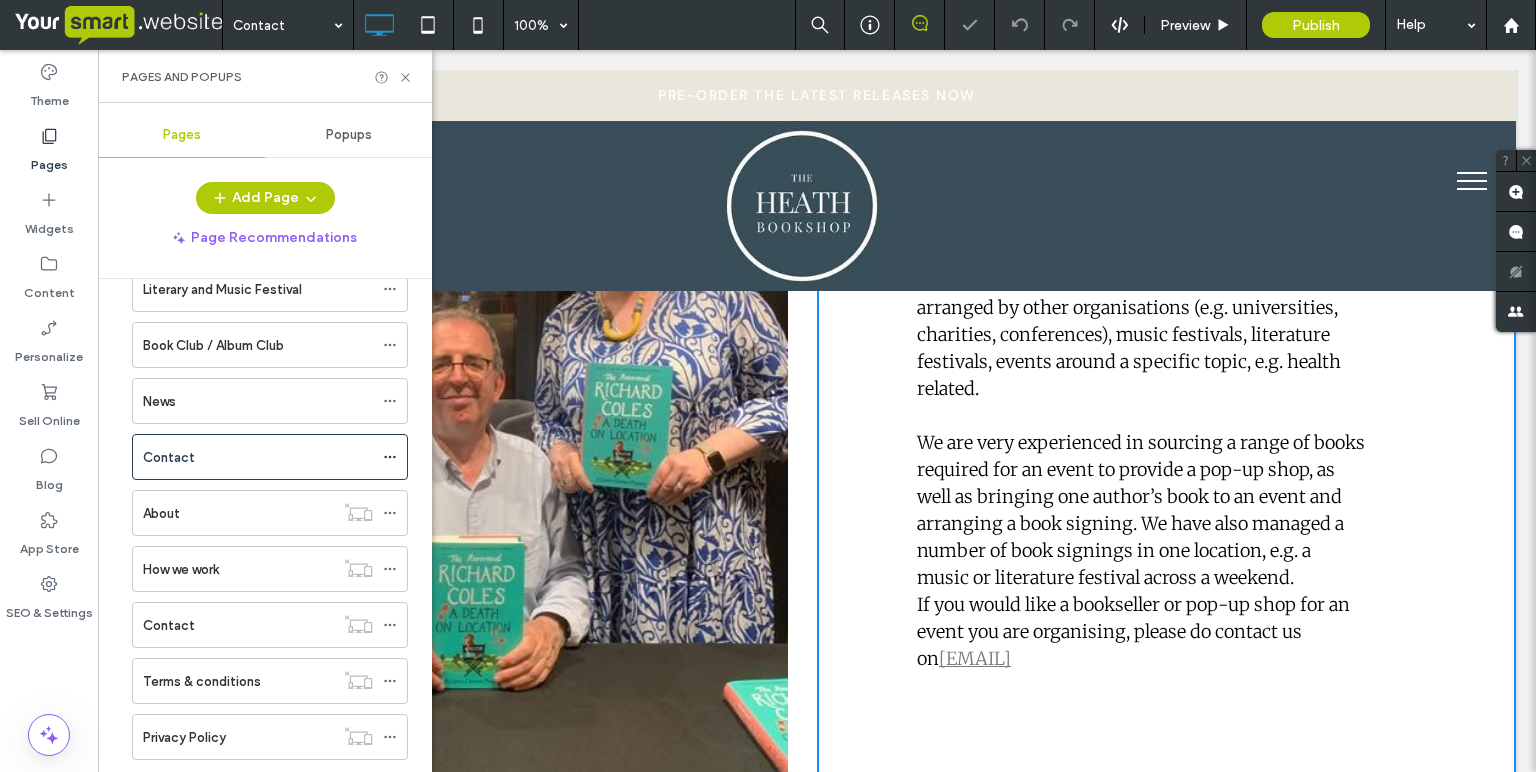 click on "Pages and Popups" at bounding box center (265, 76) 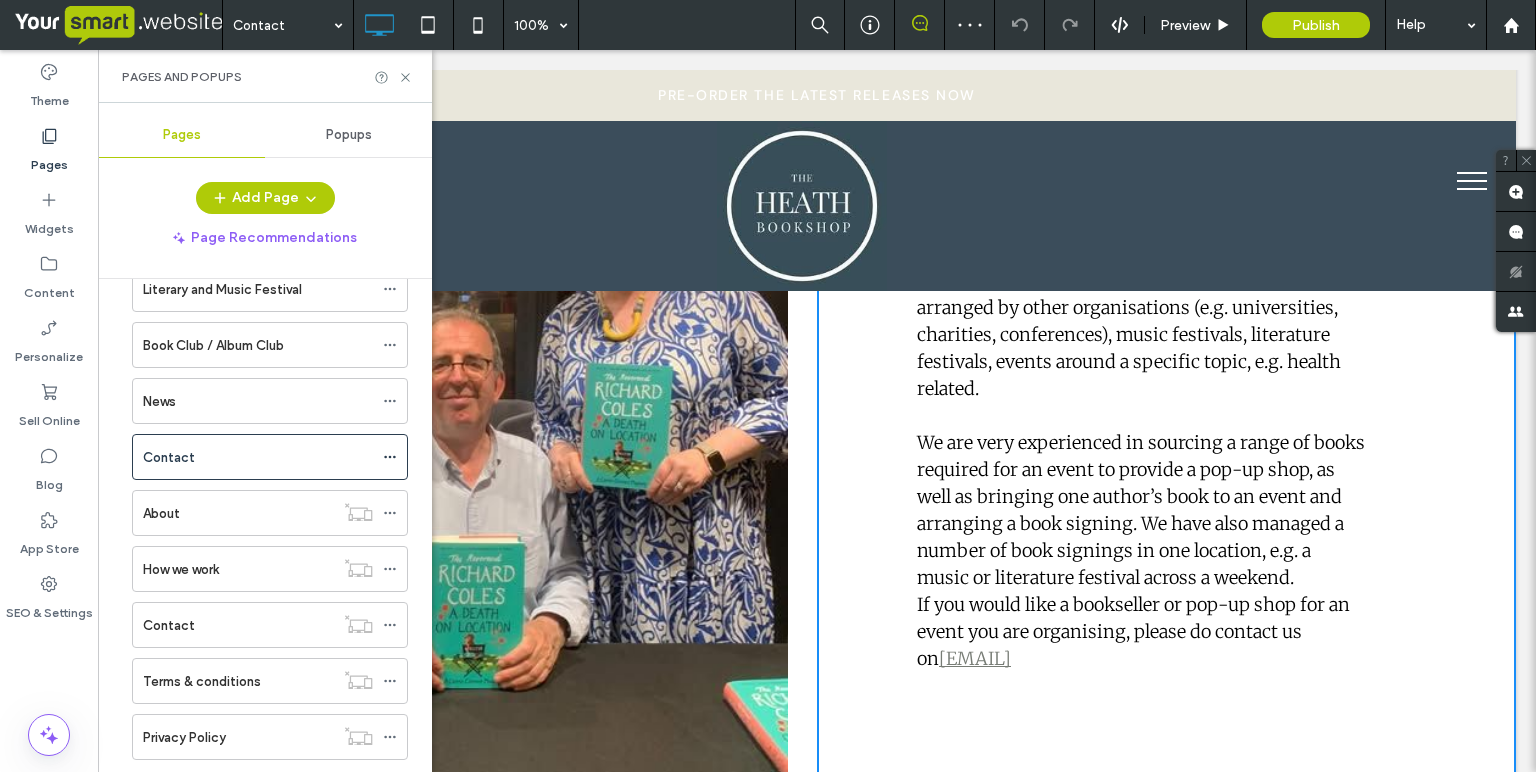 click on "Pages and Popups" at bounding box center [265, 76] 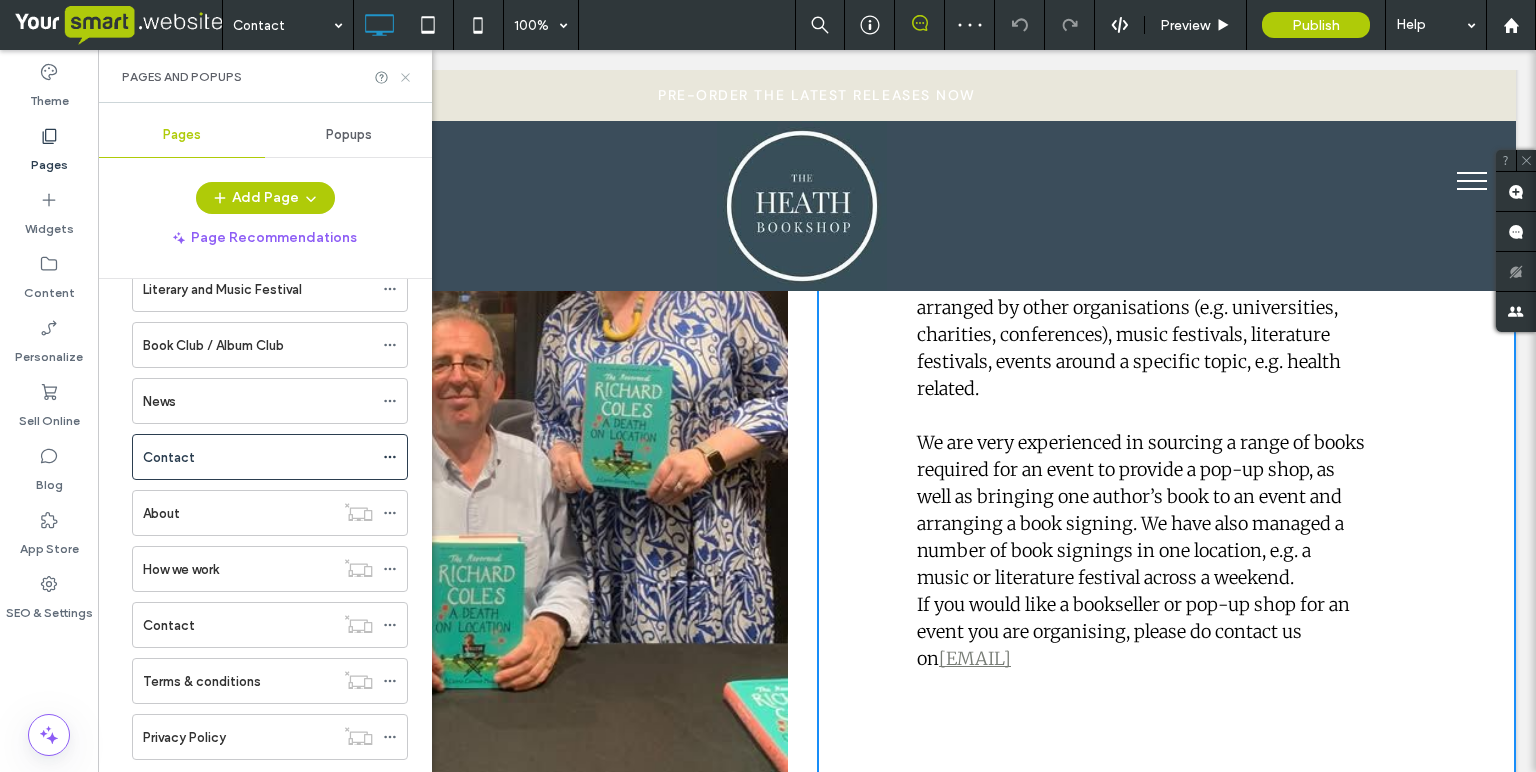 click 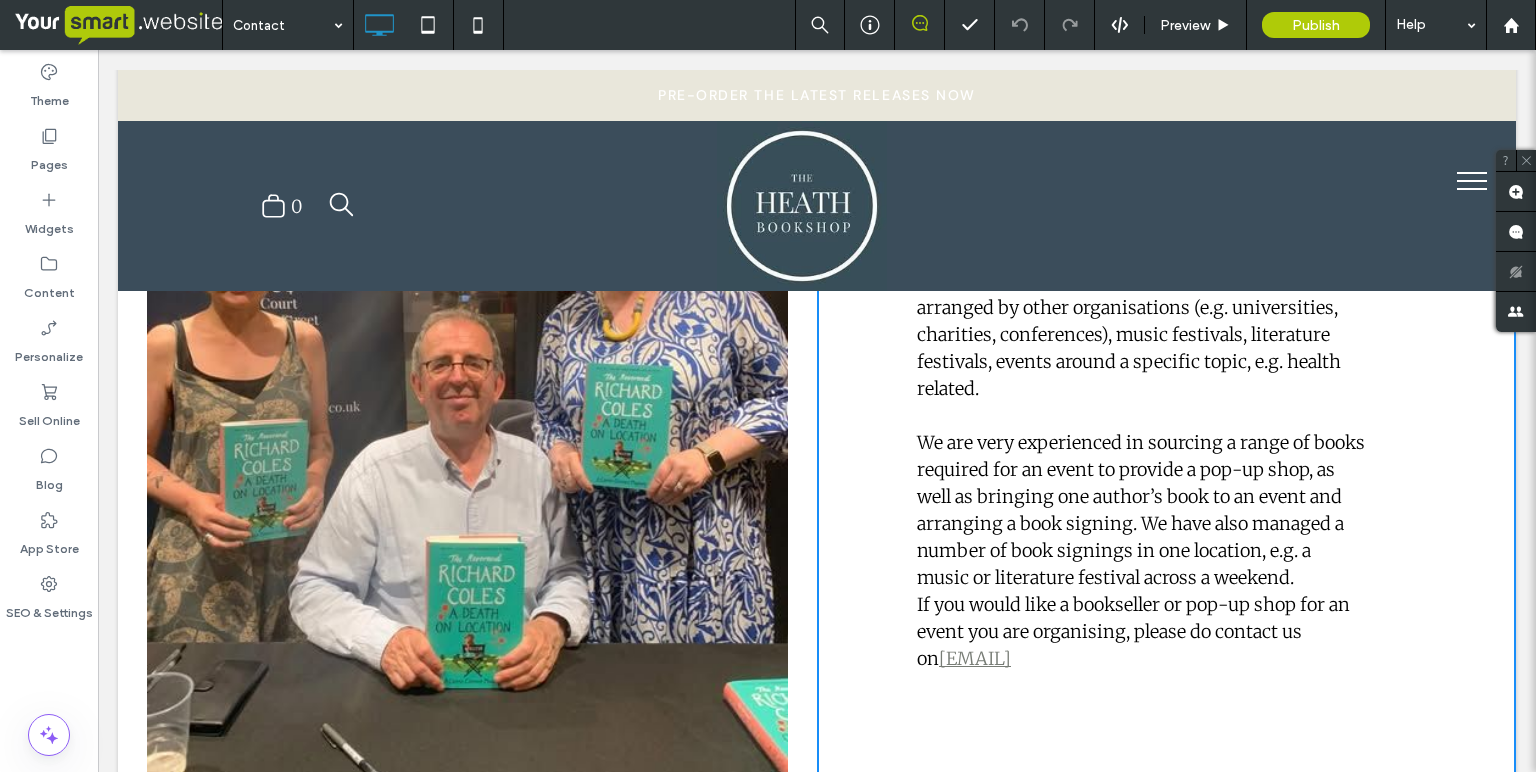 type on "**********" 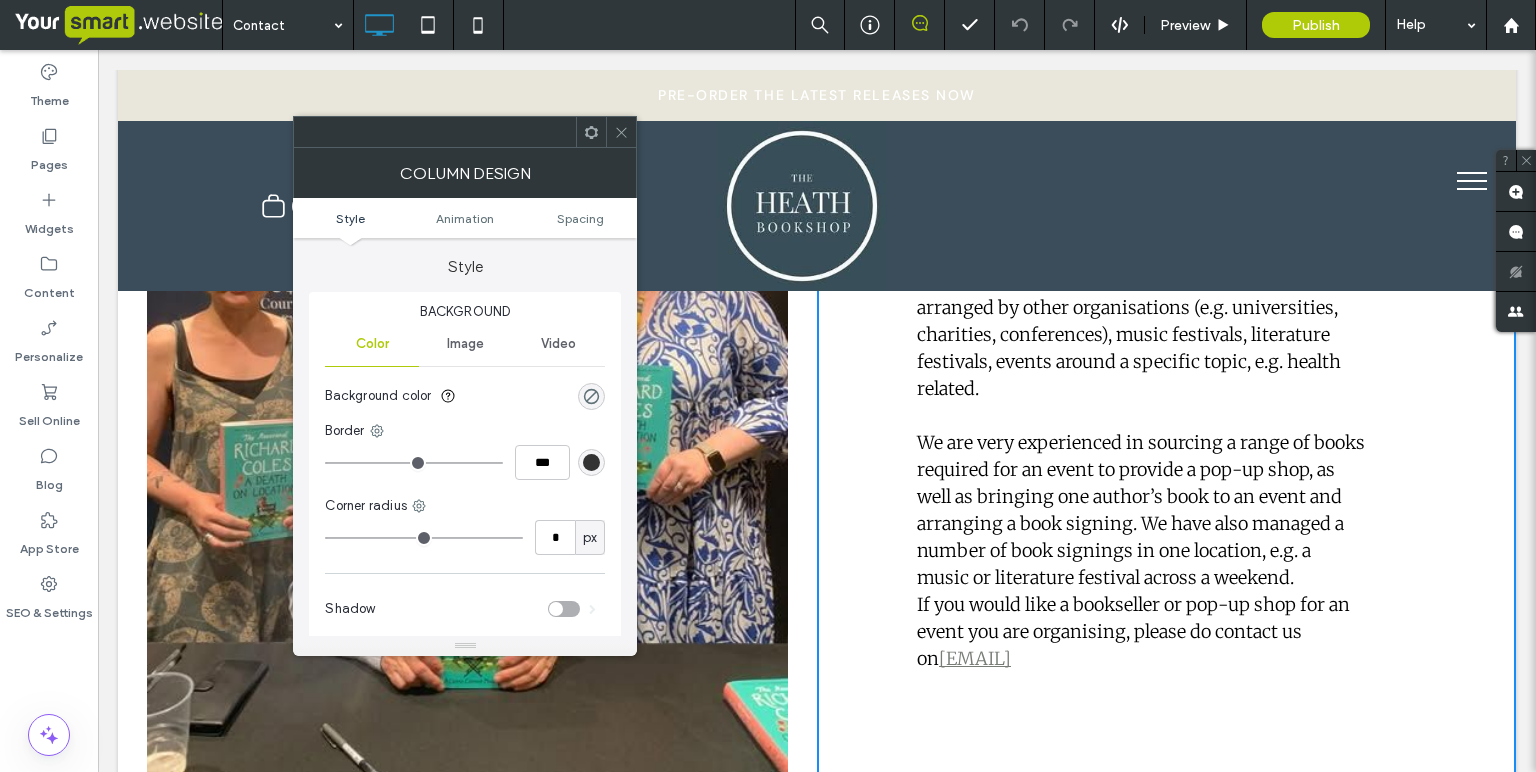 click on "Image" at bounding box center (465, 344) 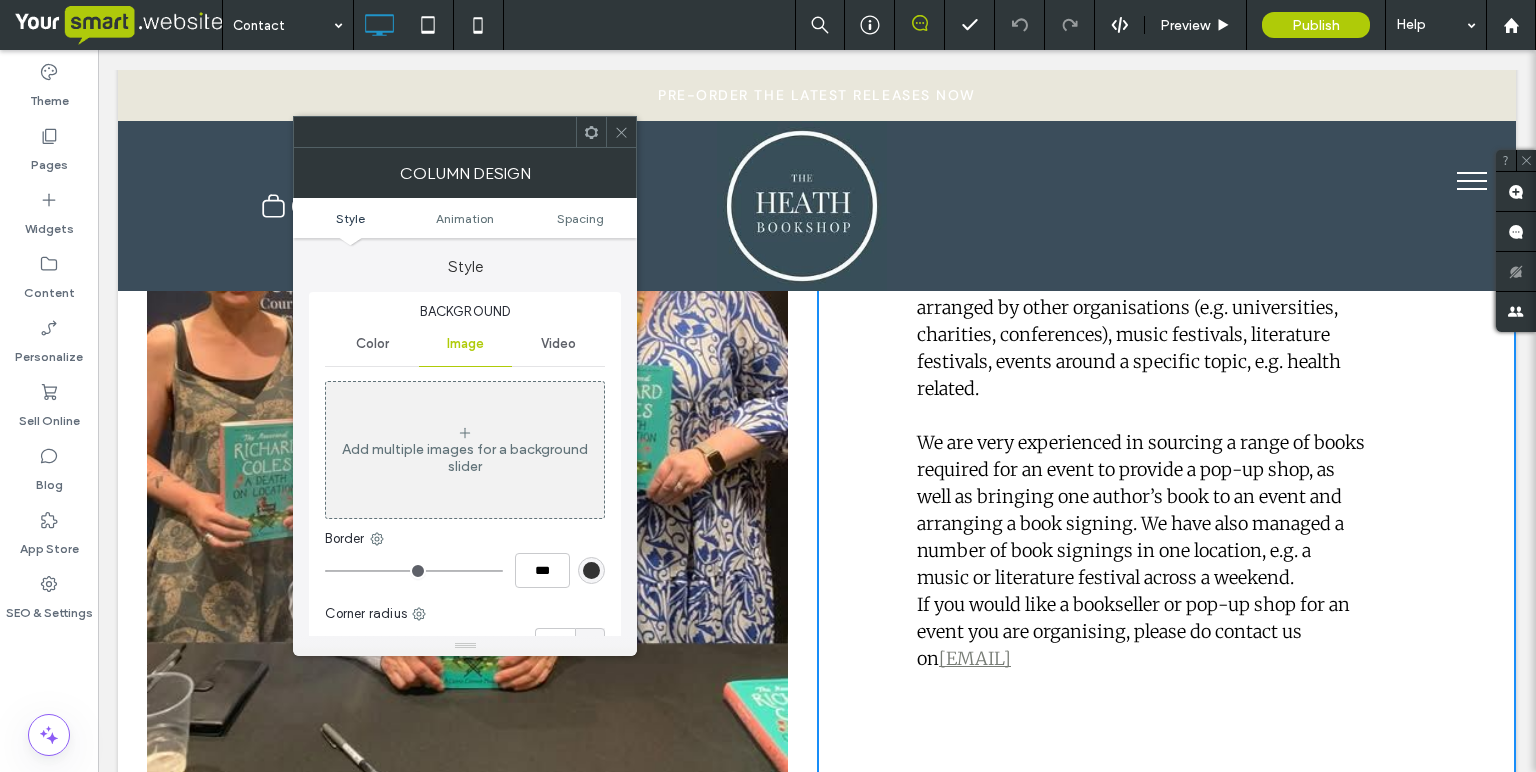 click on "Color" at bounding box center (372, 344) 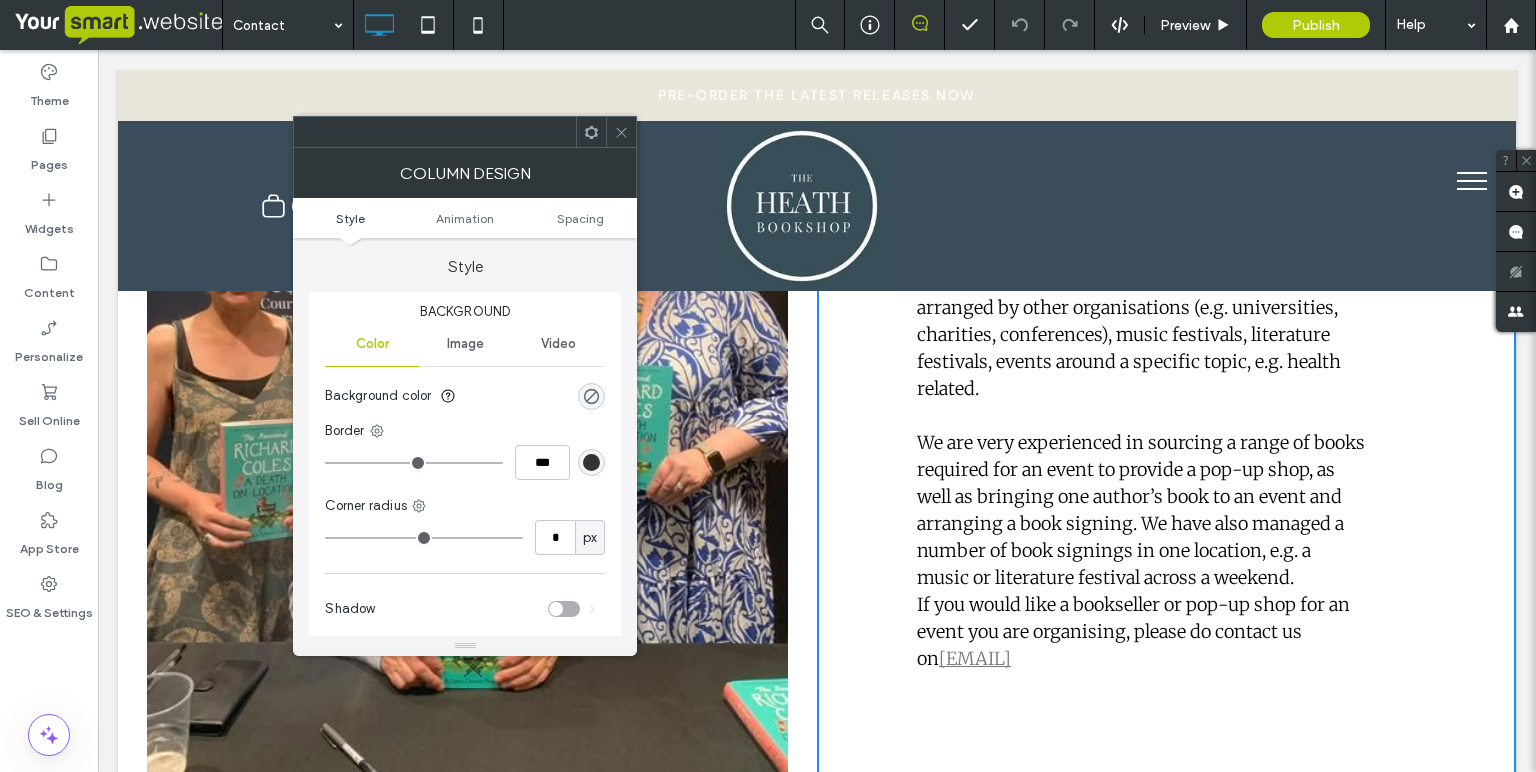 click at bounding box center (621, 132) 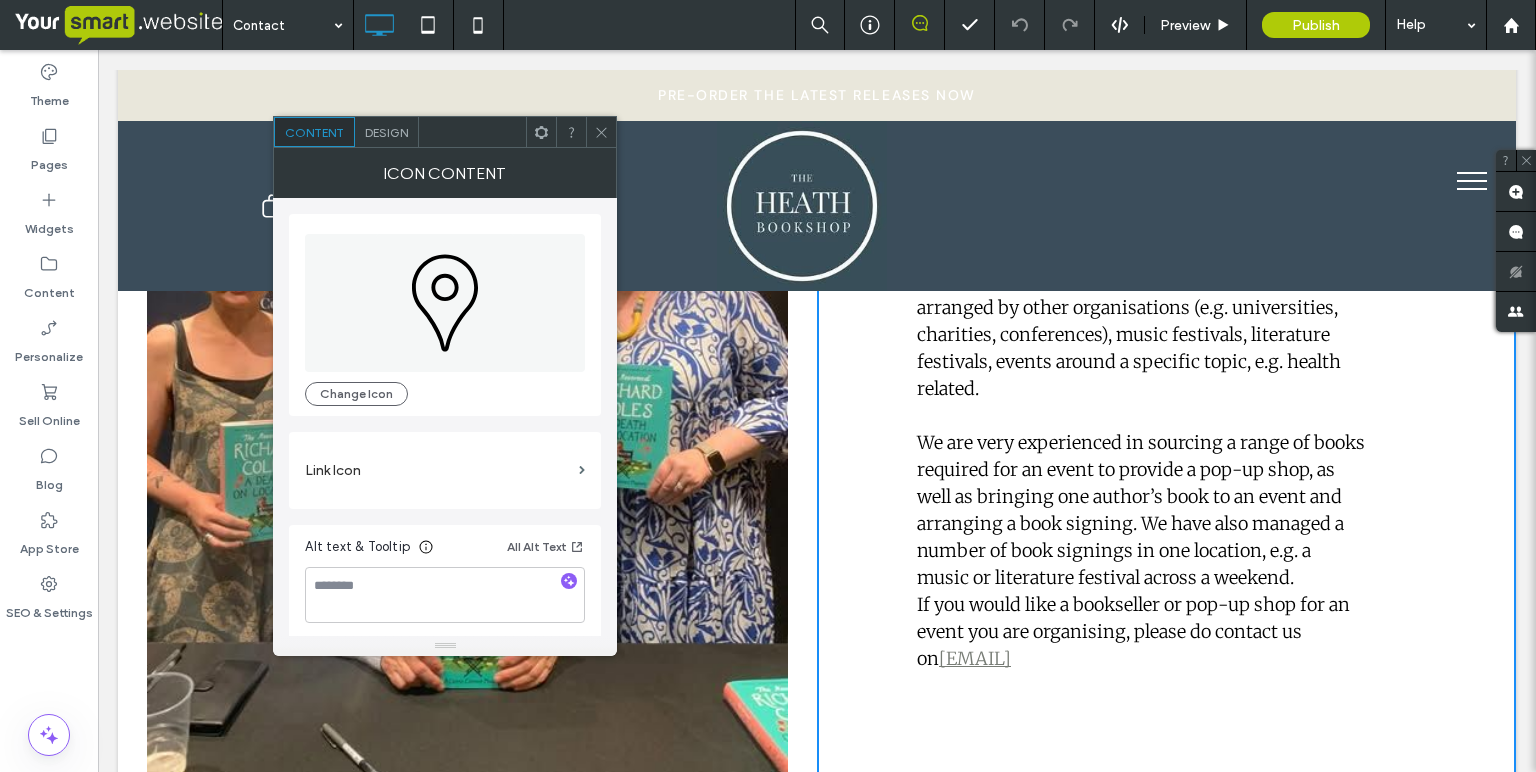 click on "Design" at bounding box center [387, 132] 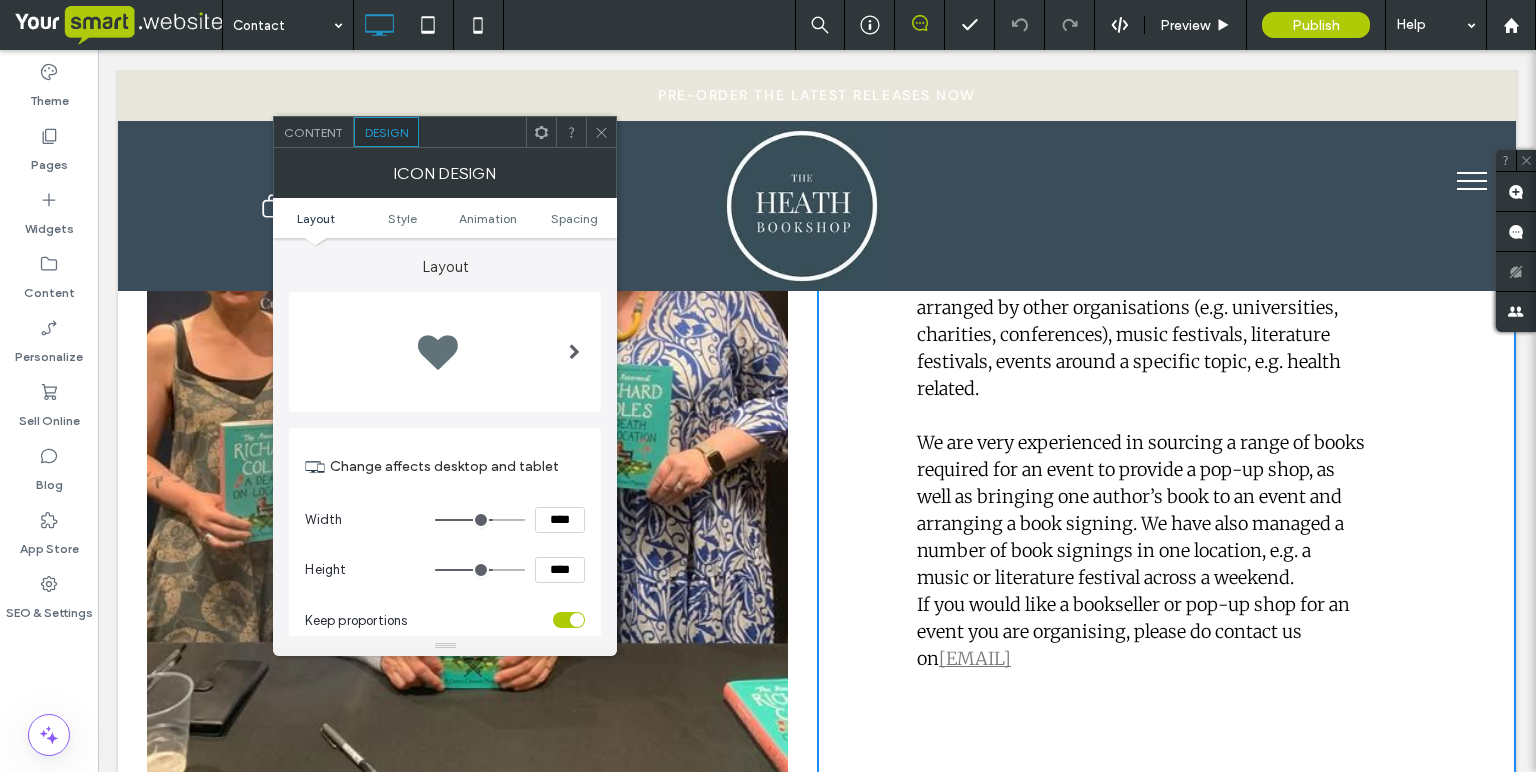 click at bounding box center (601, 132) 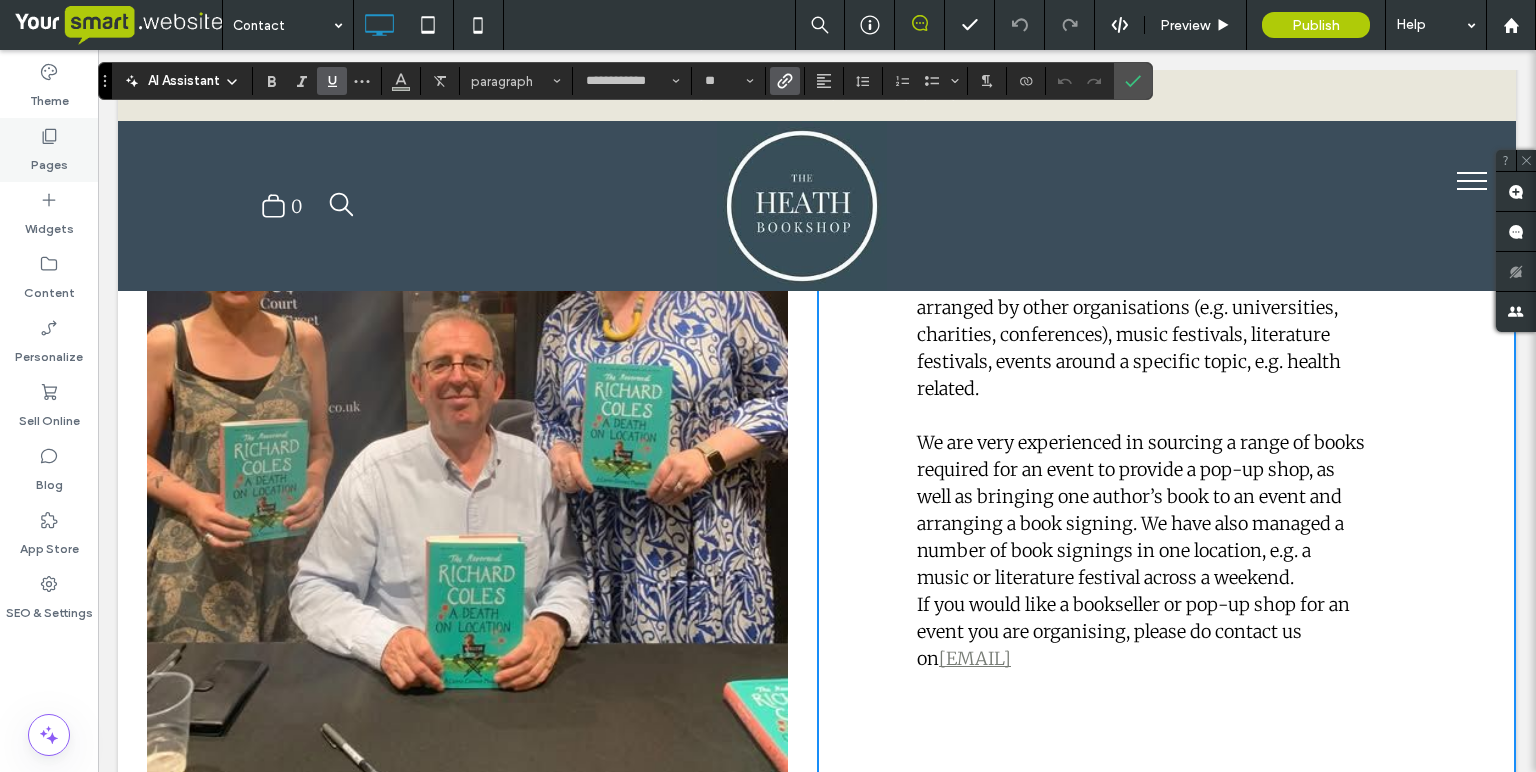 click on "Pages" at bounding box center [49, 160] 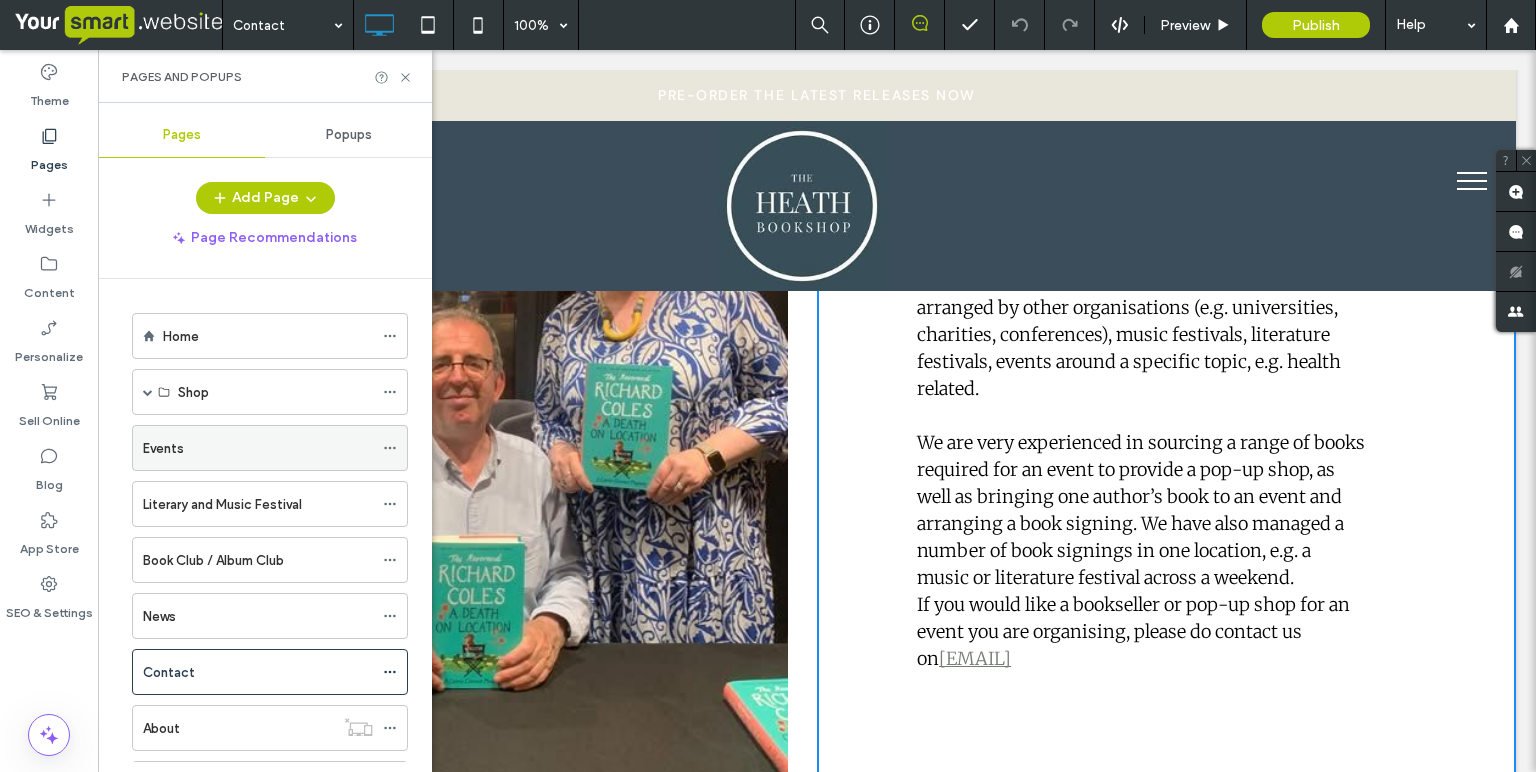 click on "Events" at bounding box center [258, 448] 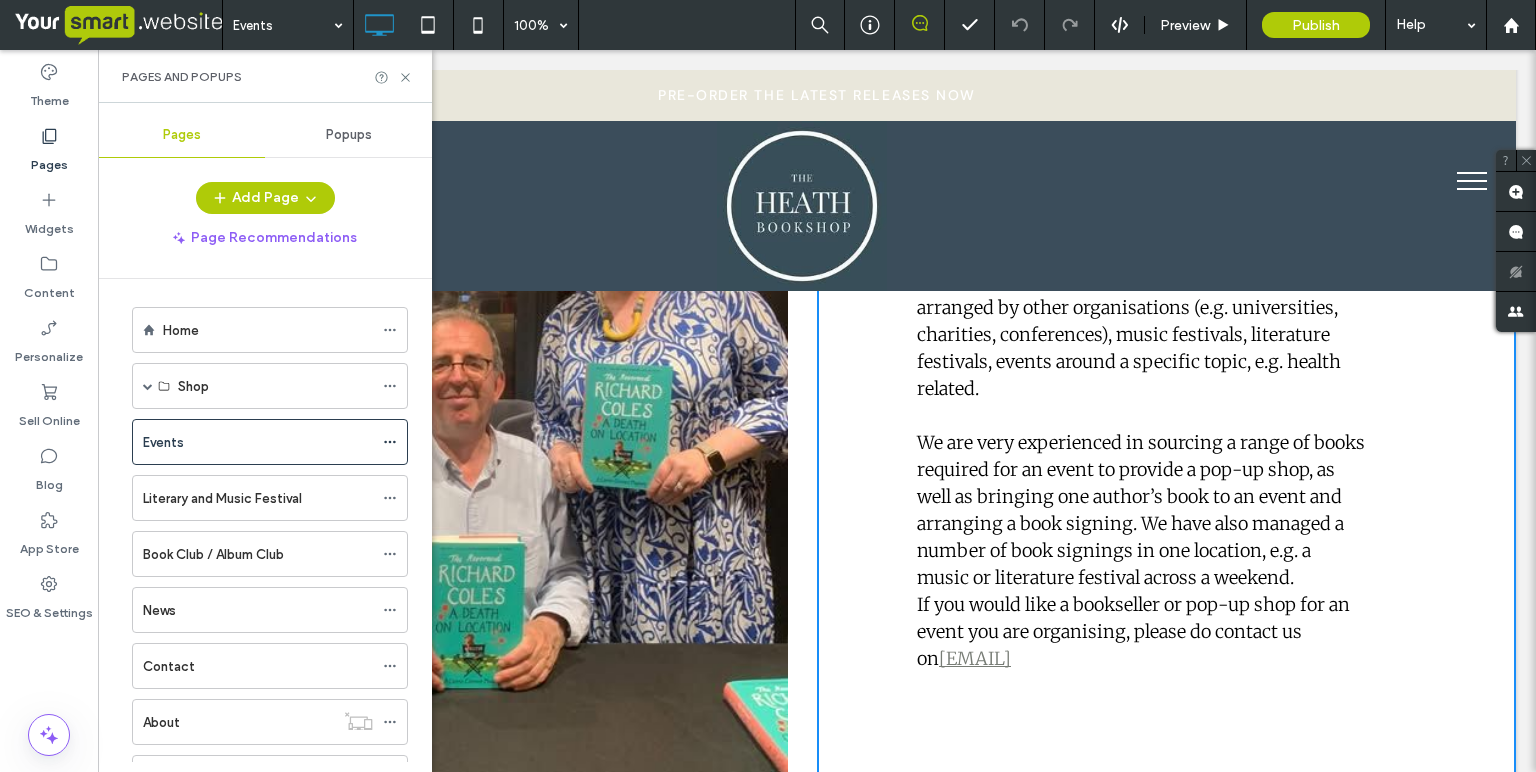 scroll, scrollTop: 0, scrollLeft: 0, axis: both 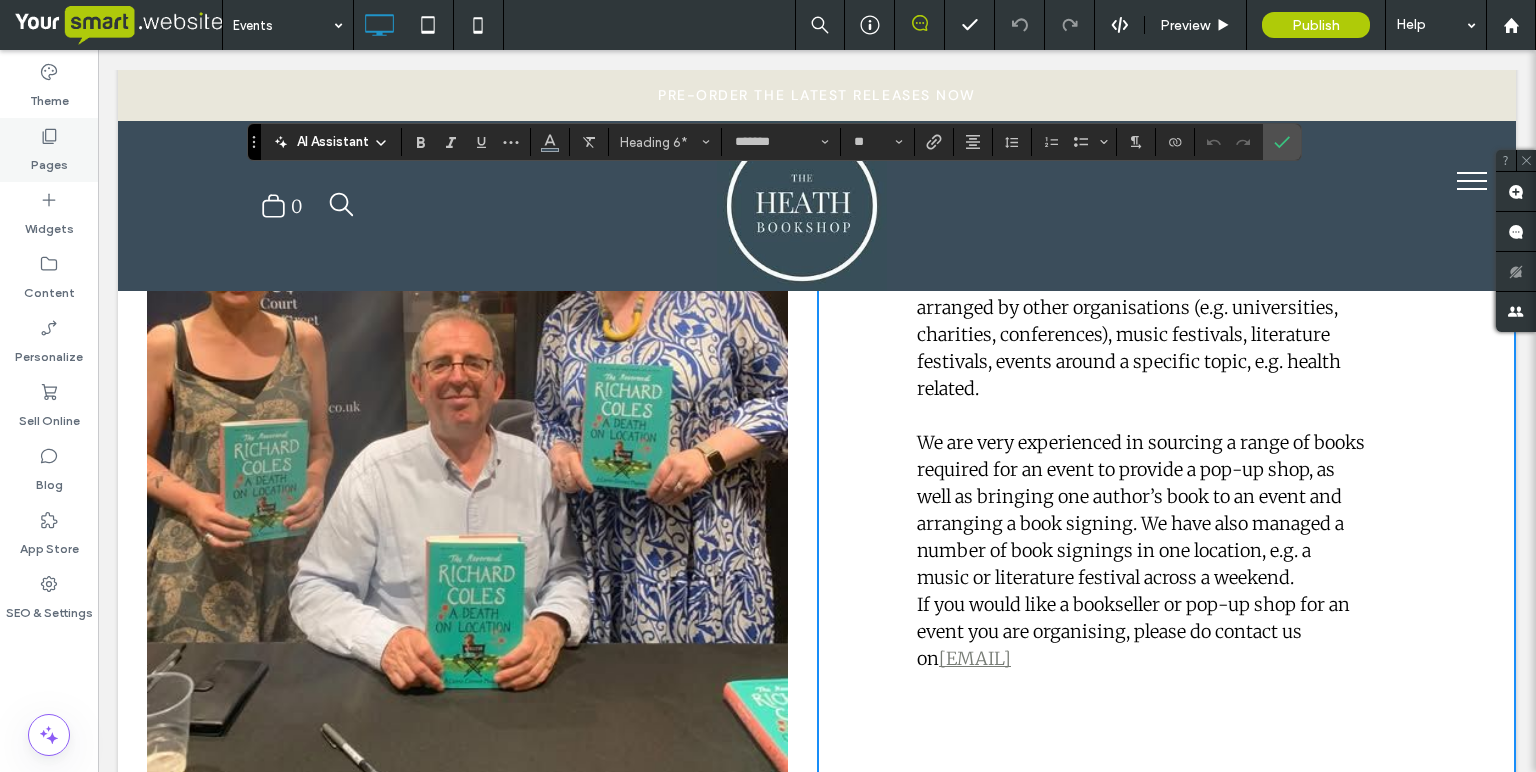 click 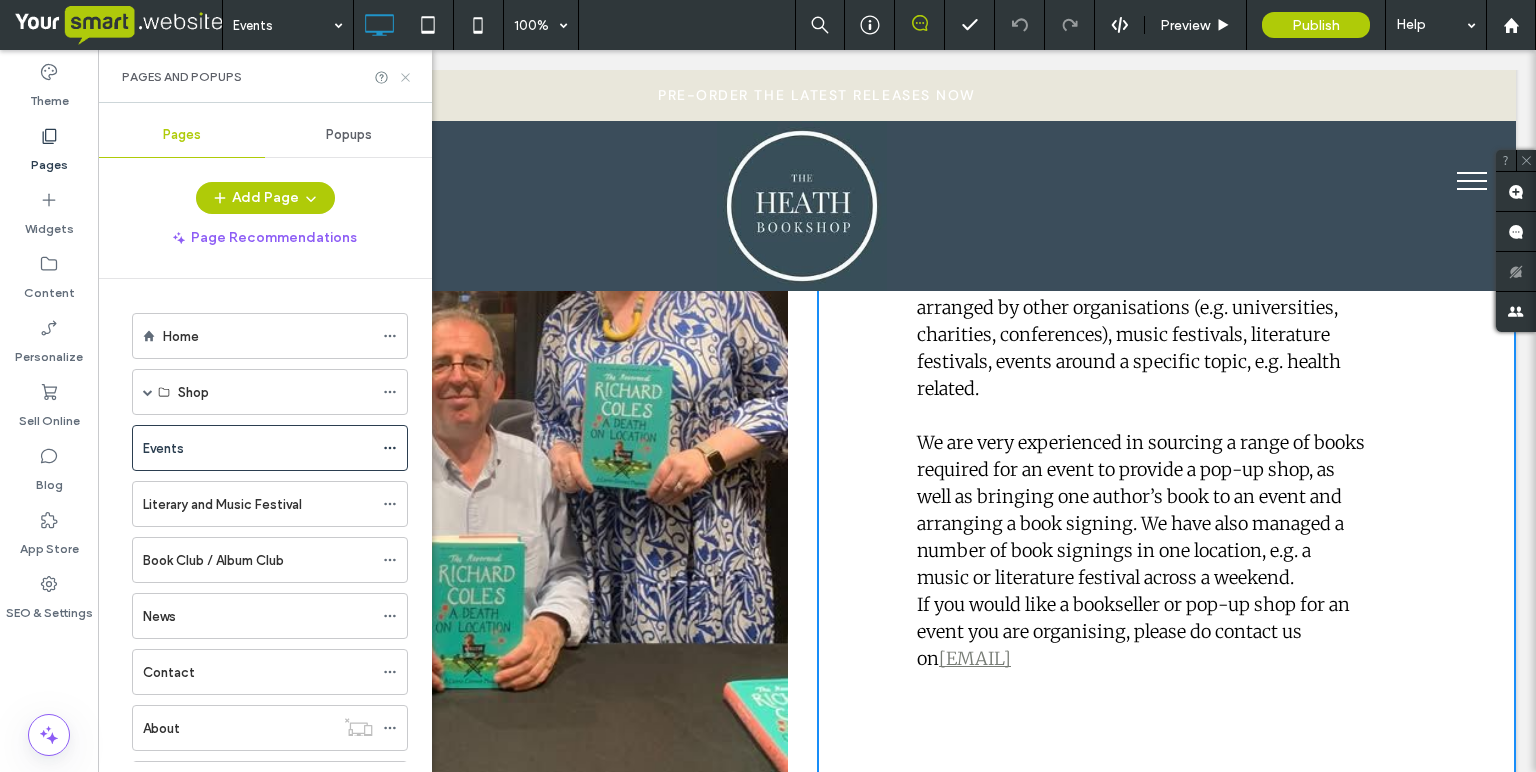 click 